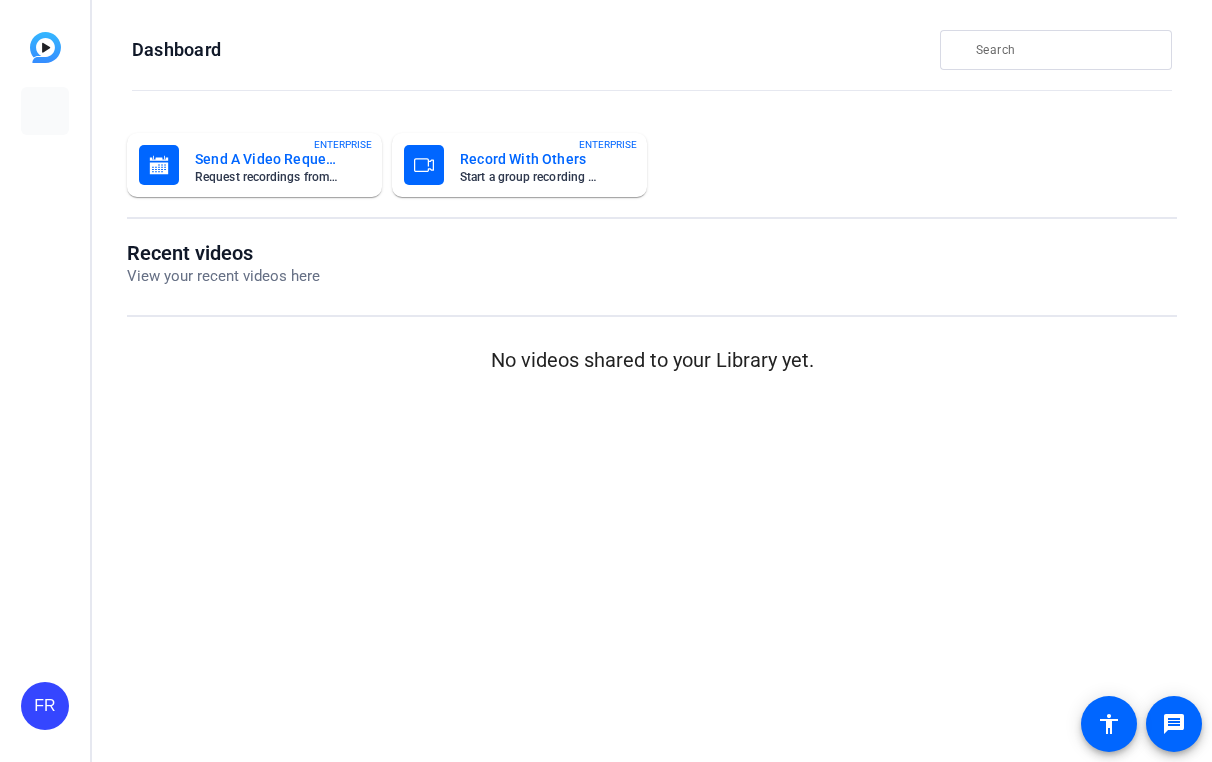 scroll, scrollTop: 0, scrollLeft: 0, axis: both 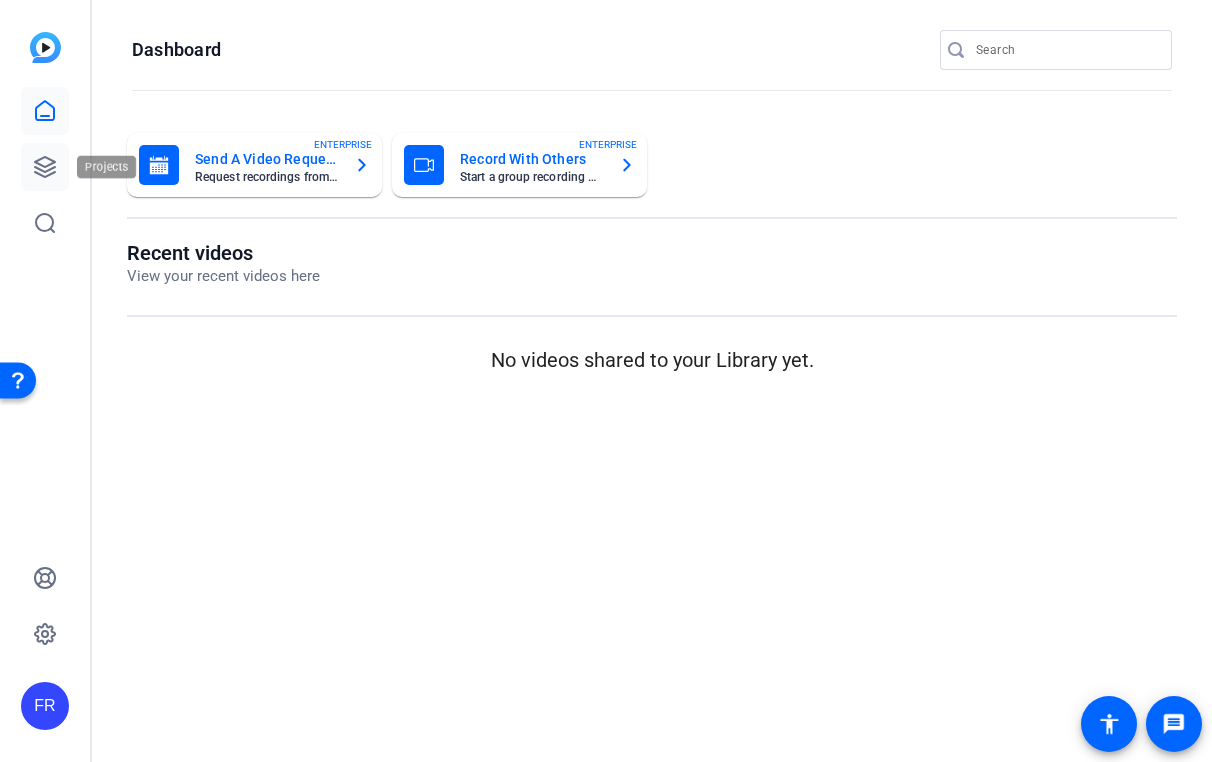 click 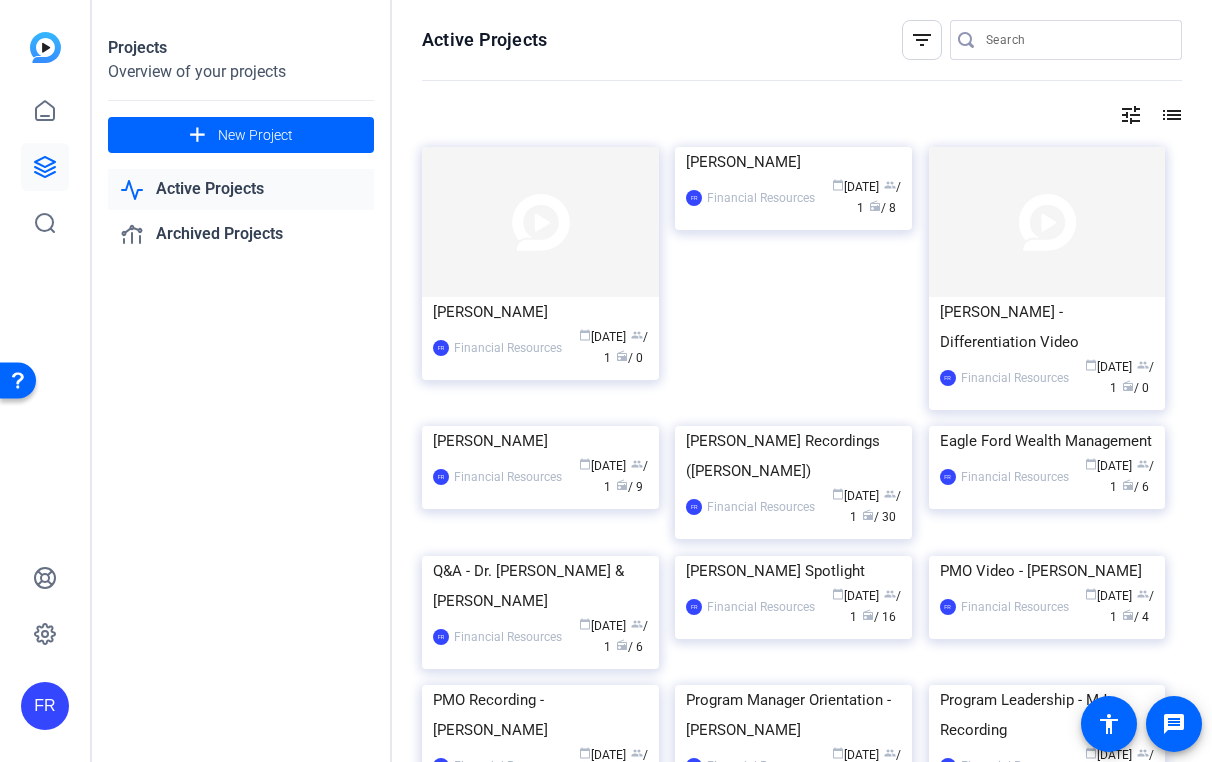click 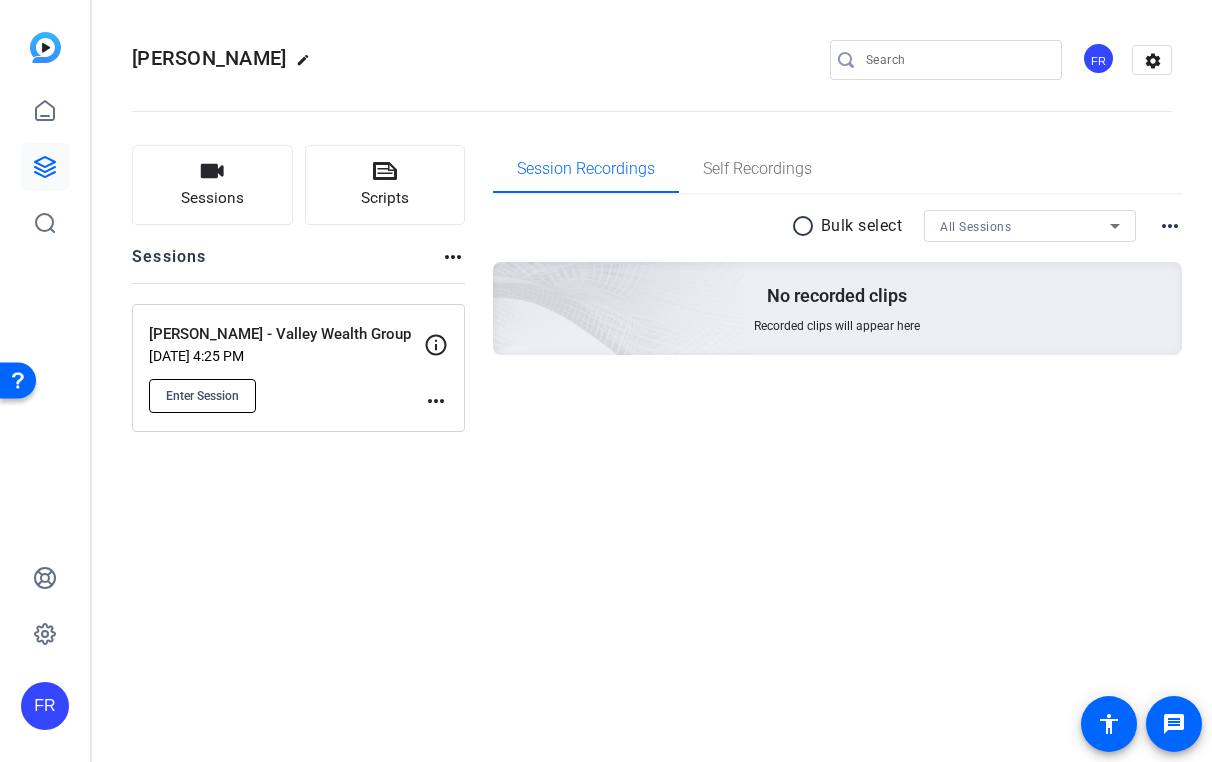 click on "Enter Session" 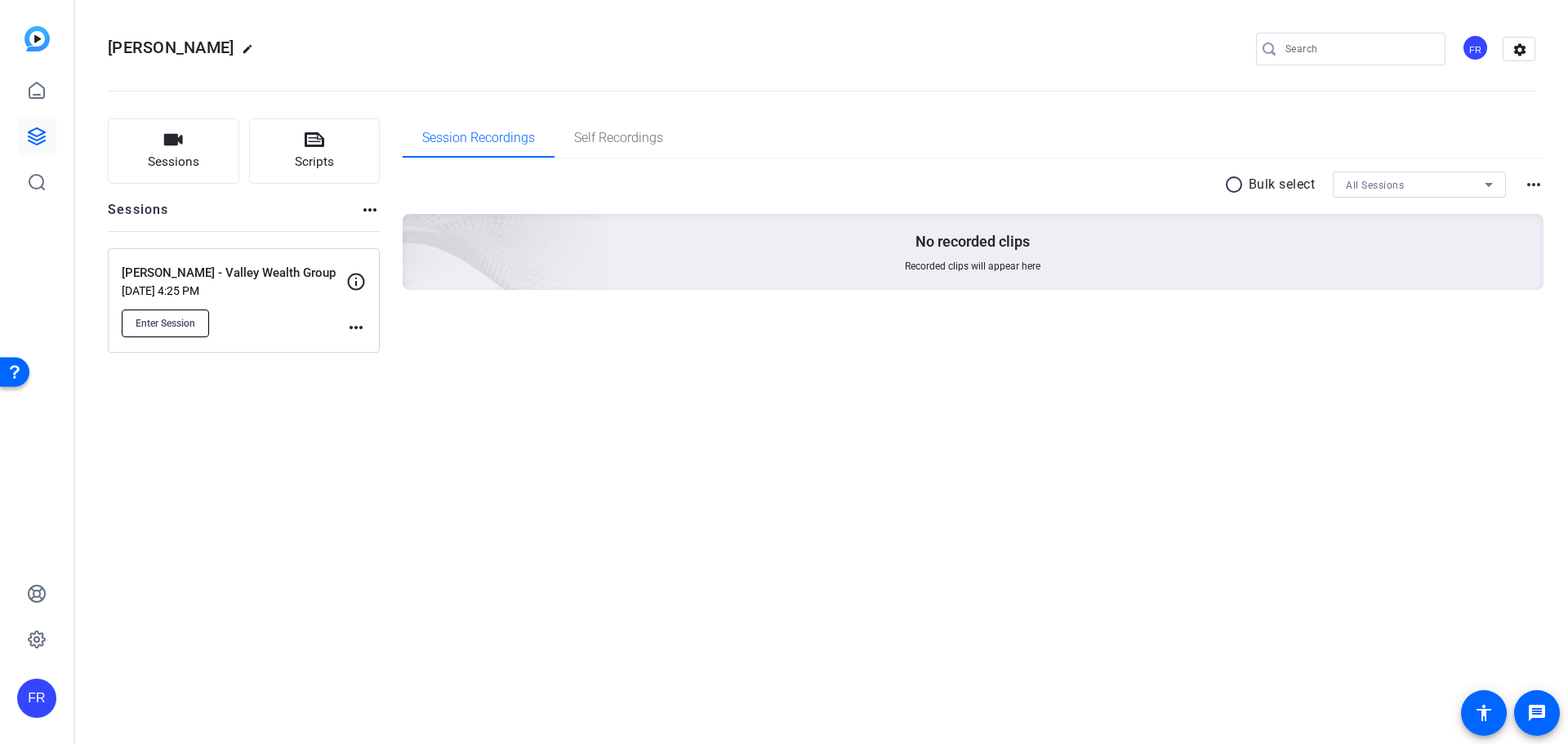 click on "Enter Session" 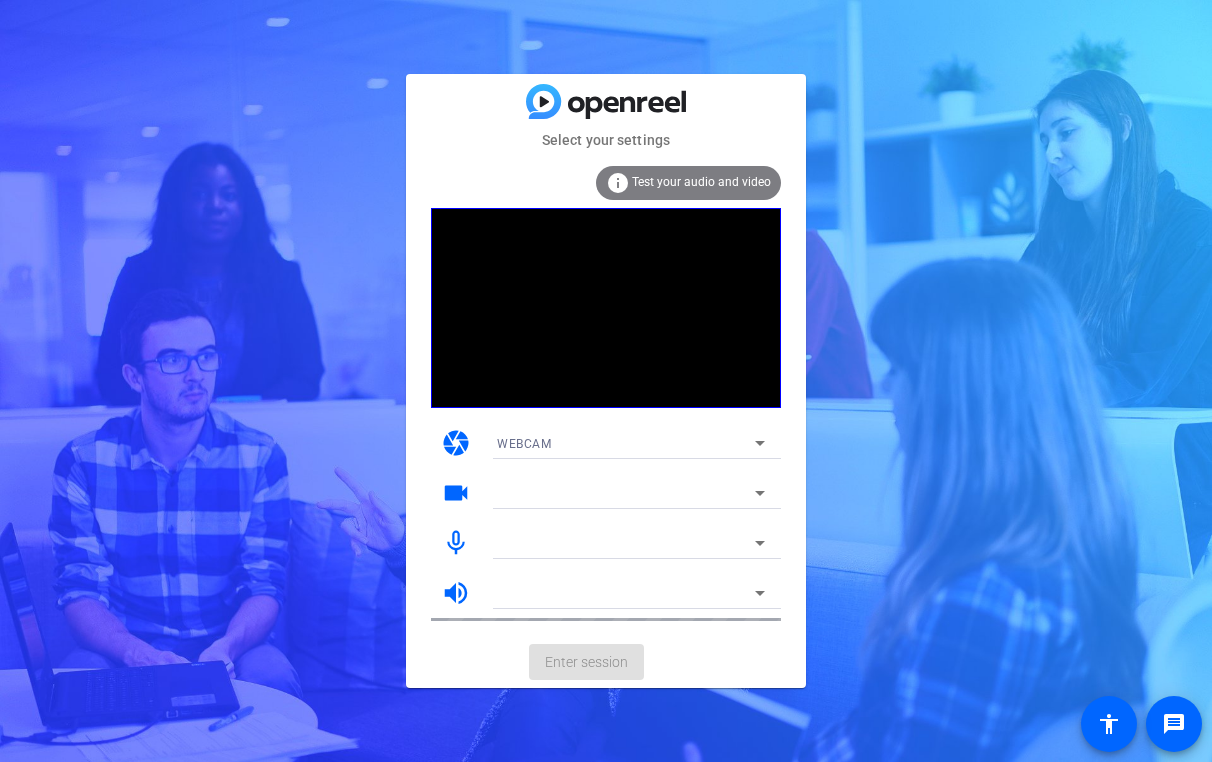 scroll, scrollTop: 0, scrollLeft: 0, axis: both 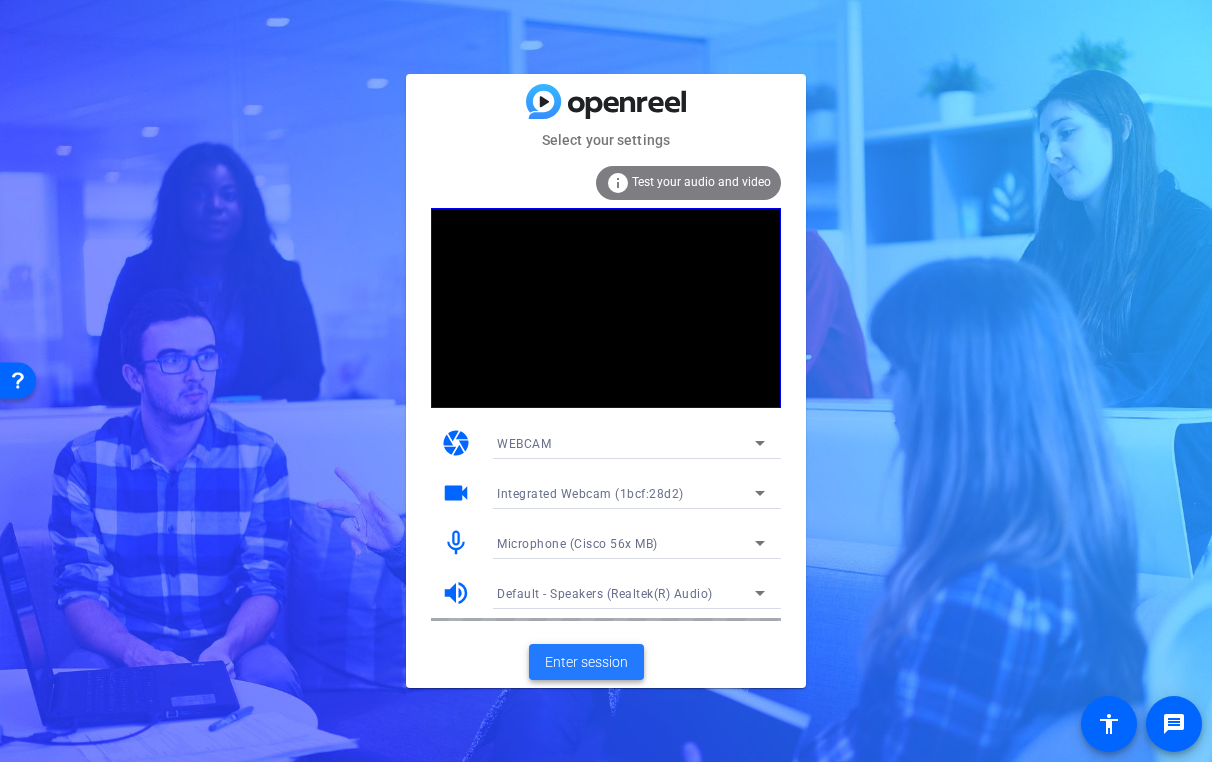 click on "Enter session" 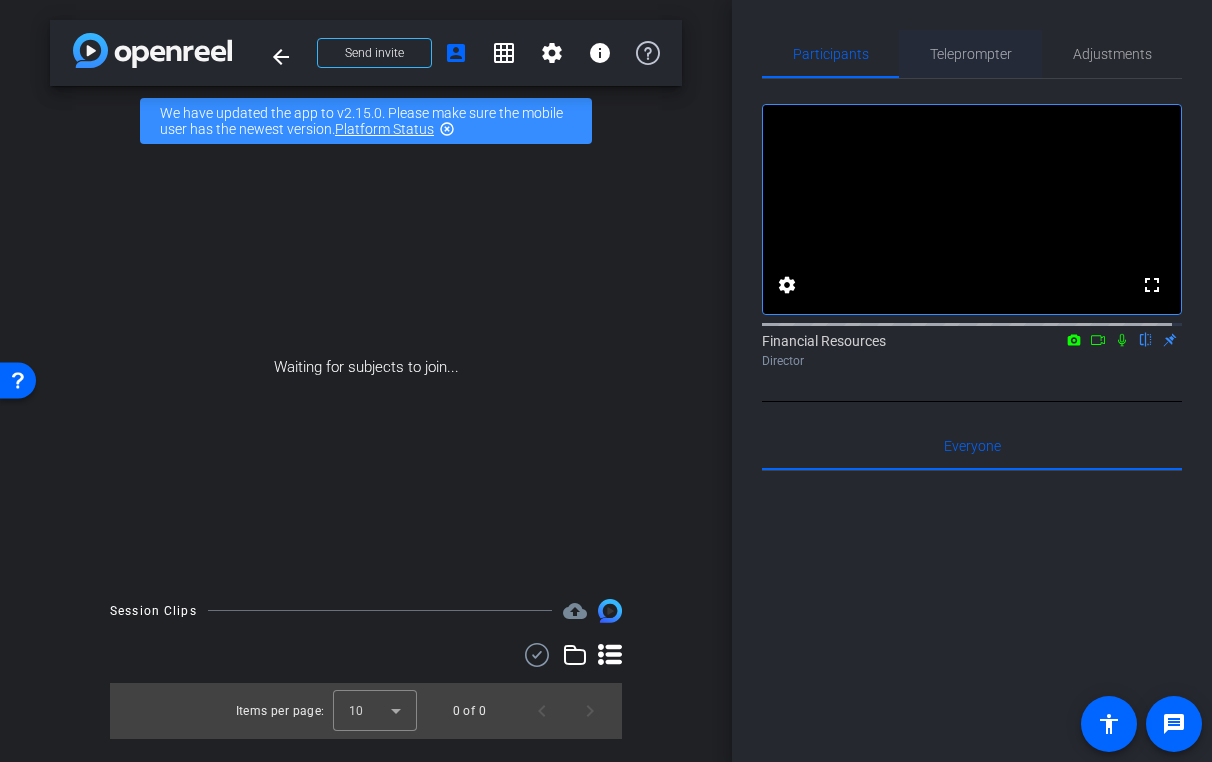 click on "Teleprompter" at bounding box center [971, 54] 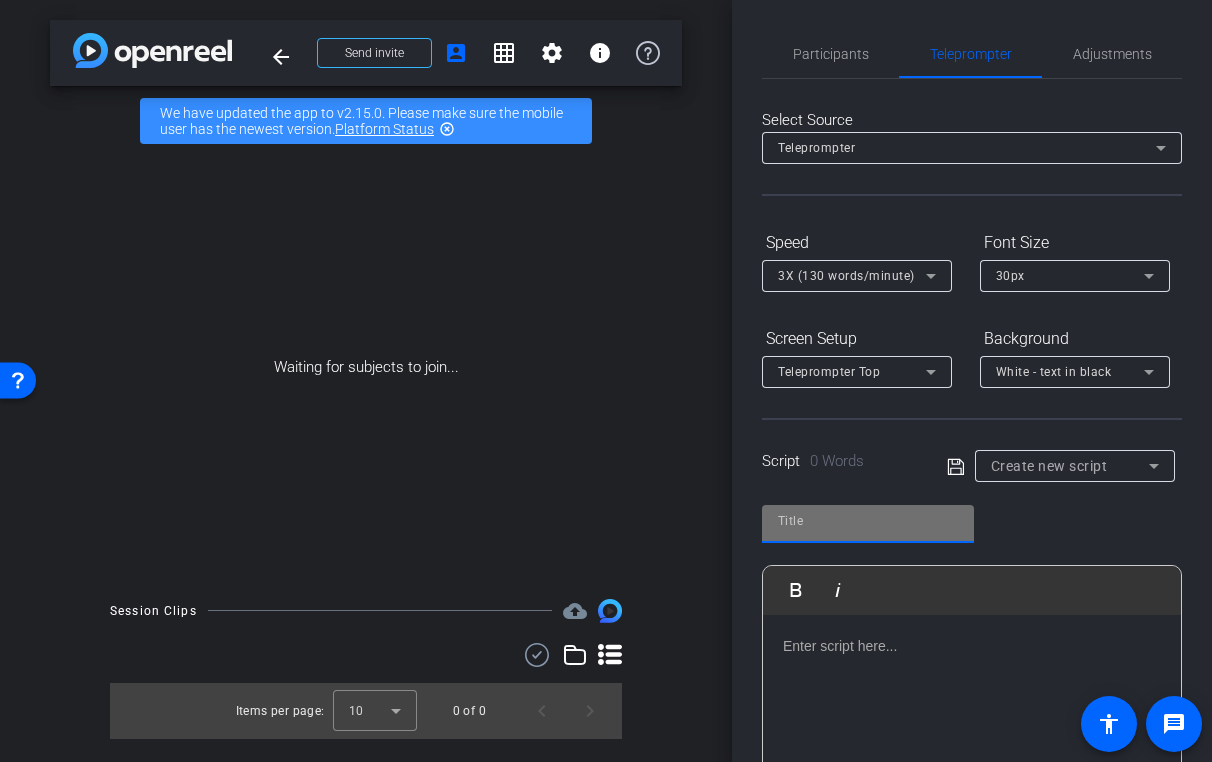 click at bounding box center (868, 521) 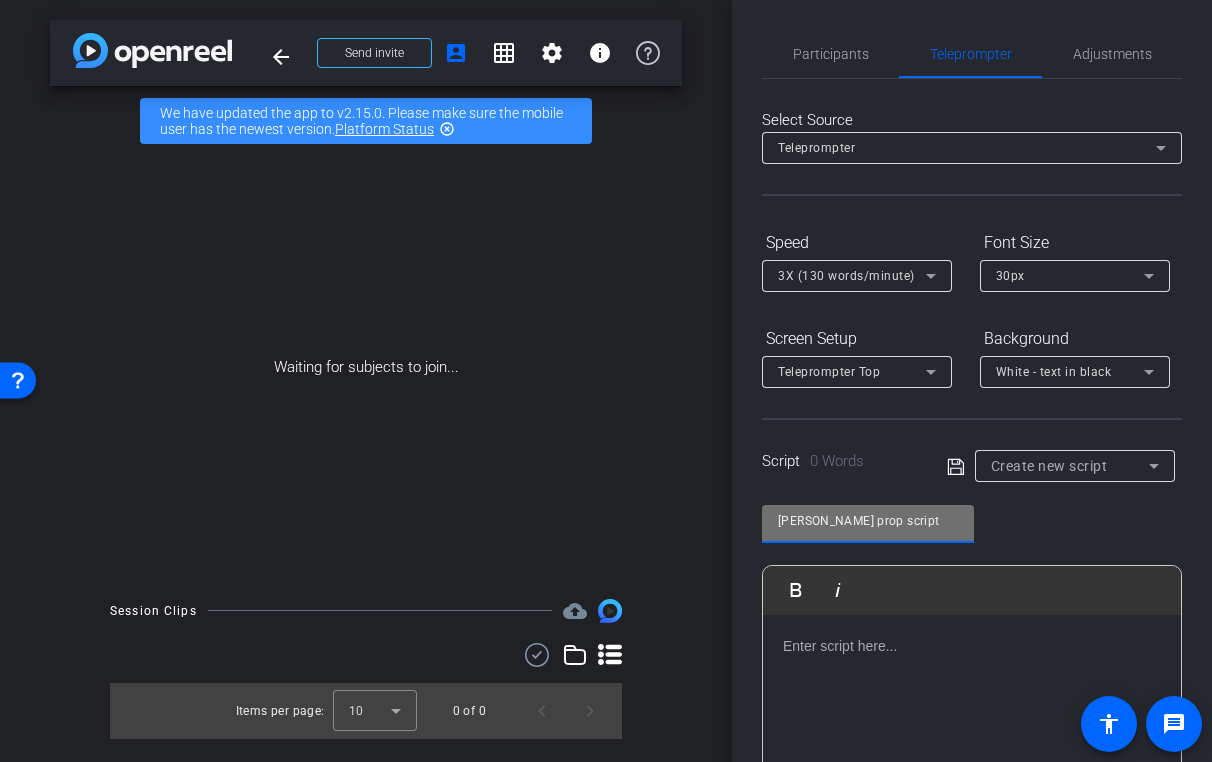 type on "Anthony value prop script" 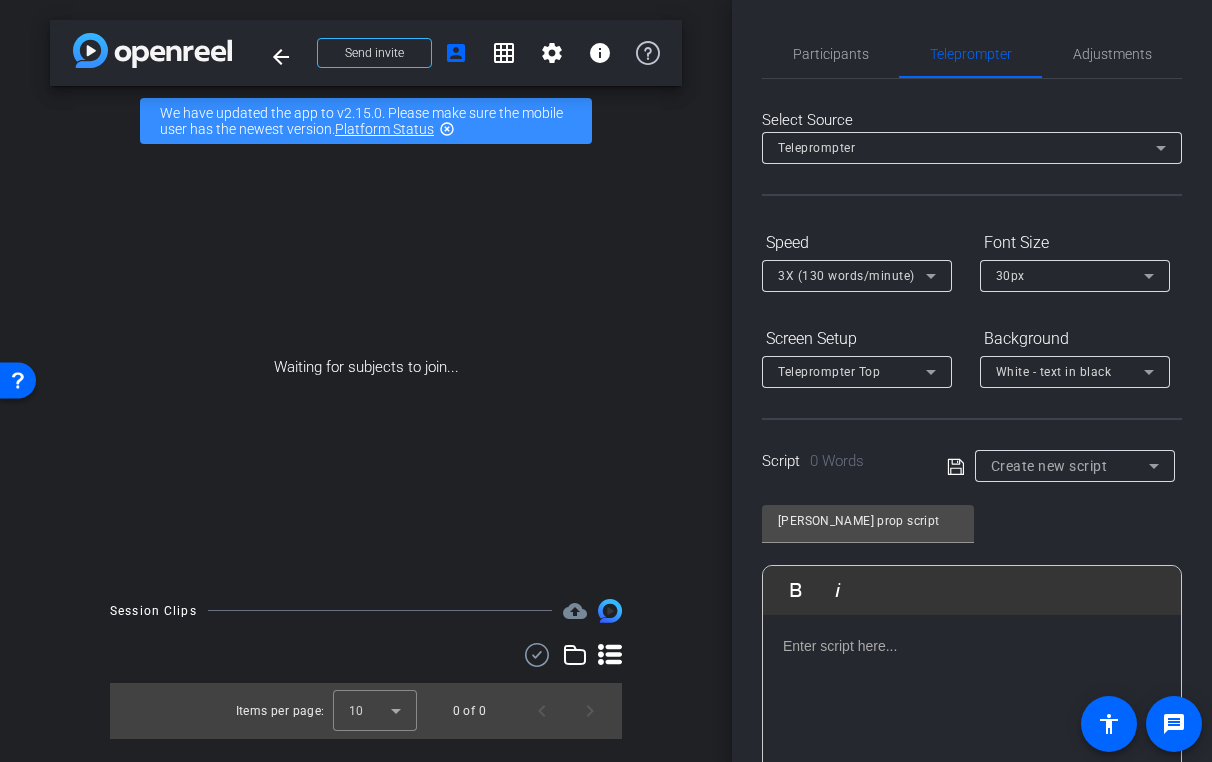 click 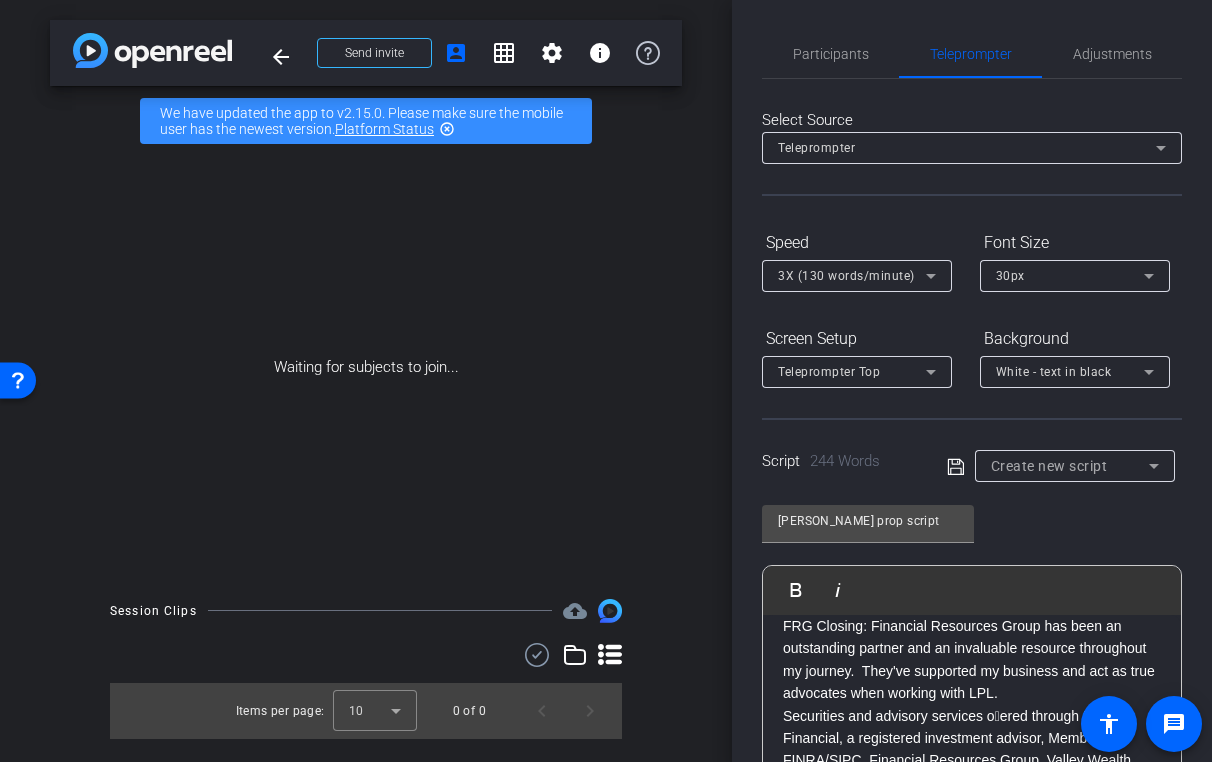 scroll, scrollTop: 25990, scrollLeft: 2, axis: both 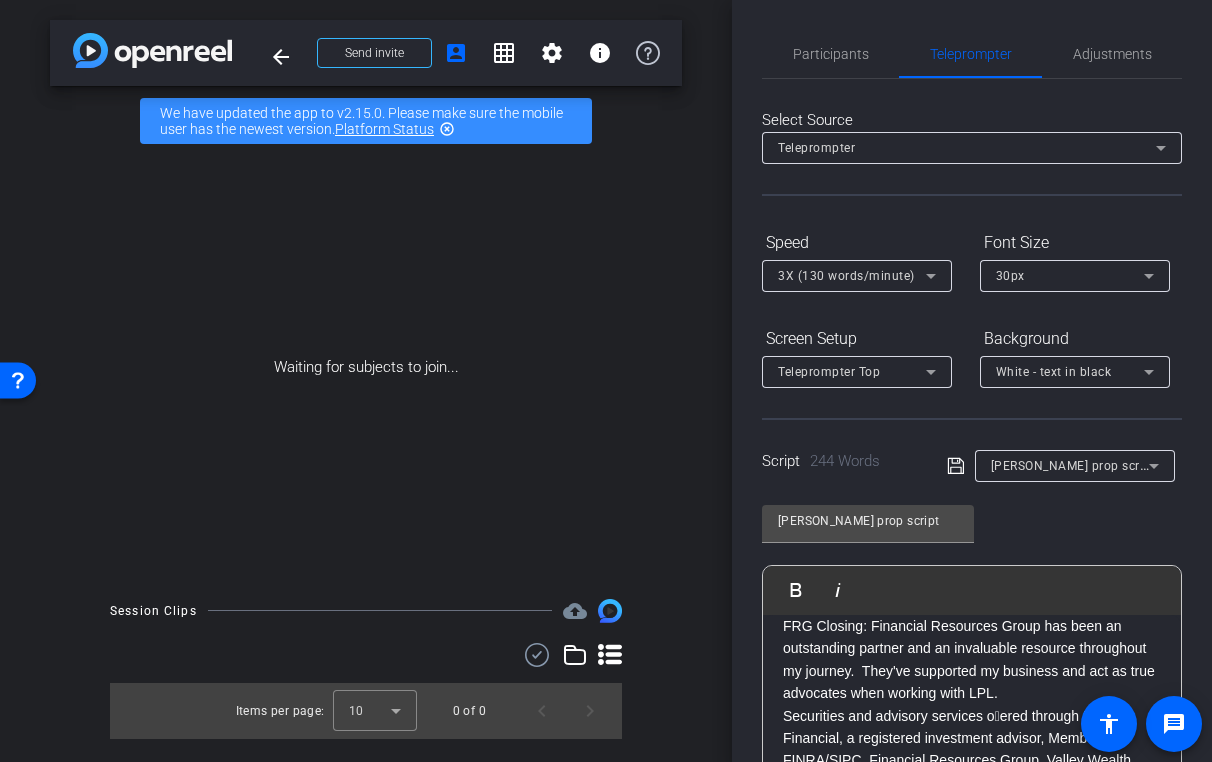 click on "FRG Closing: Financial Resources Group has been an outstanding partner and an invaluable resource throughout my journey.  They've supported my business and act as true advocates when working with LPL." 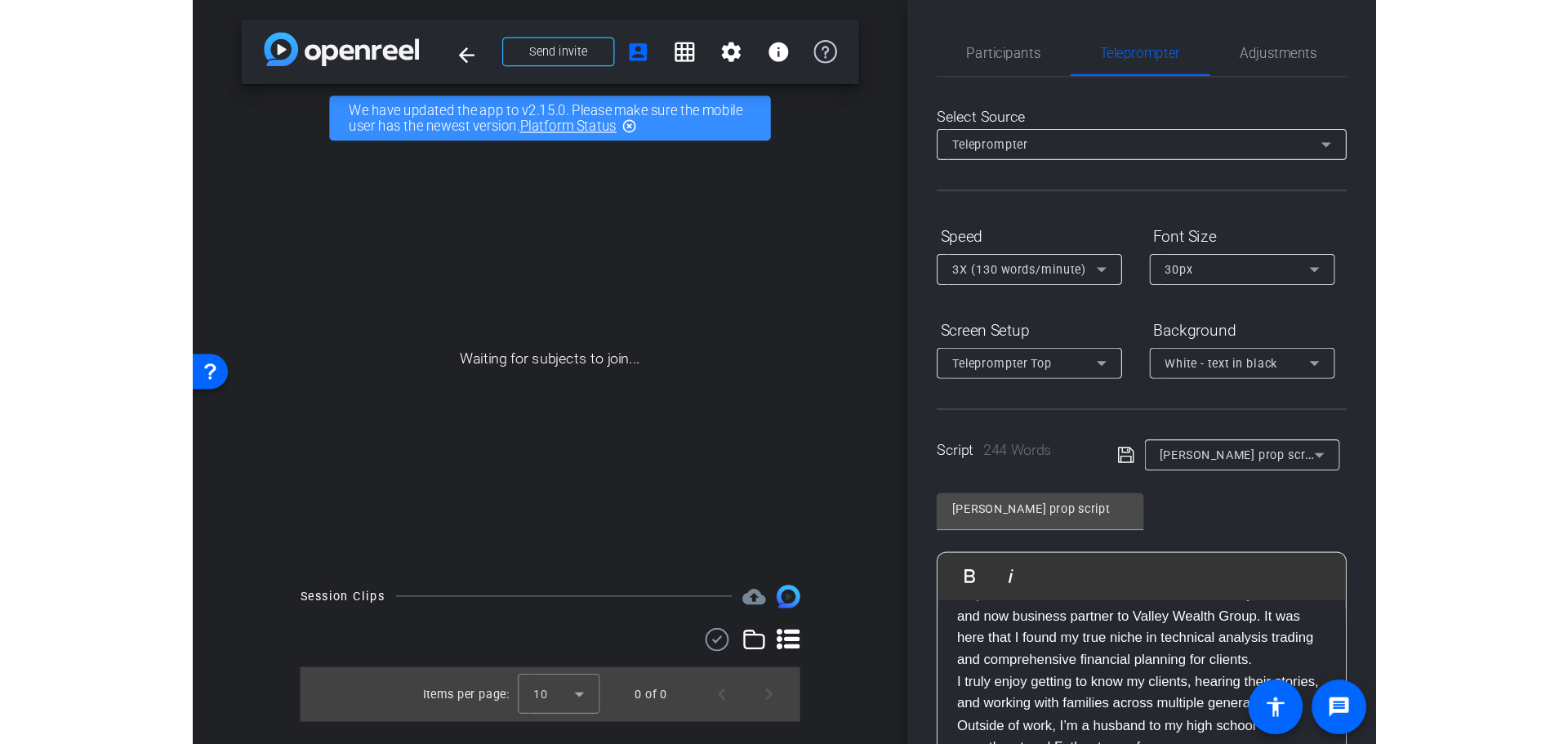 scroll, scrollTop: 127, scrollLeft: 0, axis: vertical 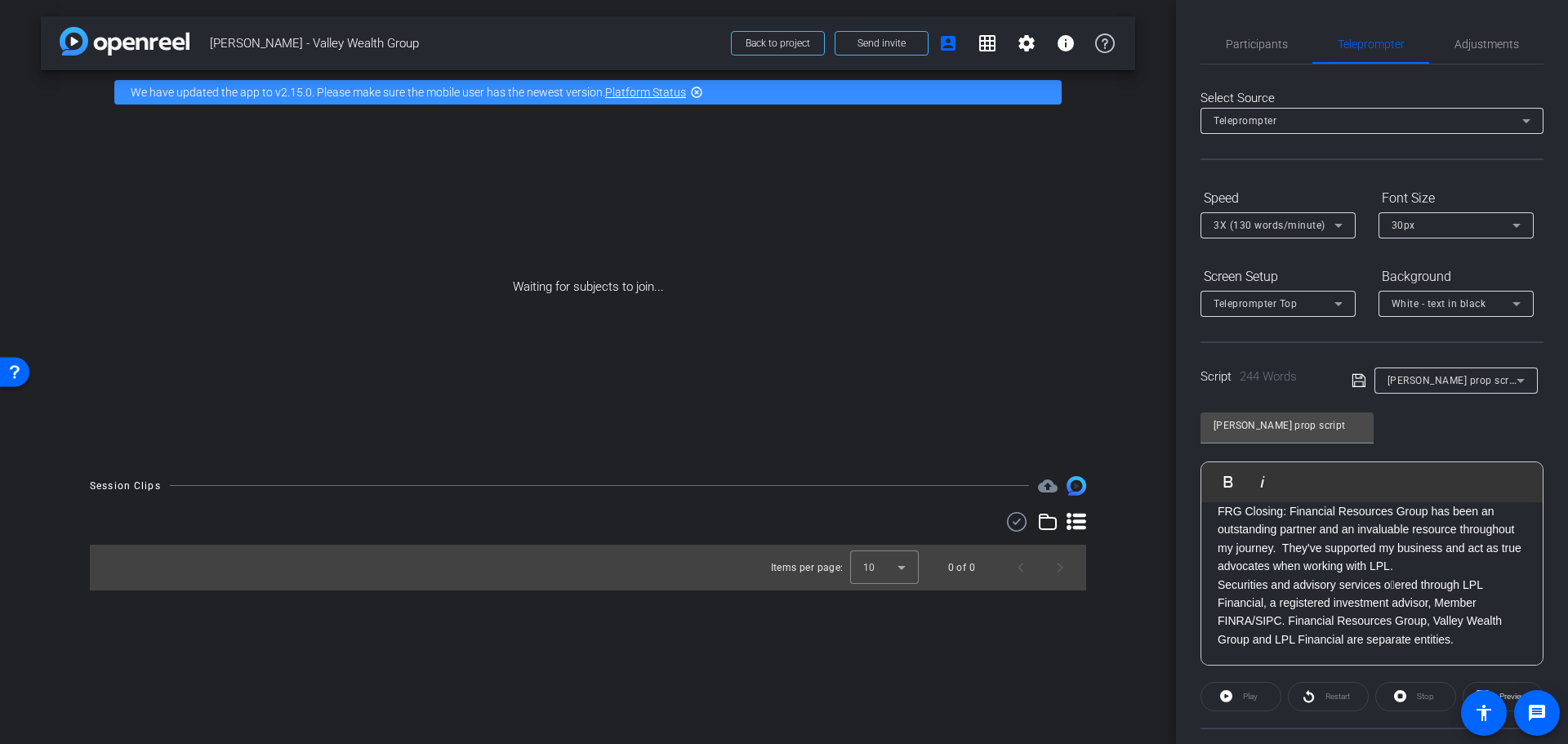 drag, startPoint x: 1219, startPoint y: 585, endPoint x: 1492, endPoint y: 660, distance: 283.11482 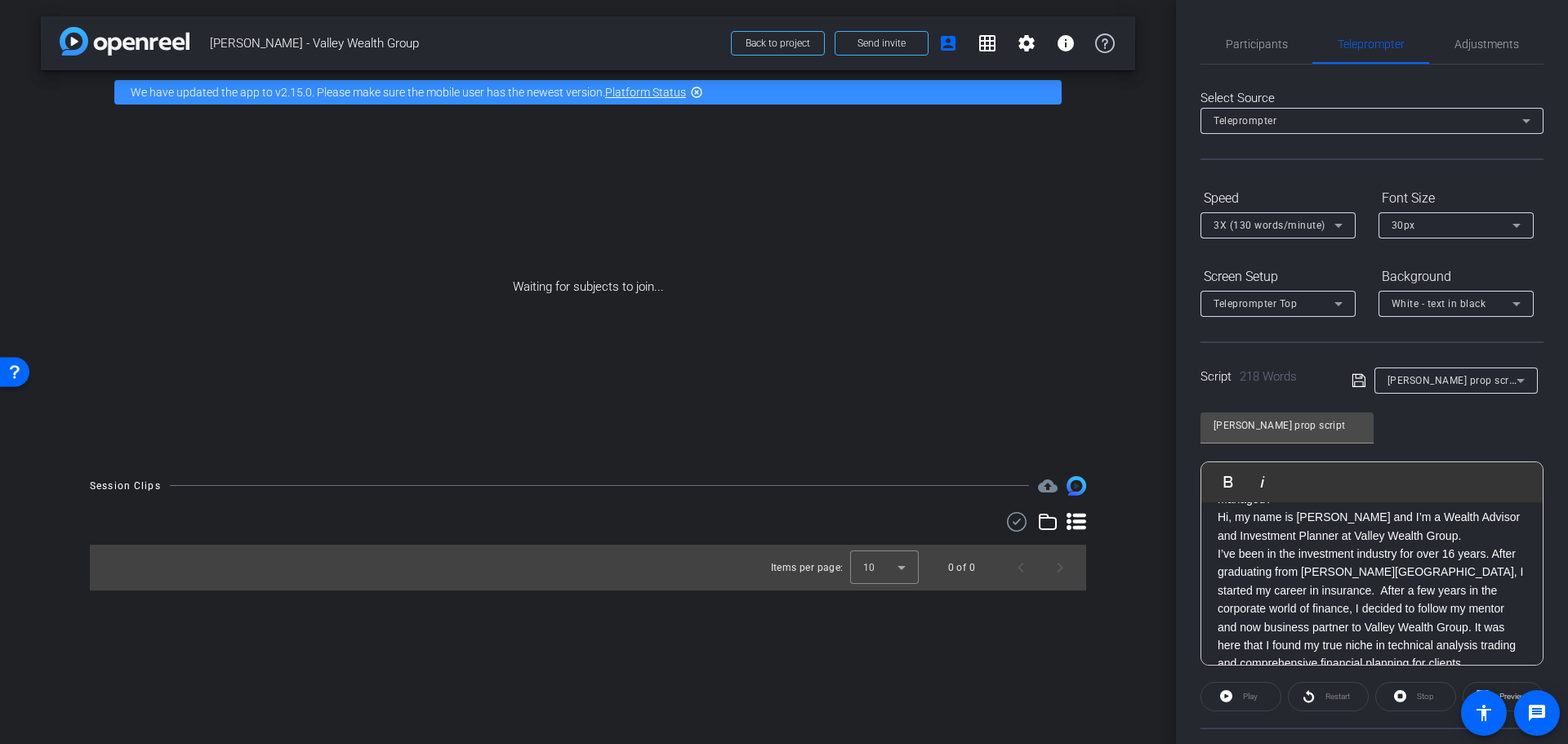 scroll, scrollTop: 0, scrollLeft: 0, axis: both 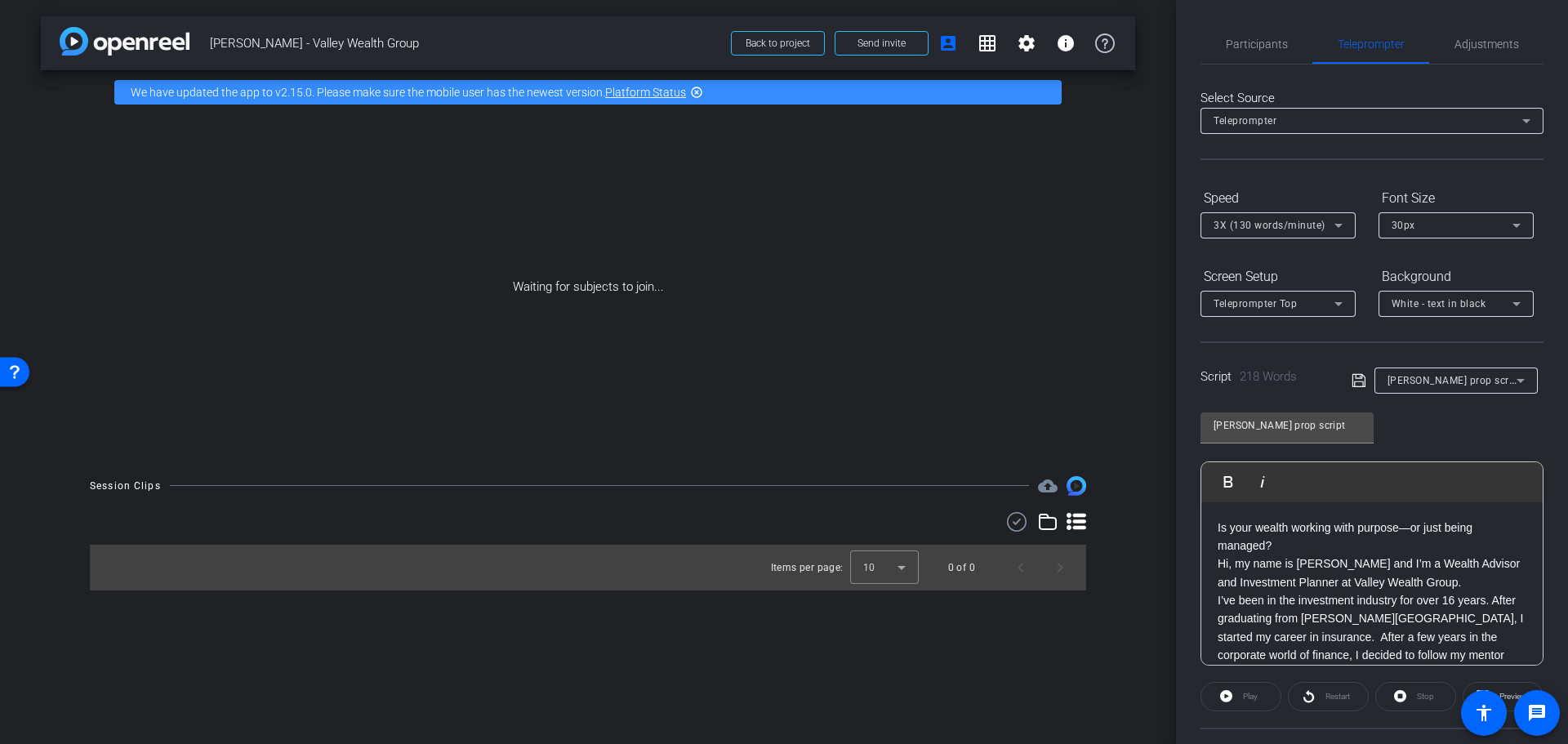 click on "Is your wealth working with purpose—or just being managed?" at bounding box center [1372, 537] 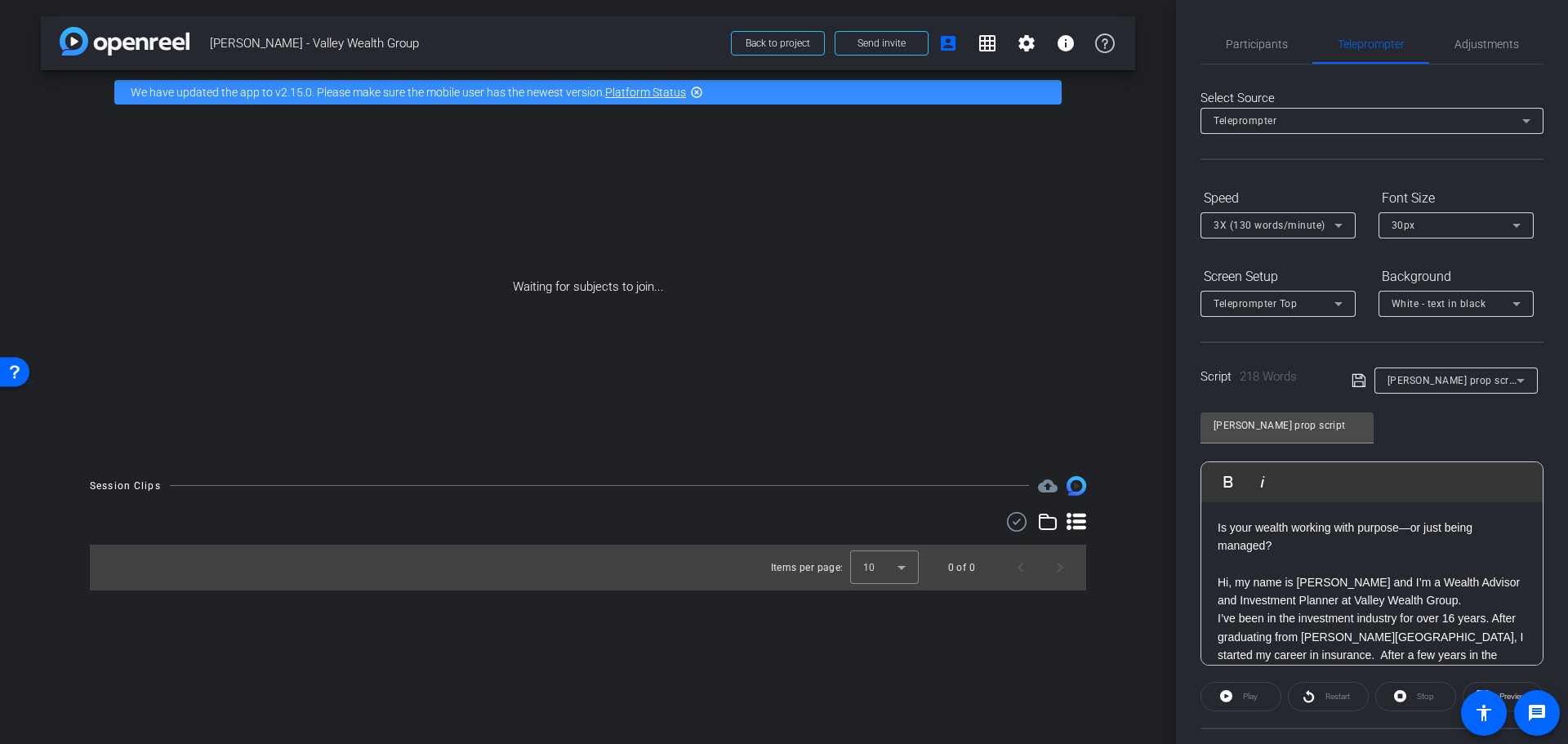 click on "Hi, my name is Andrew Schenker and I’m a Wealth Advisor and Investment Planner at Valley Wealth Group." 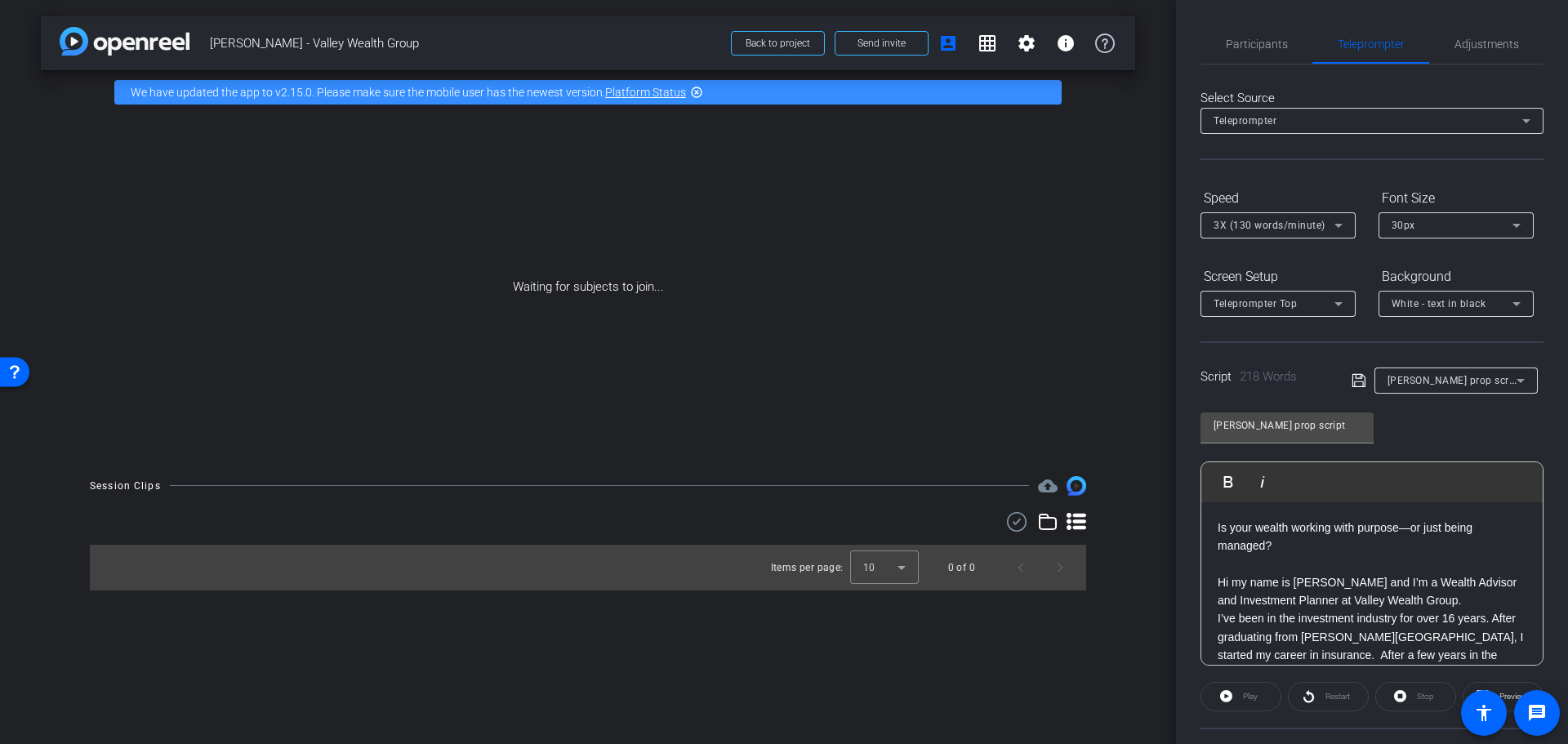 type 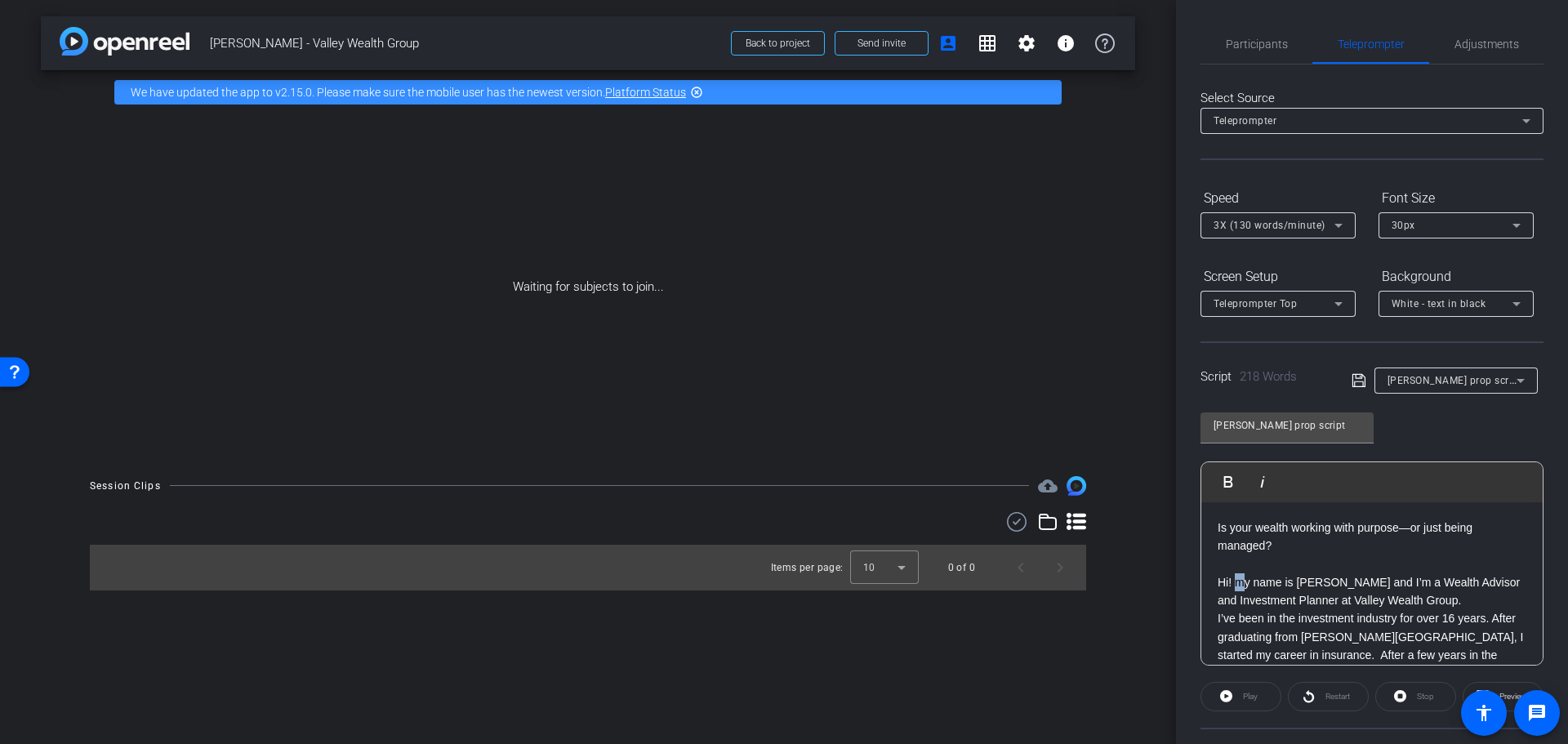 click on "Hi! my name is Andrew Schenker and I’m a Wealth Advisor and Investment Planner at Valley Wealth Group." 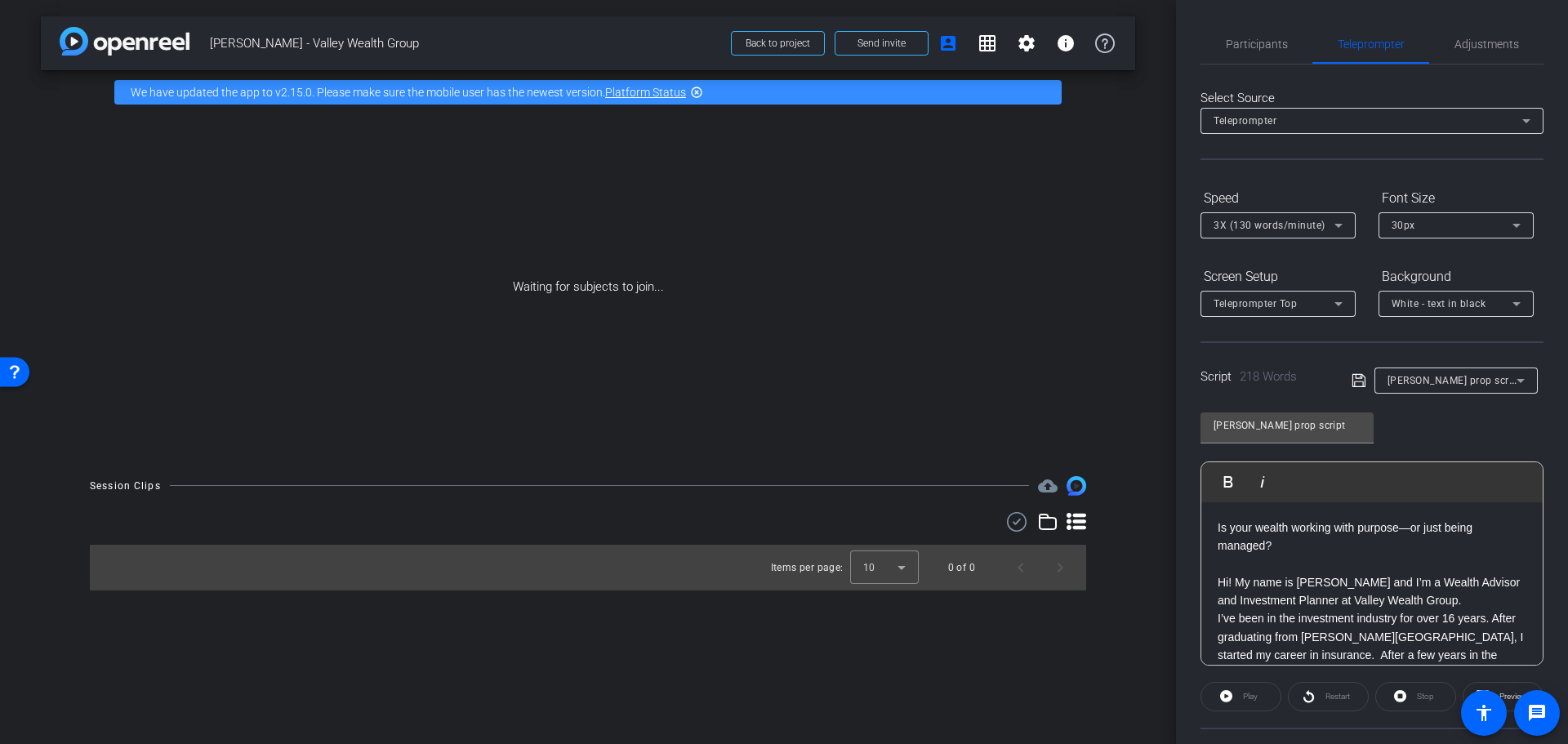 click 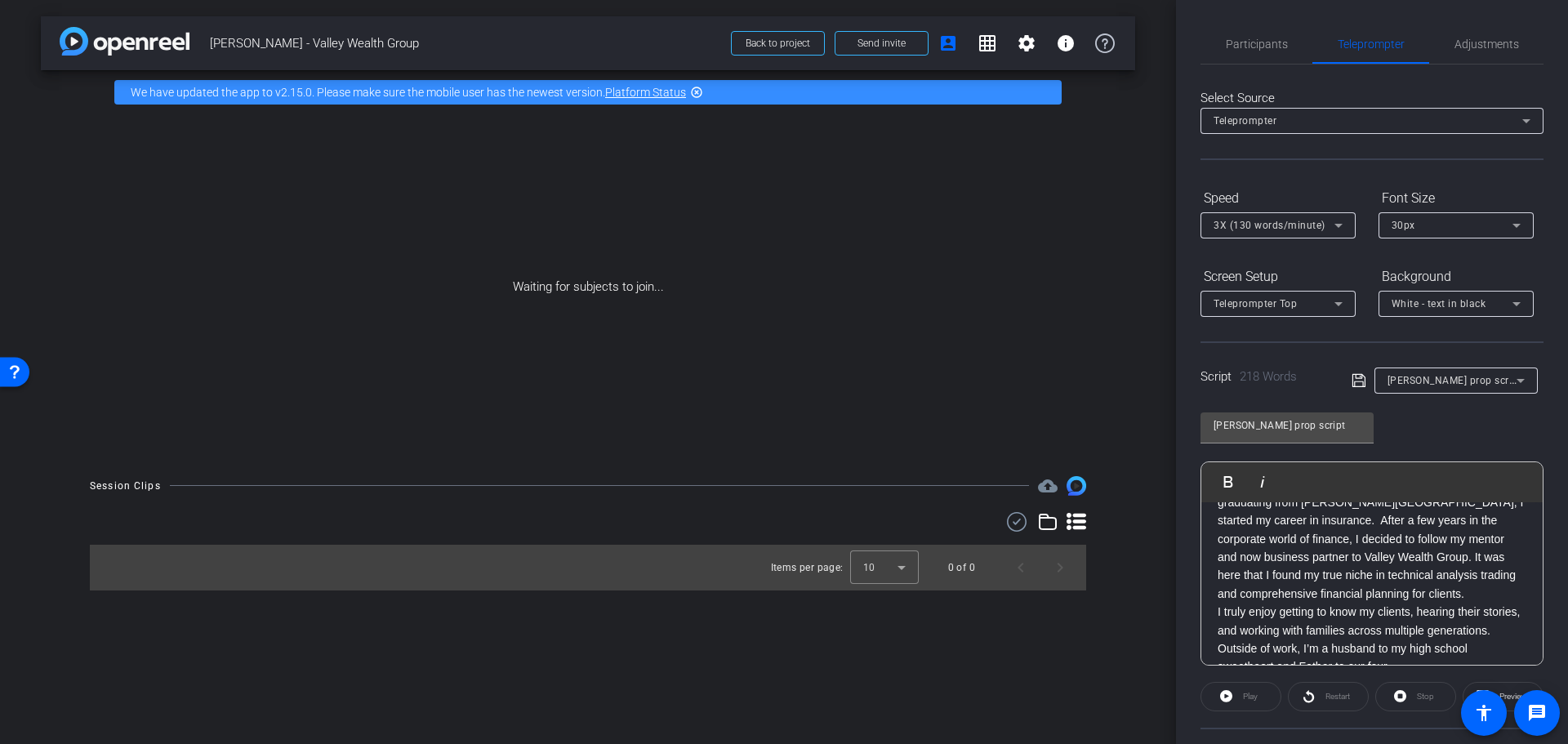 scroll, scrollTop: 163, scrollLeft: 0, axis: vertical 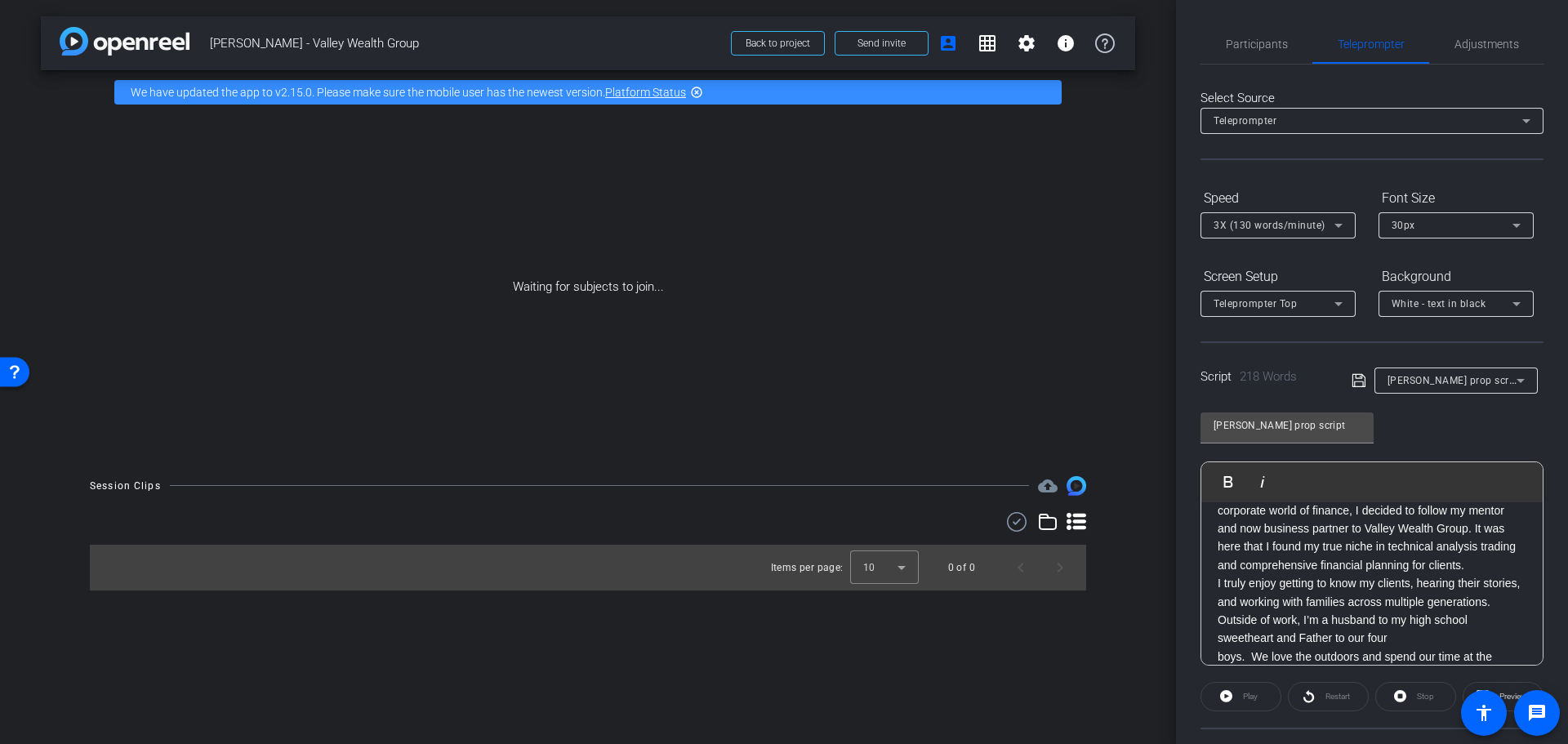 click on "I’ve been in the investment industry for over 16 years. After graduating from James Madison University, I started my career in insurance.  After a few years in the corporate world of ﬁnance, I decided to follow my mentor and now business partner to Valley Wealth Group. It was here that I found my true niche in technical analysis trading and comprehensive ﬁnancial planning for clients." 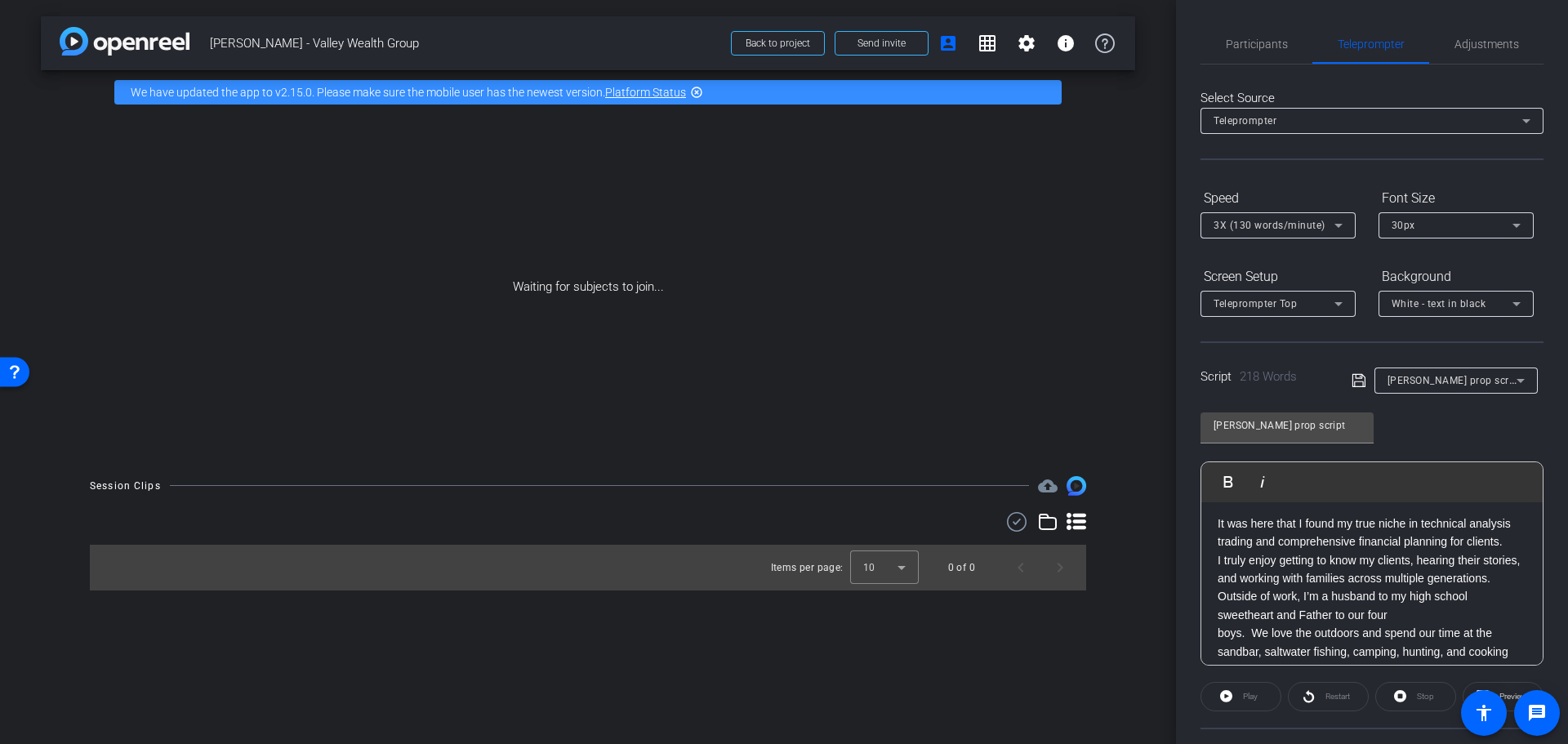 scroll, scrollTop: 245, scrollLeft: 0, axis: vertical 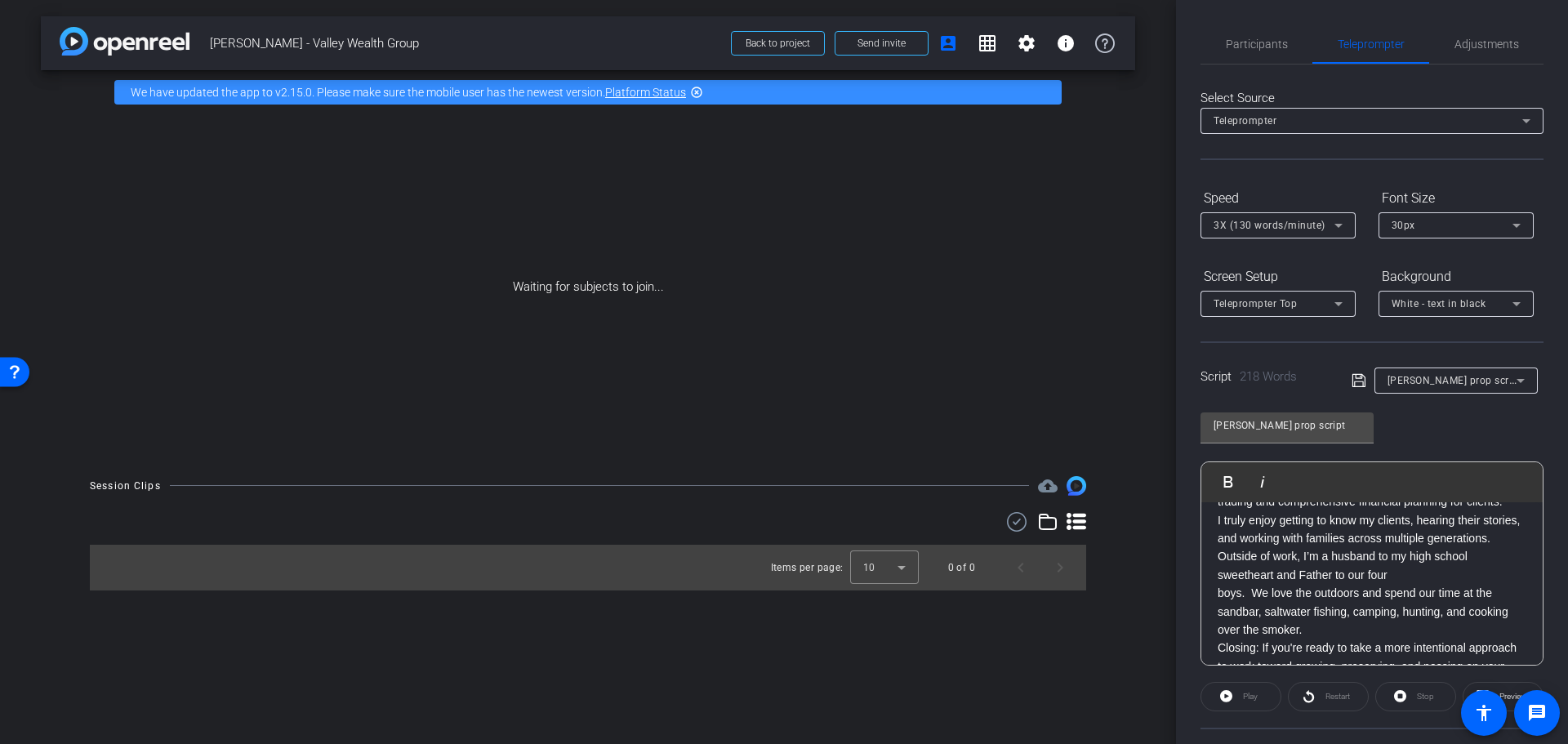 click on "I truly enjoy getting to know my clients, hearing their stories, and working with families across multiple generations." 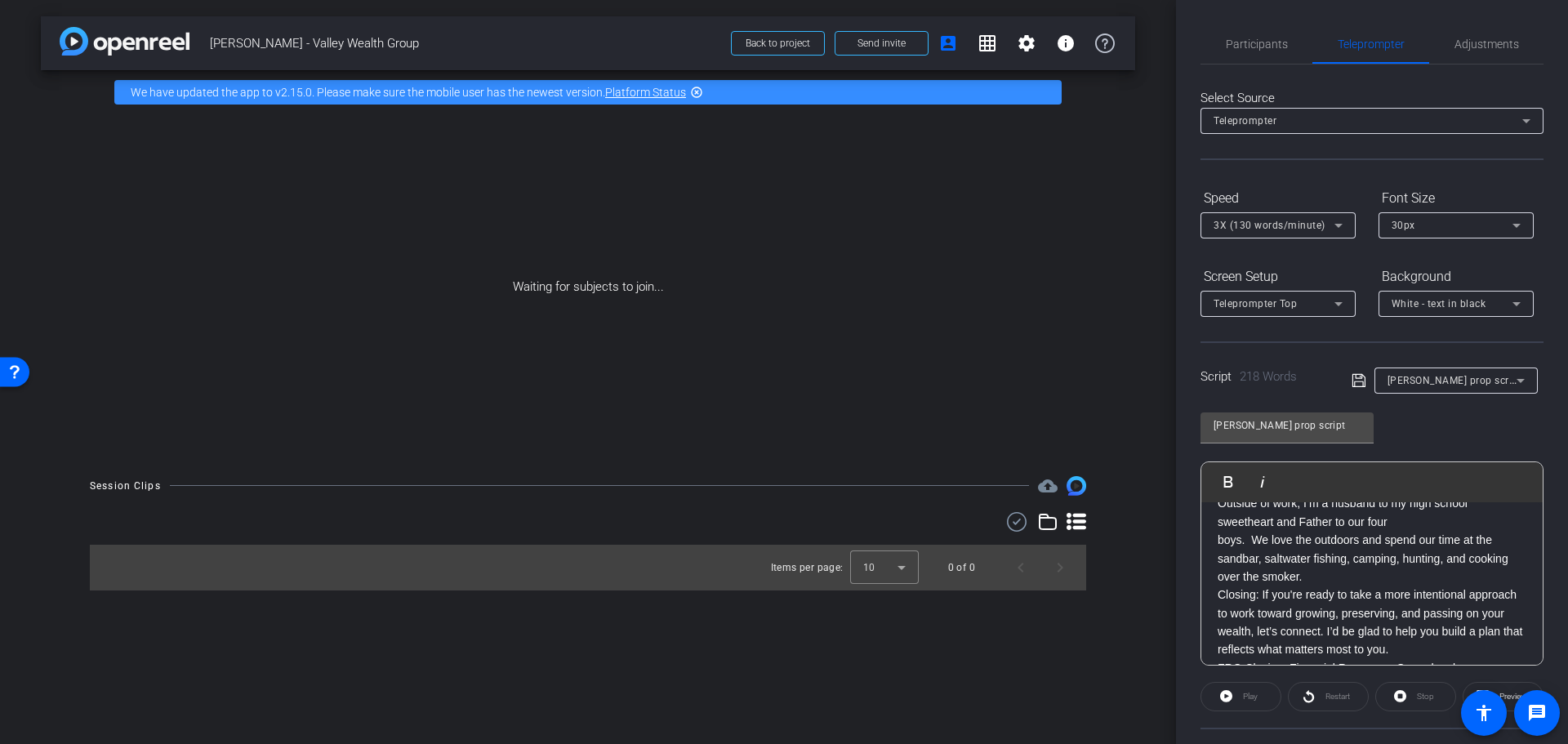 scroll, scrollTop: 327, scrollLeft: 0, axis: vertical 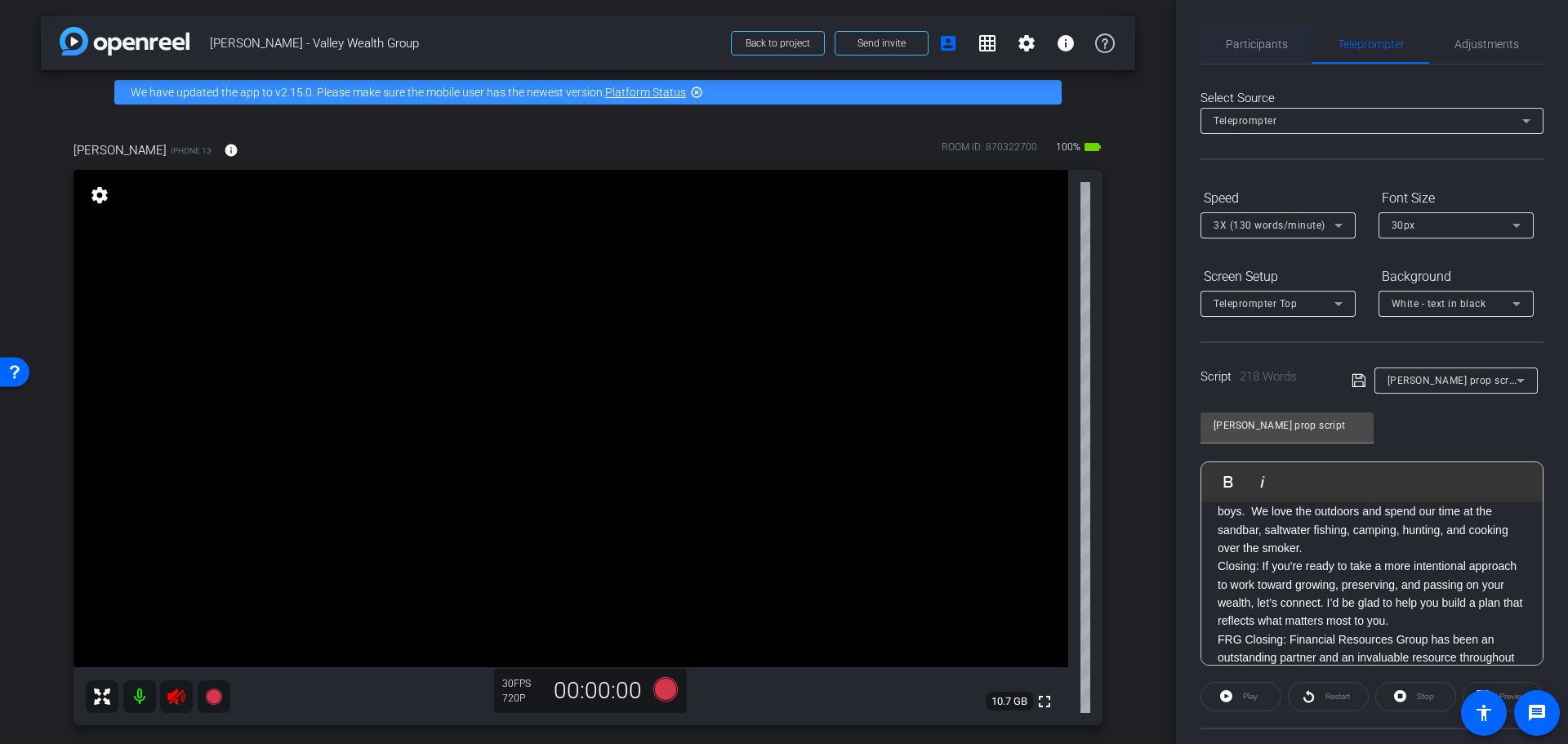 click on "Participants" at bounding box center (1257, 44) 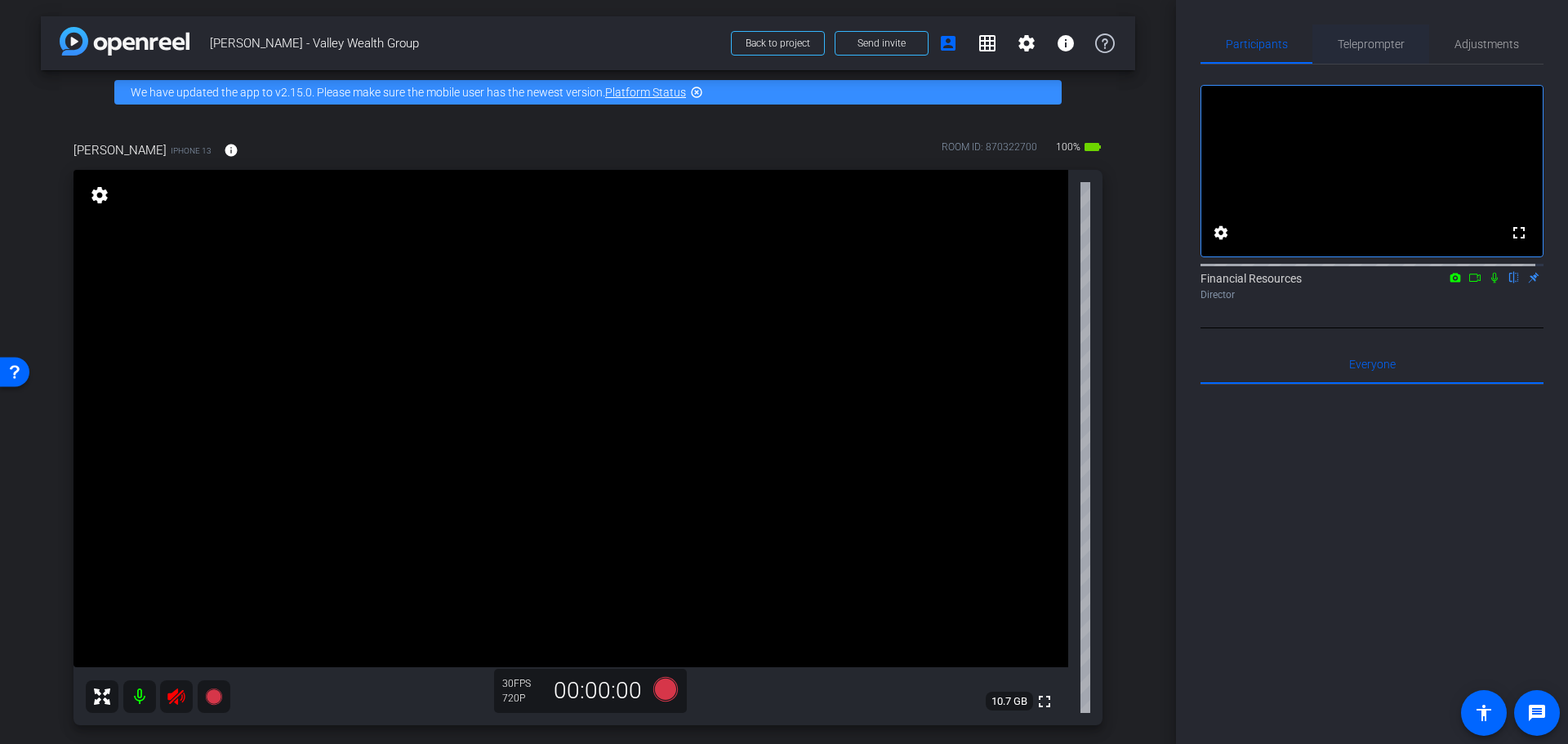 click on "Teleprompter" at bounding box center [1371, 44] 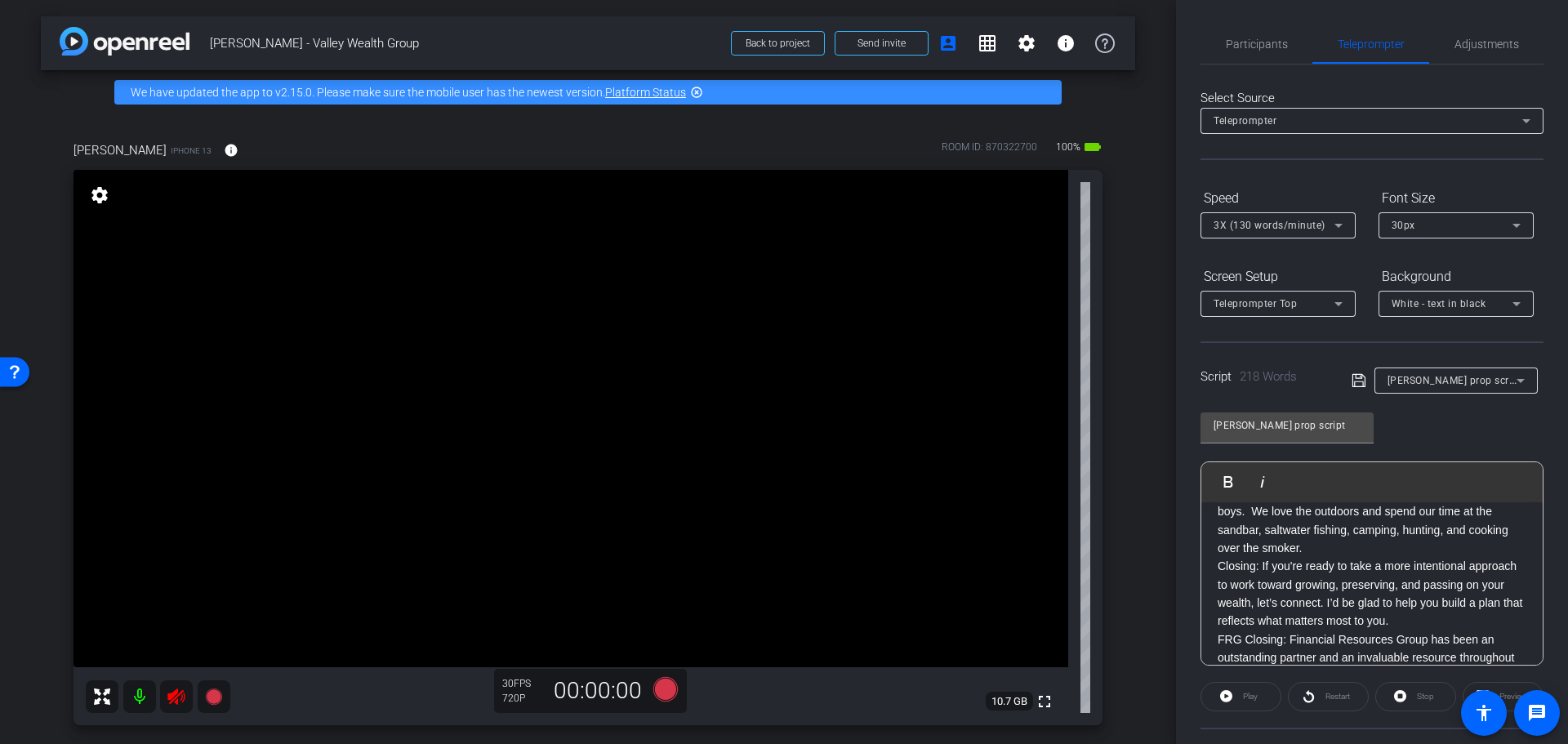 click 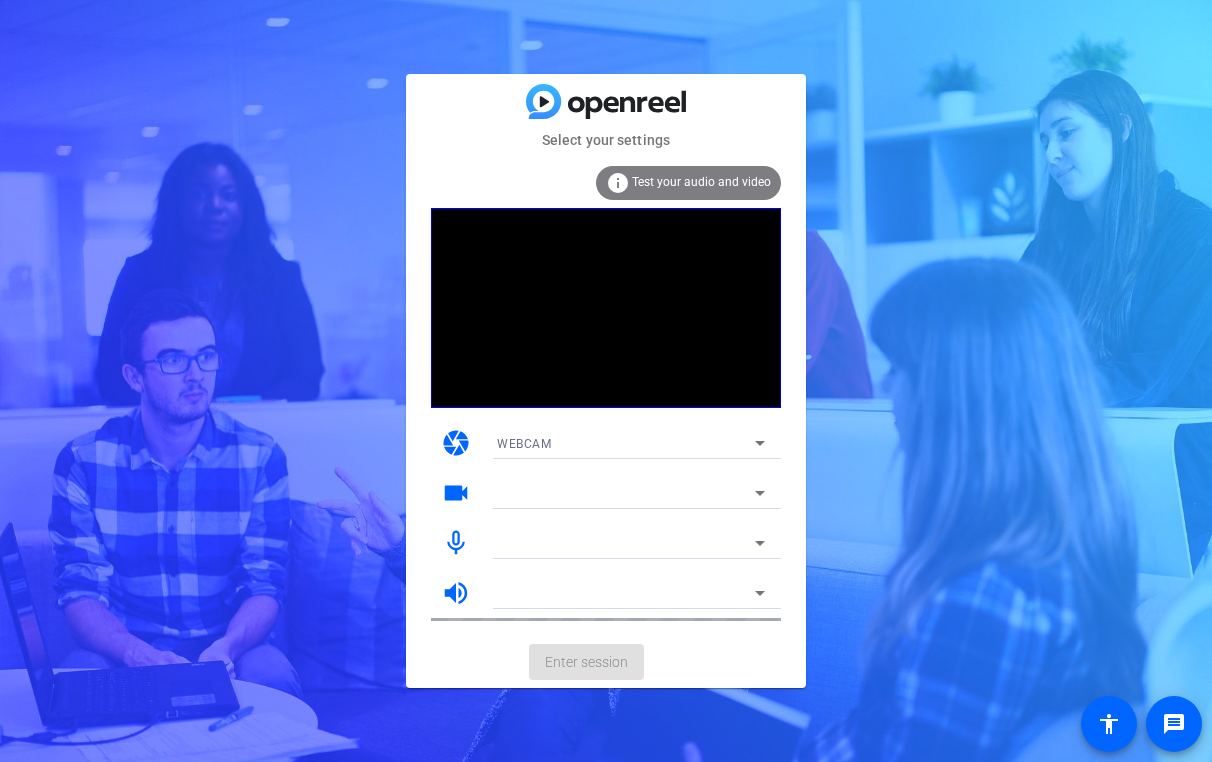 scroll, scrollTop: 0, scrollLeft: 0, axis: both 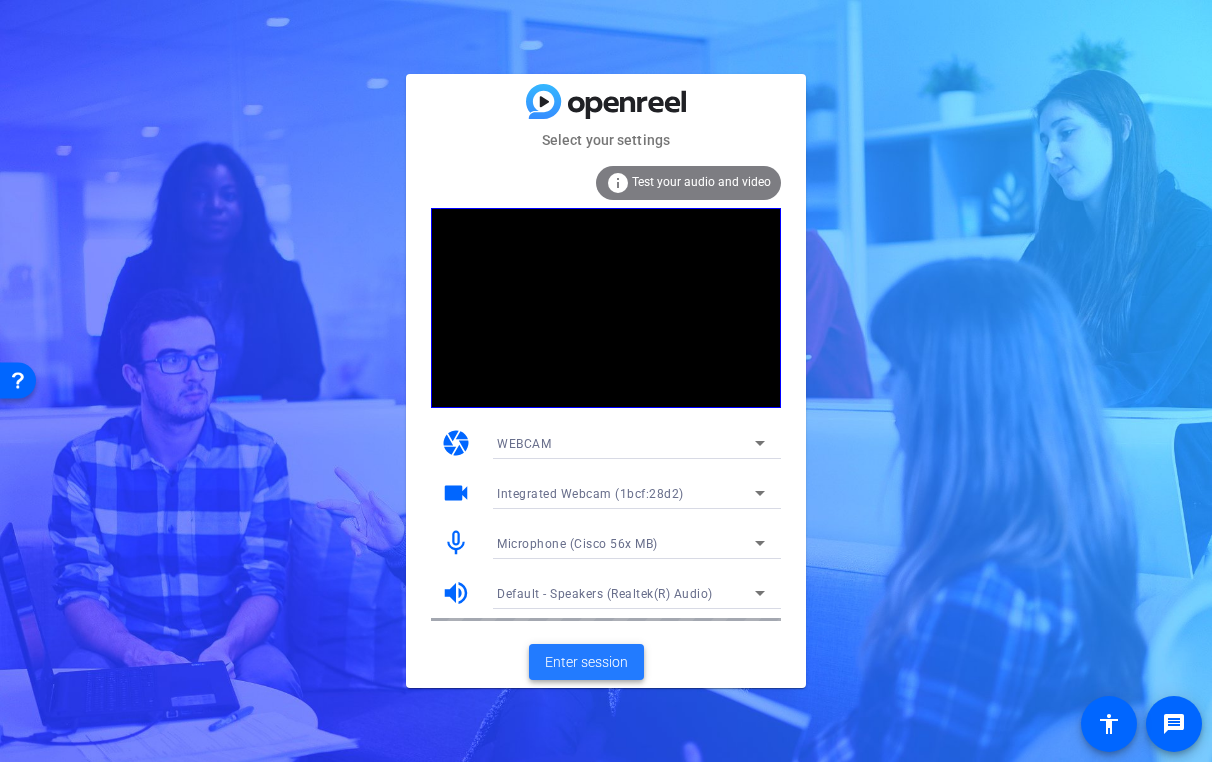 click on "Enter session" 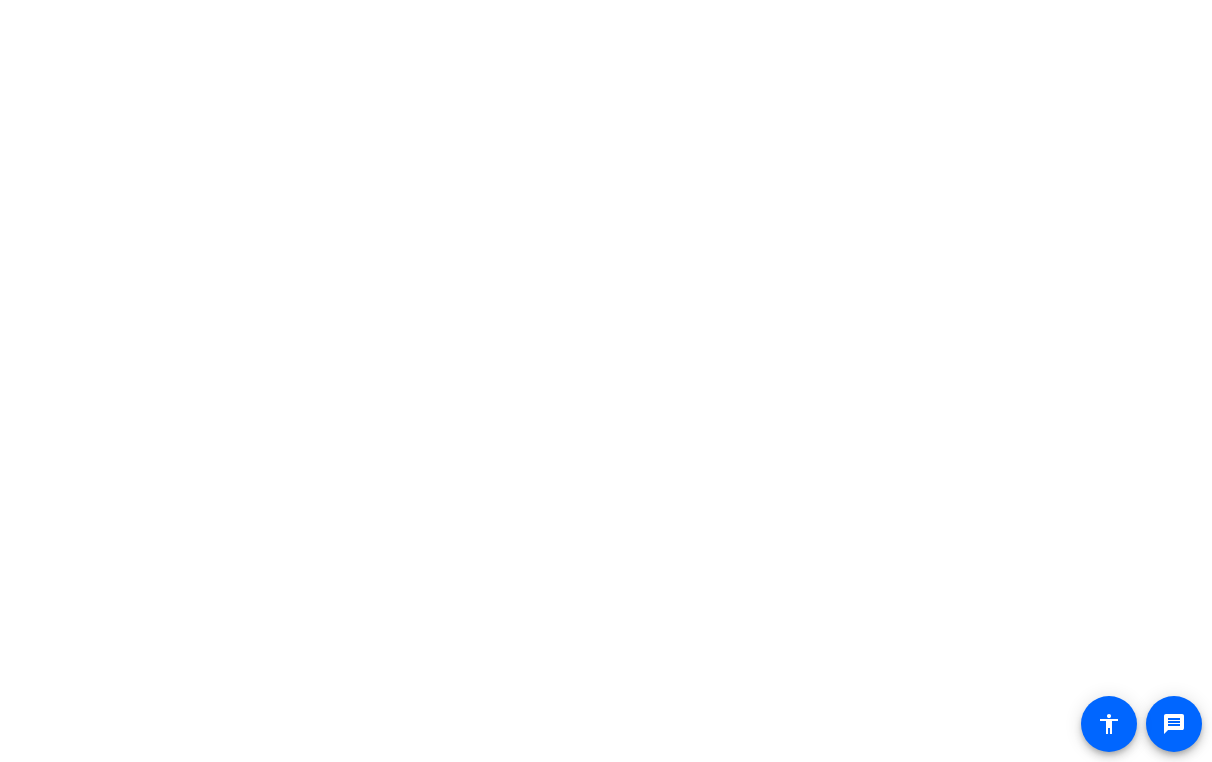 scroll, scrollTop: 0, scrollLeft: 0, axis: both 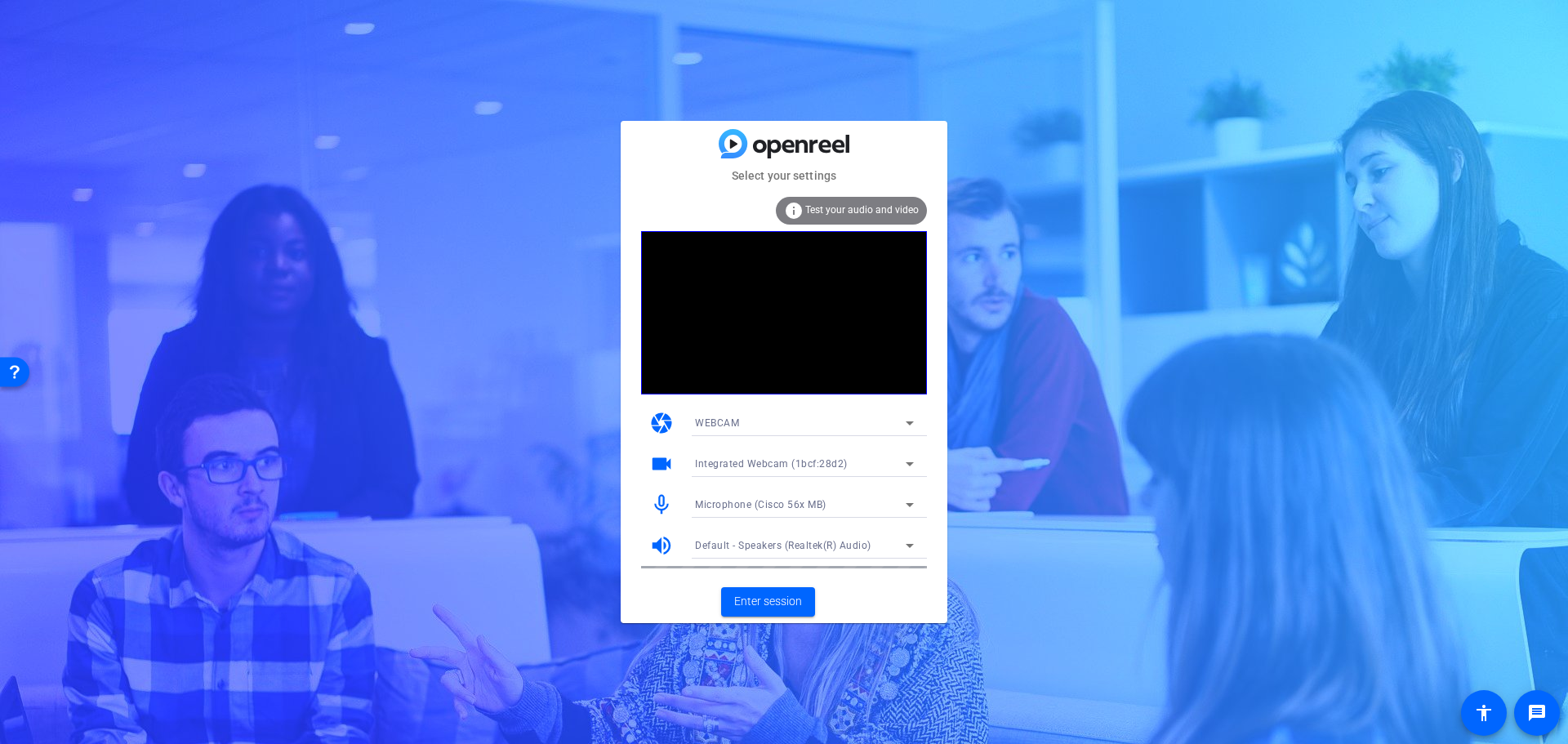 click 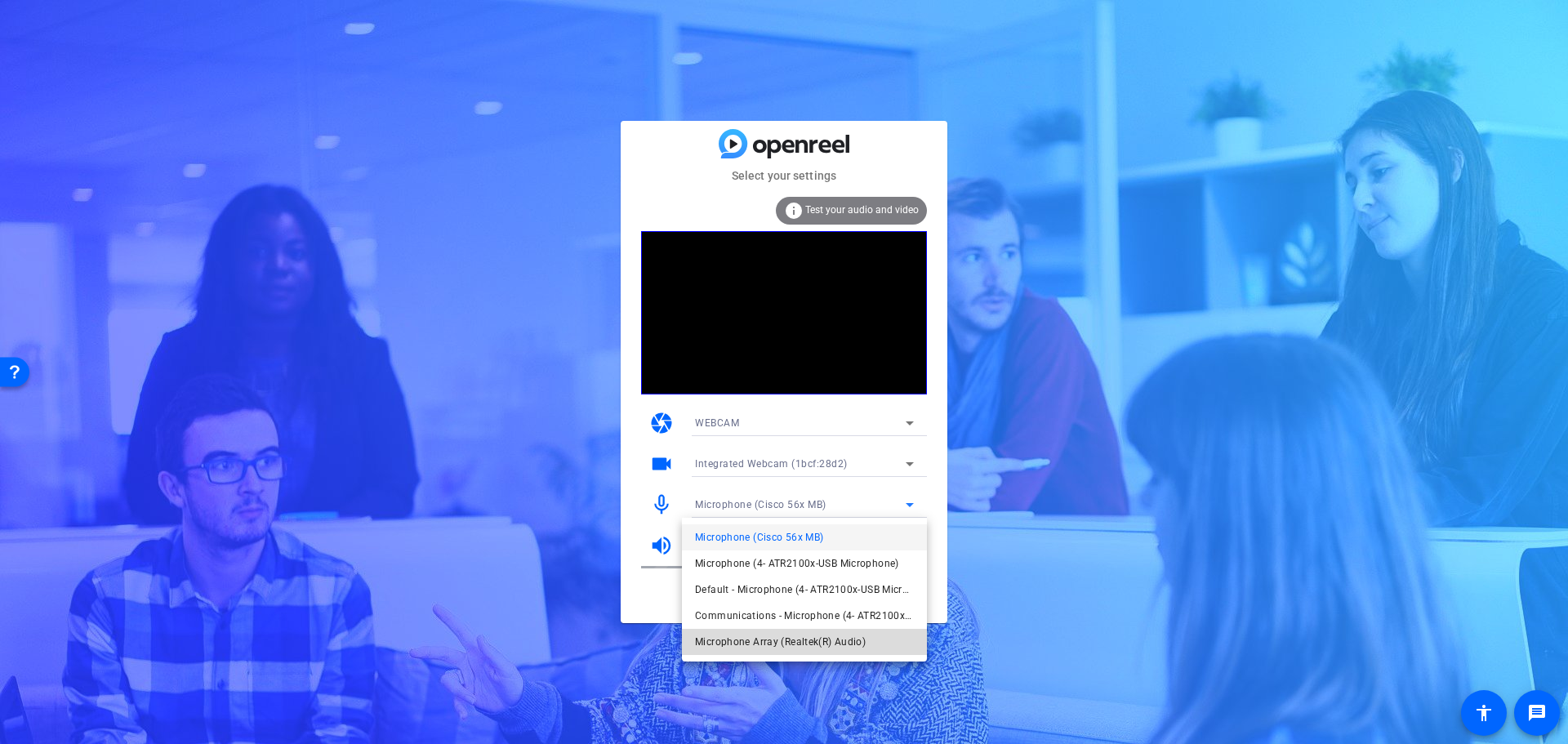 click on "Microphone Array (Realtek(R) Audio)" at bounding box center [780, 642] 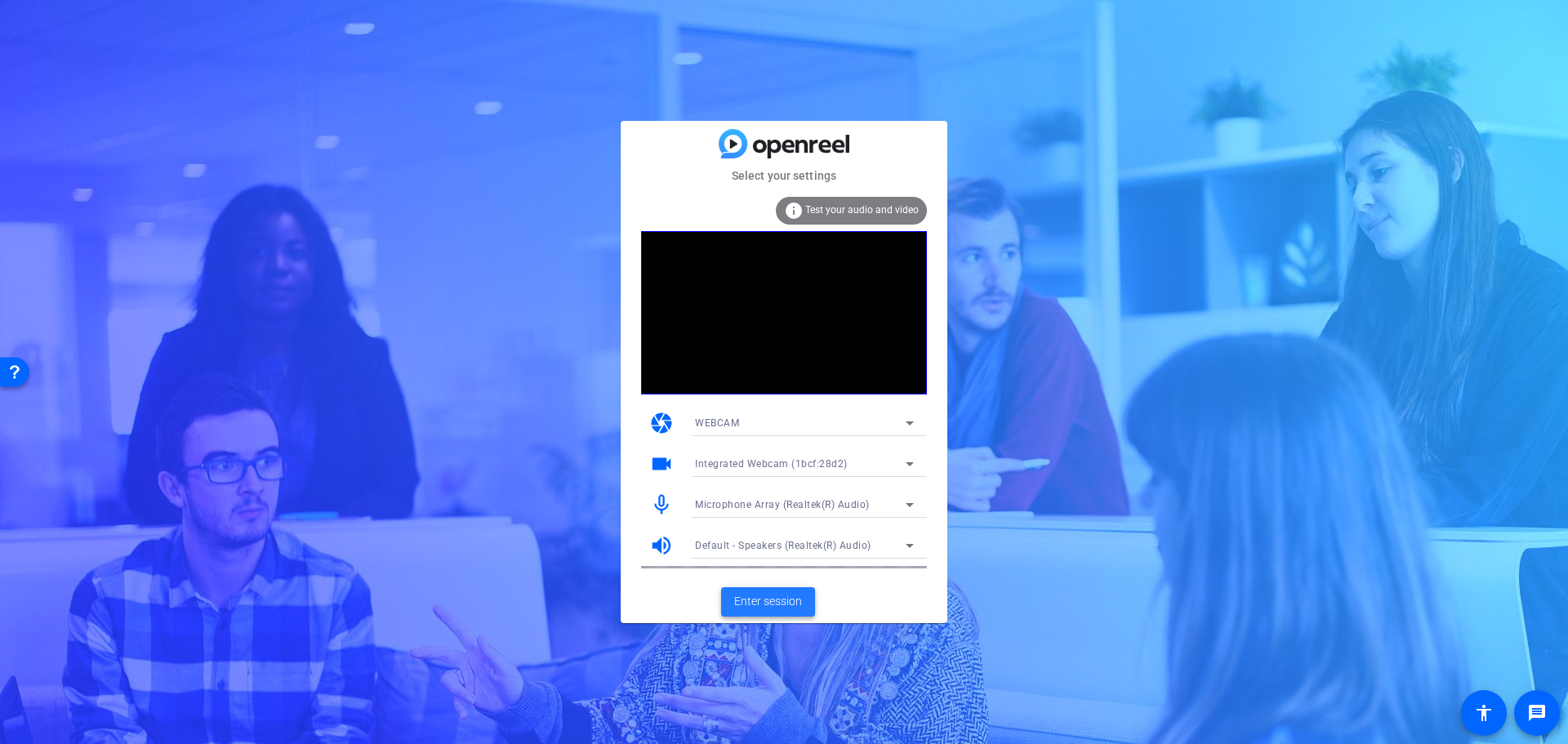 click 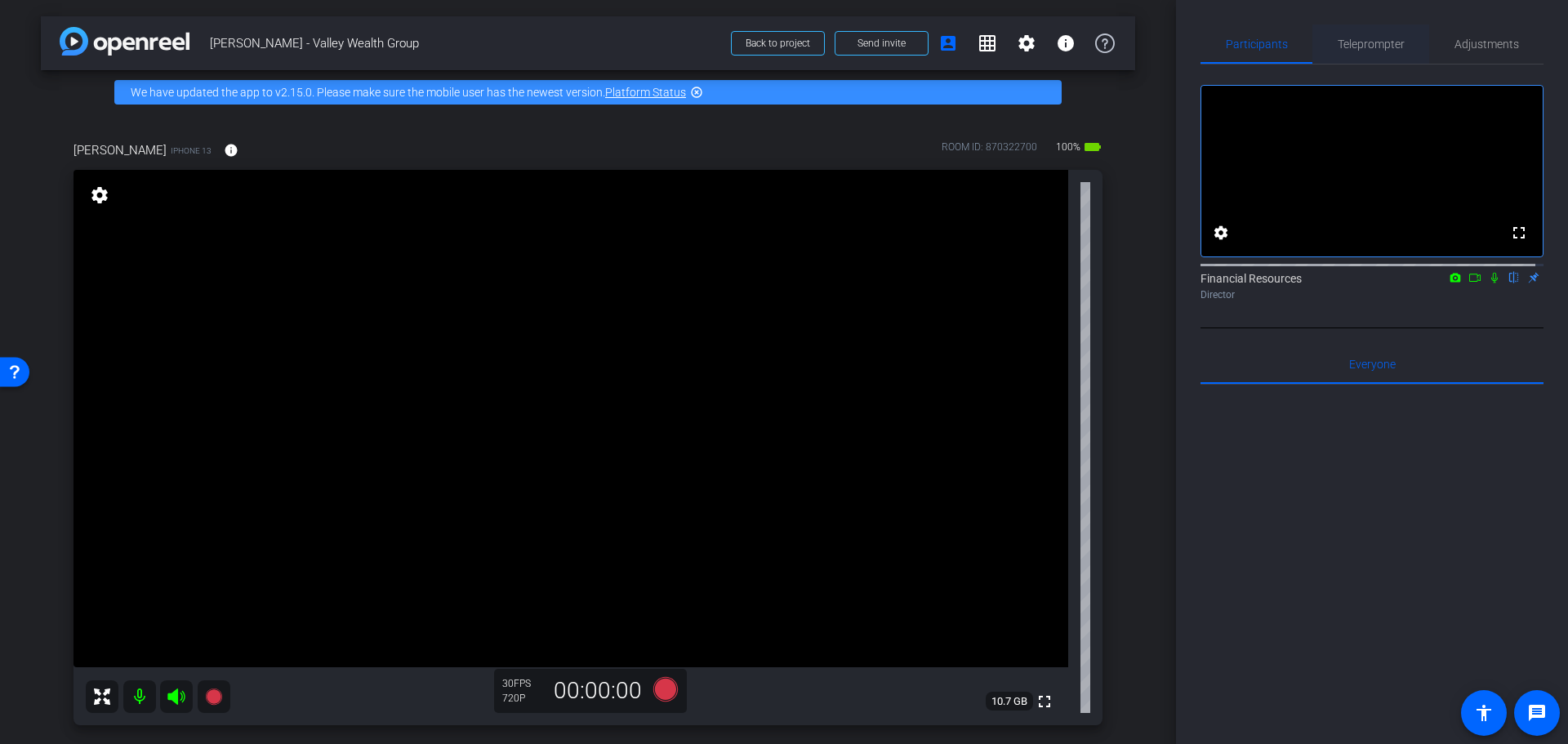 click on "Teleprompter" at bounding box center [1371, 44] 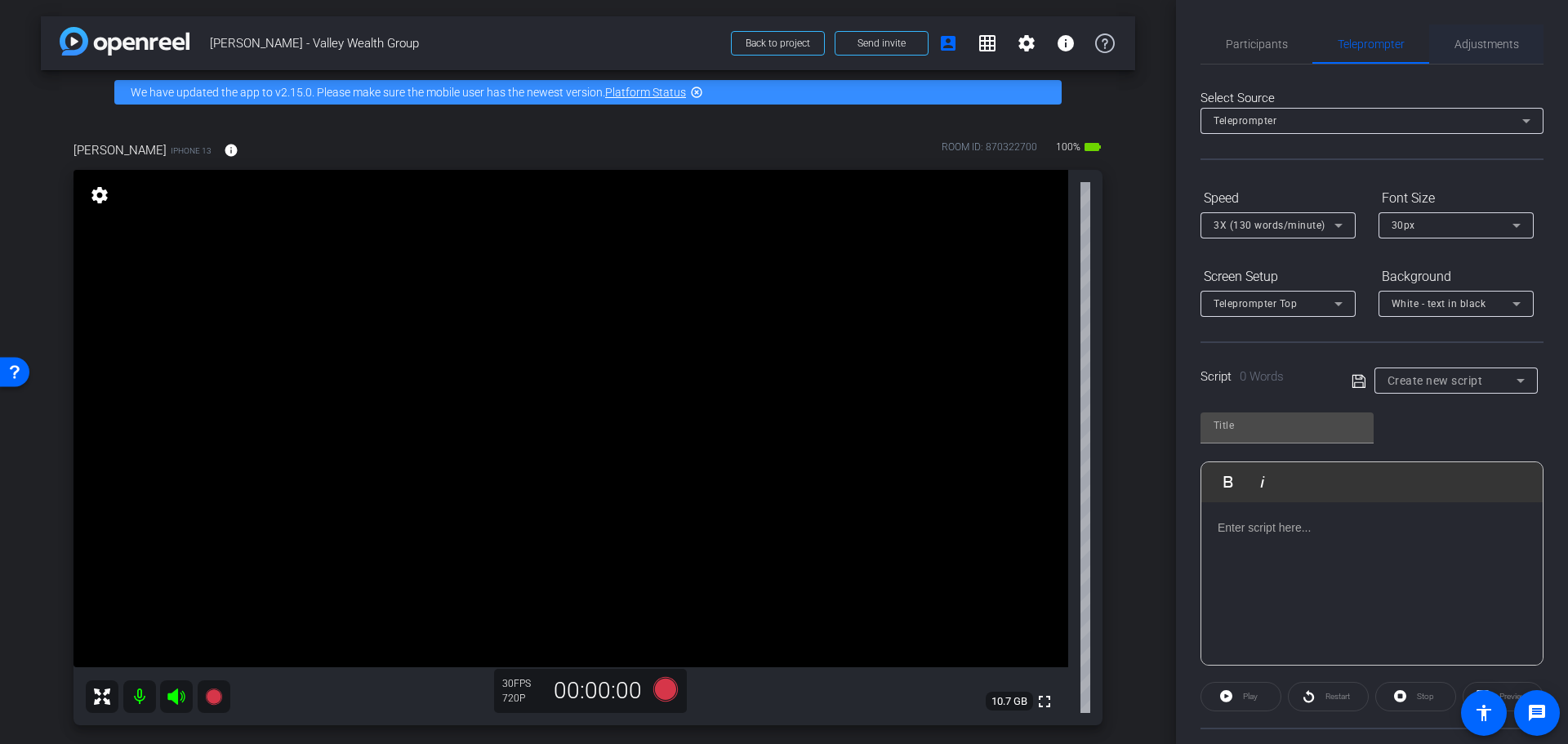 click on "Adjustments" at bounding box center (1486, 44) 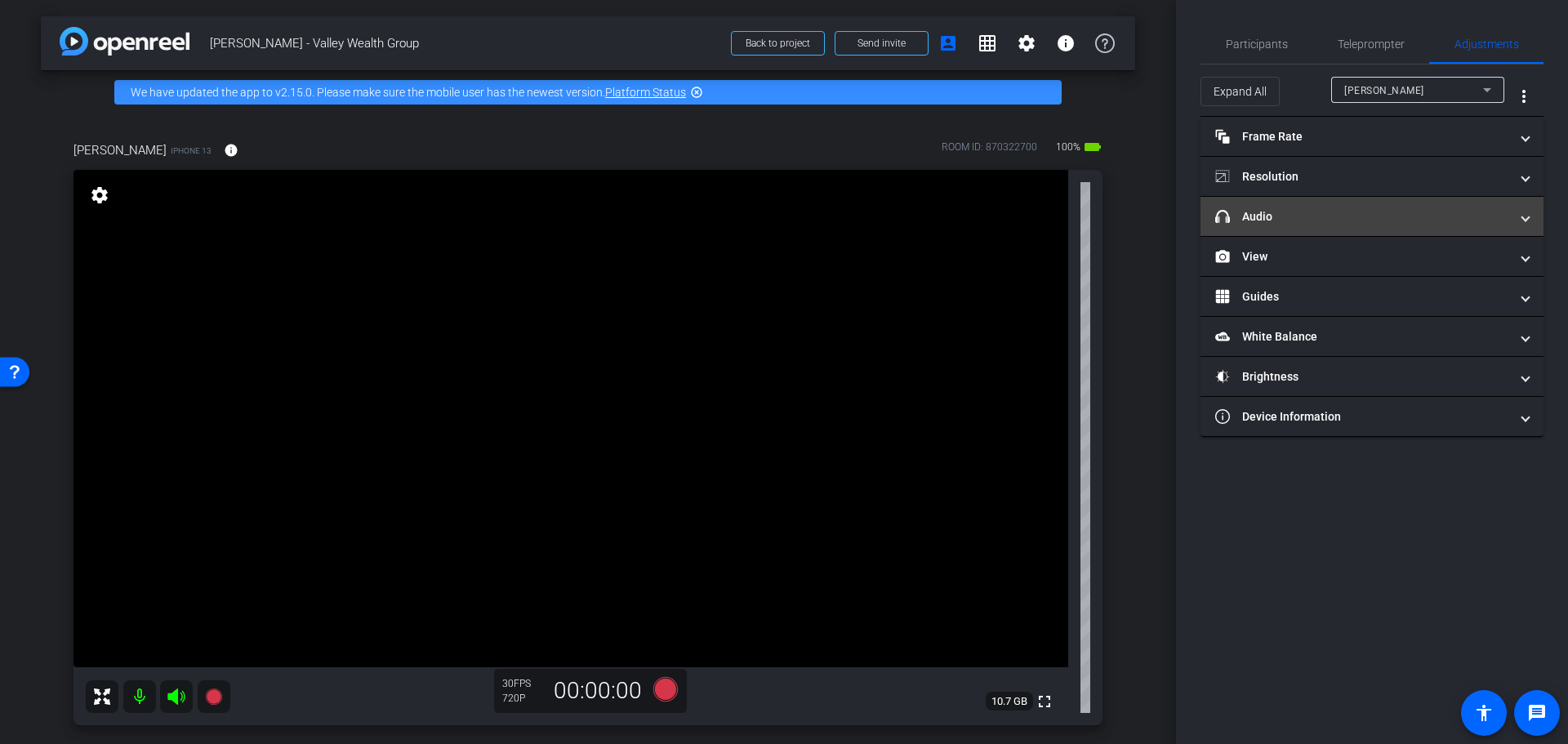click on "headphone icon
Audio" at bounding box center (1369, 216) 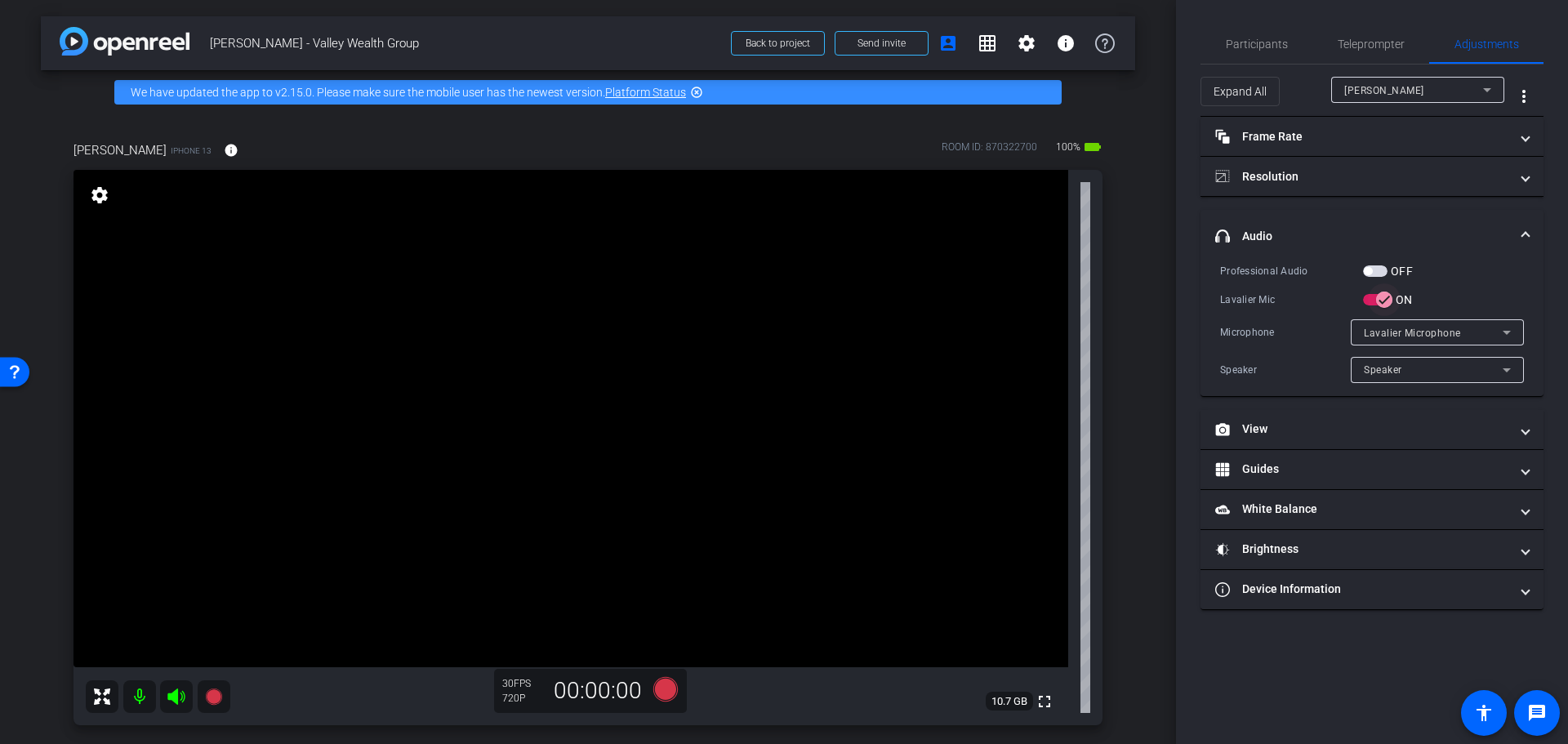 click at bounding box center (1384, 300) 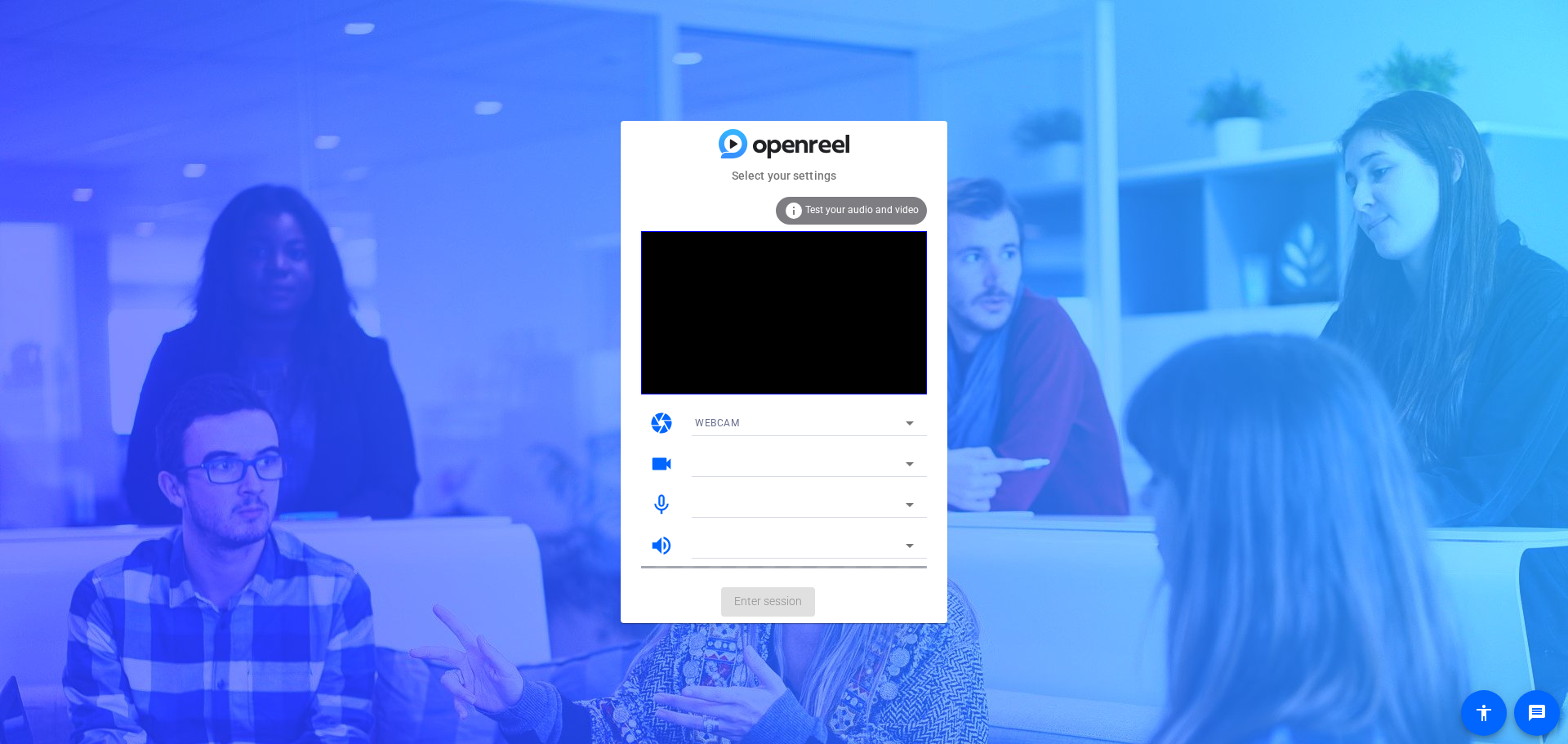 scroll, scrollTop: 0, scrollLeft: 0, axis: both 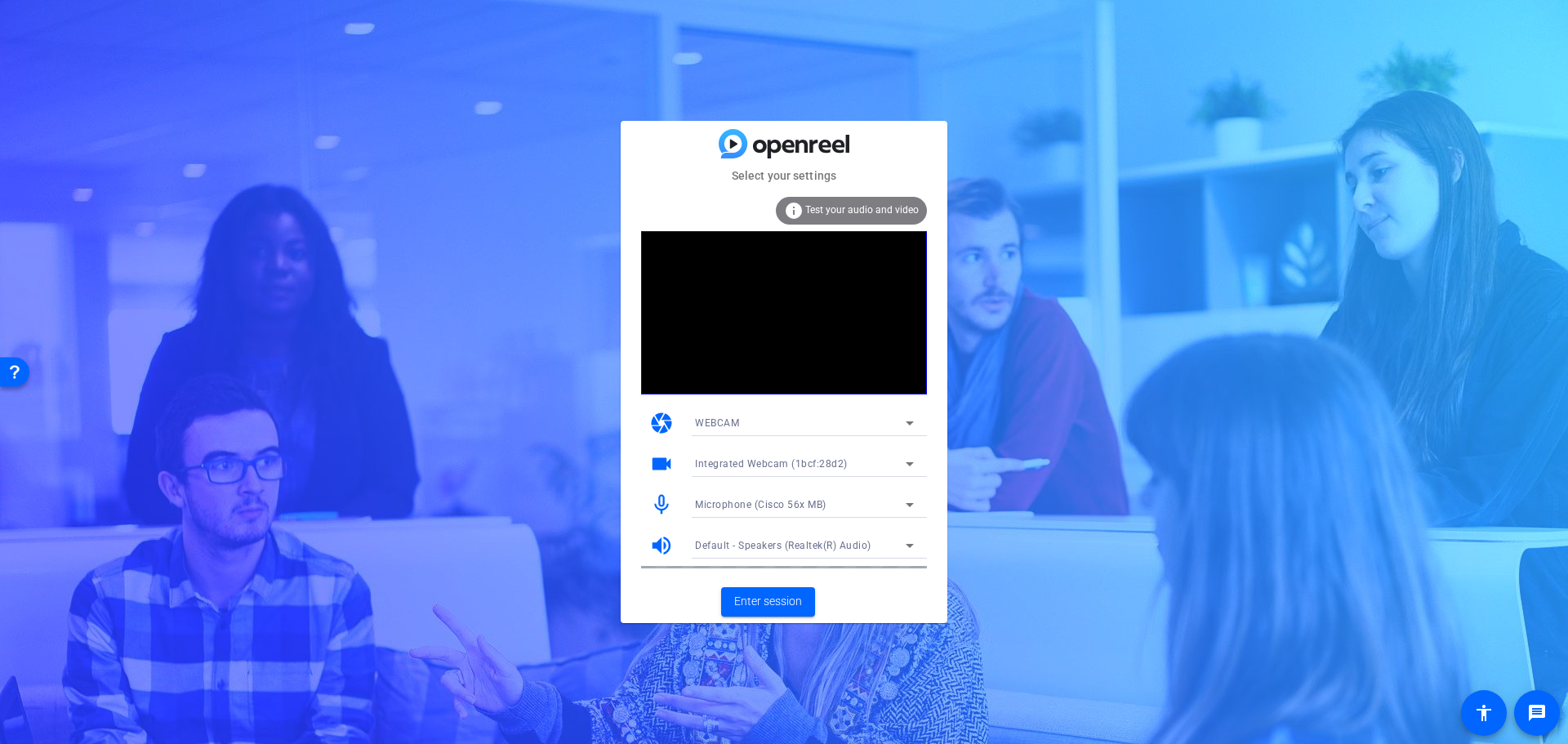 click 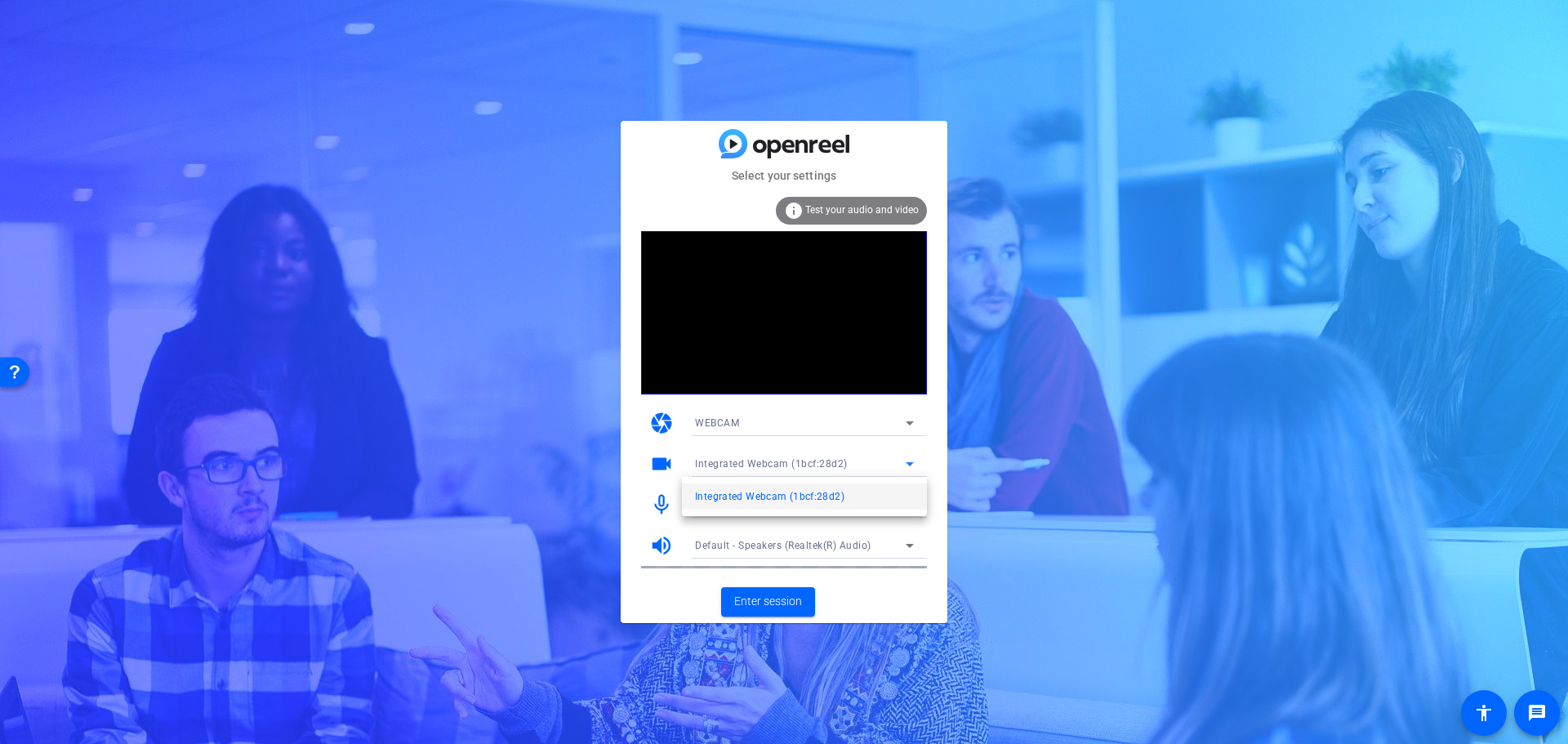 click at bounding box center (784, 372) 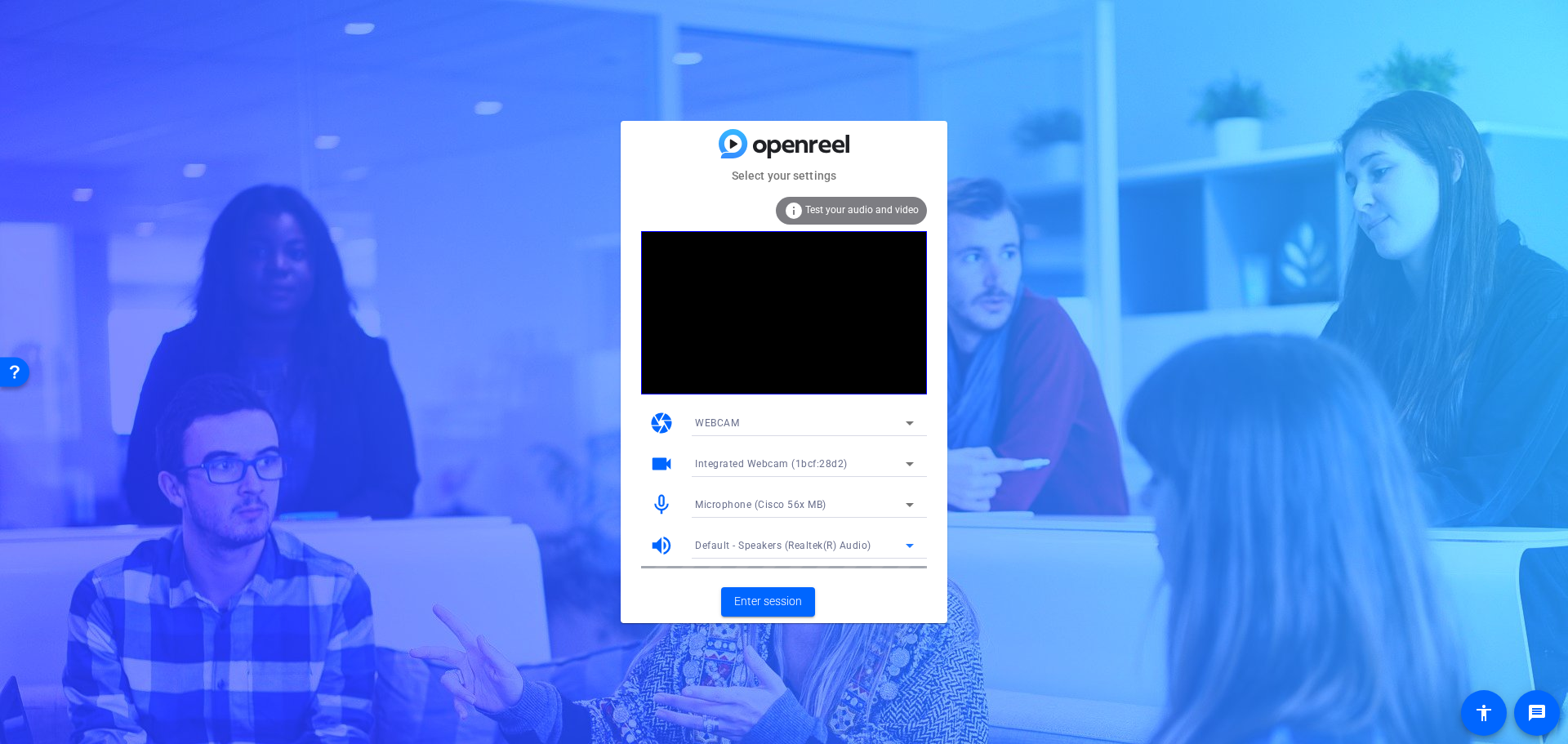 click 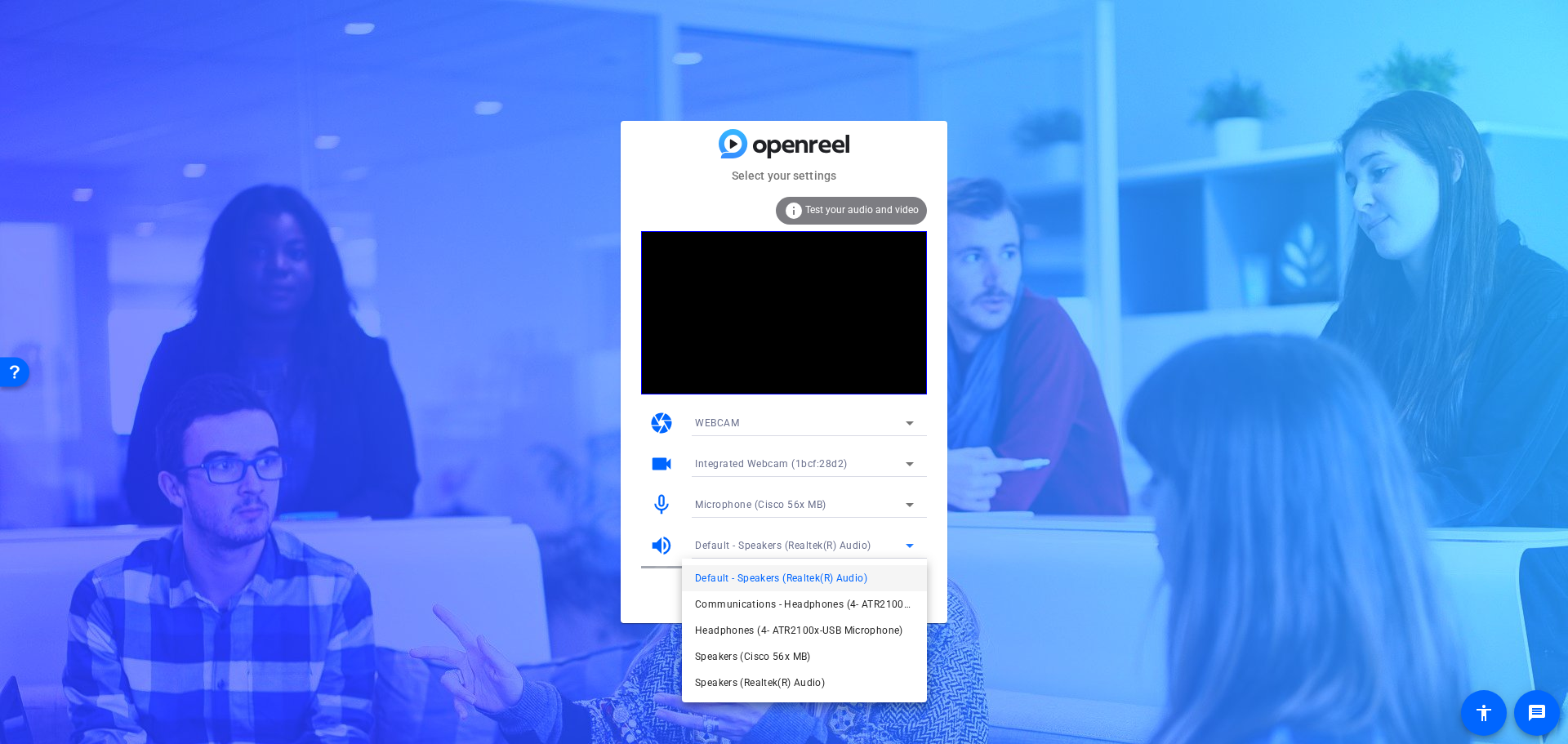 click at bounding box center [784, 372] 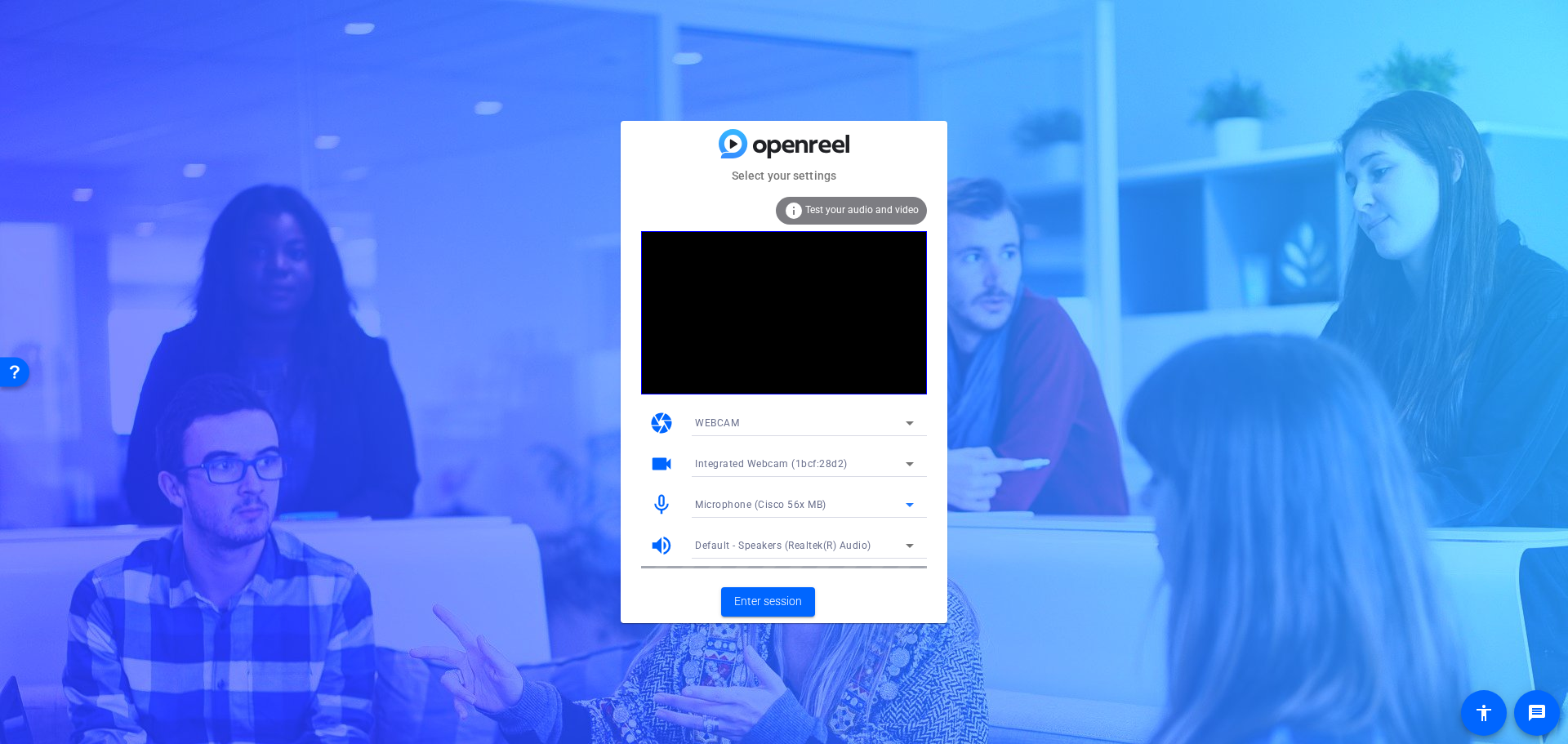 click 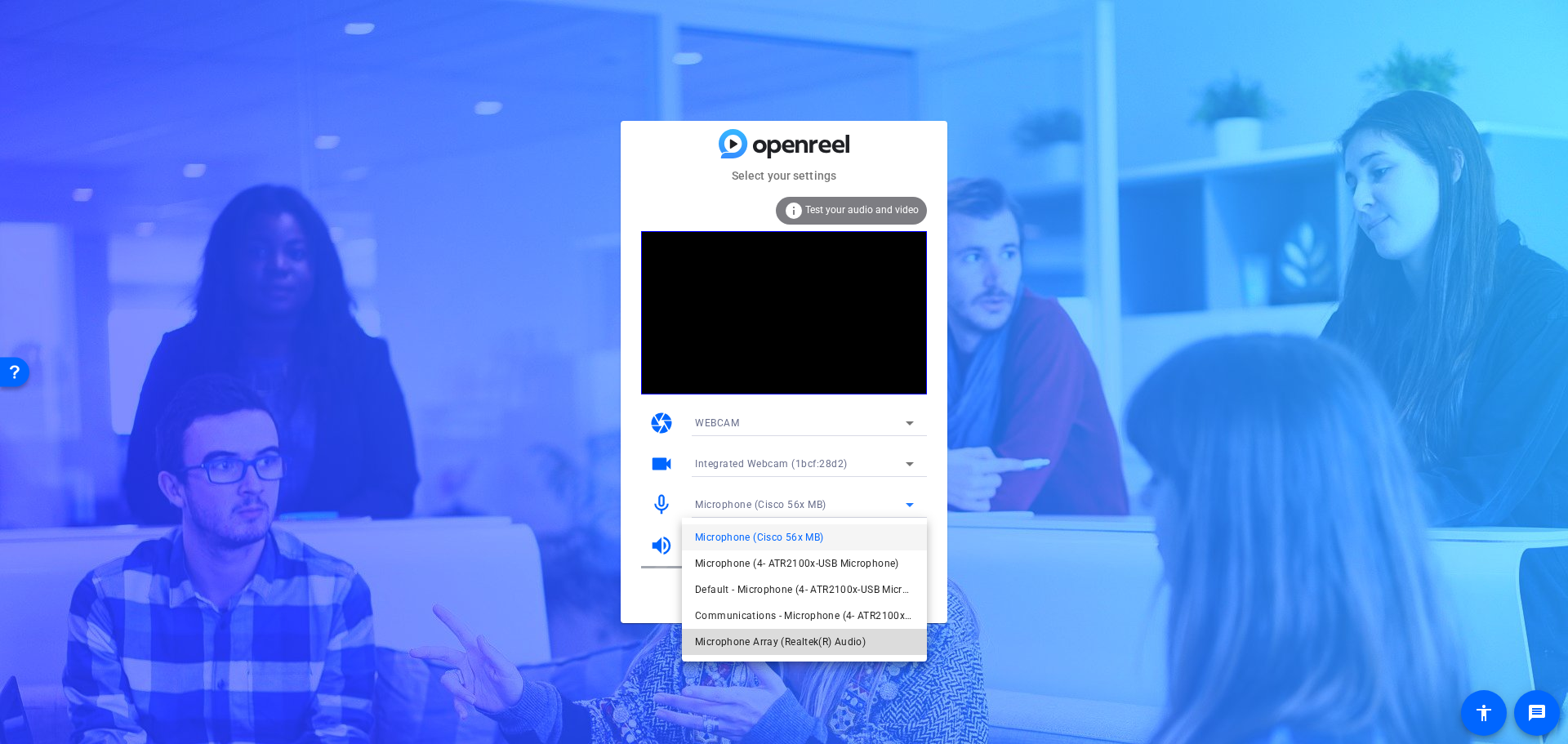 click on "Microphone Array (Realtek(R) Audio)" at bounding box center [780, 642] 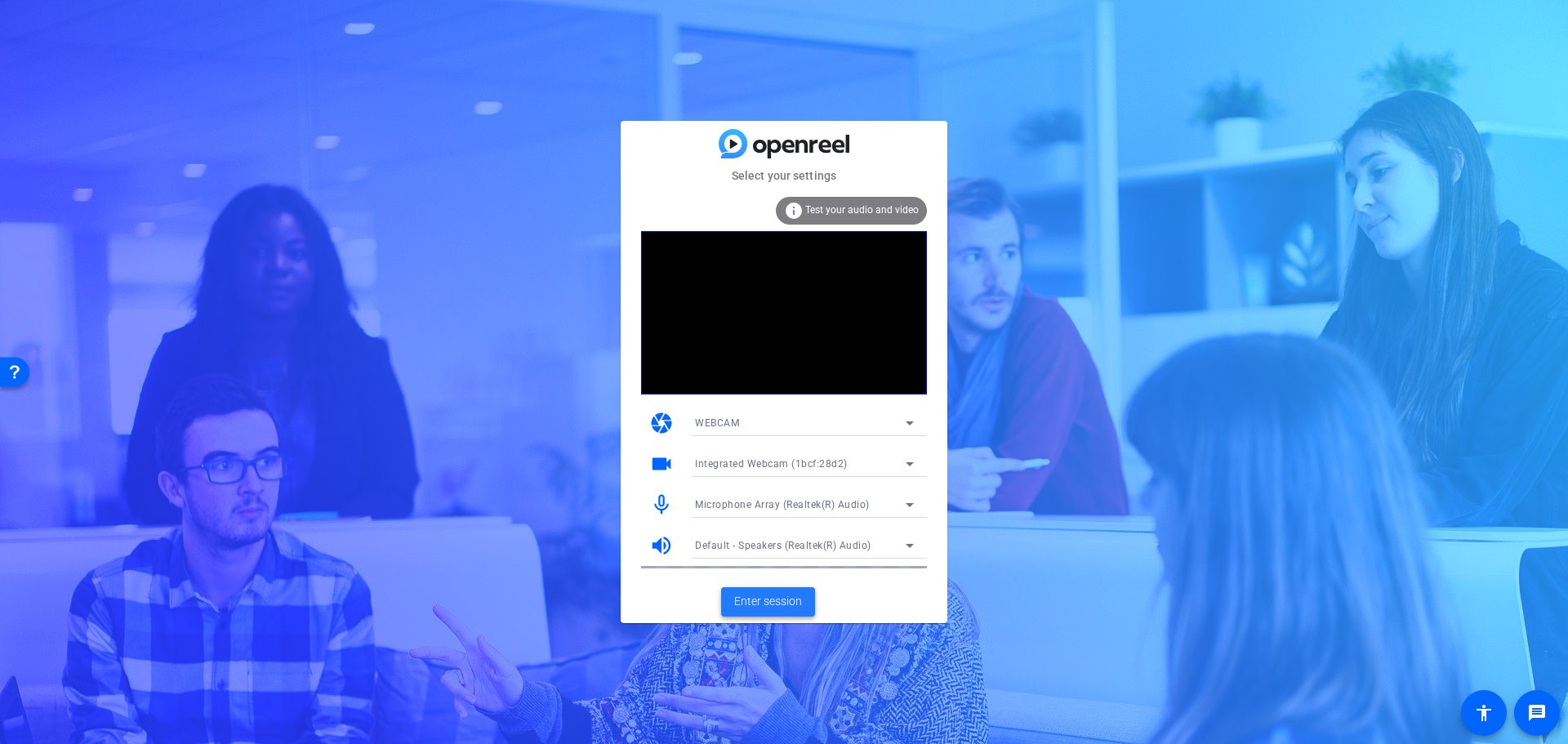 click on "Enter session" 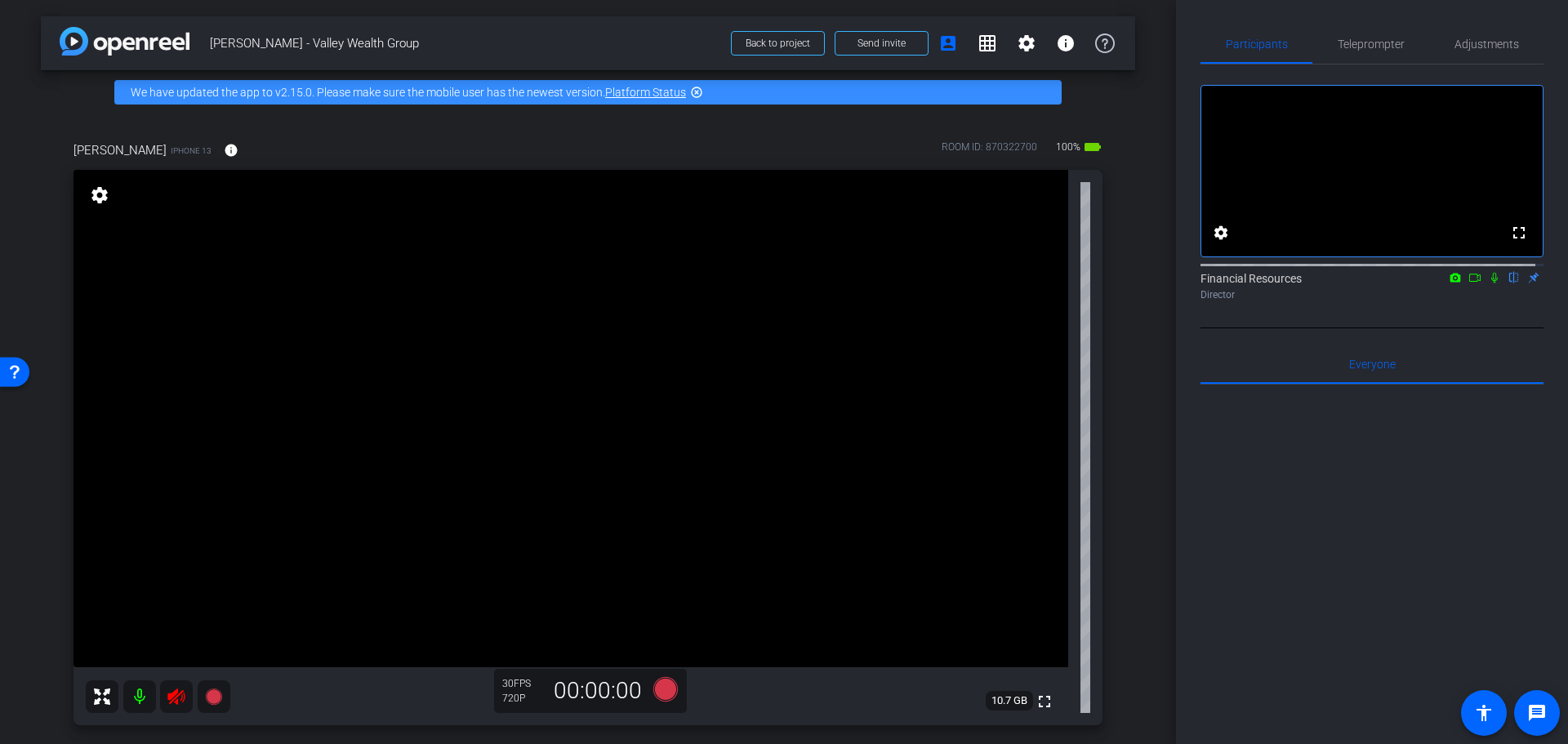 click 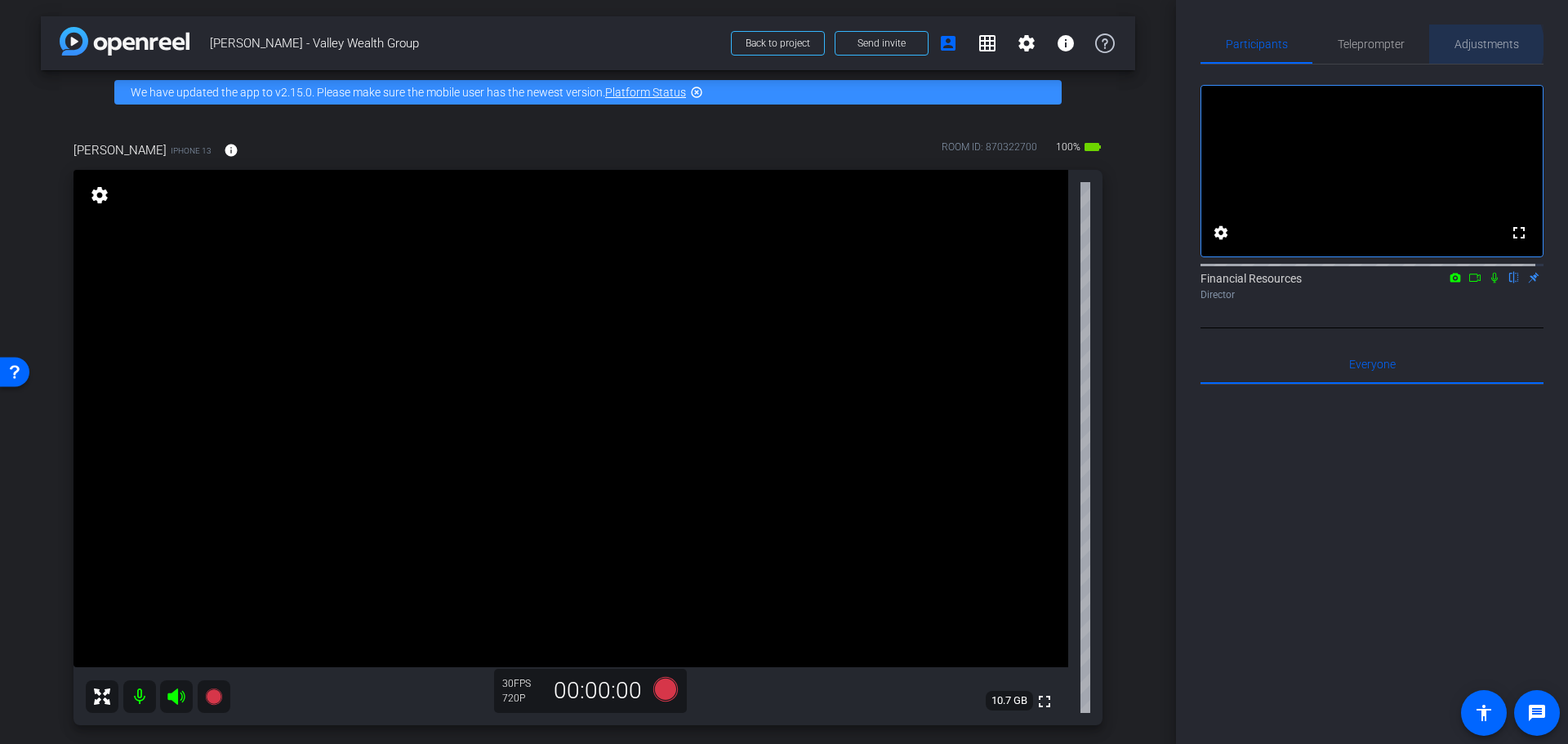 click on "Adjustments" at bounding box center (1486, 44) 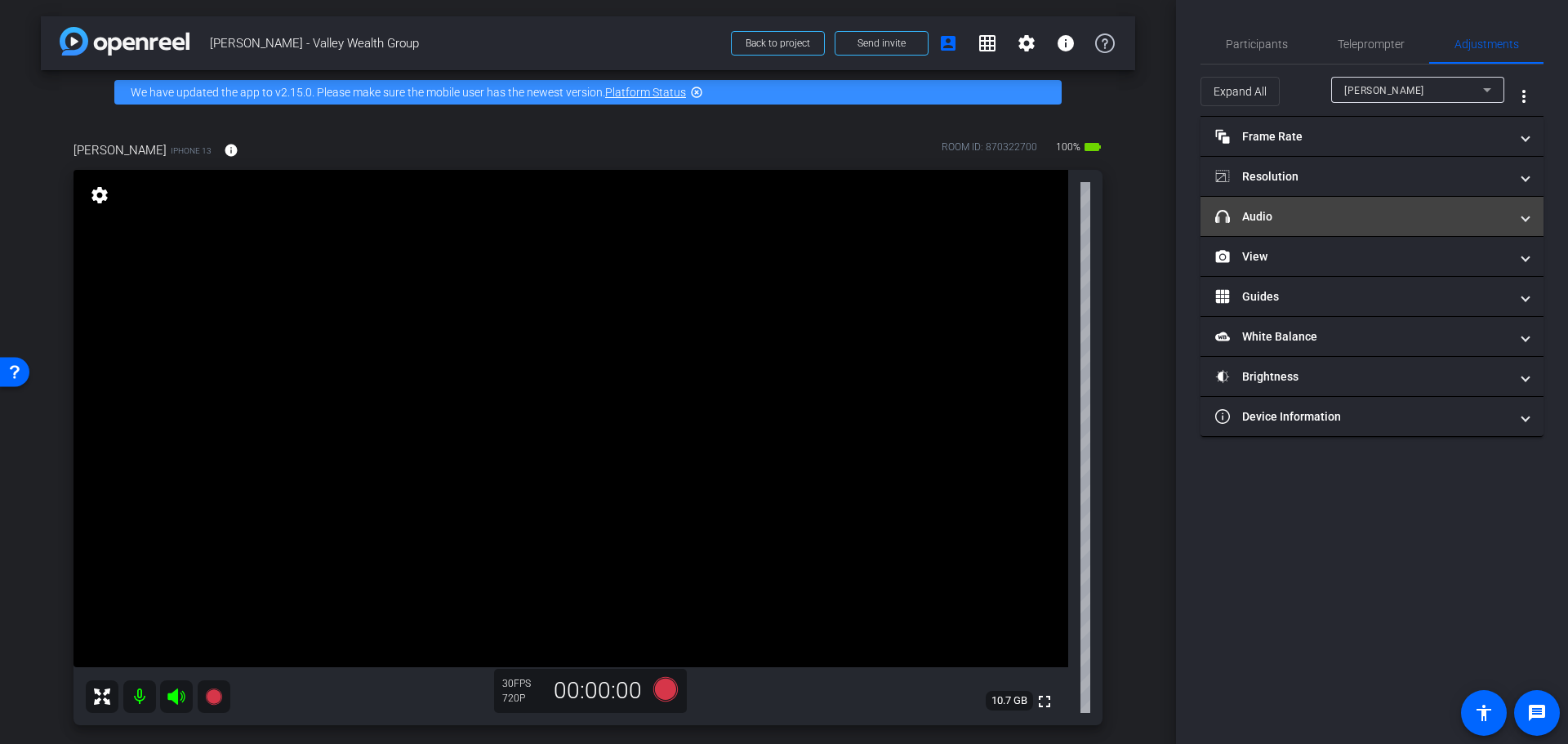 click on "headphone icon
Audio" at bounding box center [1362, 216] 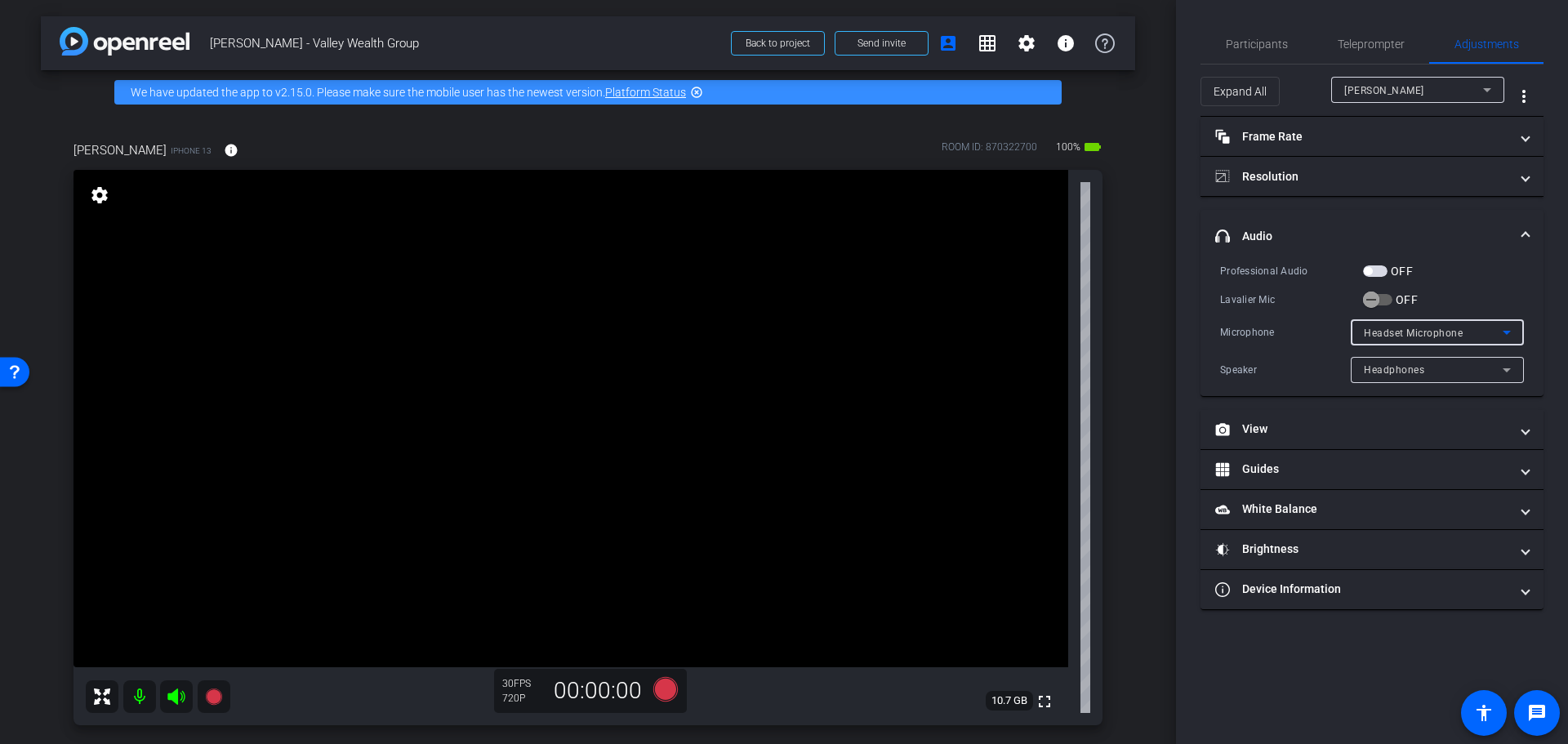 click 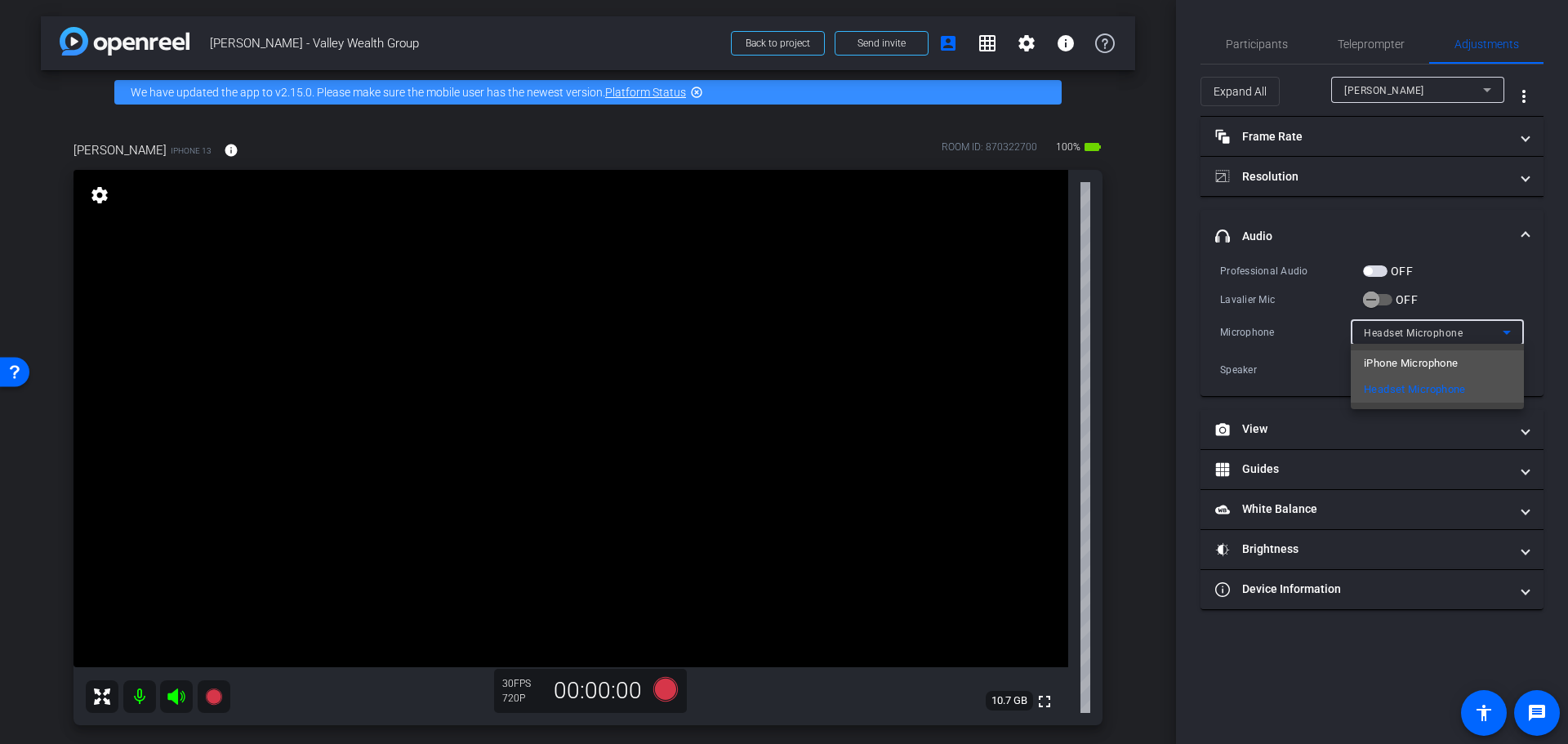 click on "iPhone Microphone" at bounding box center [1410, 363] 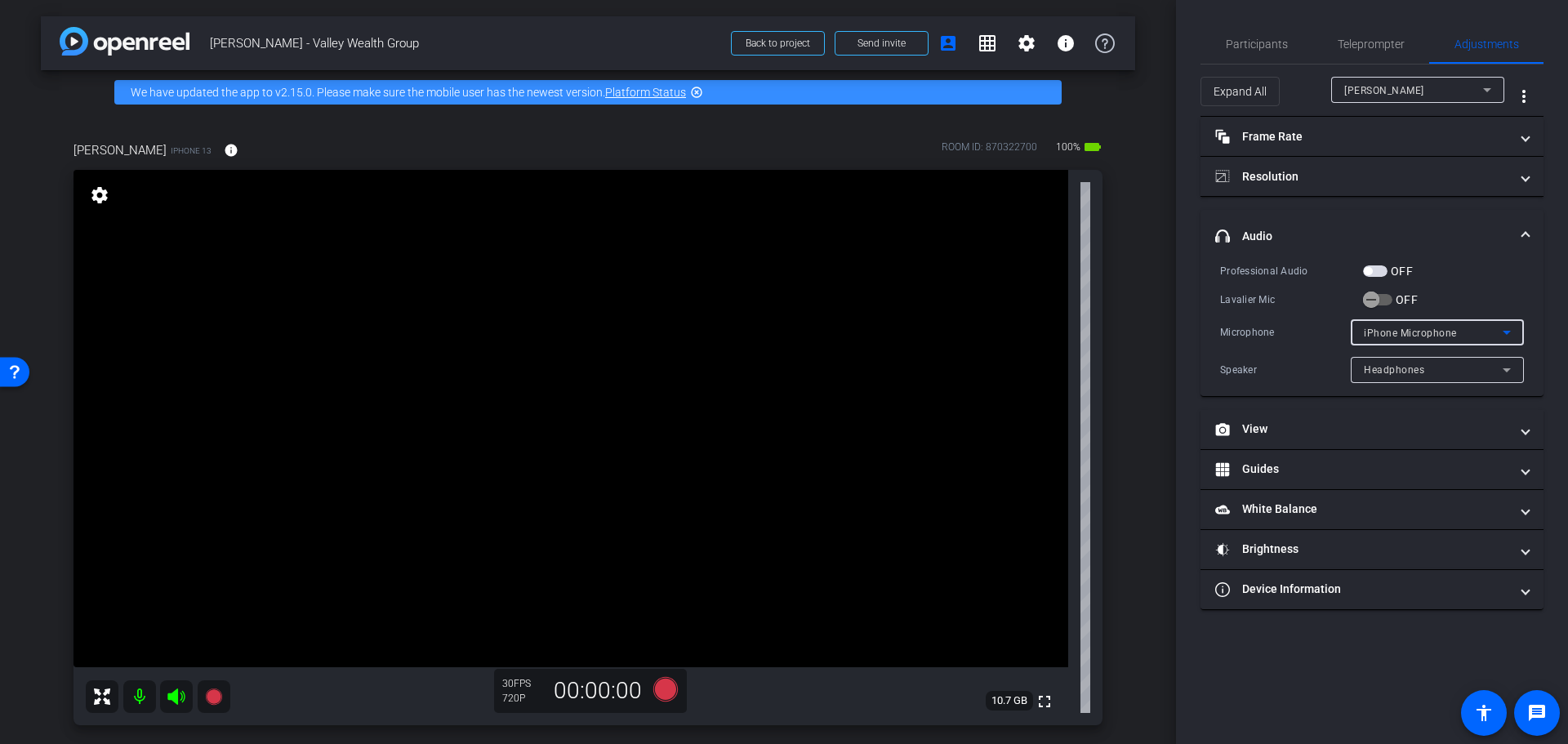 click 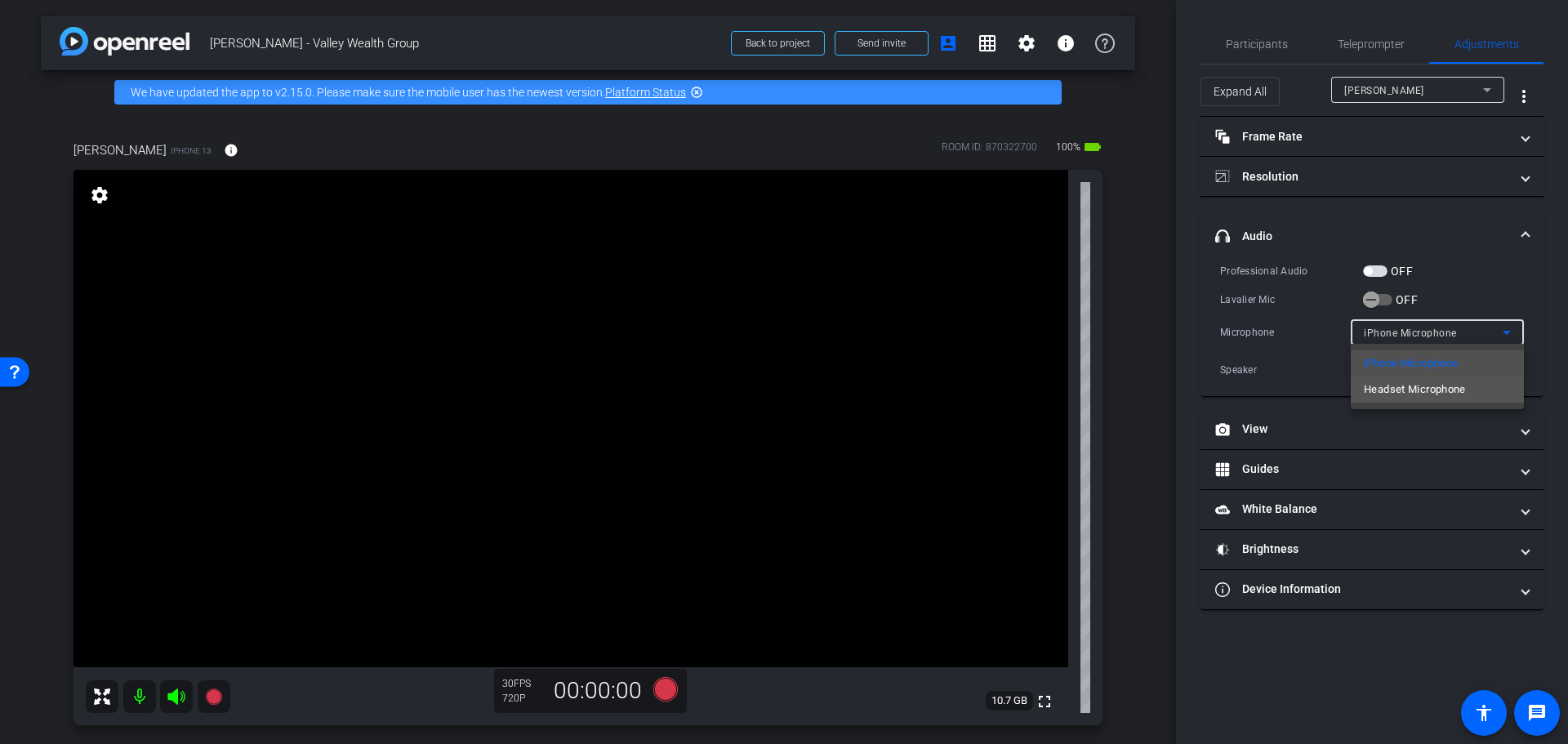 click on "Headset Microphone" at bounding box center (1414, 390) 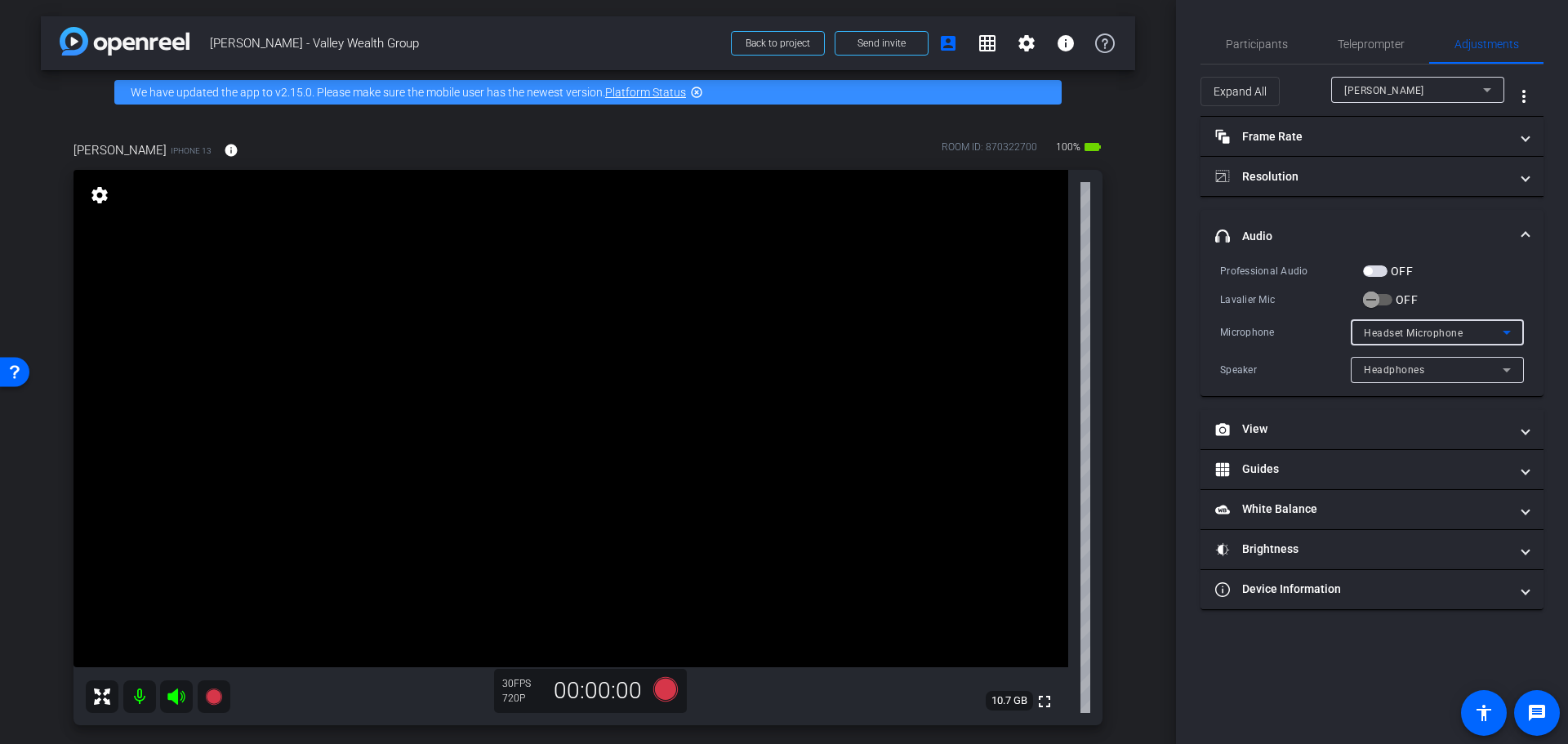 click at bounding box center [140, 697] 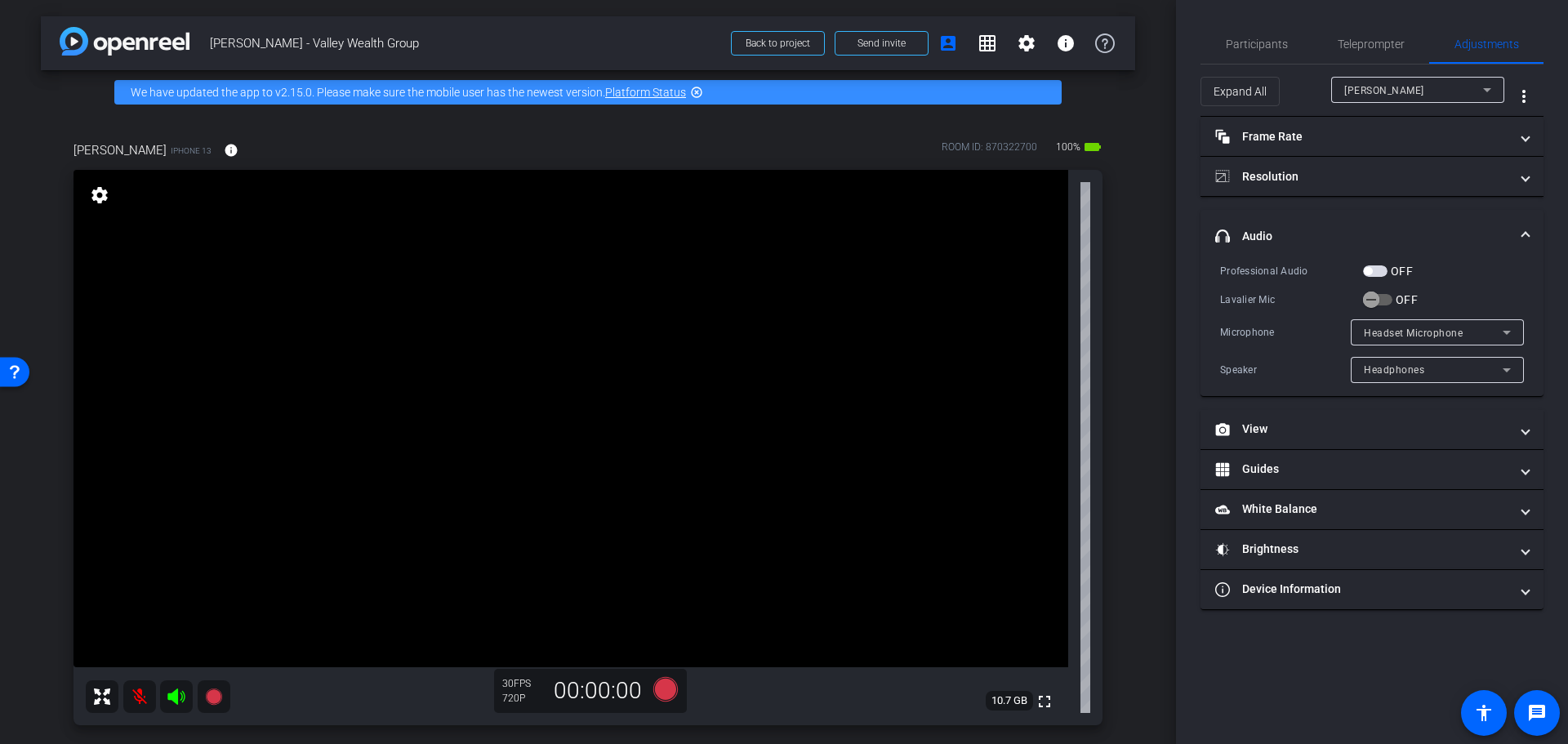 click at bounding box center (140, 697) 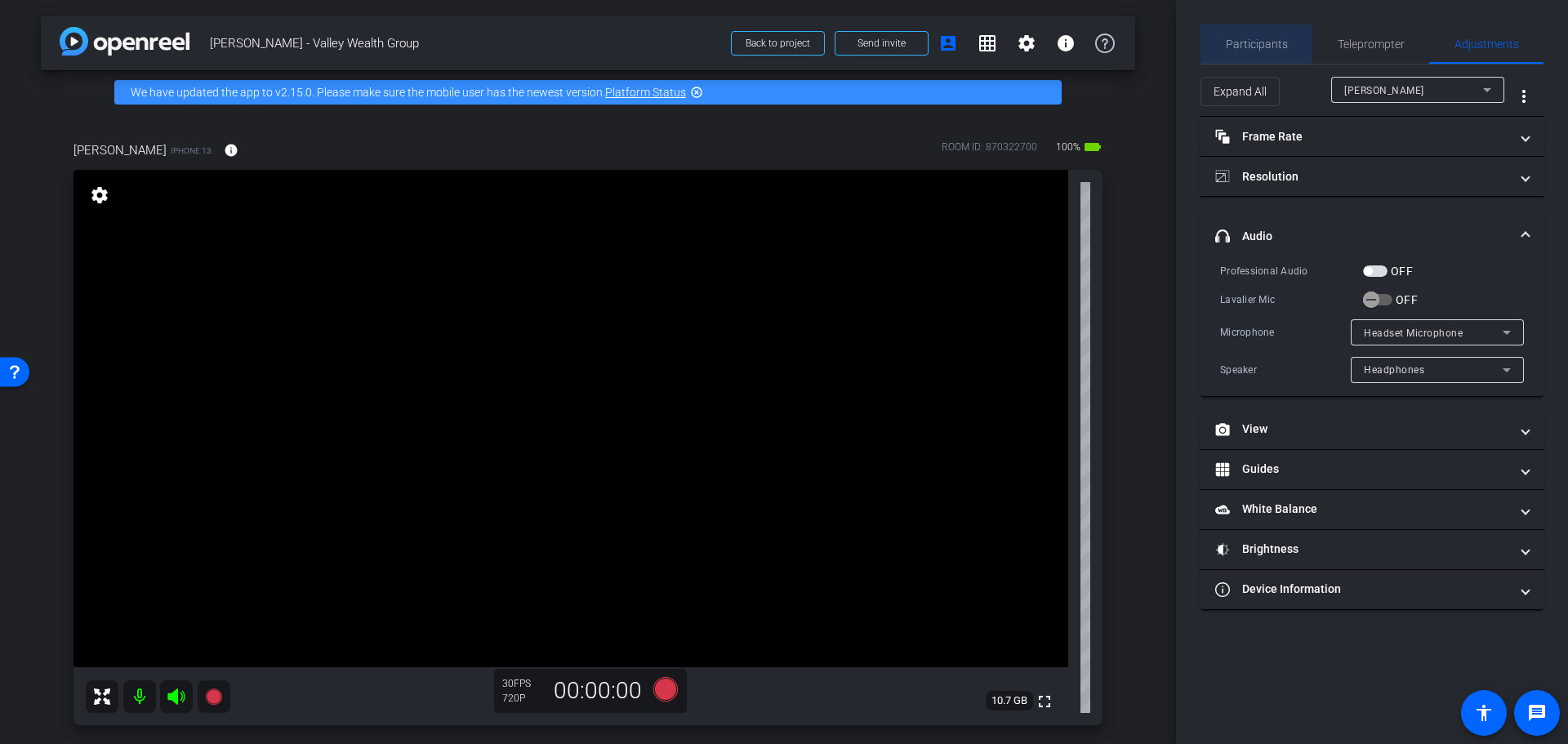 click on "Participants" at bounding box center [1257, 44] 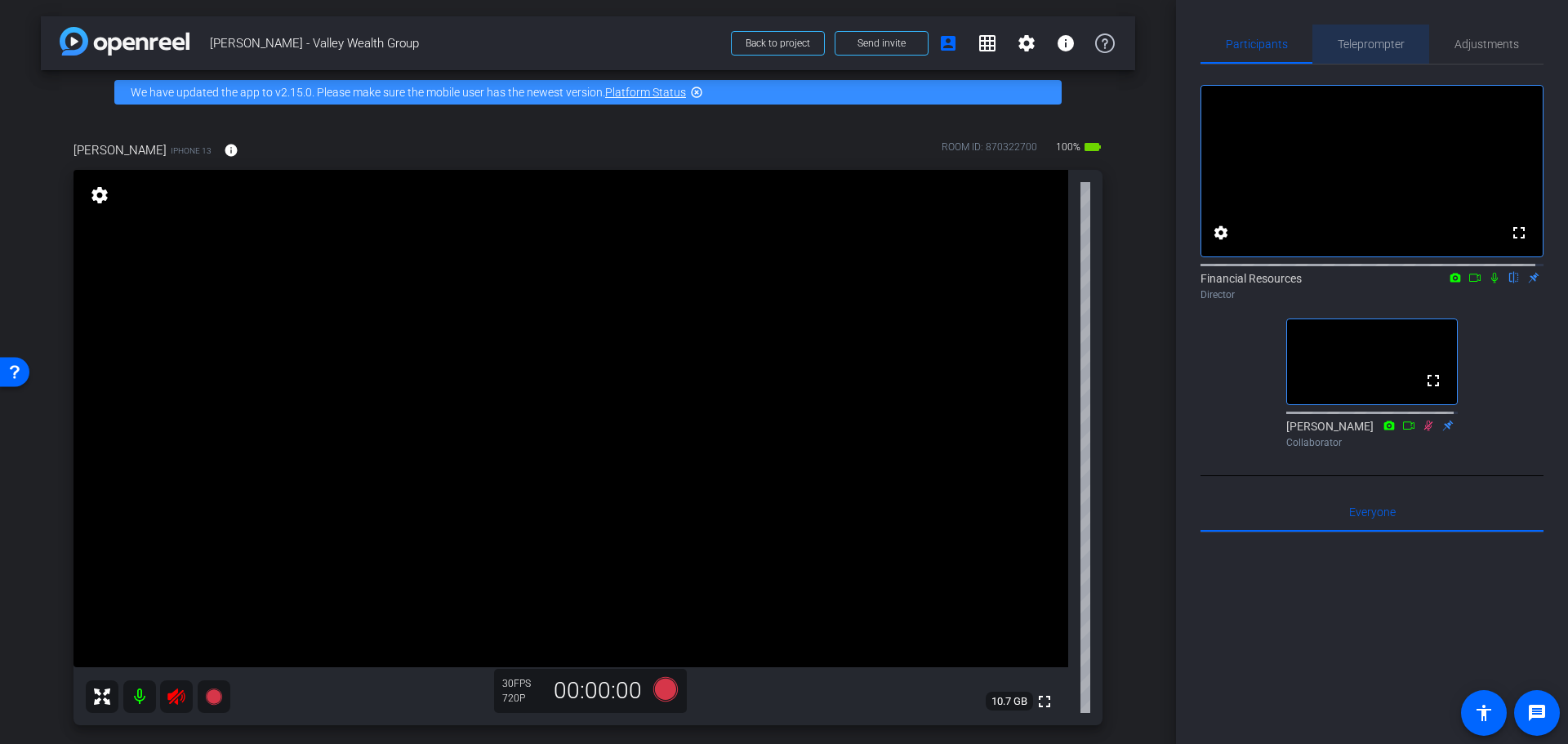 click on "Teleprompter" at bounding box center (1371, 44) 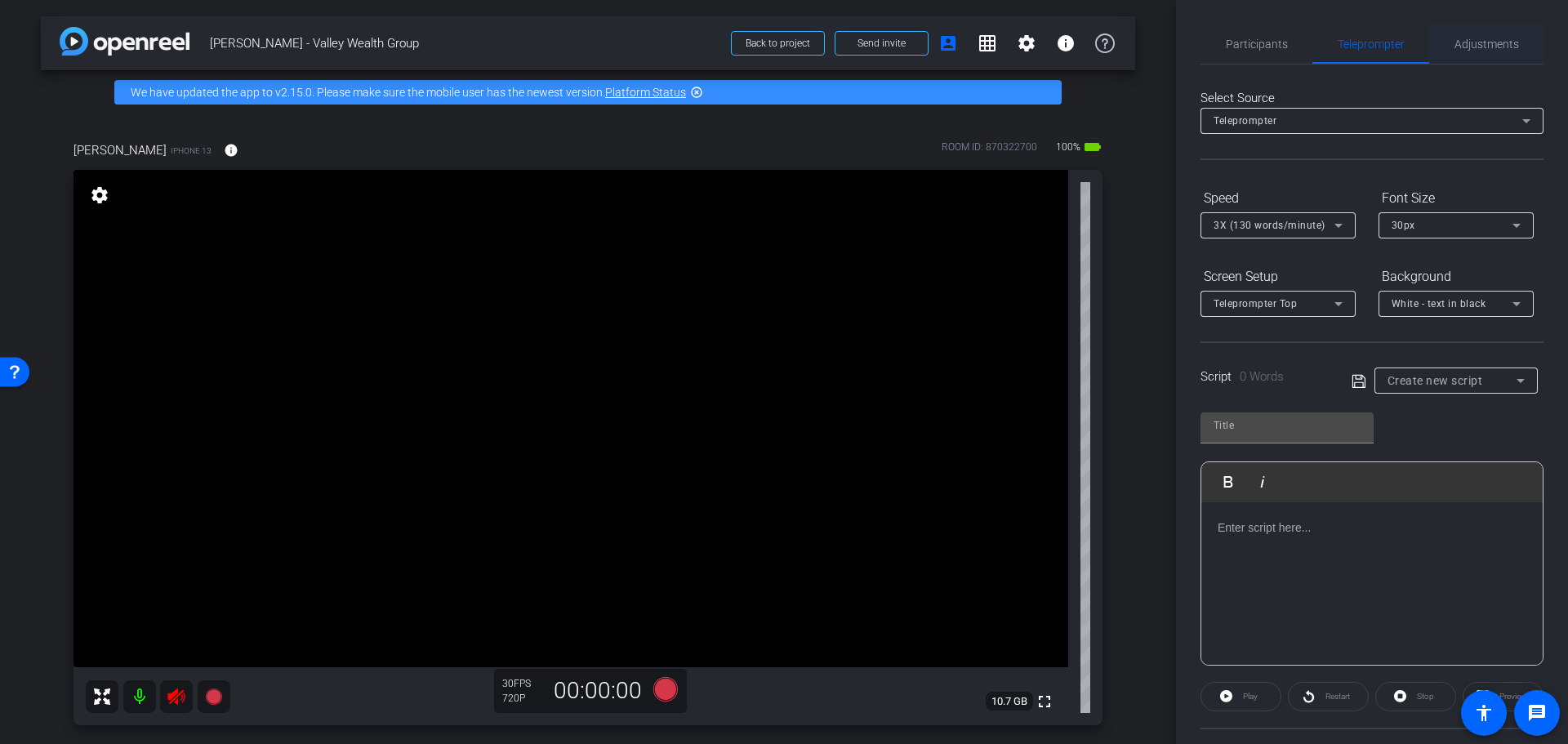 click on "Adjustments" at bounding box center (1486, 44) 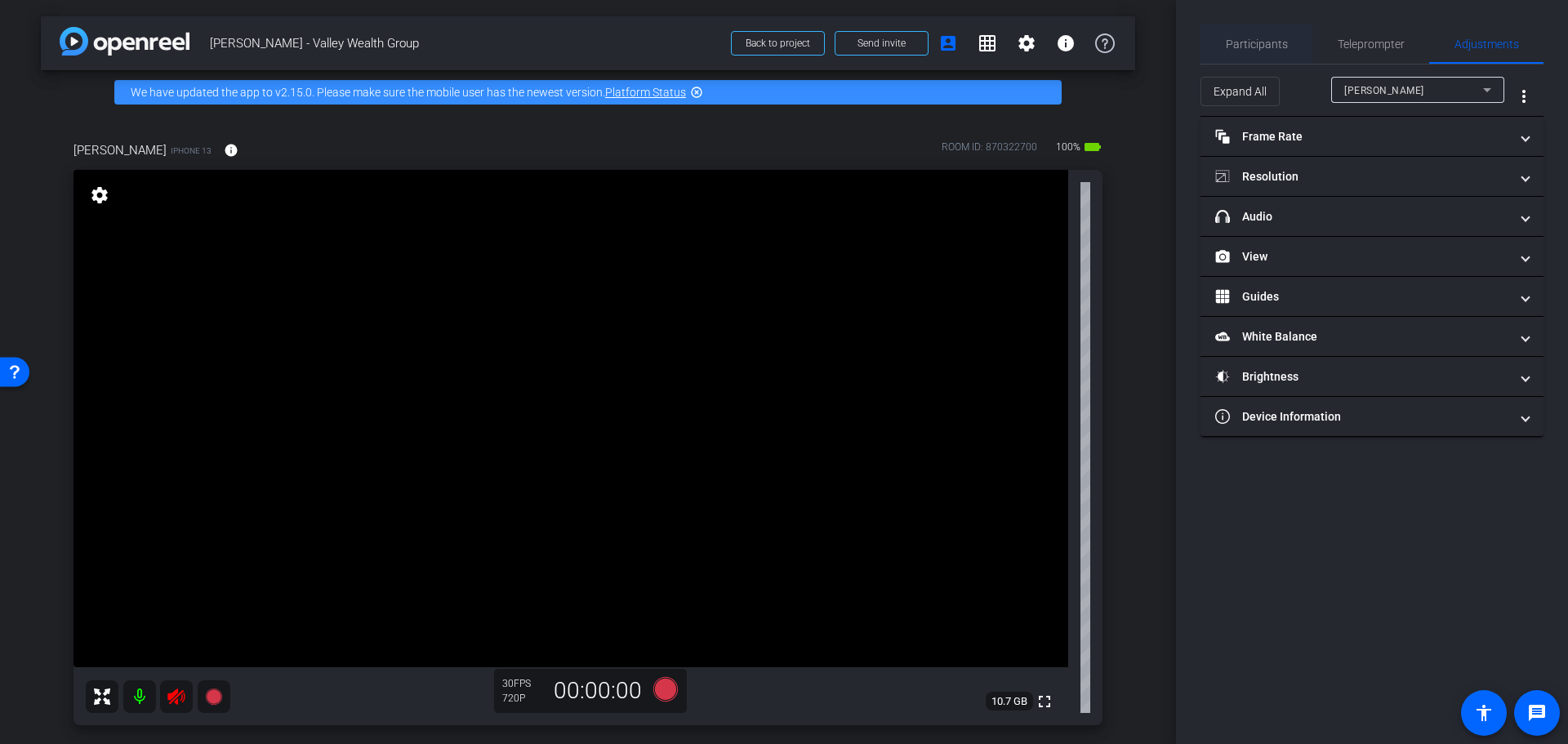 click on "Participants" at bounding box center [1257, 44] 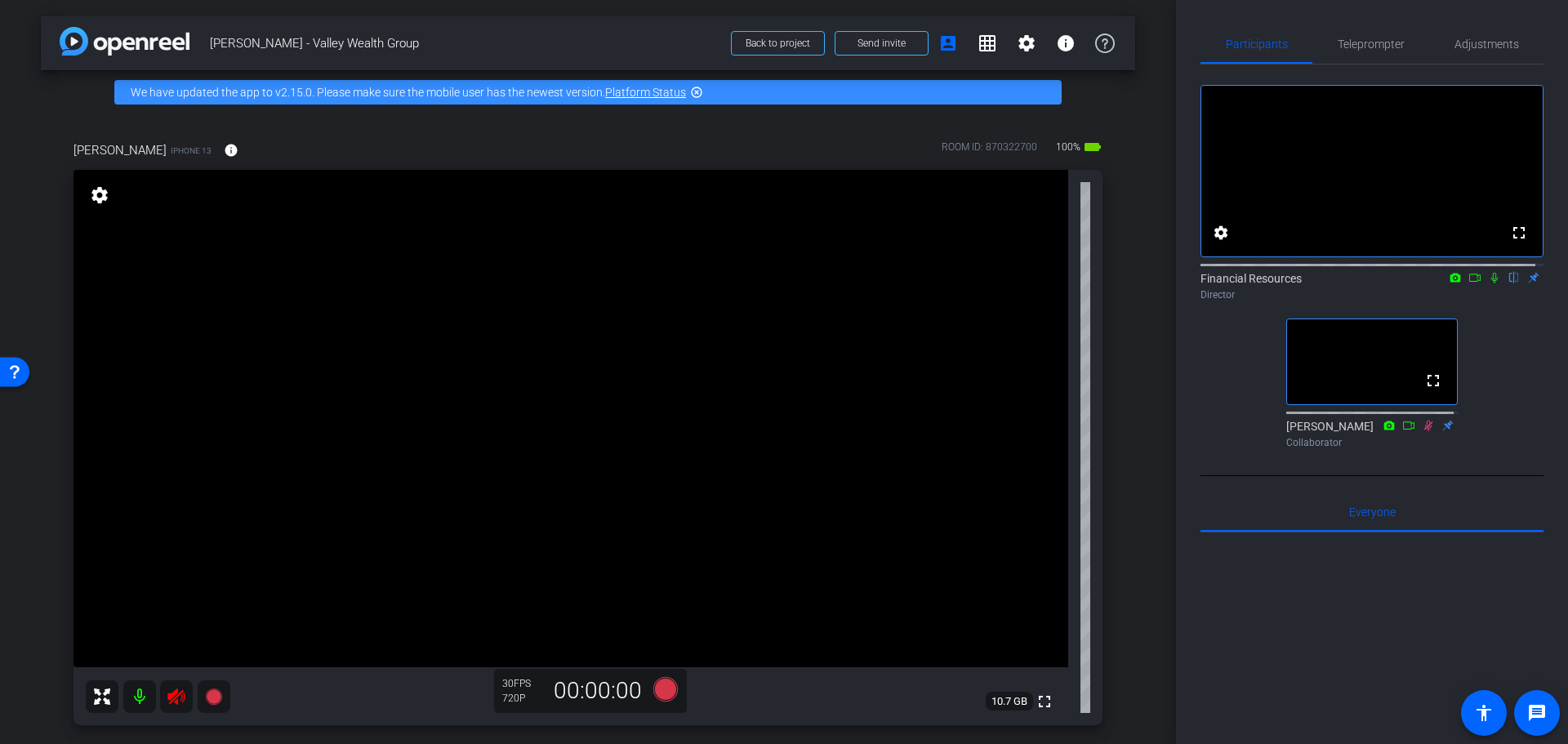 click 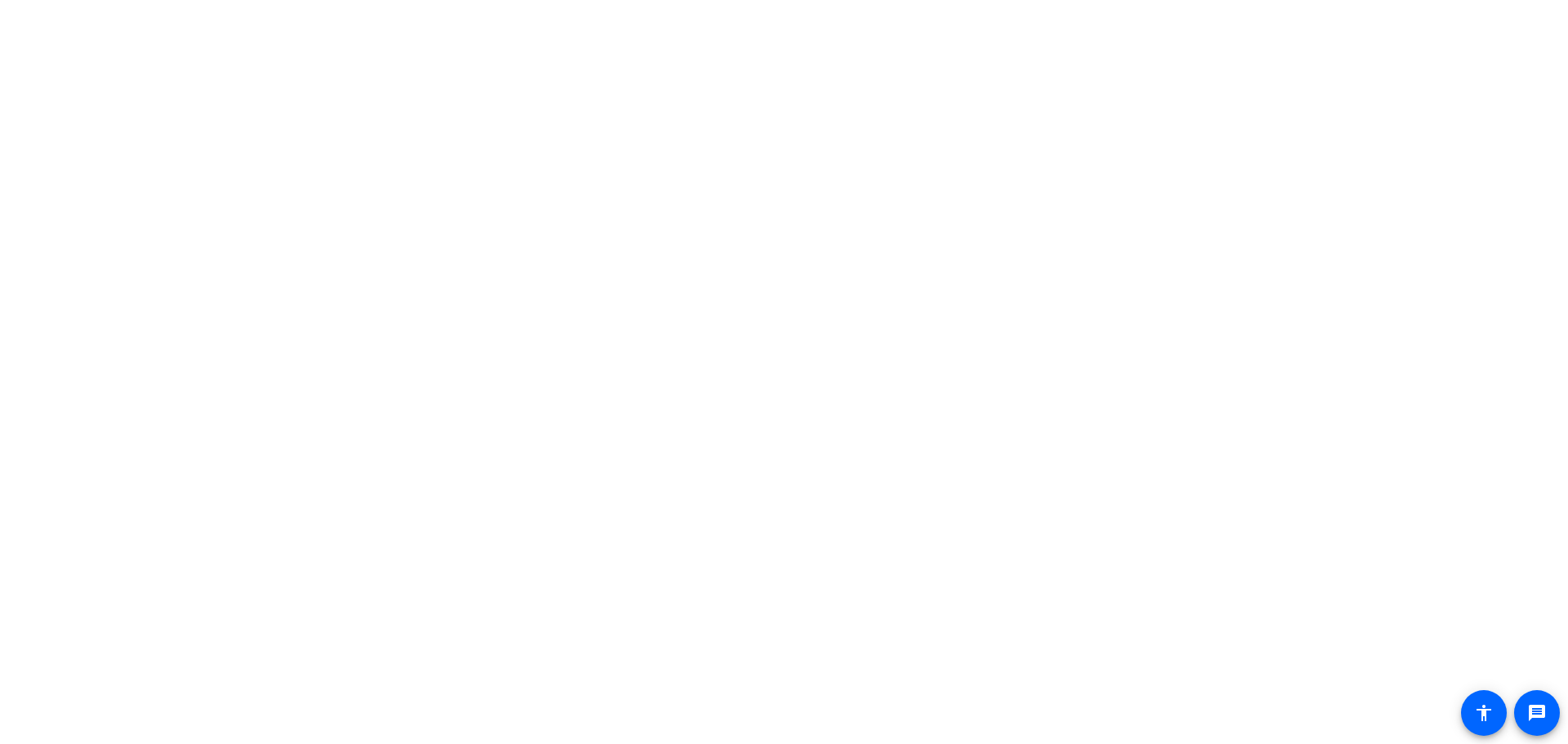 scroll, scrollTop: 0, scrollLeft: 0, axis: both 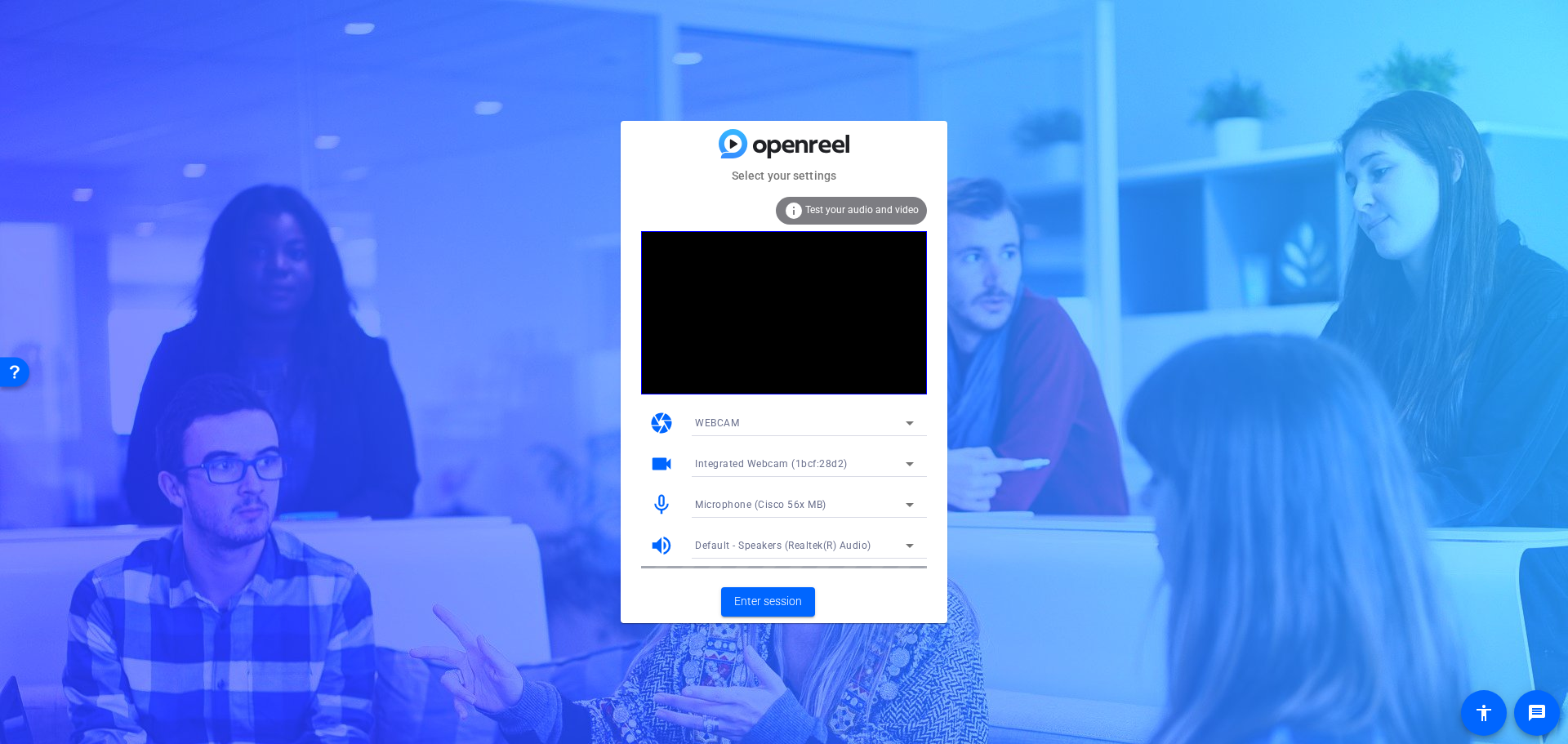 click 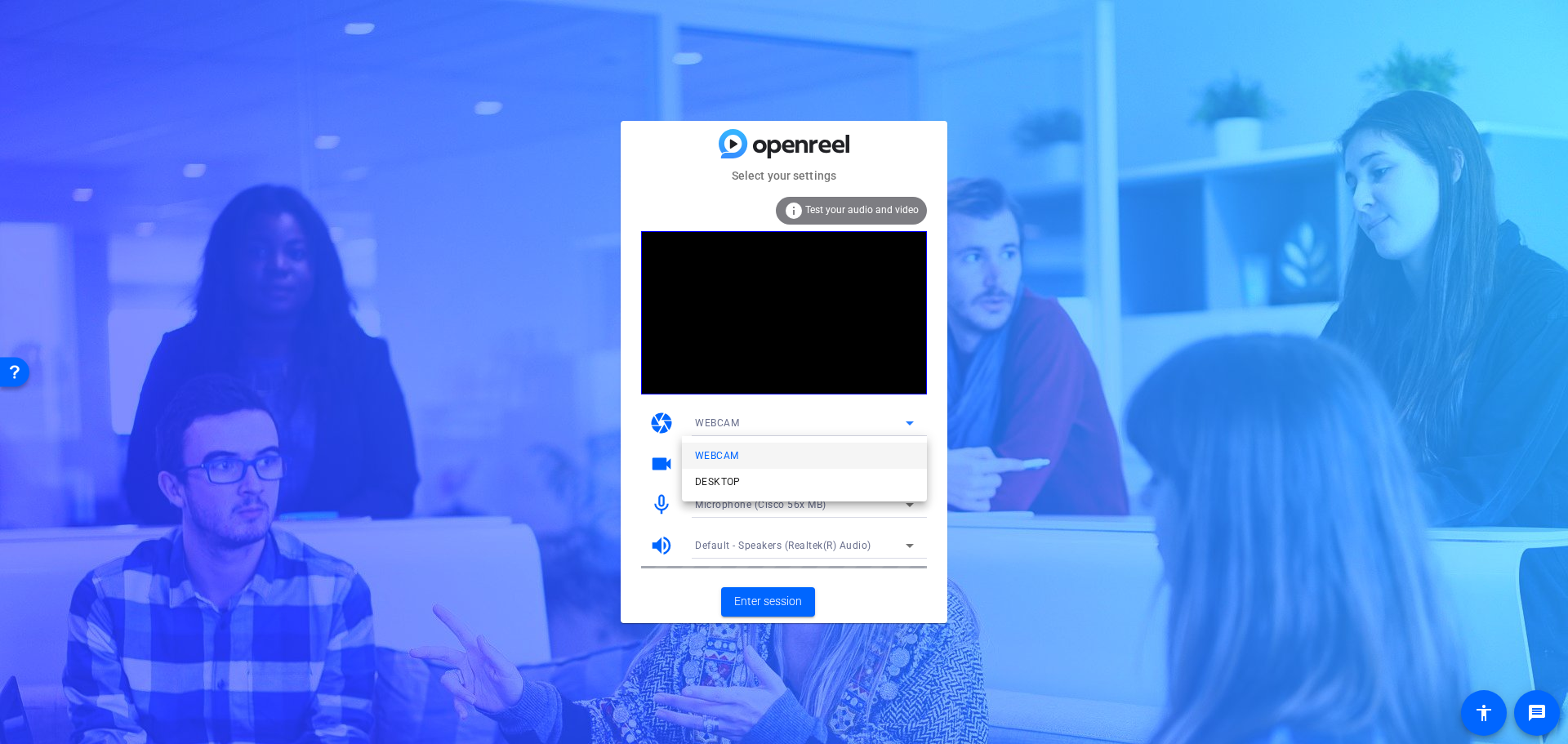 click at bounding box center [784, 372] 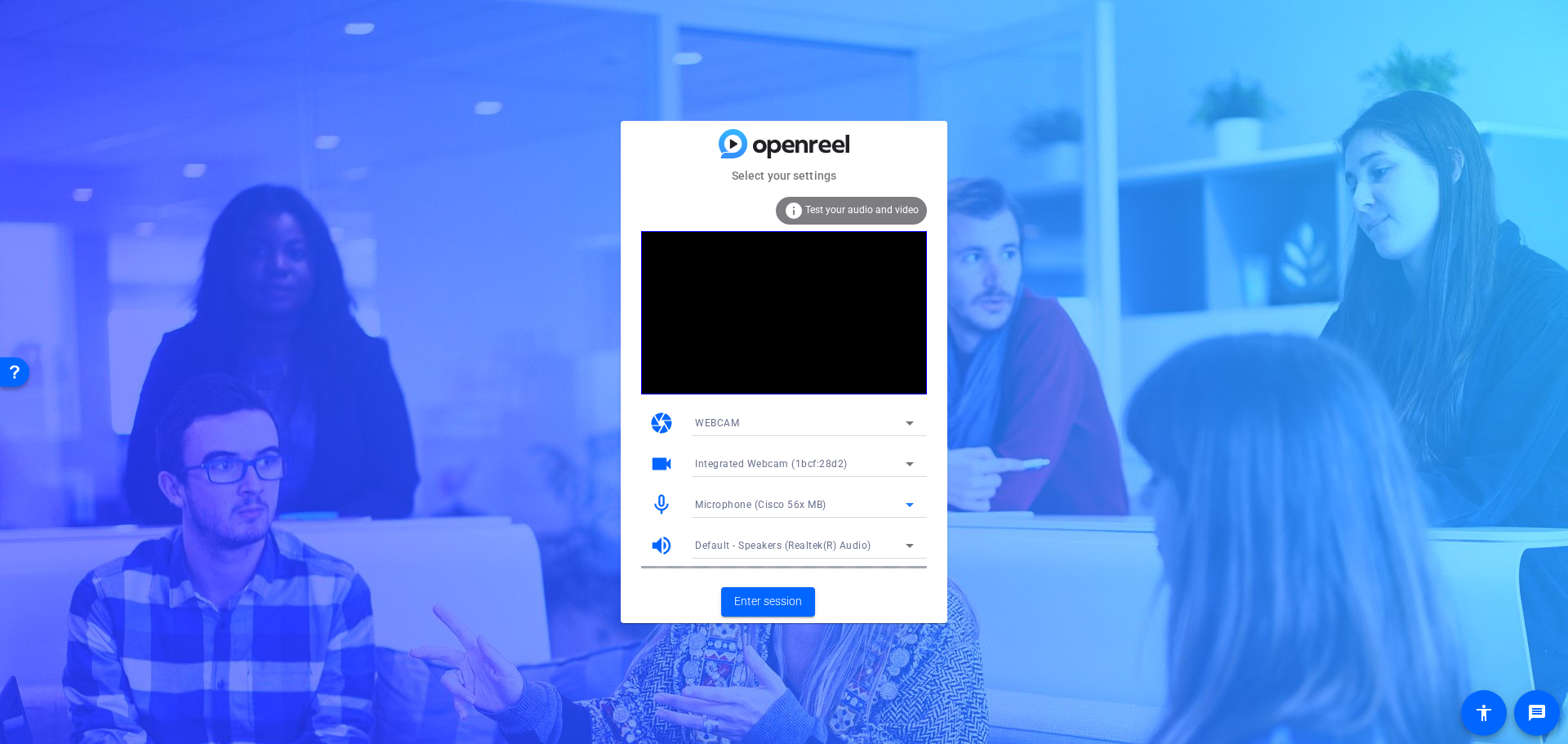 click on "Microphone (Cisco 56x MB)" at bounding box center [800, 504] 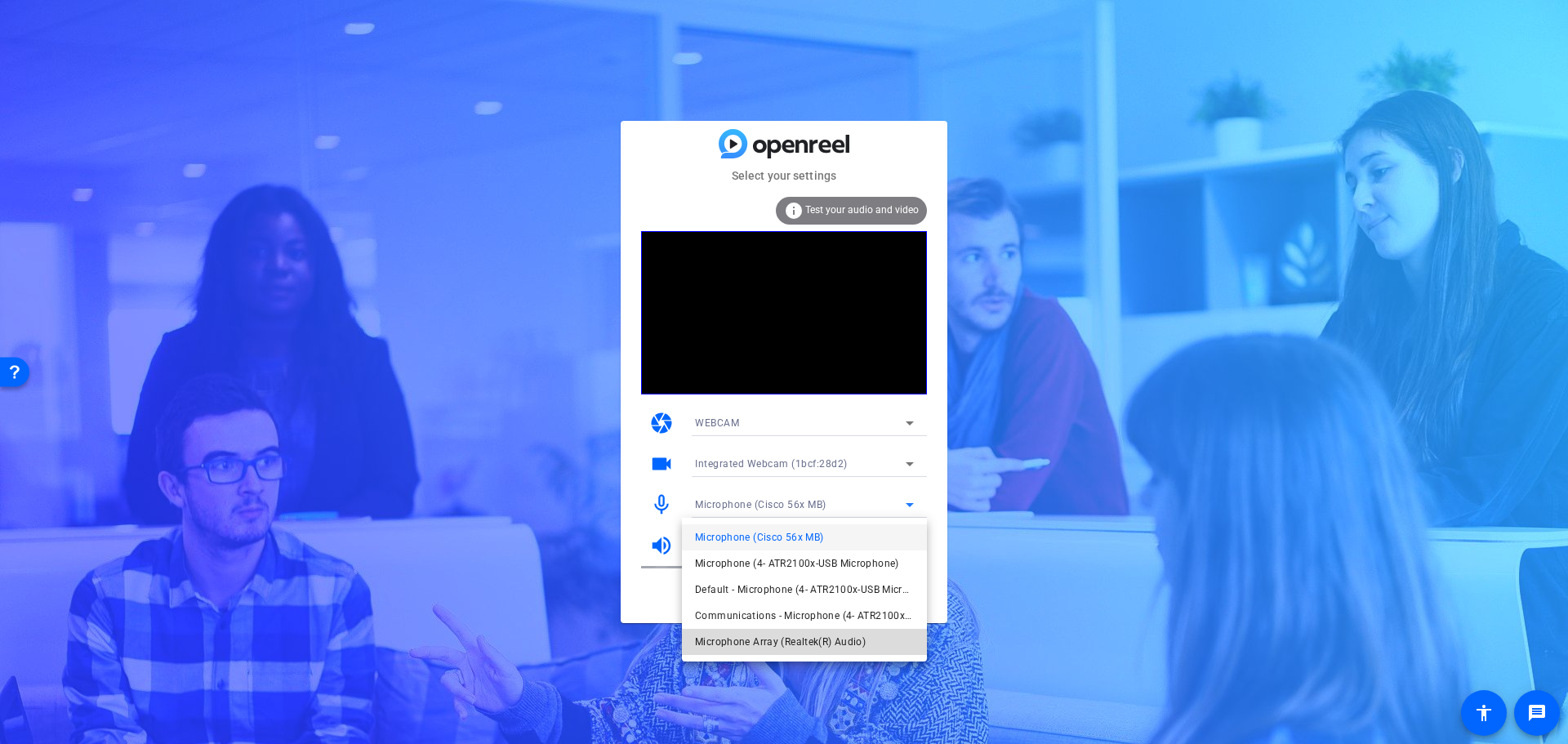 click on "Microphone Array (Realtek(R) Audio)" at bounding box center (780, 642) 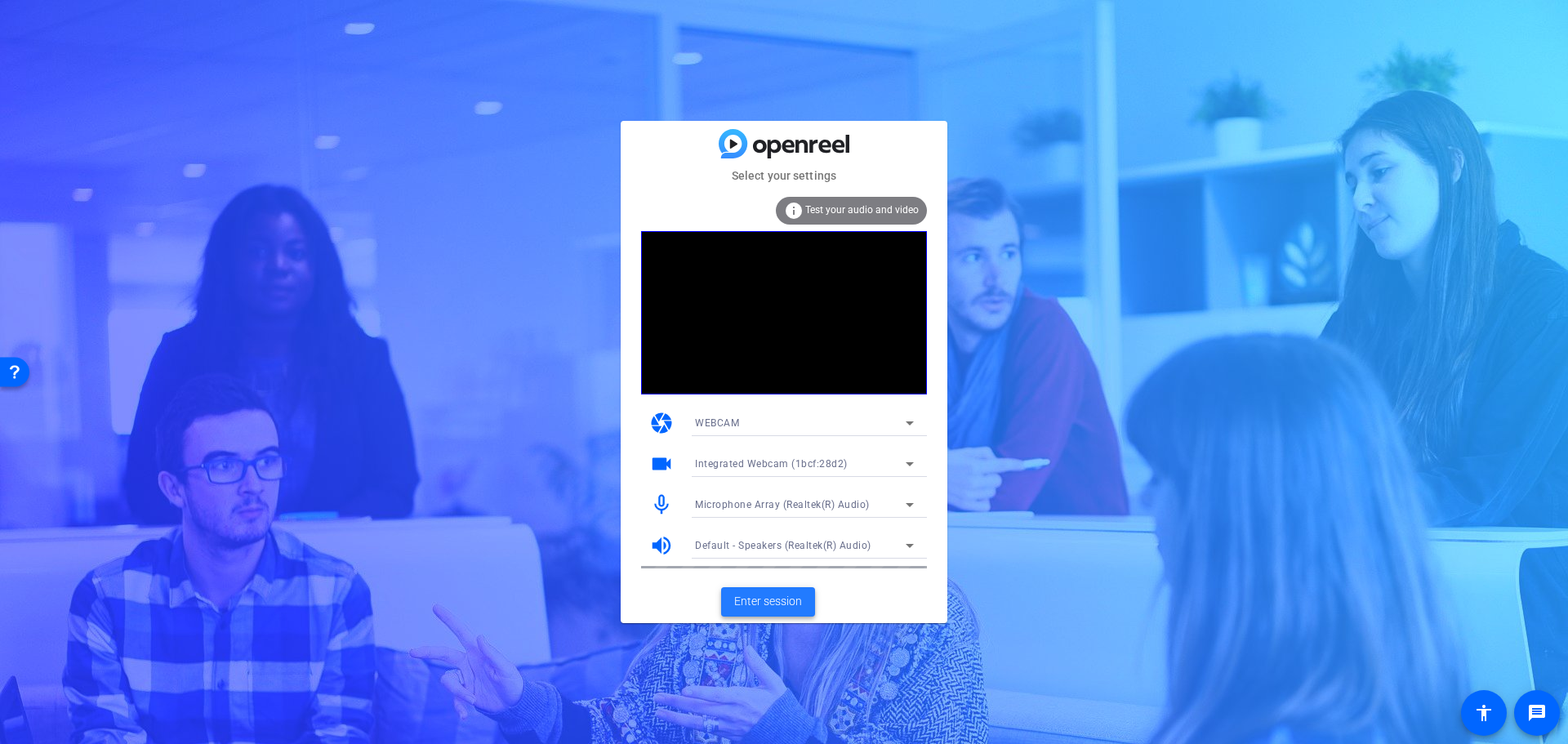click on "Enter session" 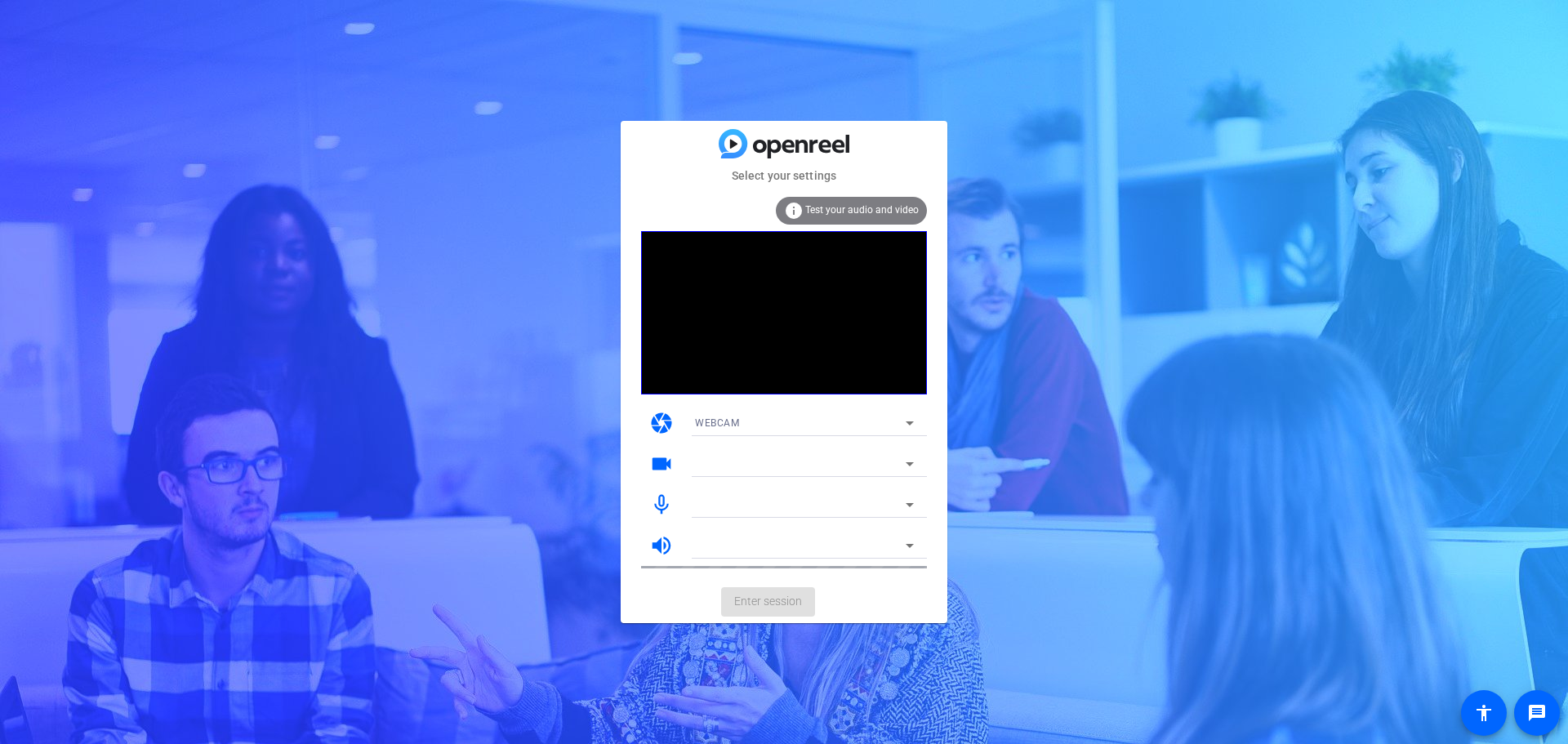 scroll, scrollTop: 0, scrollLeft: 0, axis: both 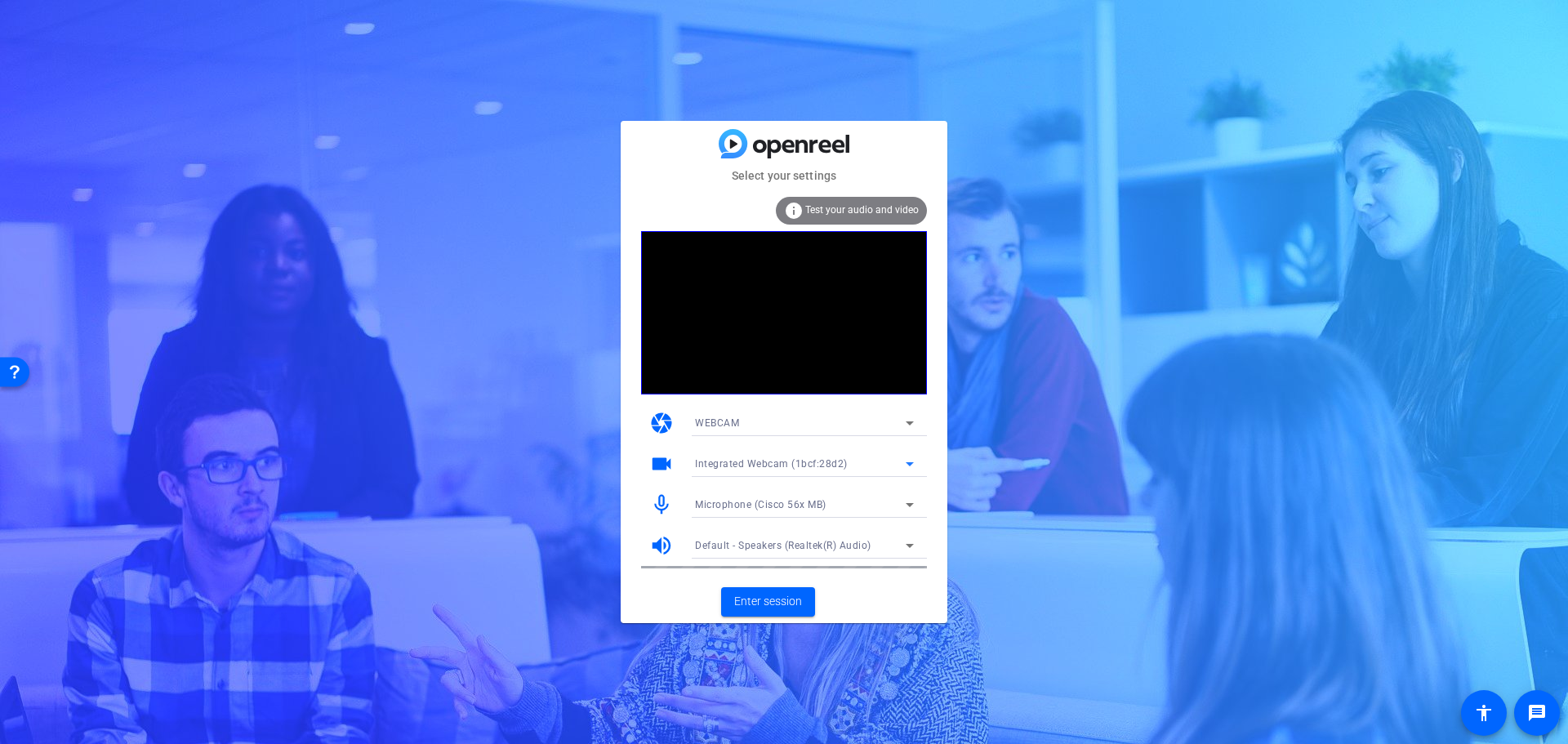 click 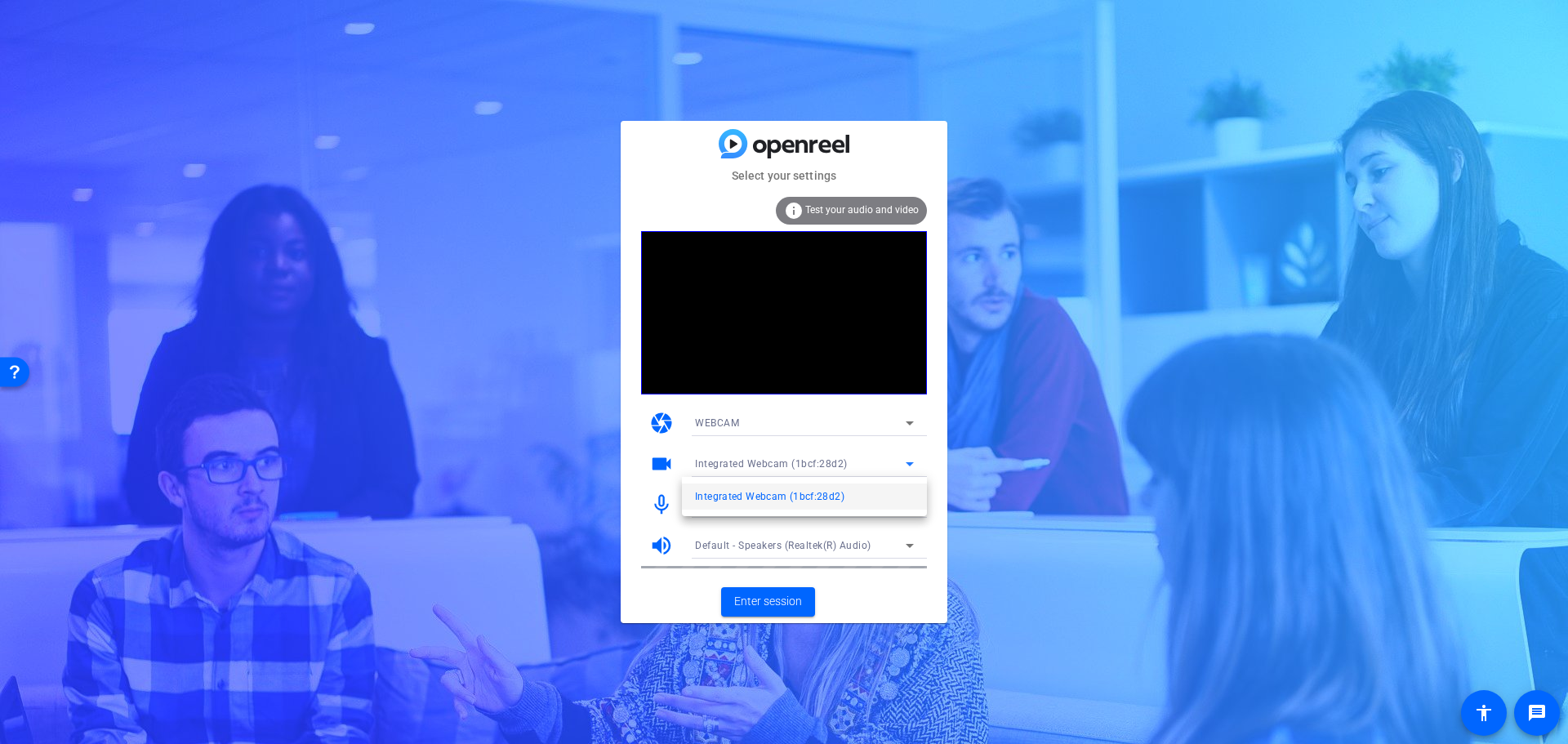 click at bounding box center (784, 372) 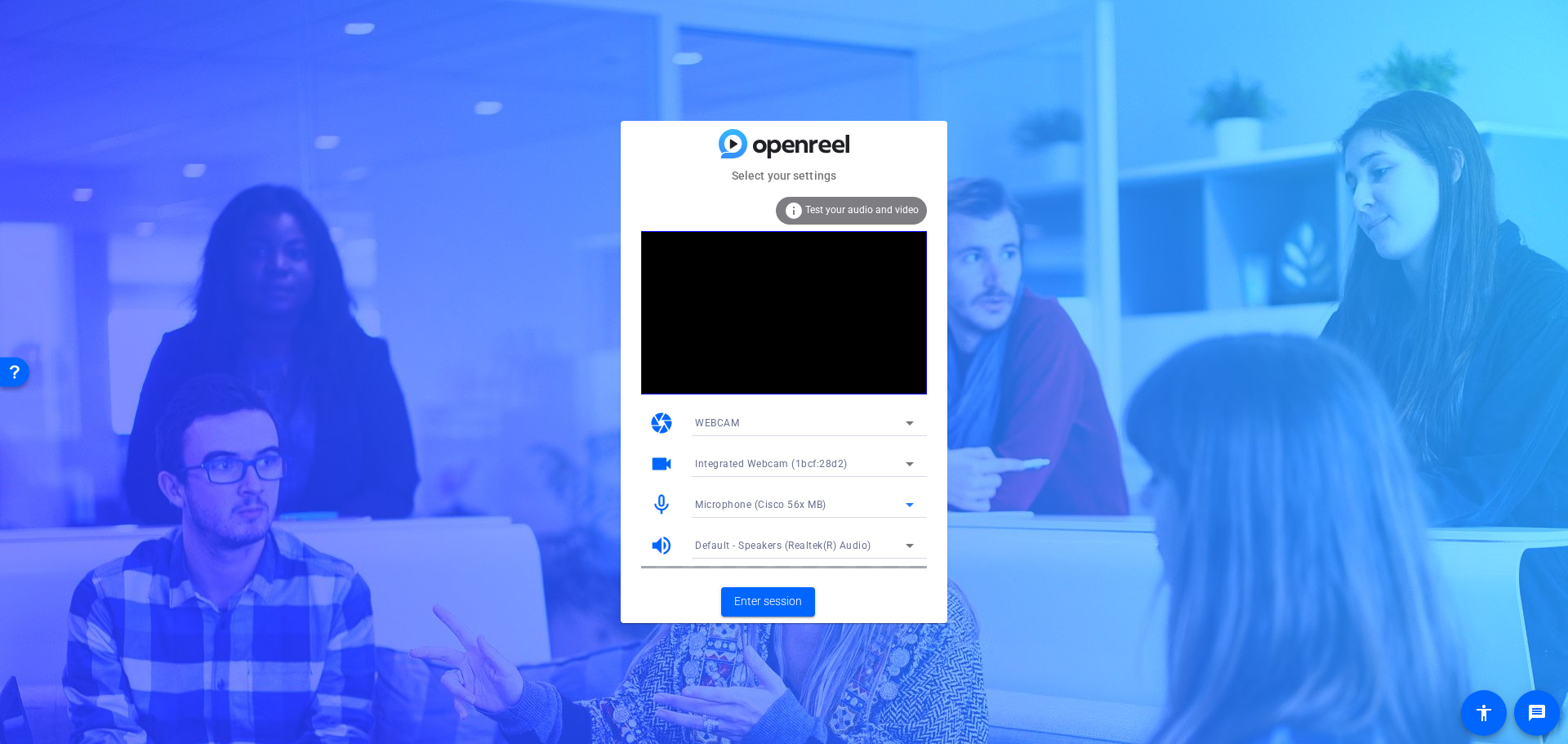 click 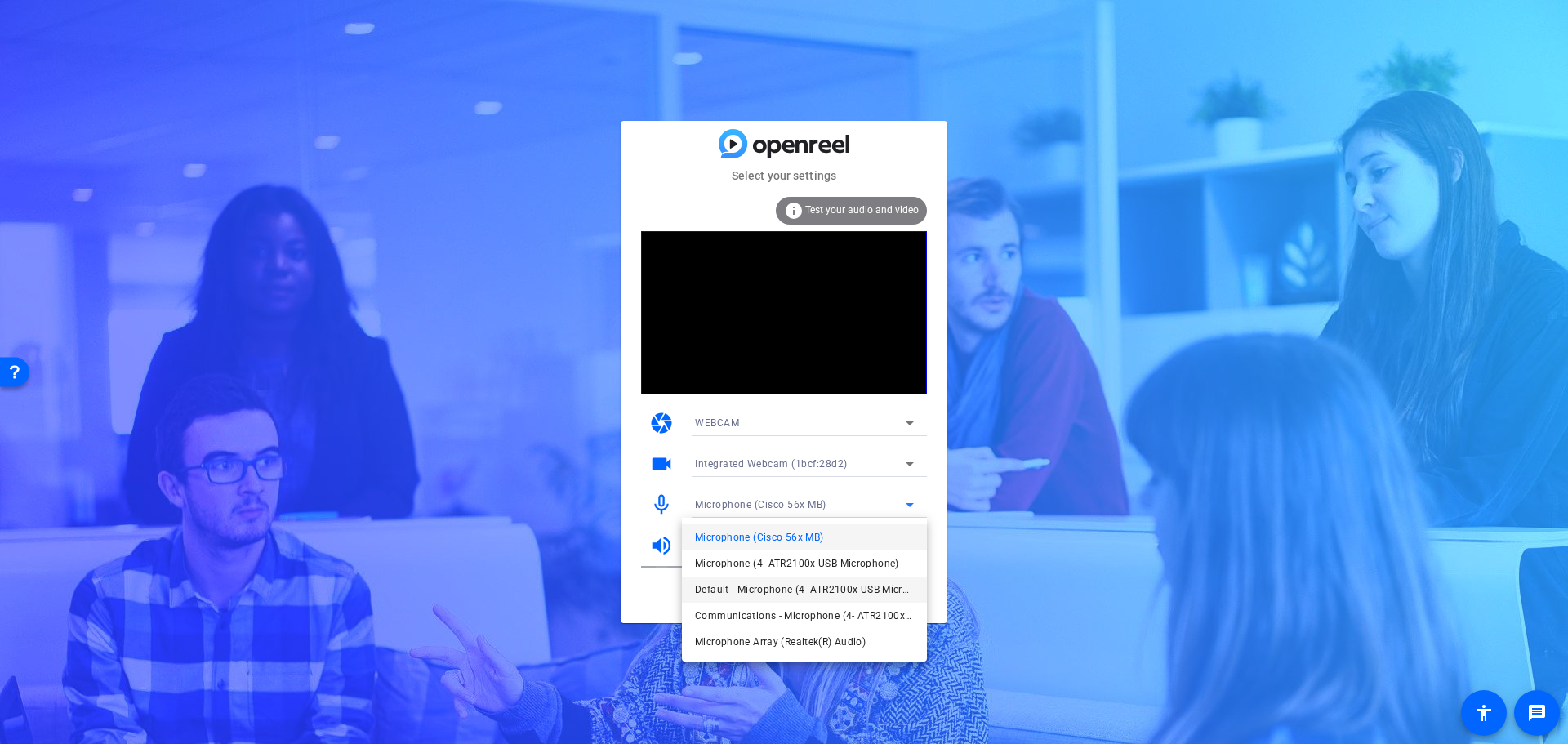 click on "Default - Microphone (4- ATR2100x-USB Microphone)" at bounding box center [804, 590] 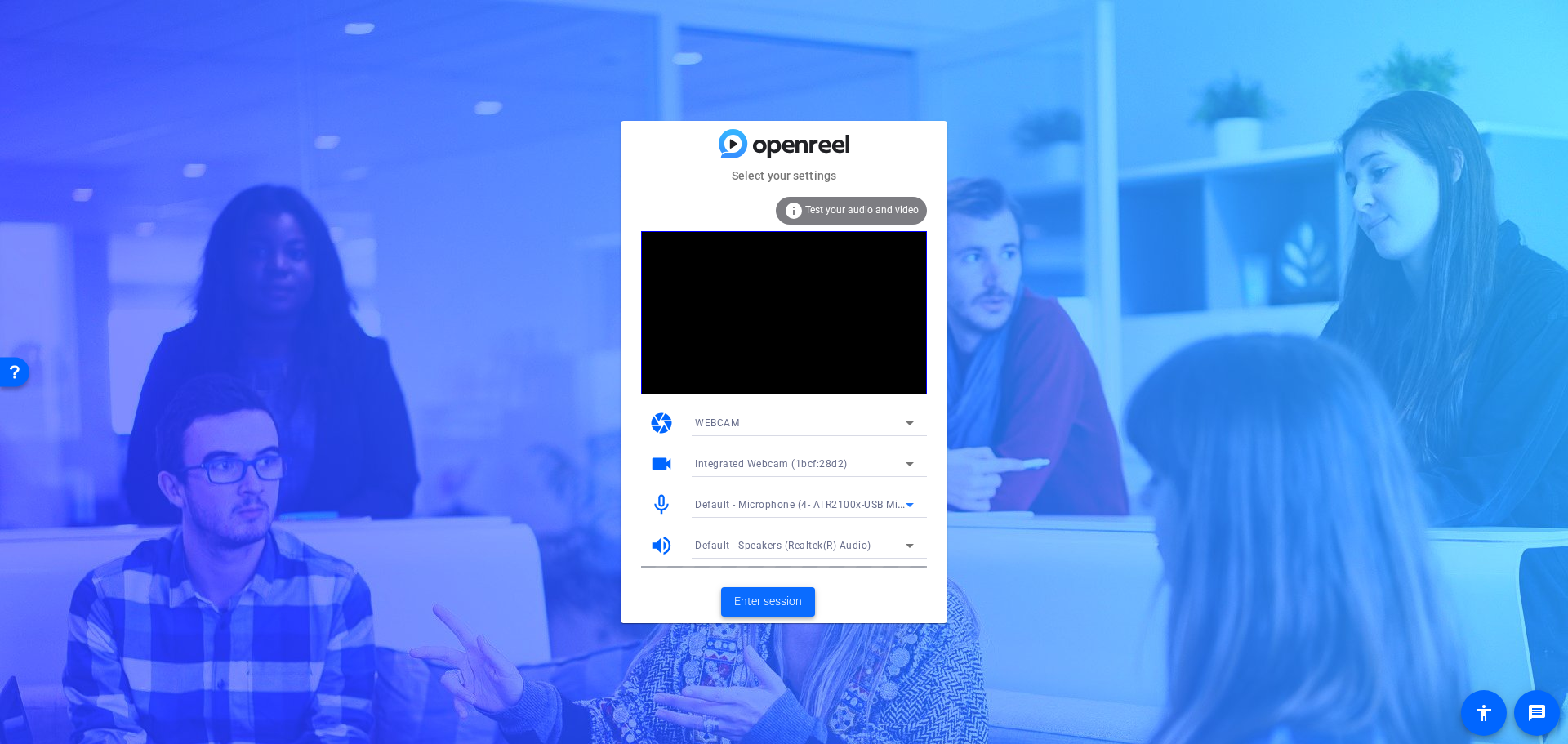 click on "Enter session" 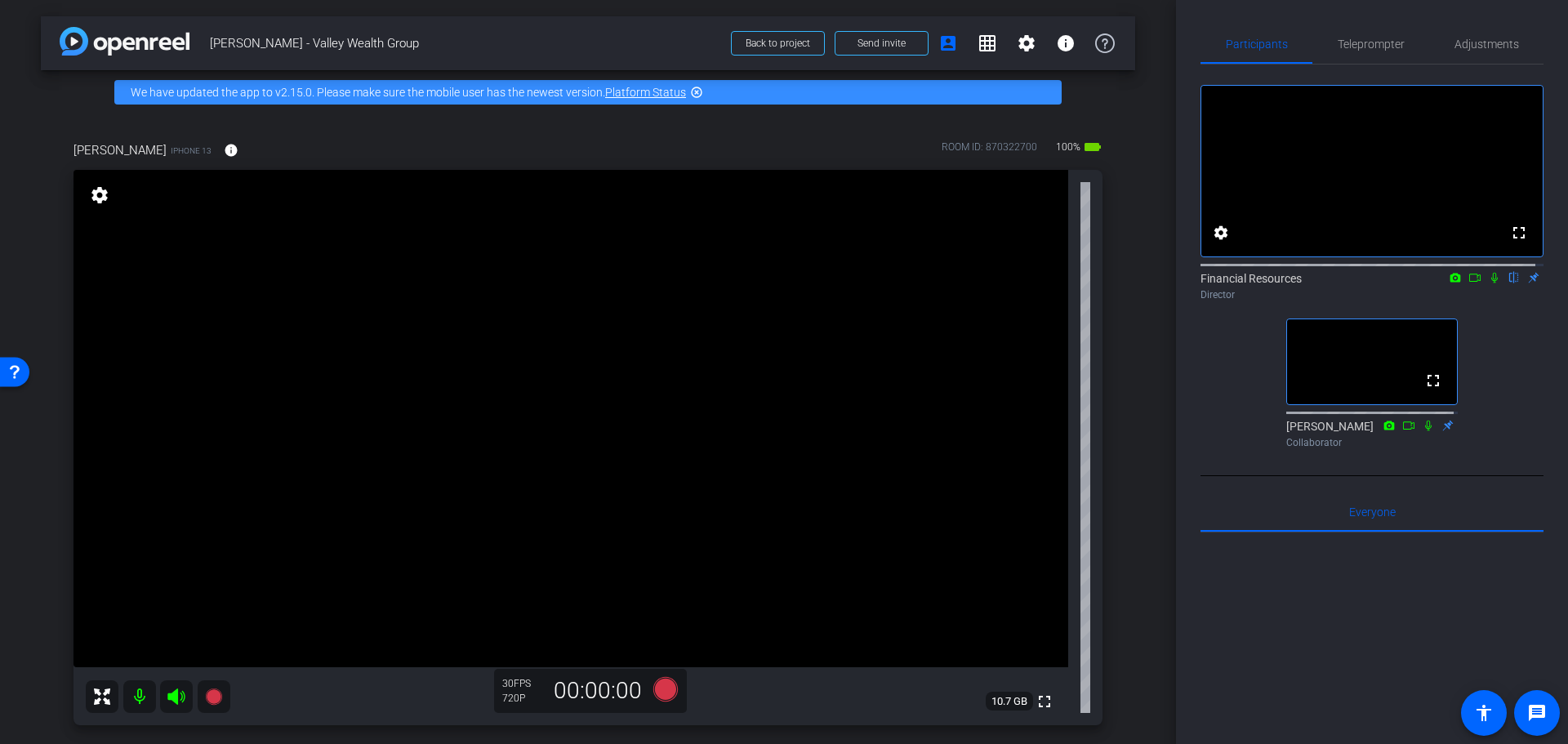 click on "settings" at bounding box center (100, 195) 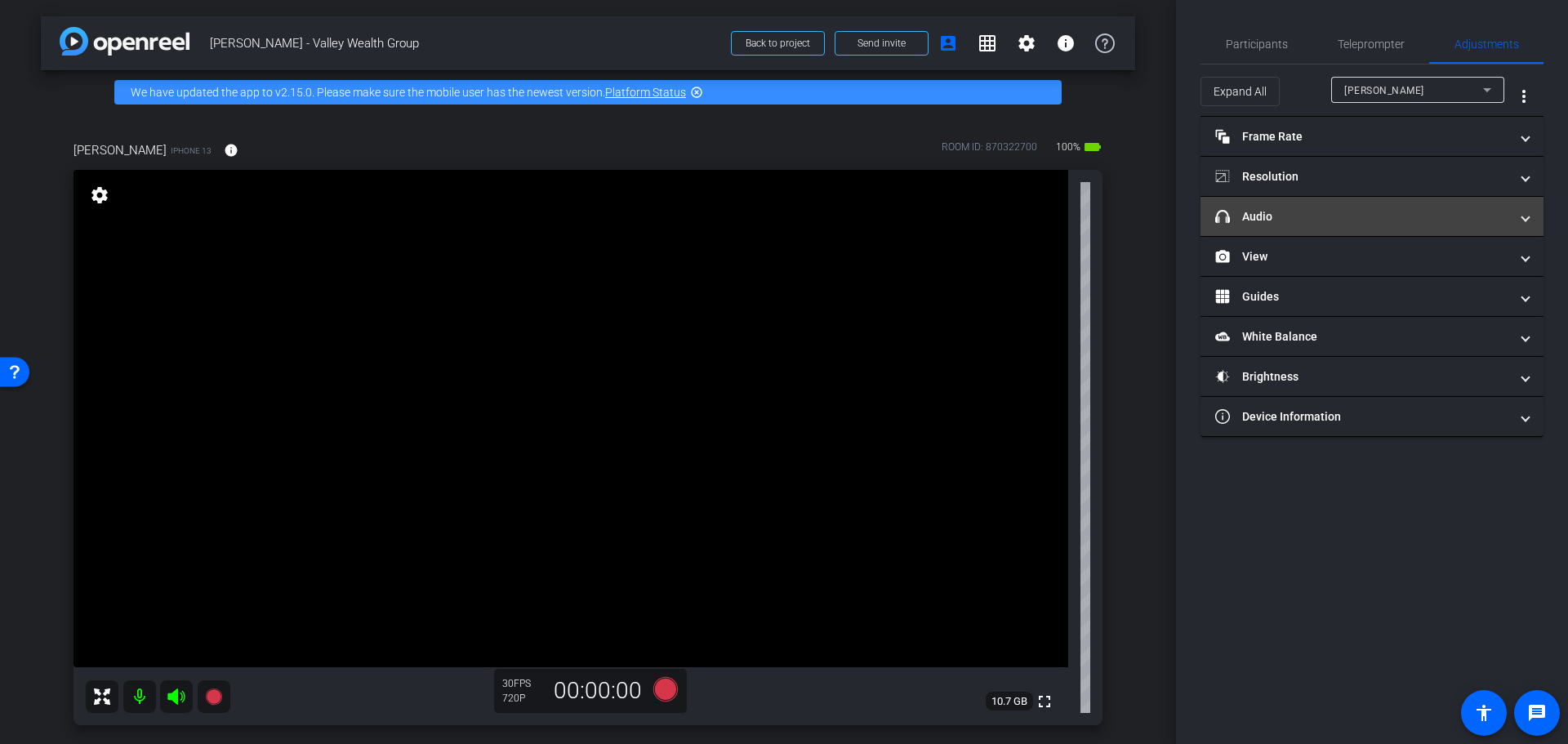 click on "headphone icon
Audio" at bounding box center (1362, 216) 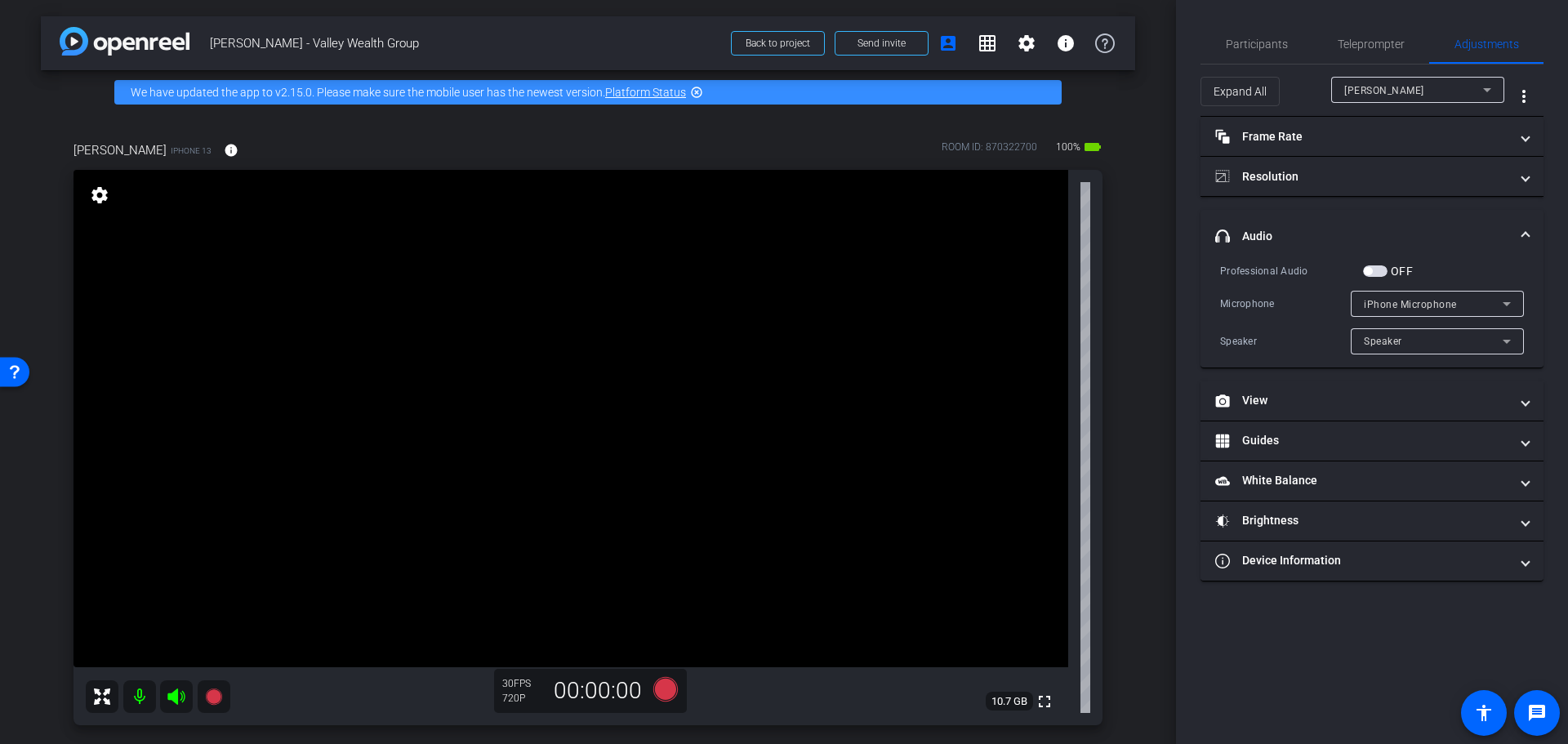 click on "iPhone Microphone" at bounding box center [1410, 305] 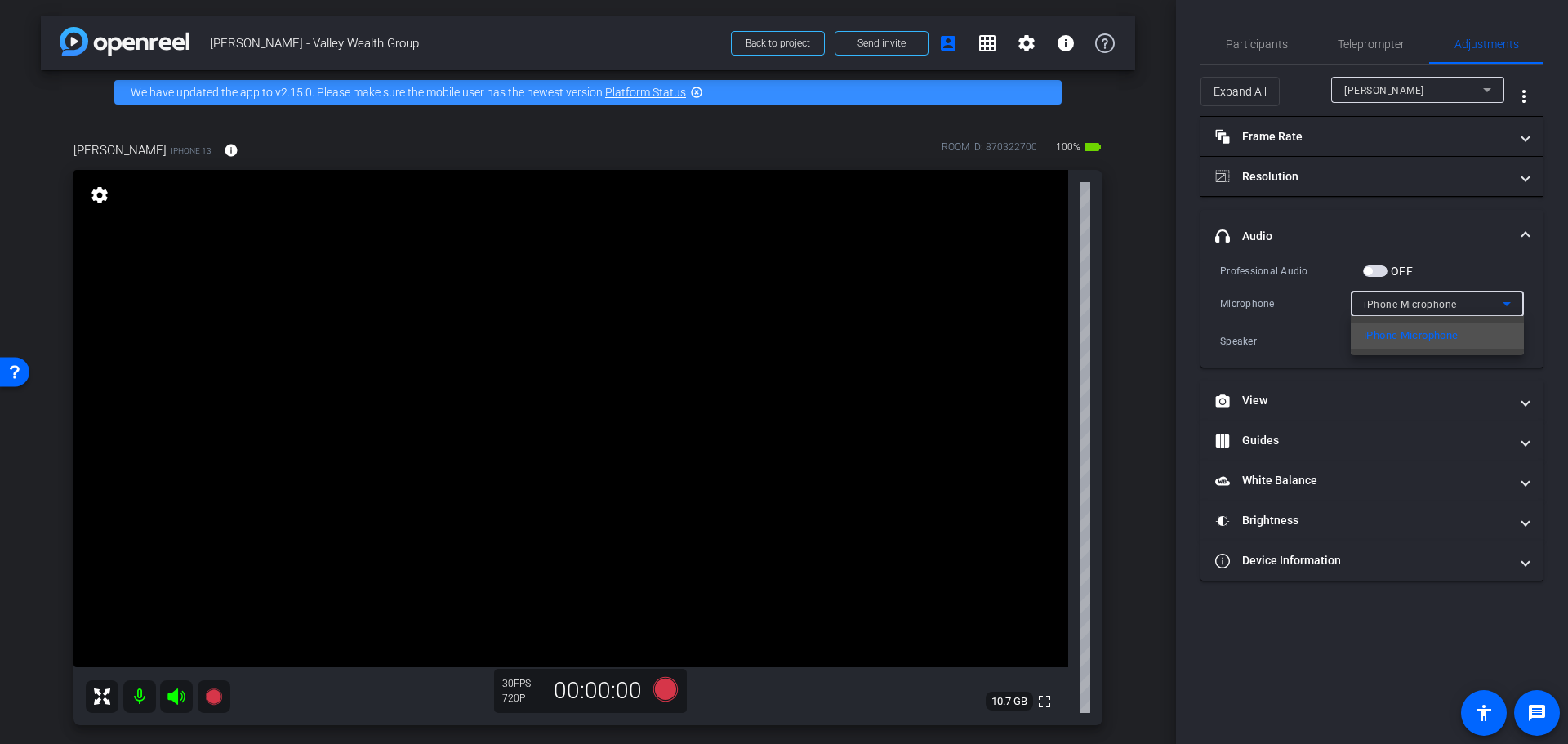 click at bounding box center [784, 372] 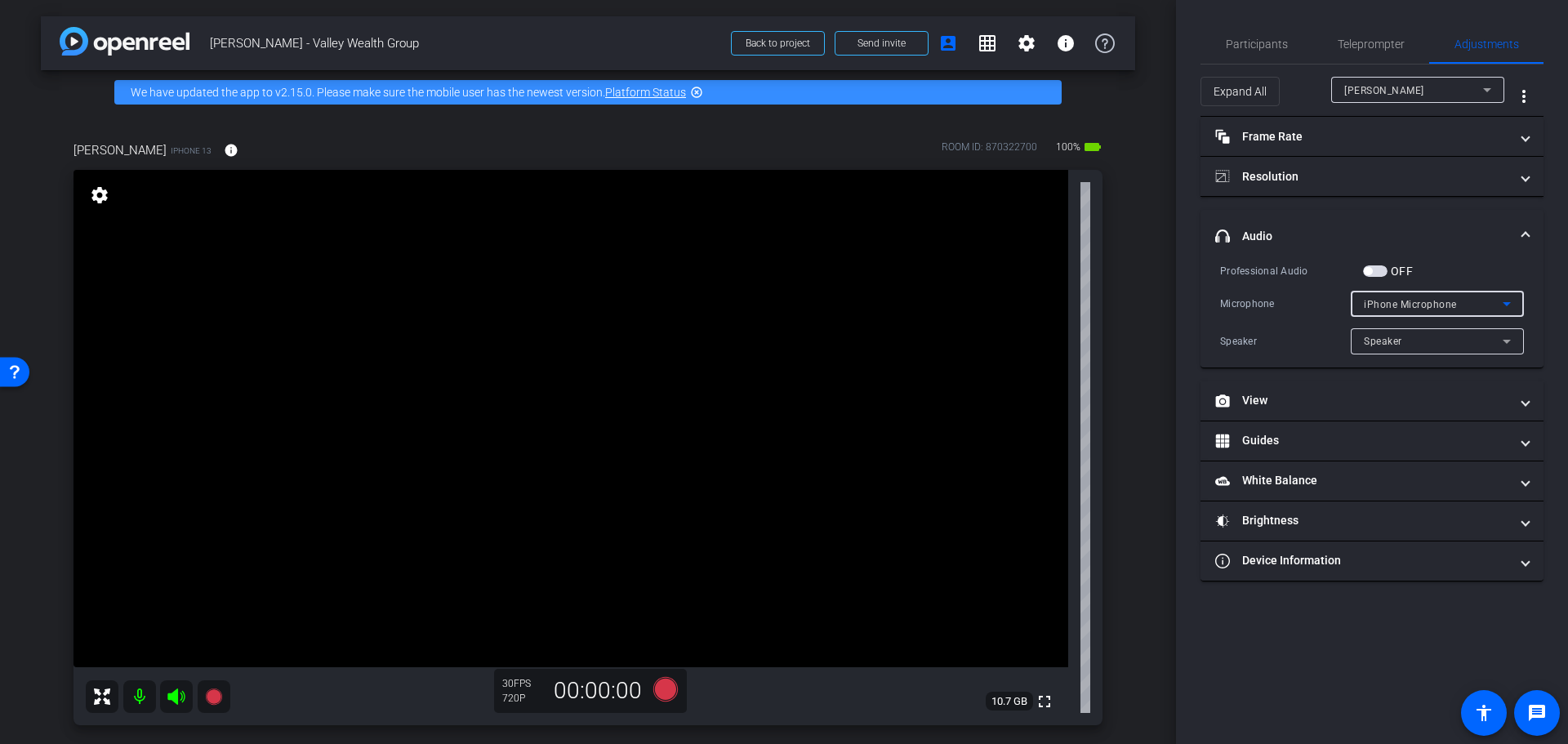 click on "iPhone Microphone" at bounding box center (1410, 305) 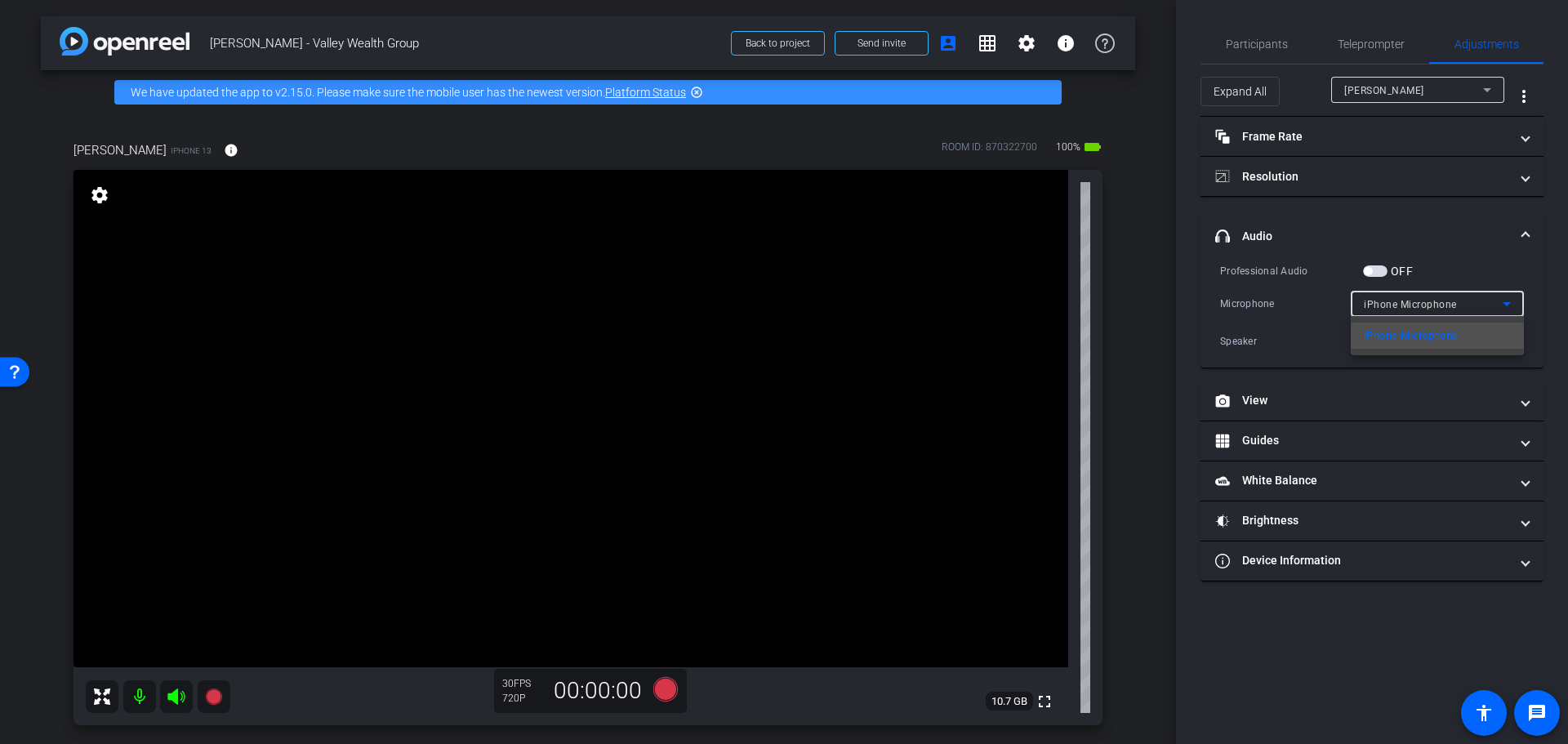 click on "iPhone Microphone" at bounding box center [1410, 336] 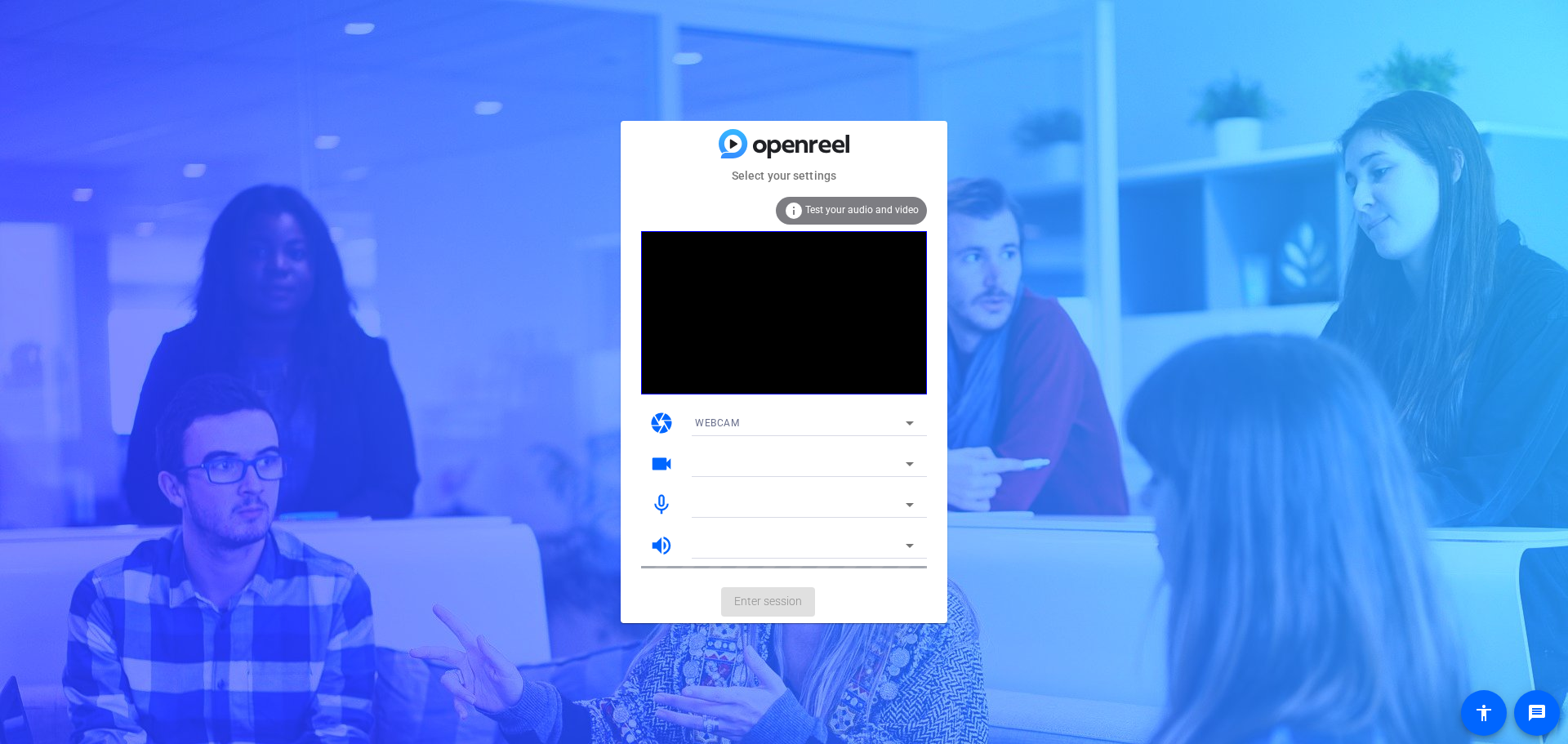 scroll, scrollTop: 0, scrollLeft: 0, axis: both 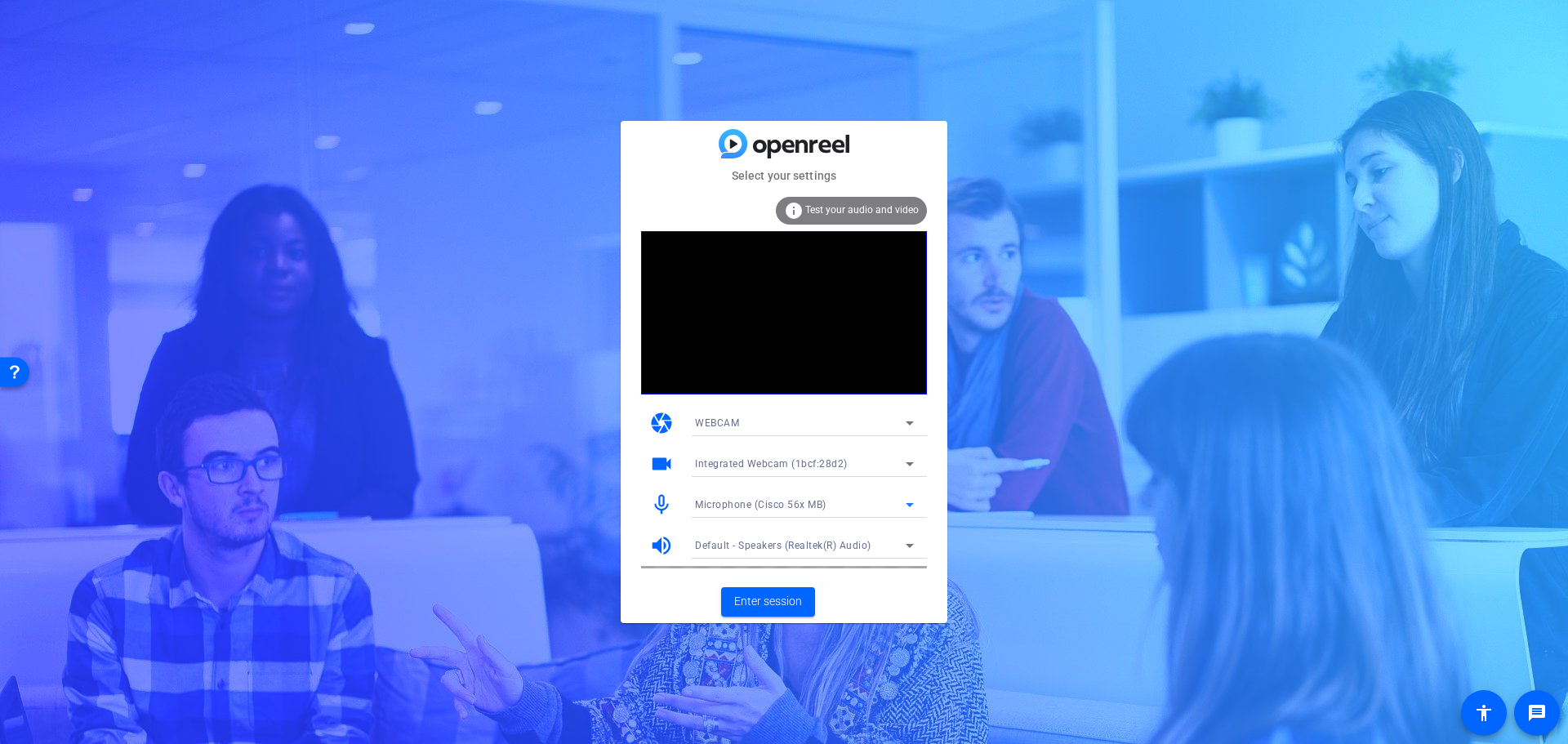 click 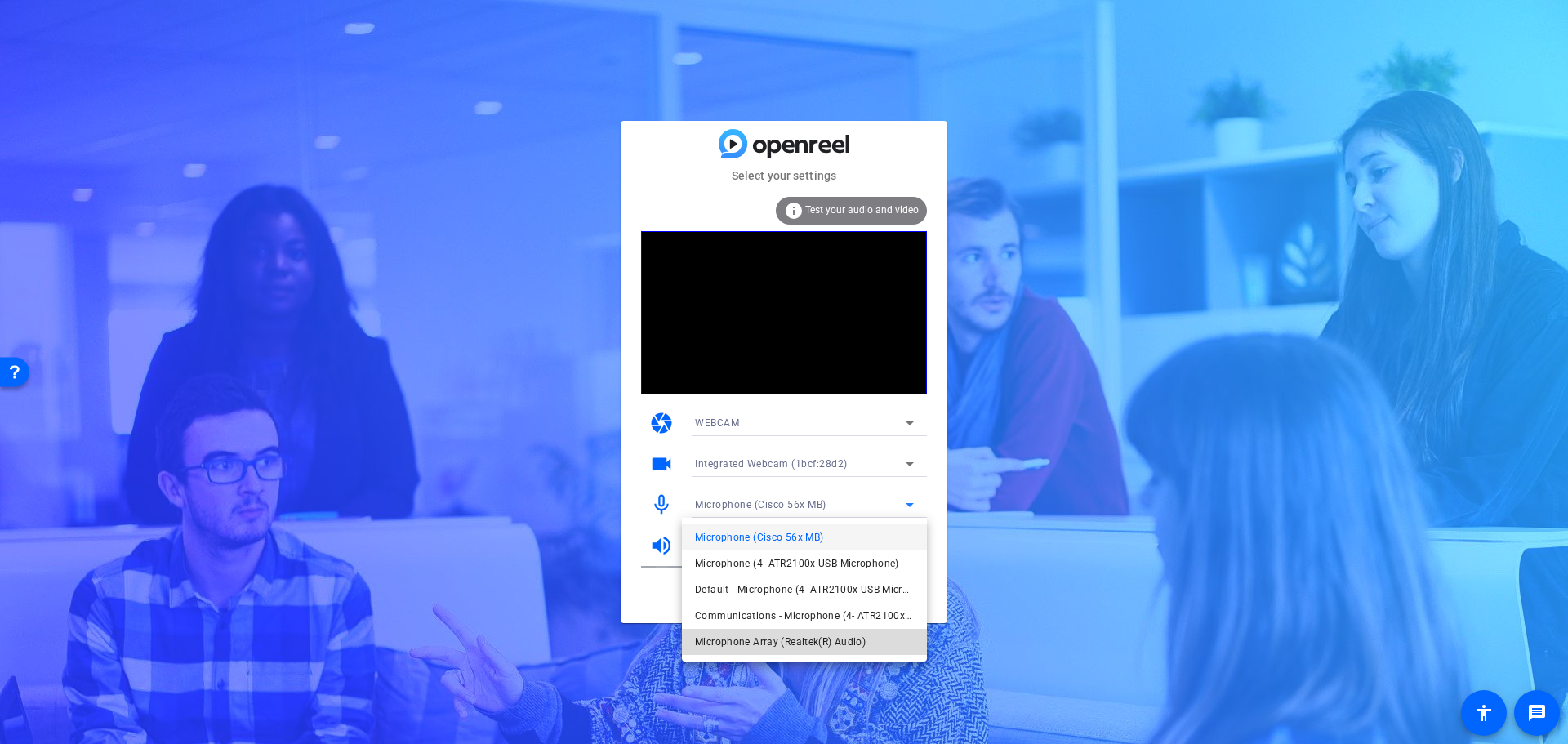 click on "Microphone Array (Realtek(R) Audio)" at bounding box center [780, 642] 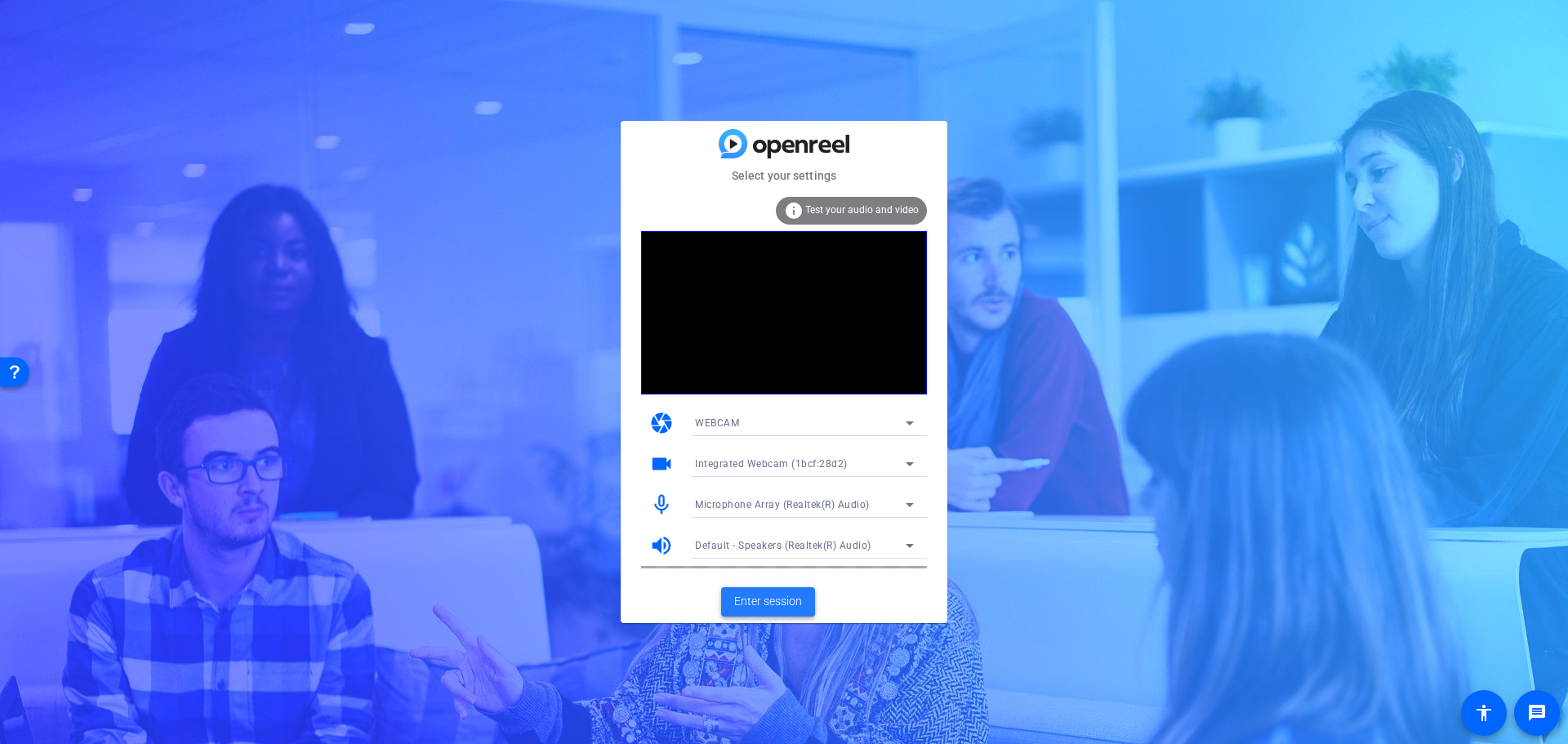 click on "Enter session" 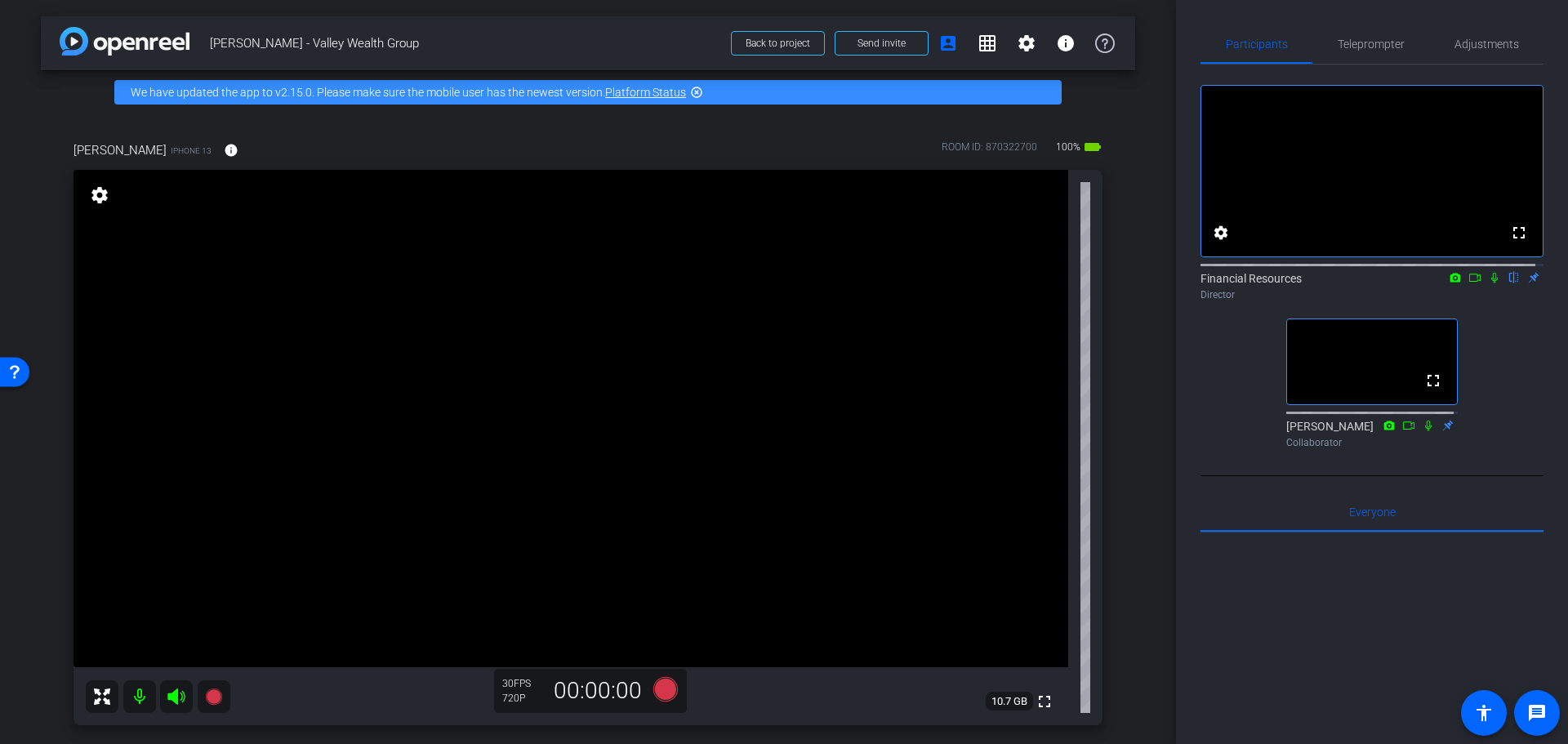 click at bounding box center (571, 418) 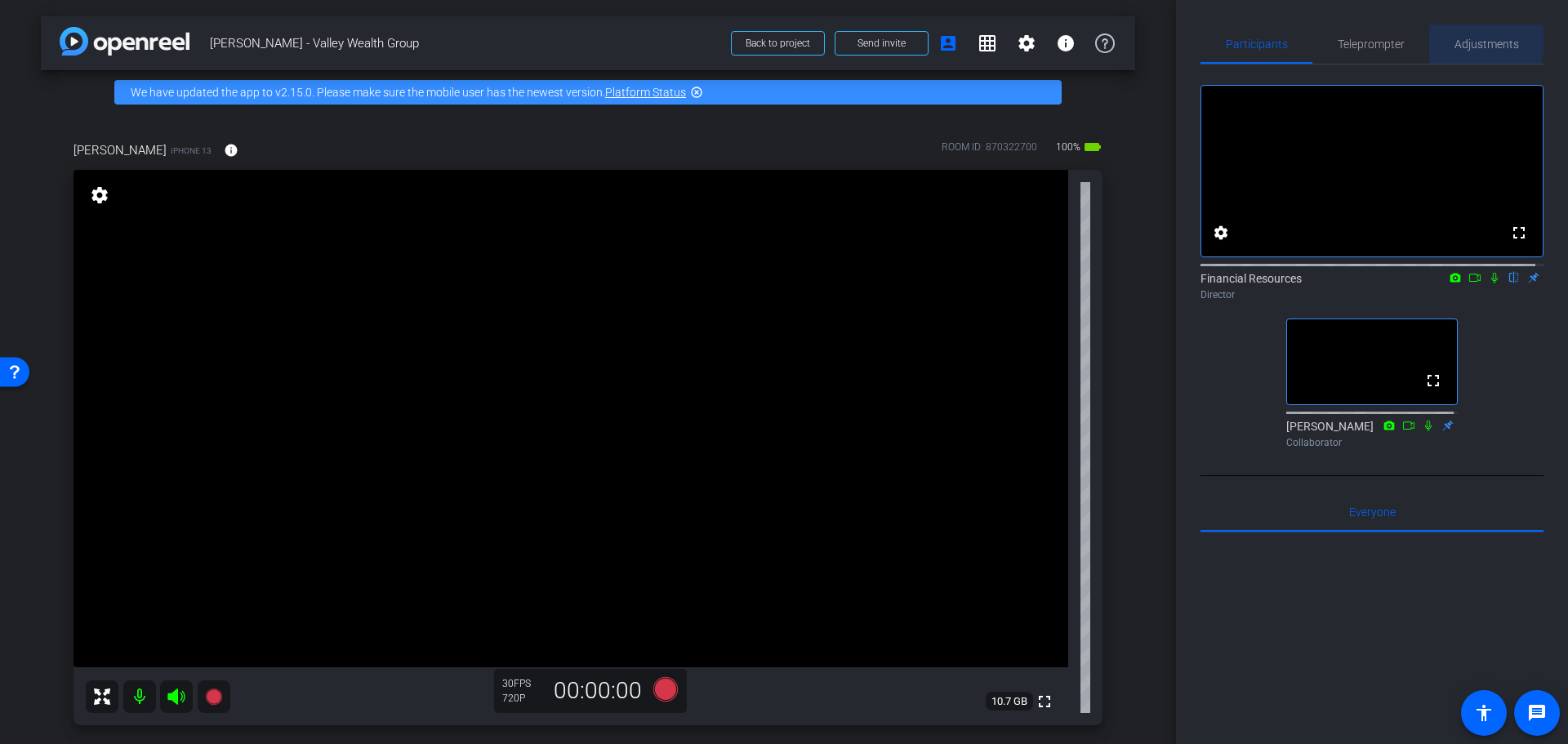 click on "Adjustments" at bounding box center [1486, 44] 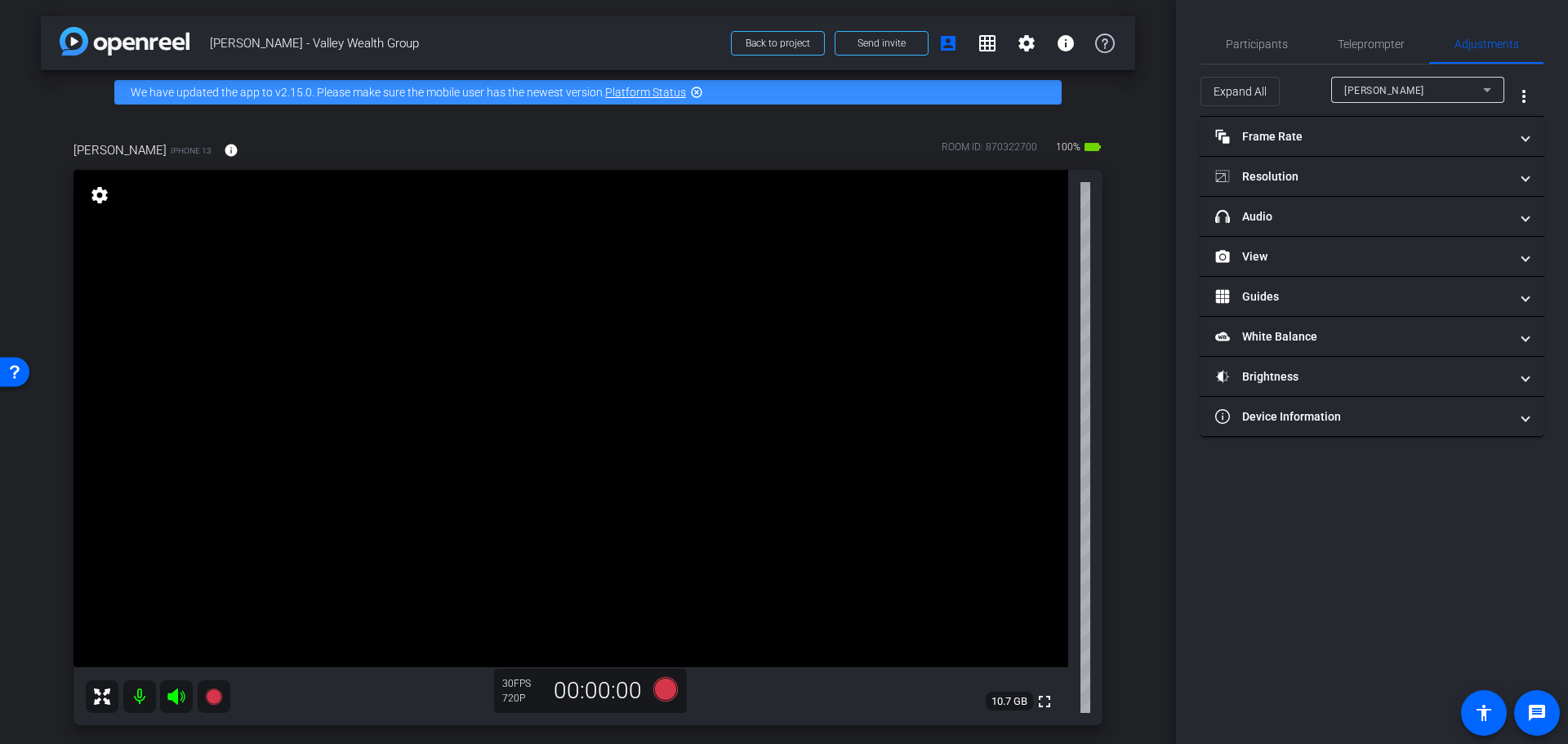 click at bounding box center [140, 697] 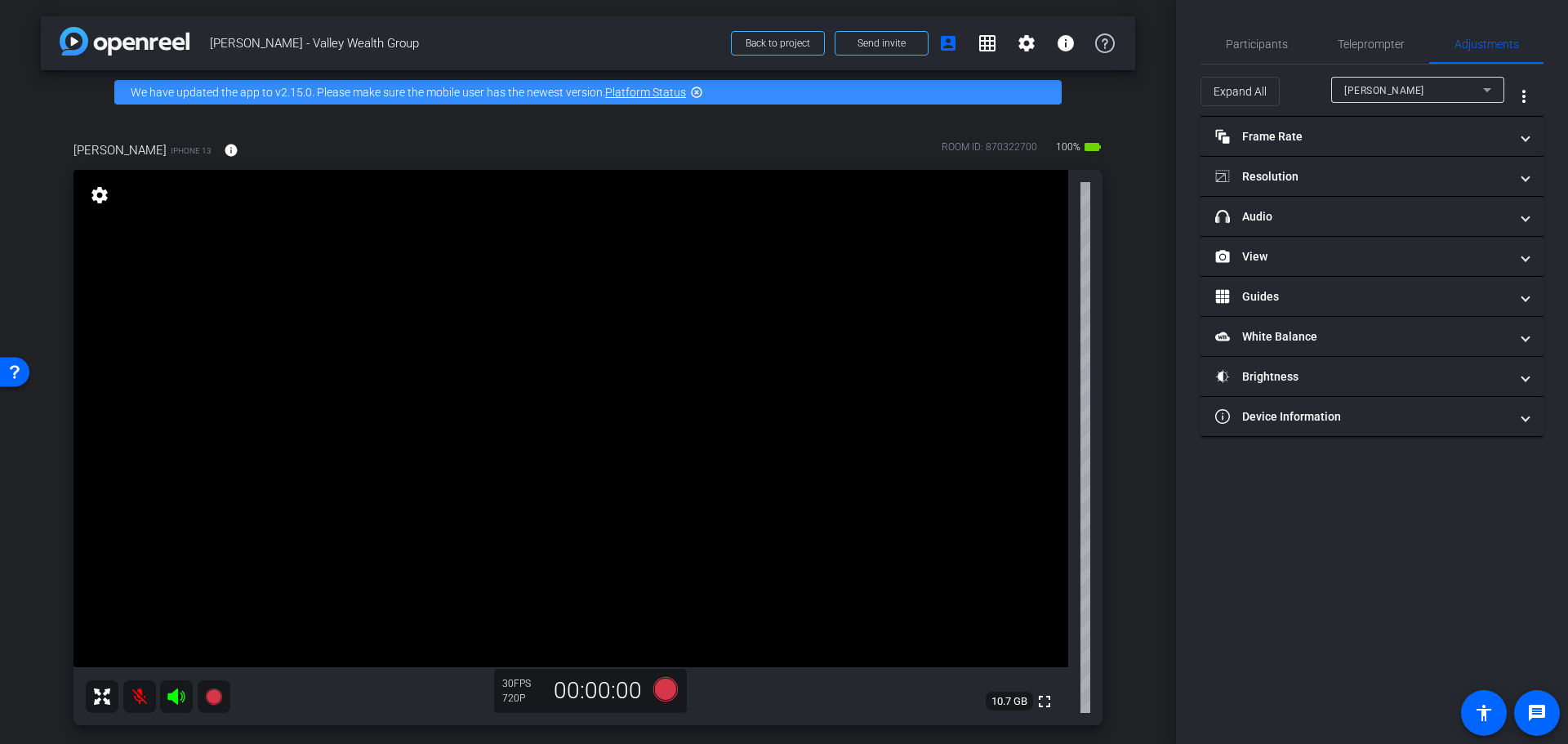 click at bounding box center [140, 697] 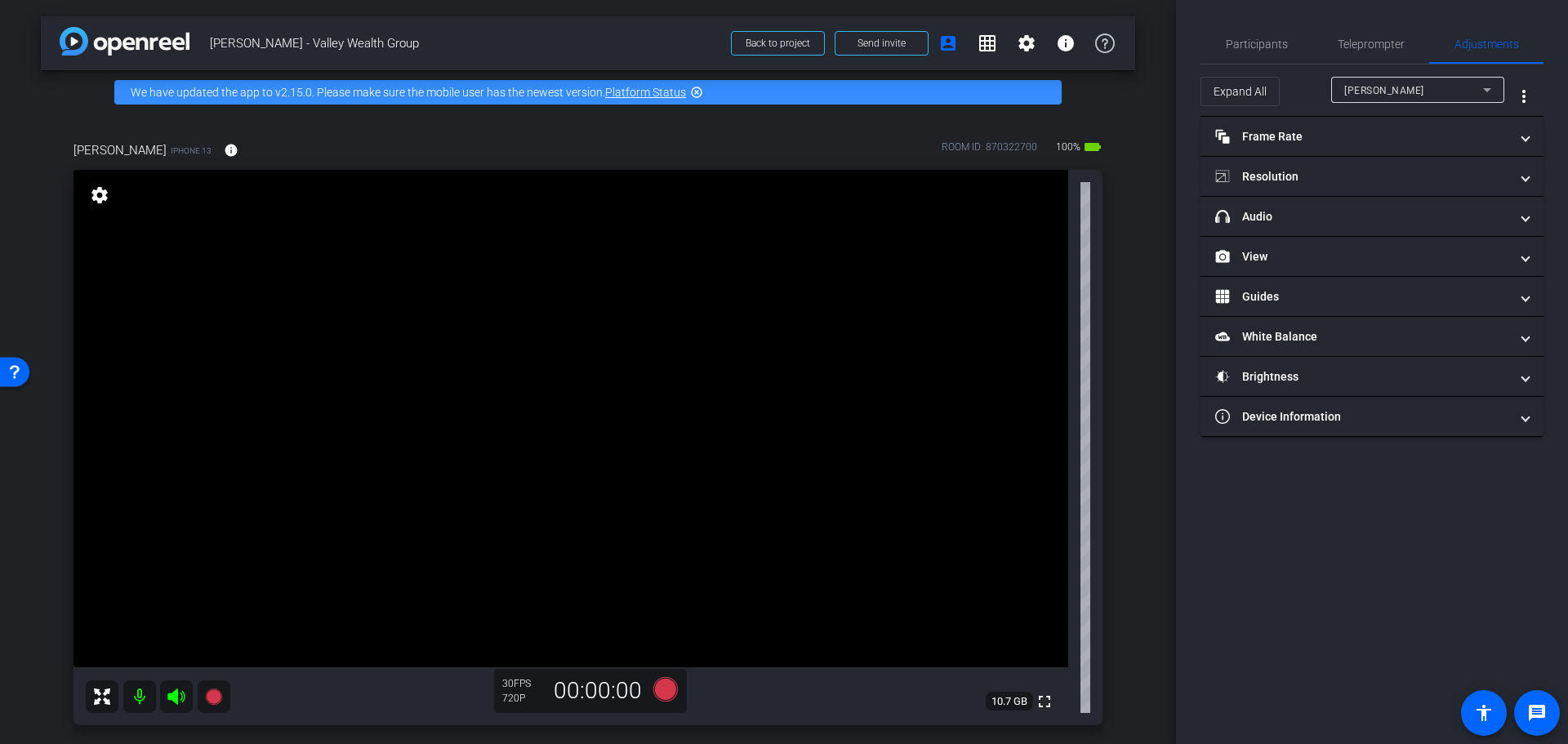 click on "Participants Teleprompter Adjustments settings  Financial Resources
flip
Director   Corrie Drummond
Collaborator   Everyone  0 Mark all read To: Everyone Mark all read Select Source Teleprompter Speed 3X (130 words/minute) Font Size 30px Screen Setup Teleprompter Top Background White - text in black  Script  0 Words
Create new script               Play        Play from this location               Play Selected        Play and display the selected text only Bold Italic Enter script here...
Play" 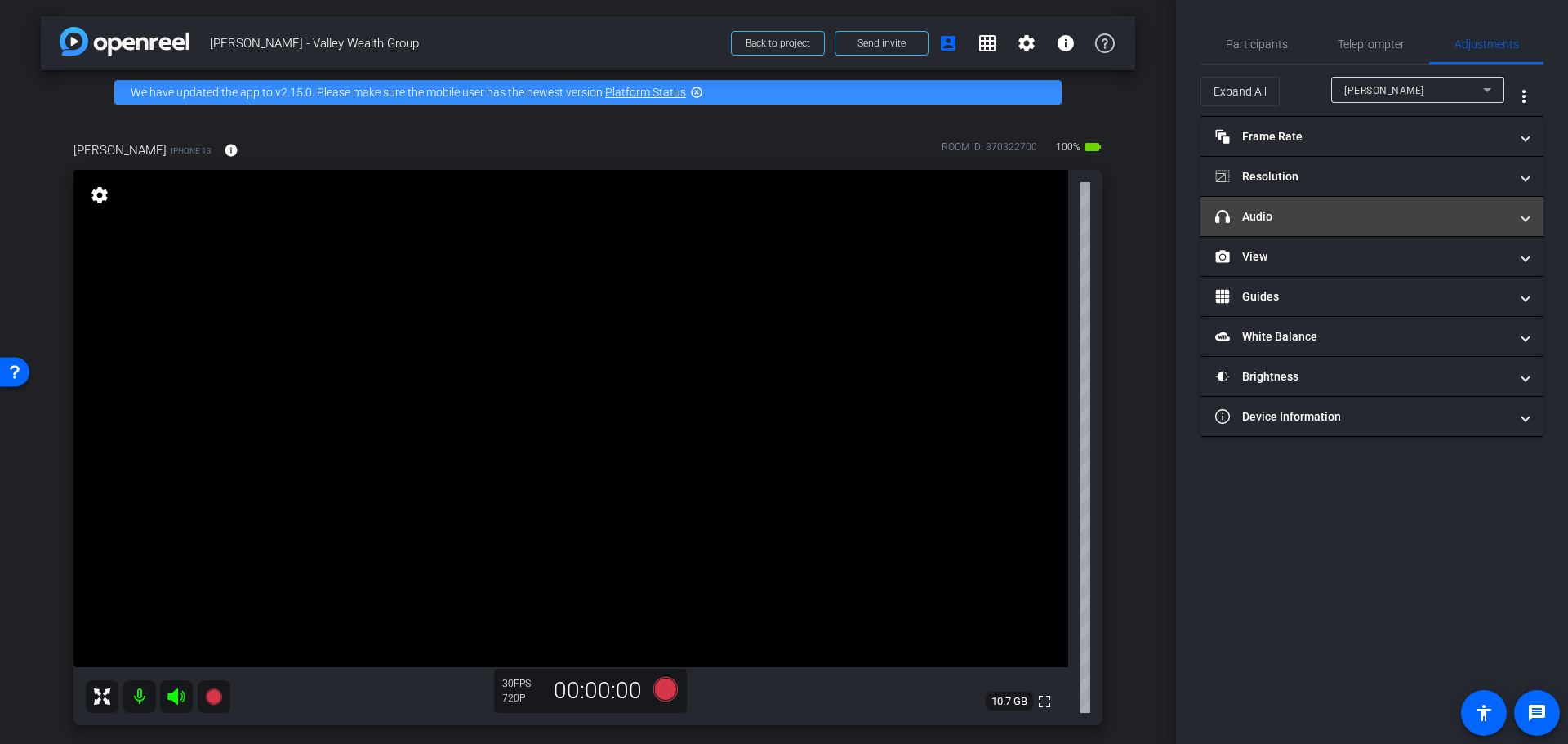 click on "headphone icon
Audio" at bounding box center (1369, 216) 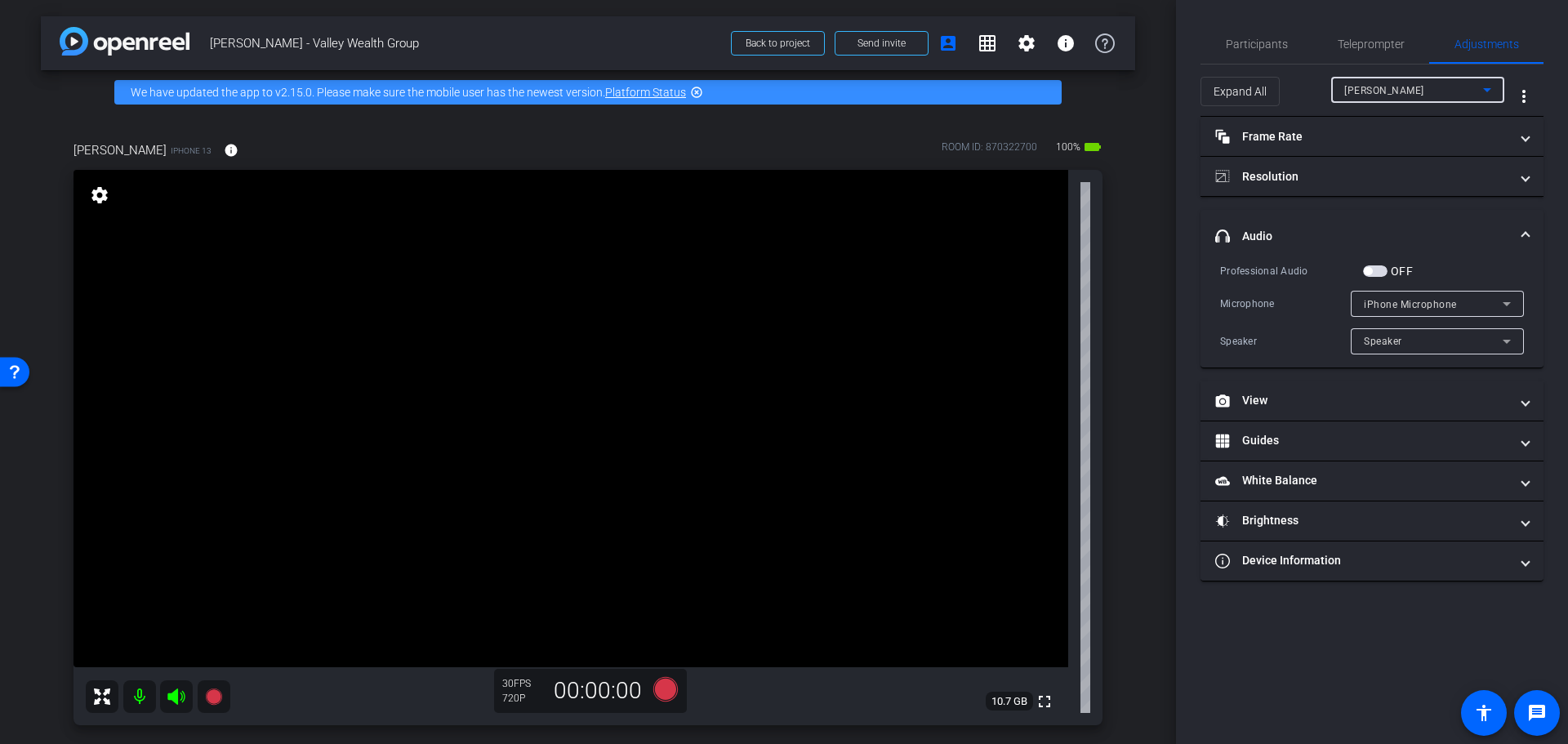 click on "Kelly Handy" at bounding box center (1414, 90) 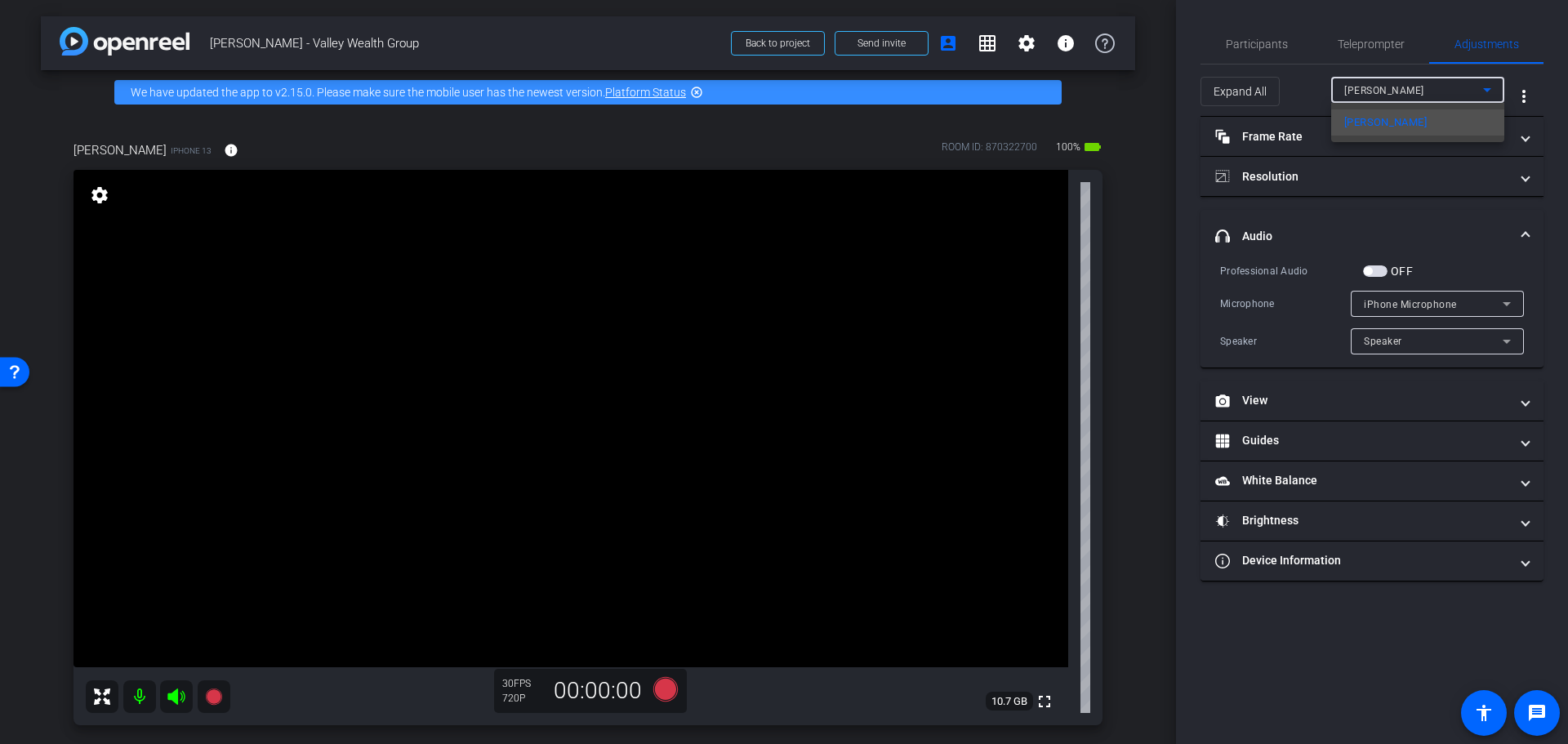 click at bounding box center [784, 372] 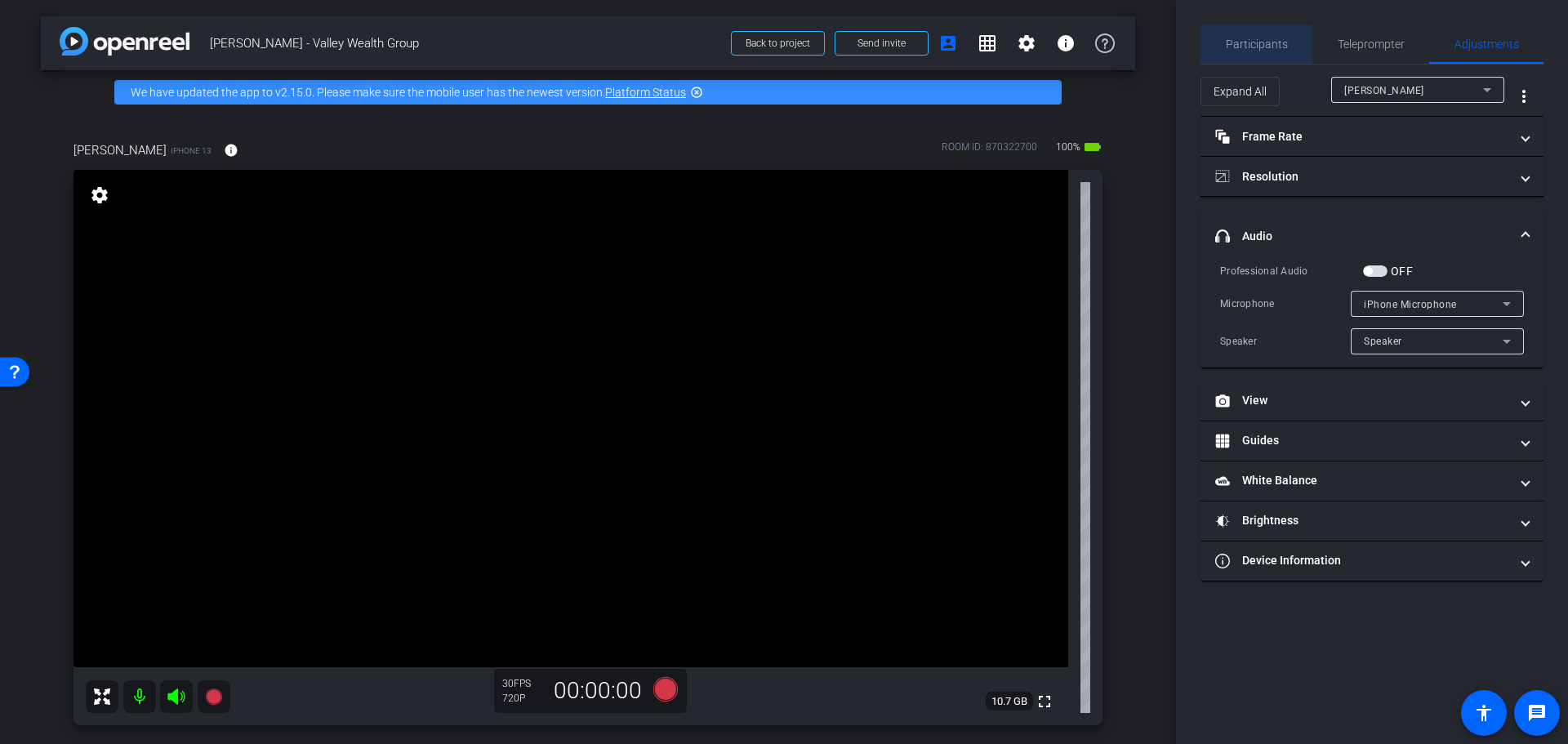 click on "Participants" at bounding box center (1257, 44) 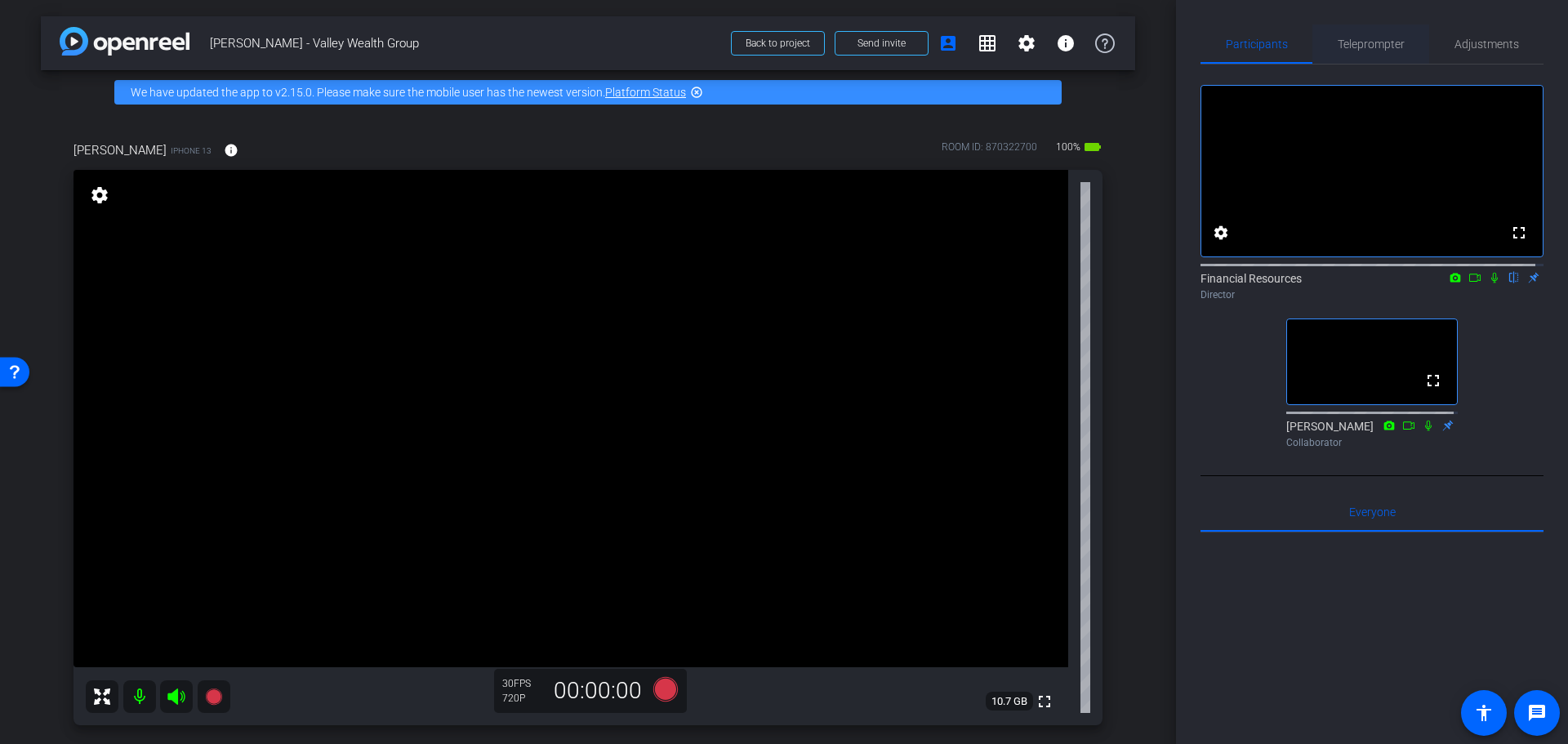 click on "Teleprompter" at bounding box center [1371, 44] 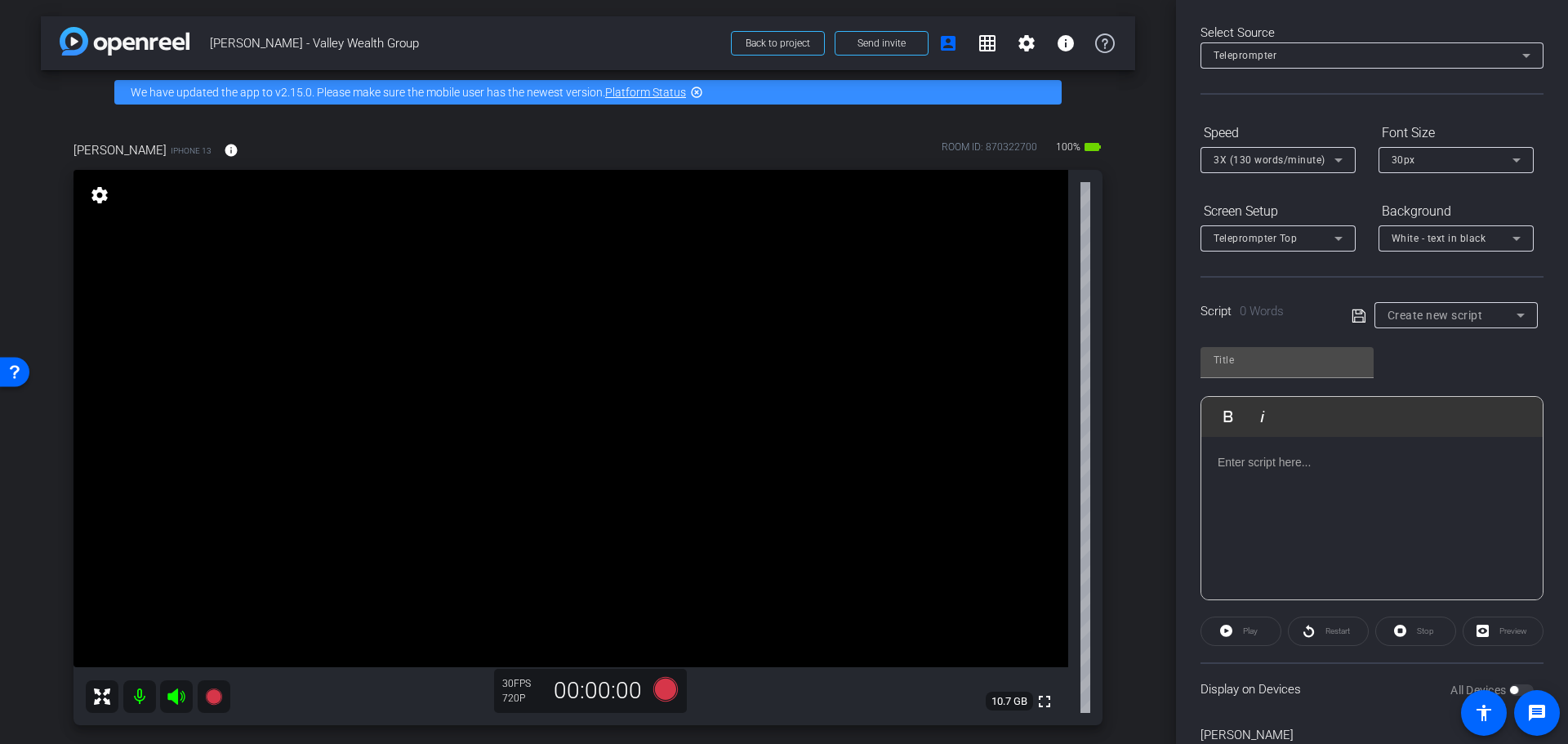 scroll, scrollTop: 0, scrollLeft: 0, axis: both 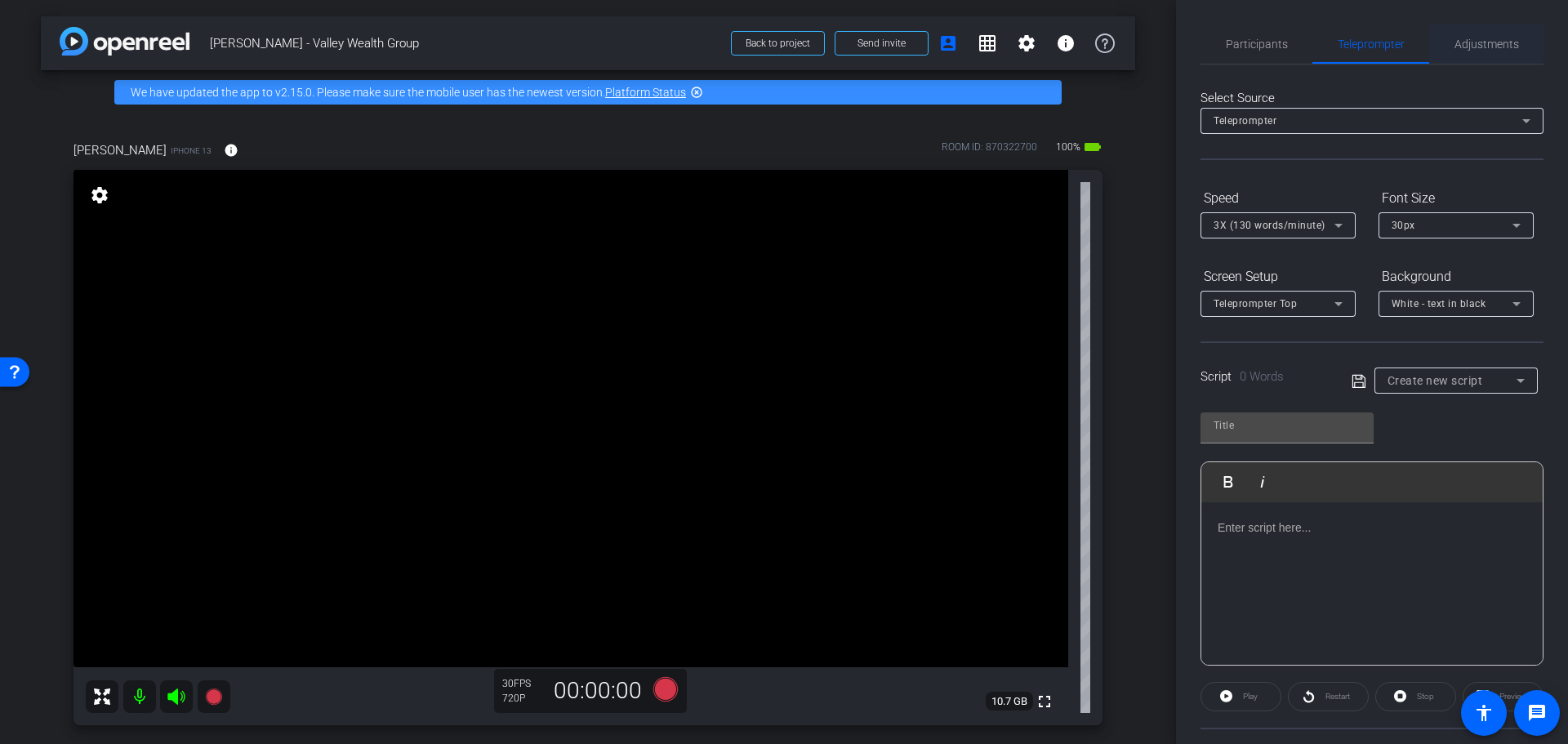 click on "Adjustments" at bounding box center [1486, 44] 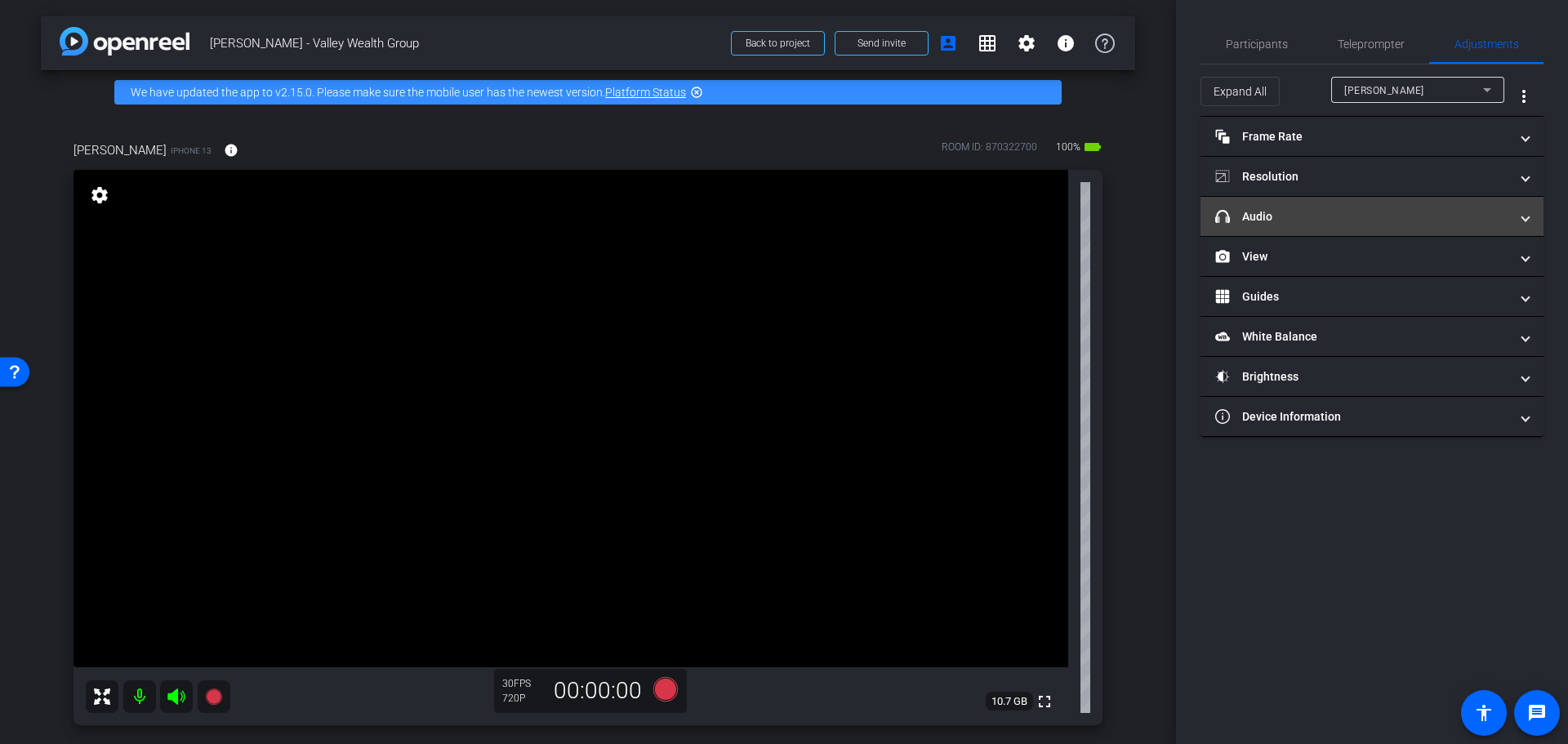 click on "headphone icon
Audio" at bounding box center (1362, 216) 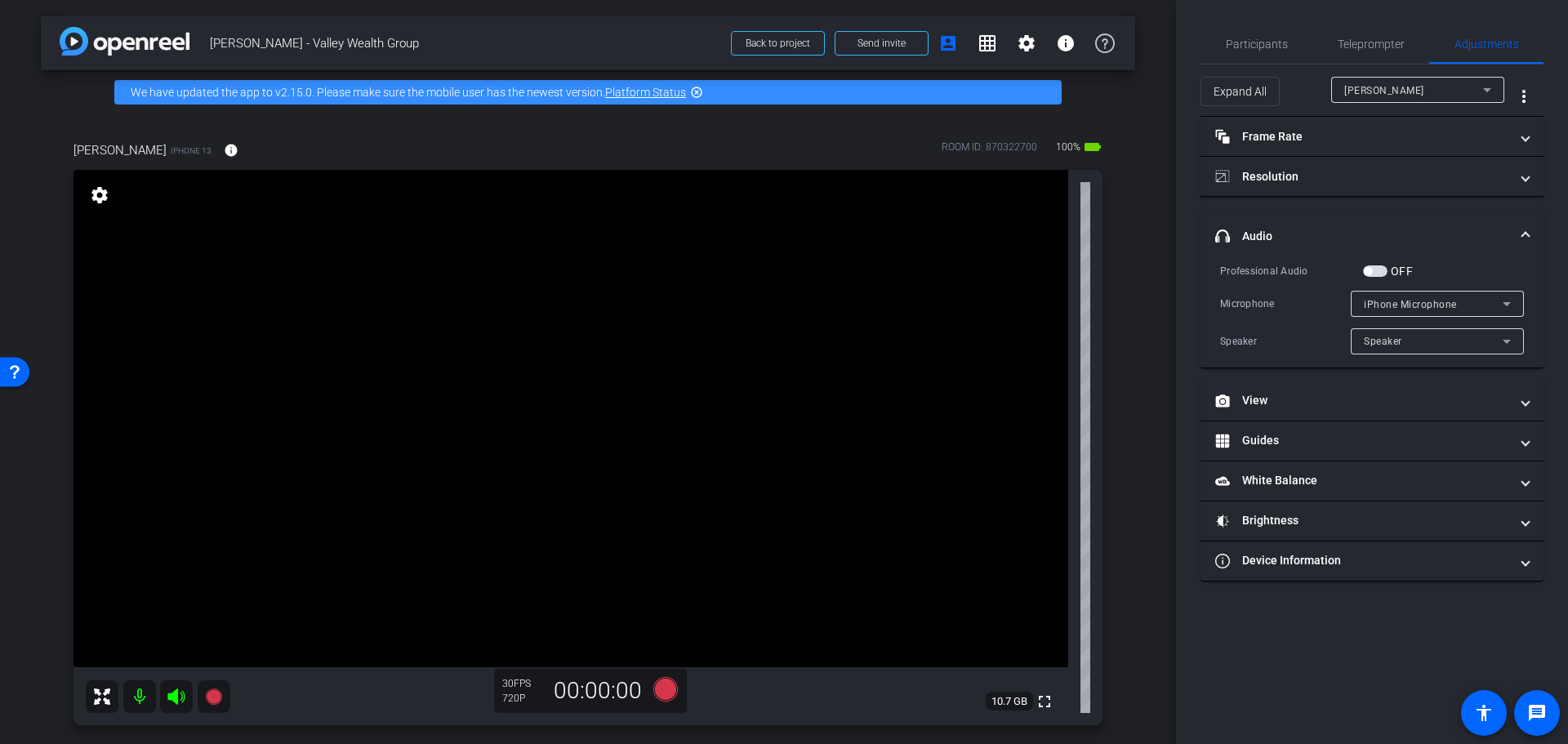 click on "iPhone Microphone" at bounding box center (1410, 305) 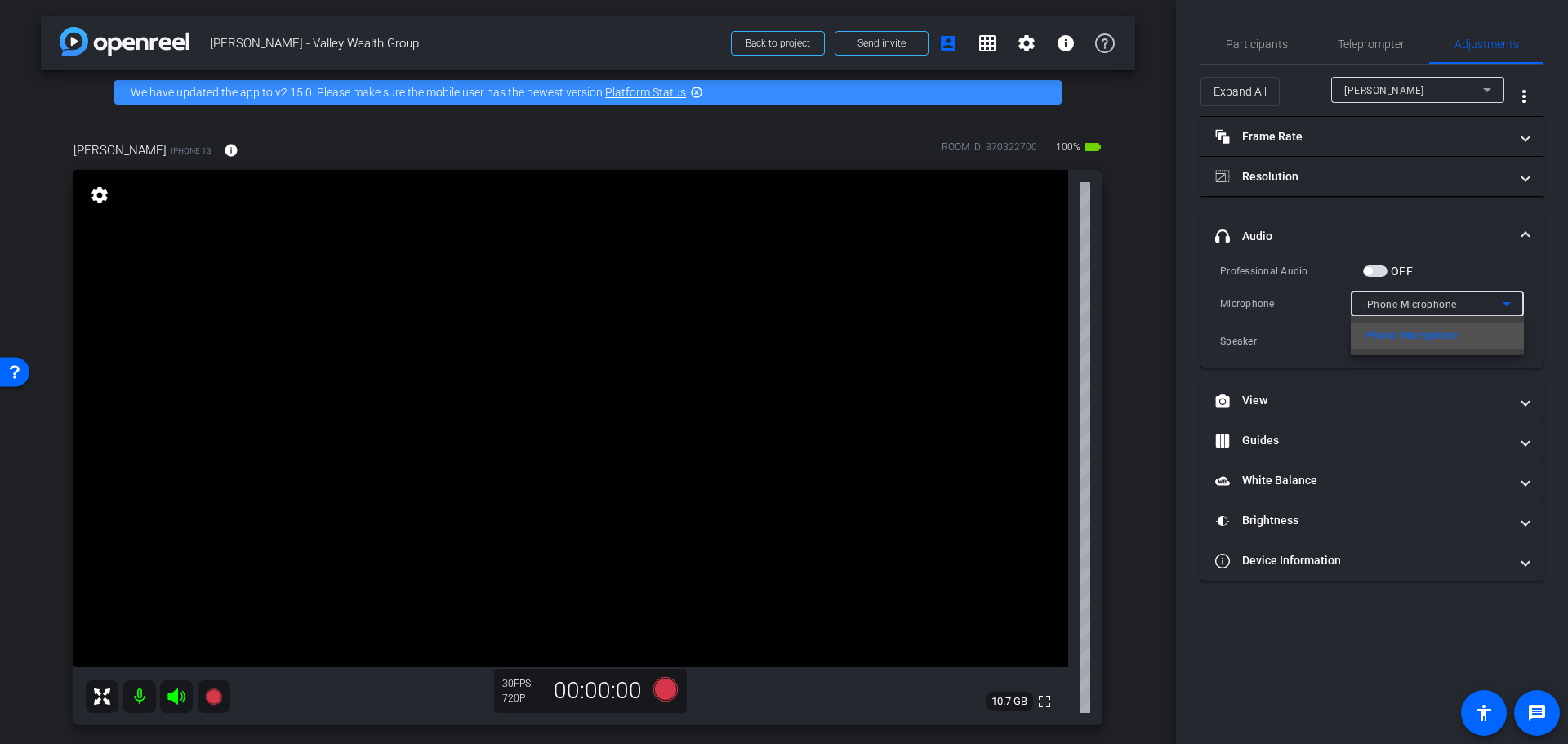 click at bounding box center (784, 372) 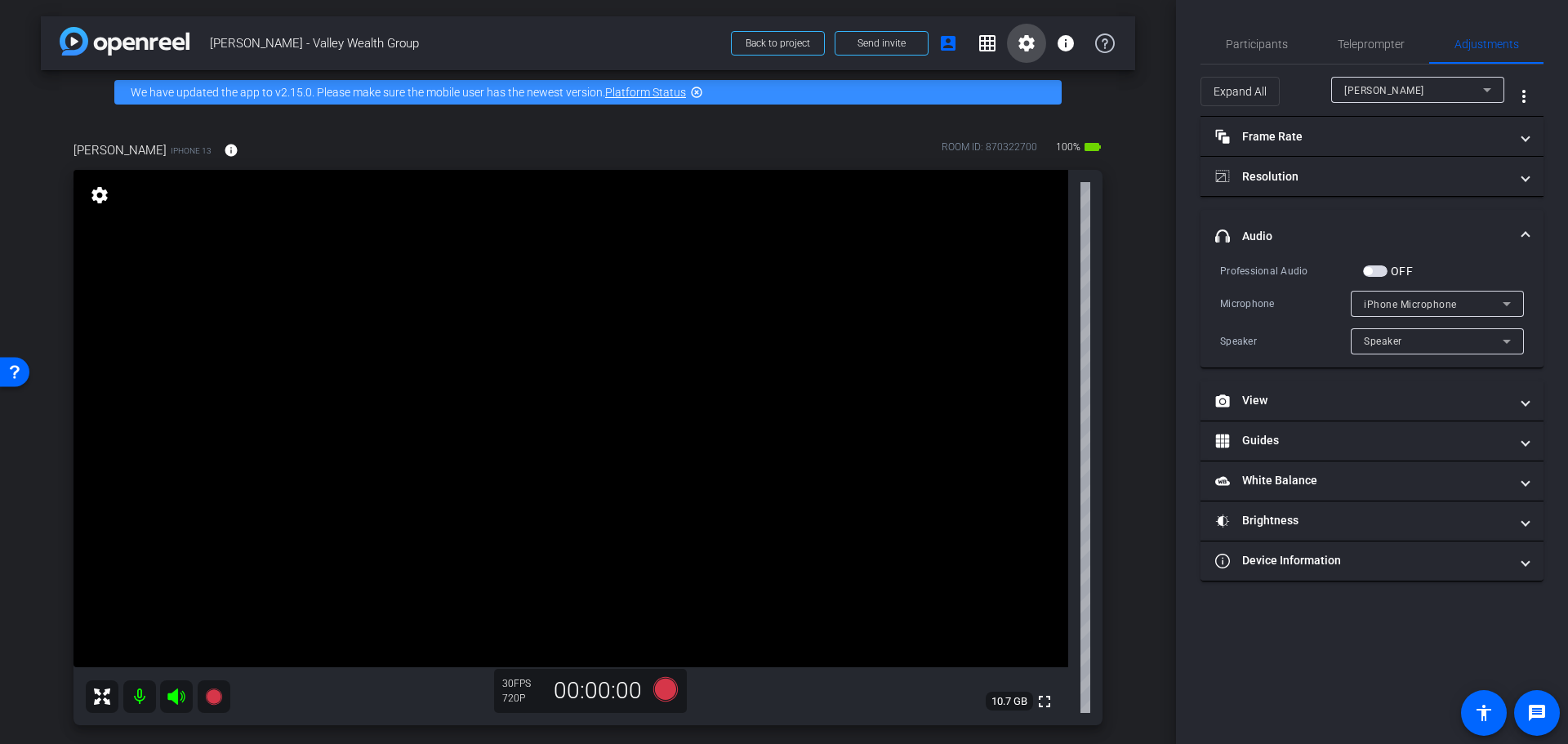 click on "settings" at bounding box center (1027, 43) 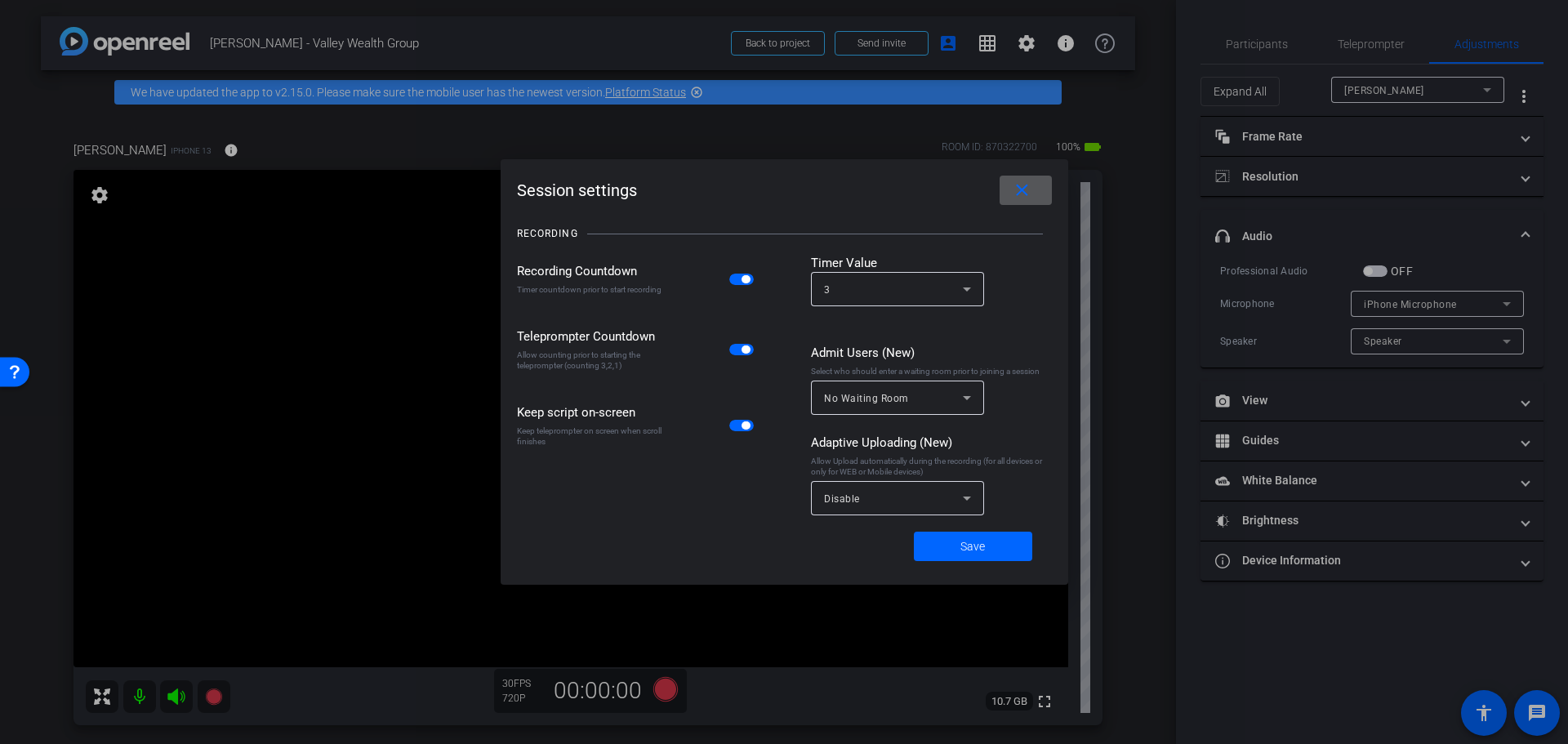 click on "close" at bounding box center [1022, 190] 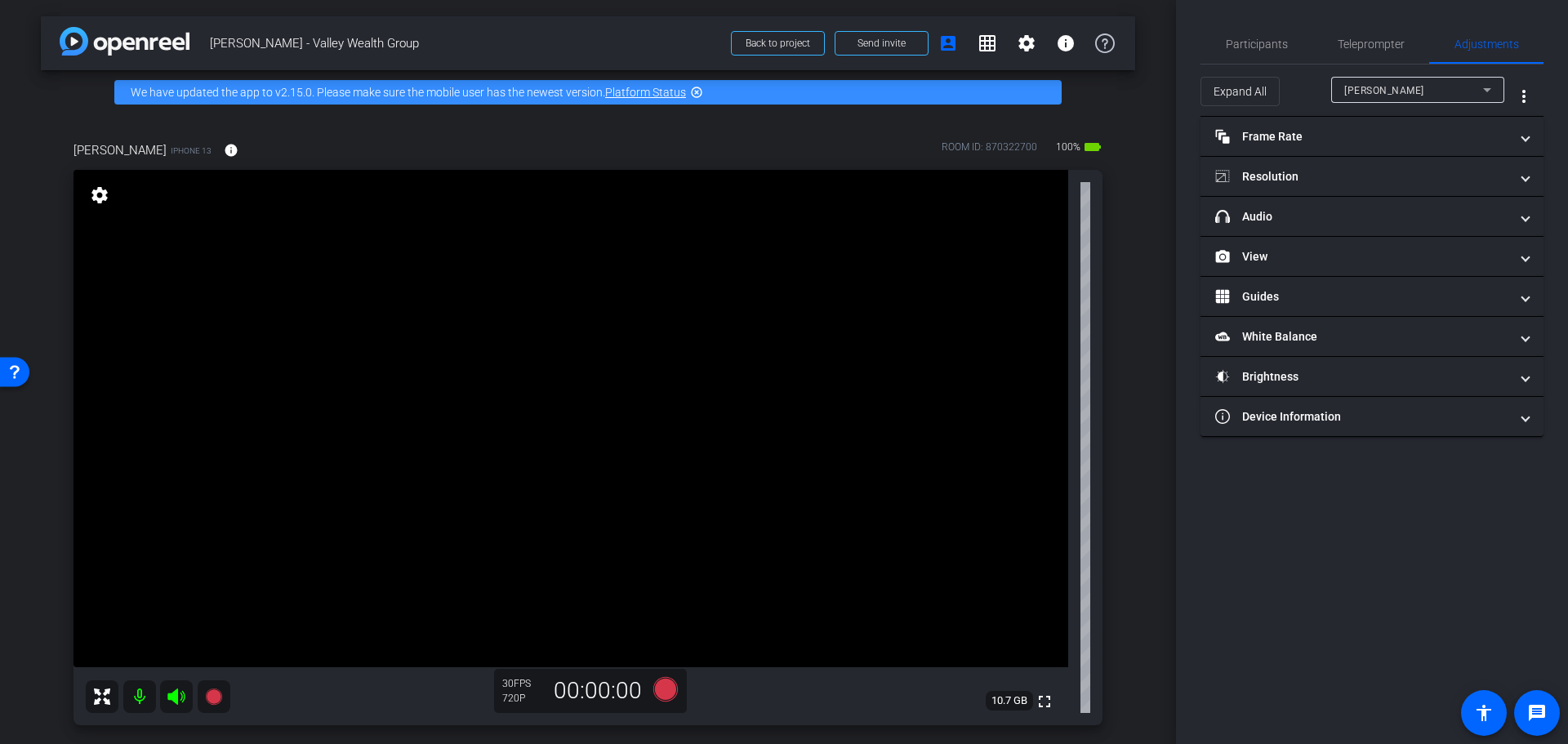 click at bounding box center [140, 697] 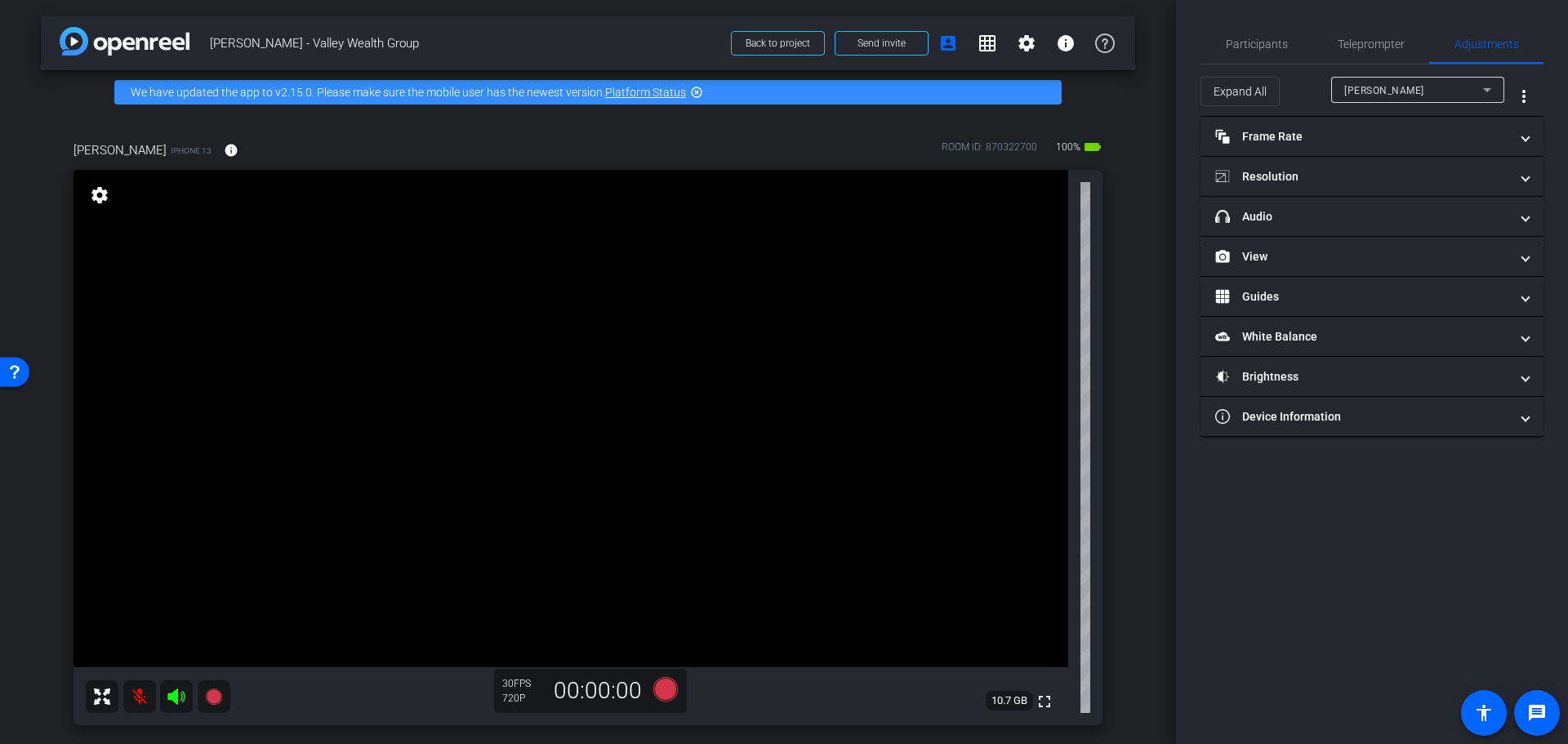 click at bounding box center [140, 697] 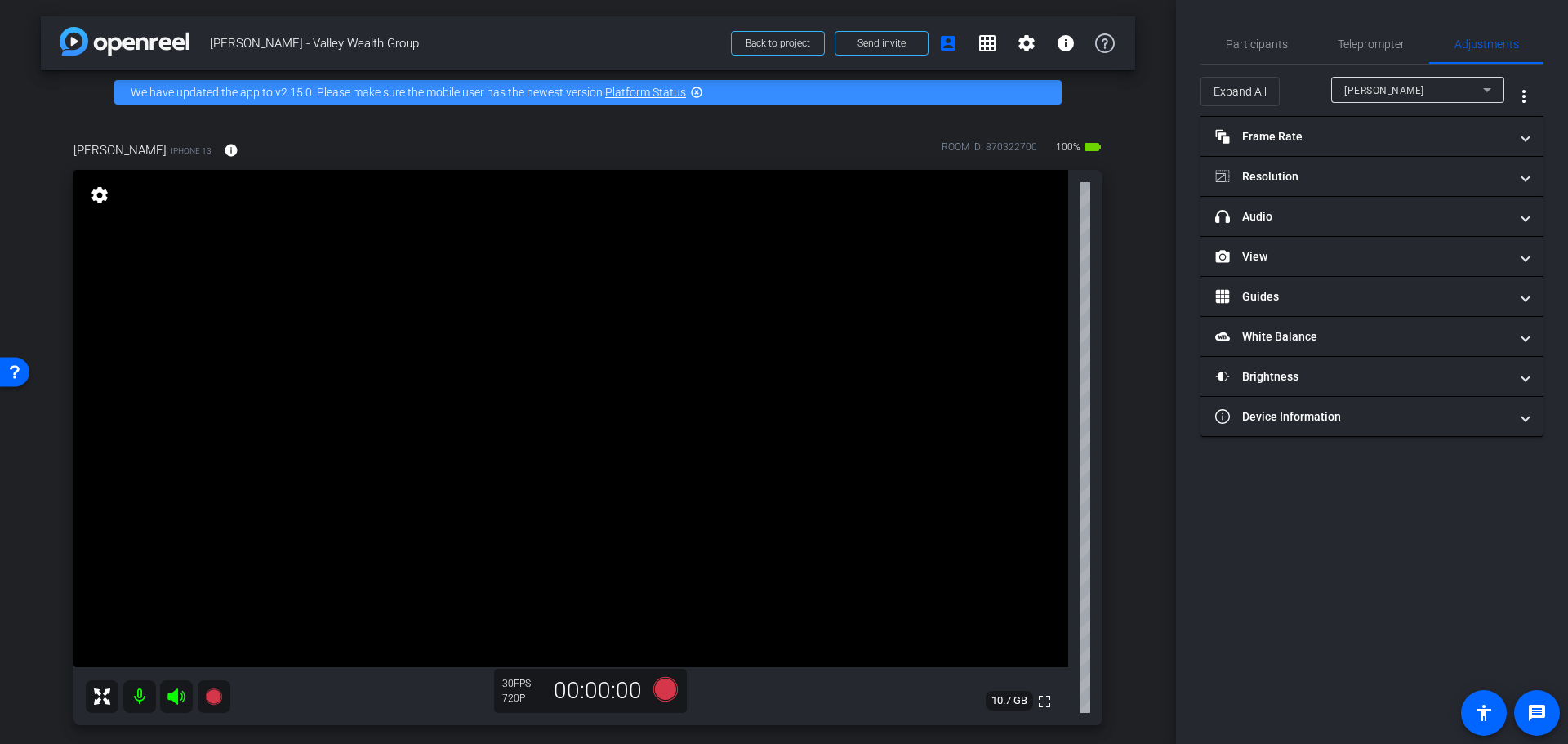 click on "settings" at bounding box center (100, 195) 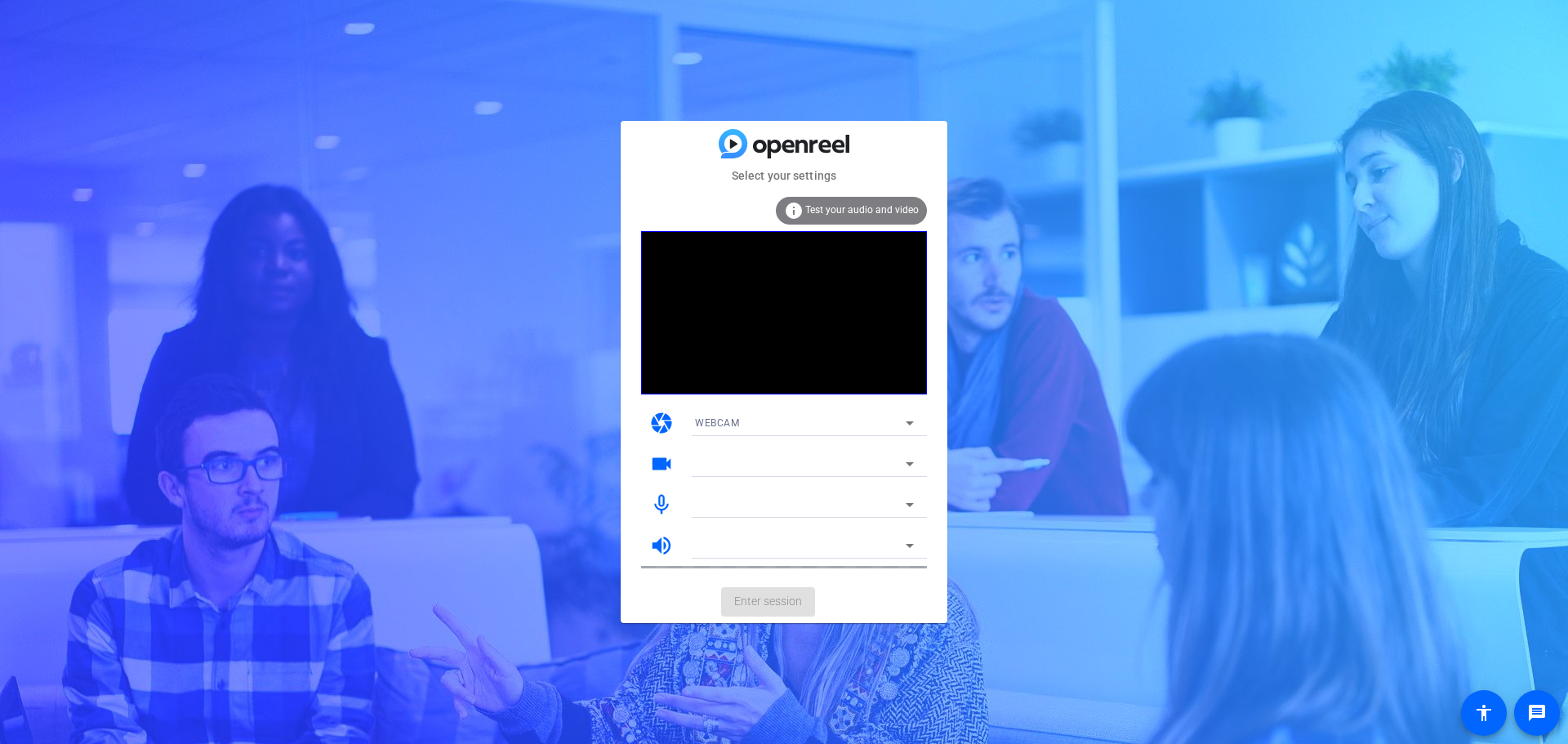 scroll, scrollTop: 0, scrollLeft: 0, axis: both 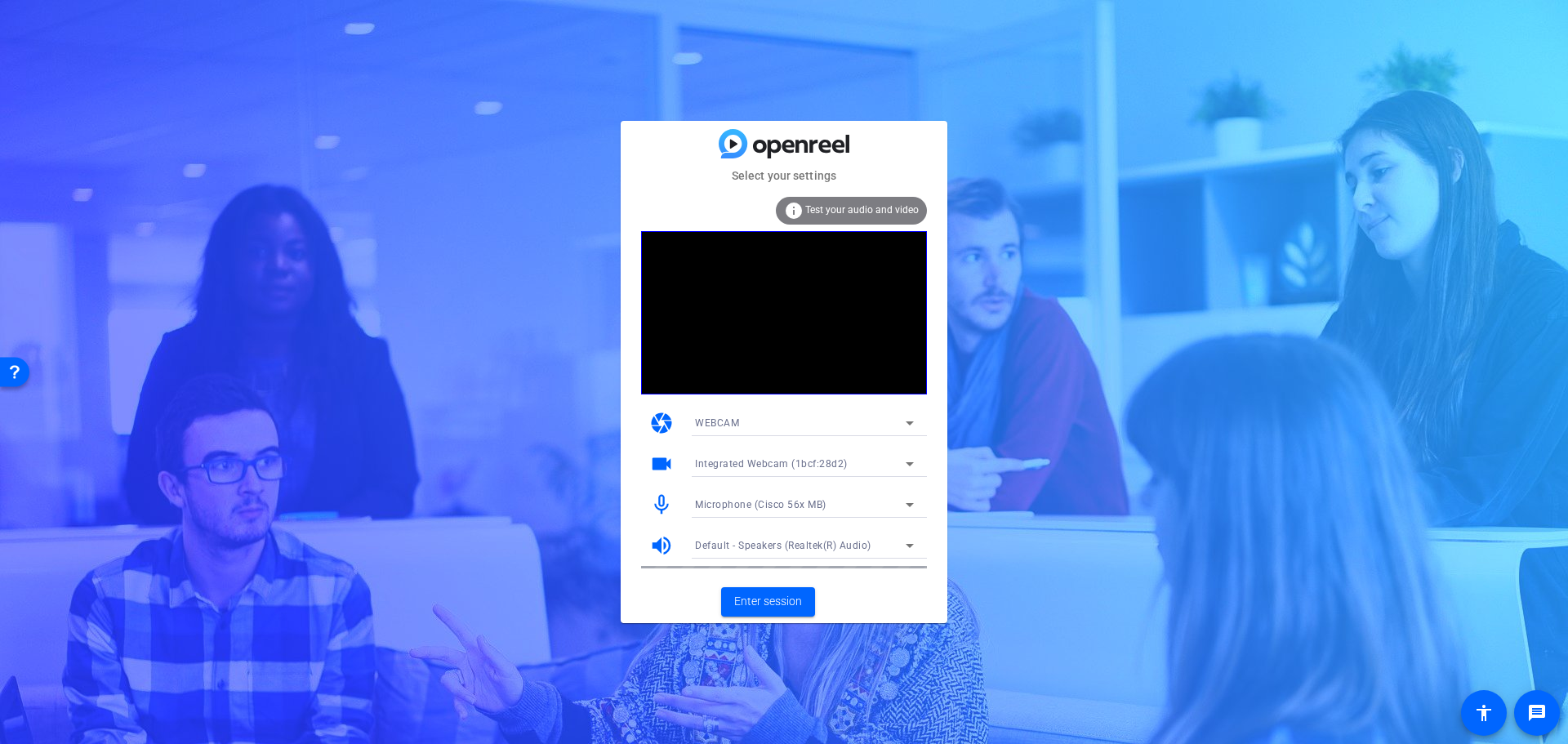 click 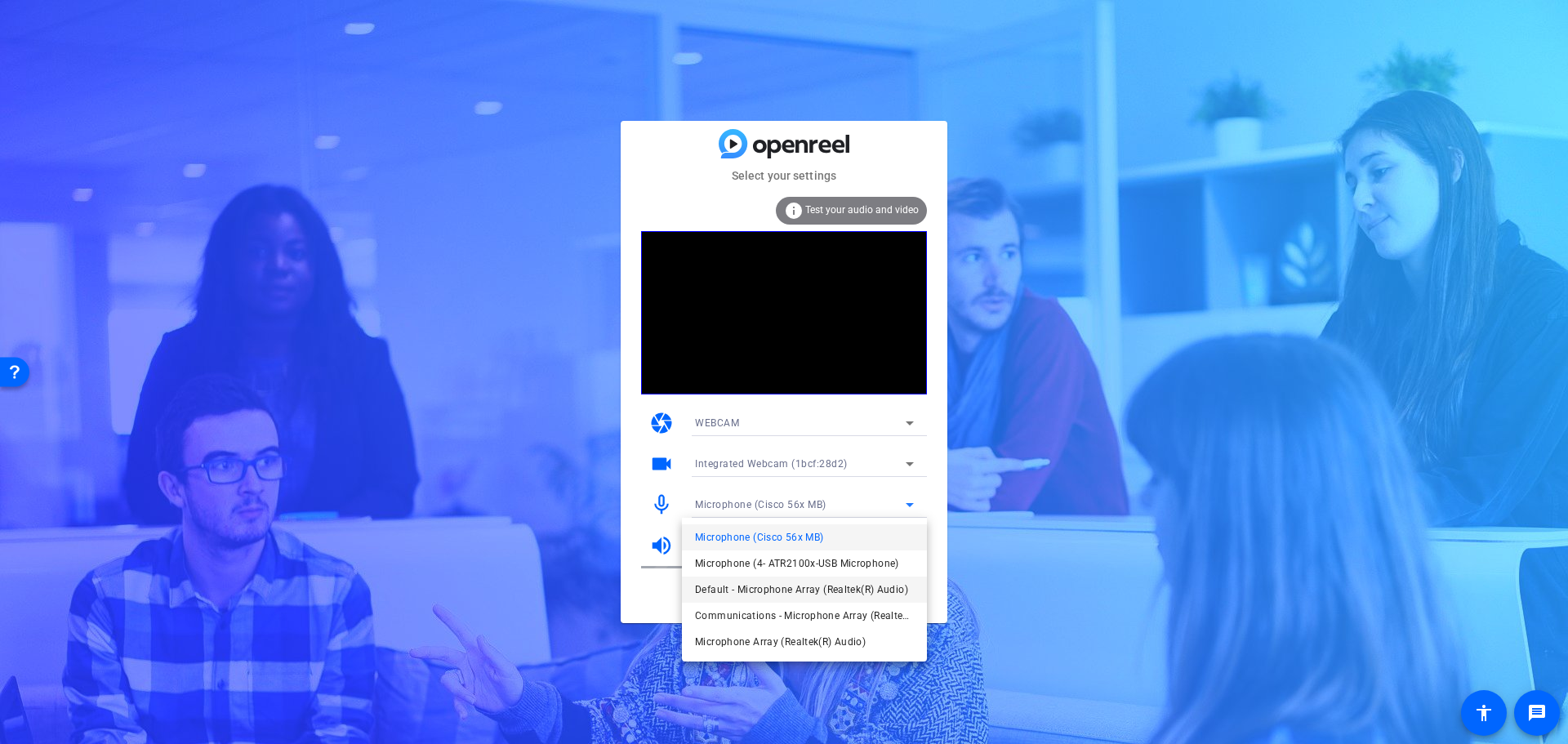click on "Default - Microphone Array (Realtek(R) Audio)" at bounding box center (801, 590) 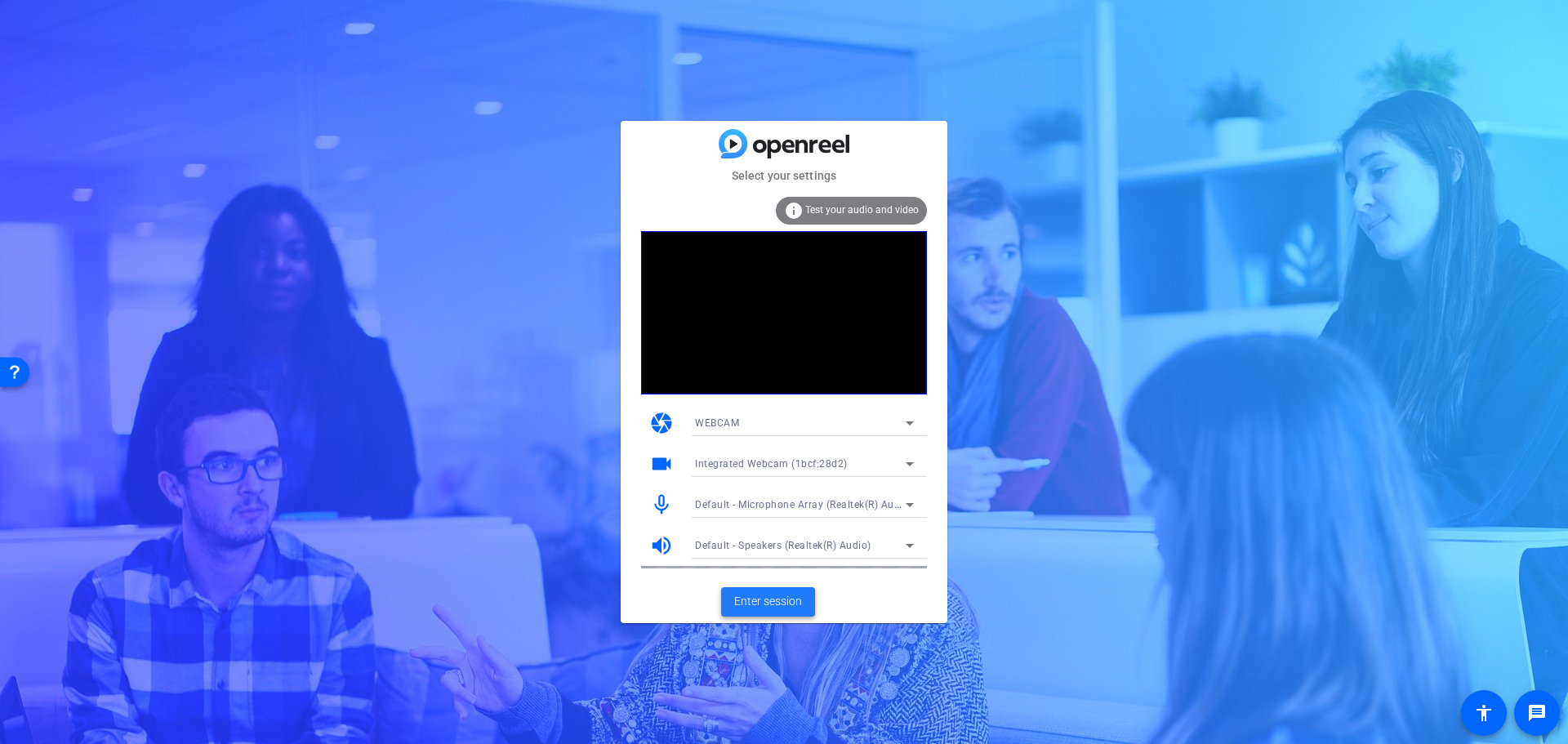 click on "Enter session" 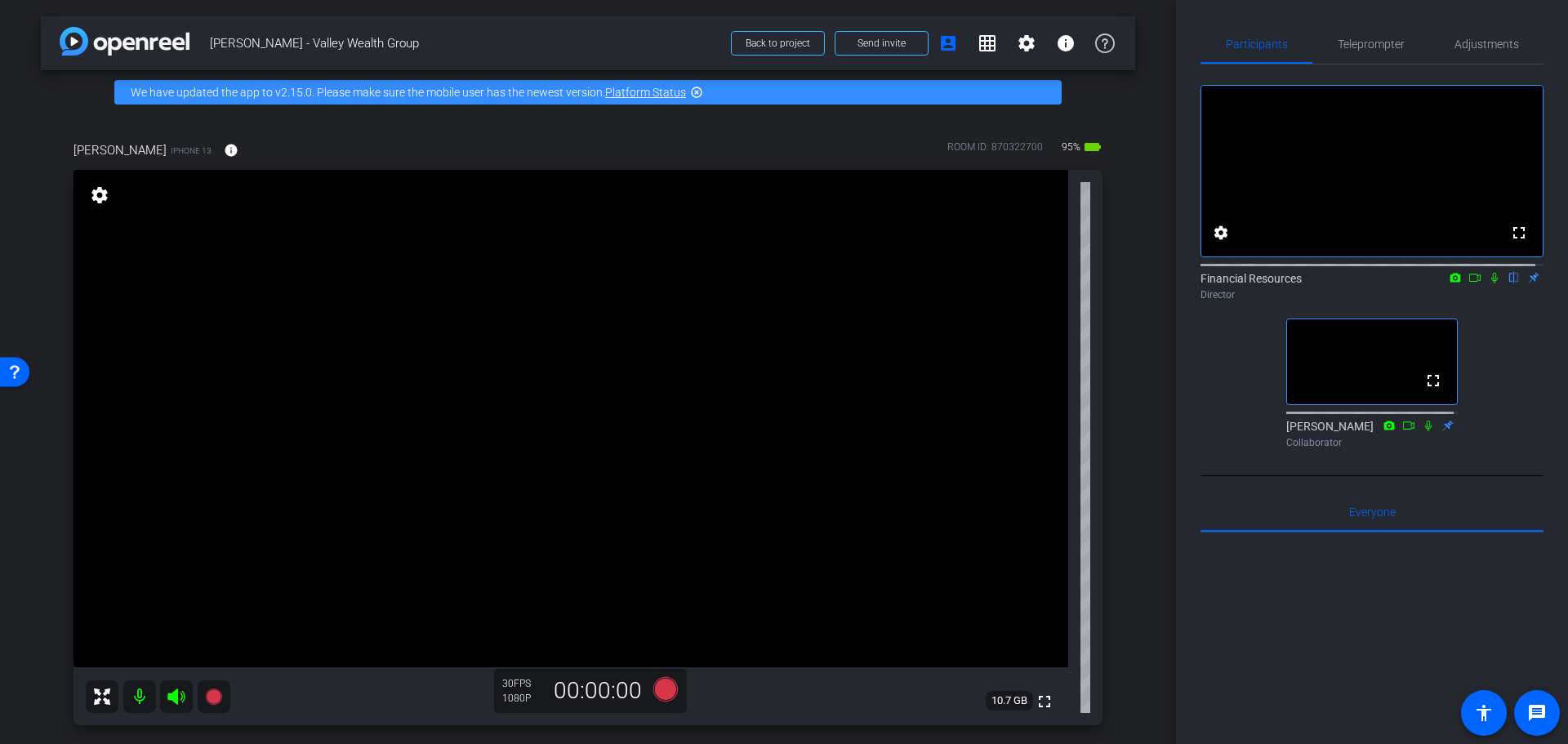click 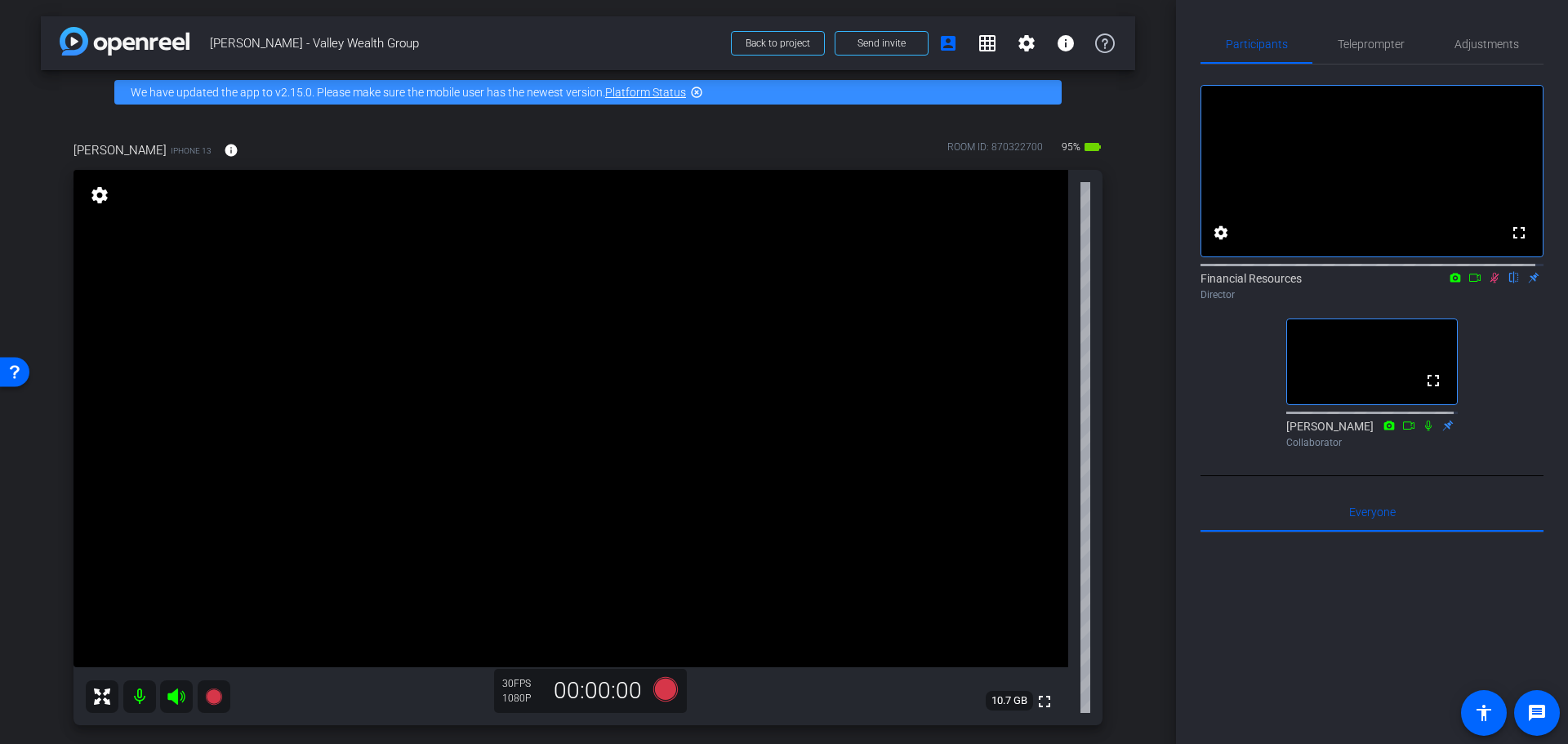 click 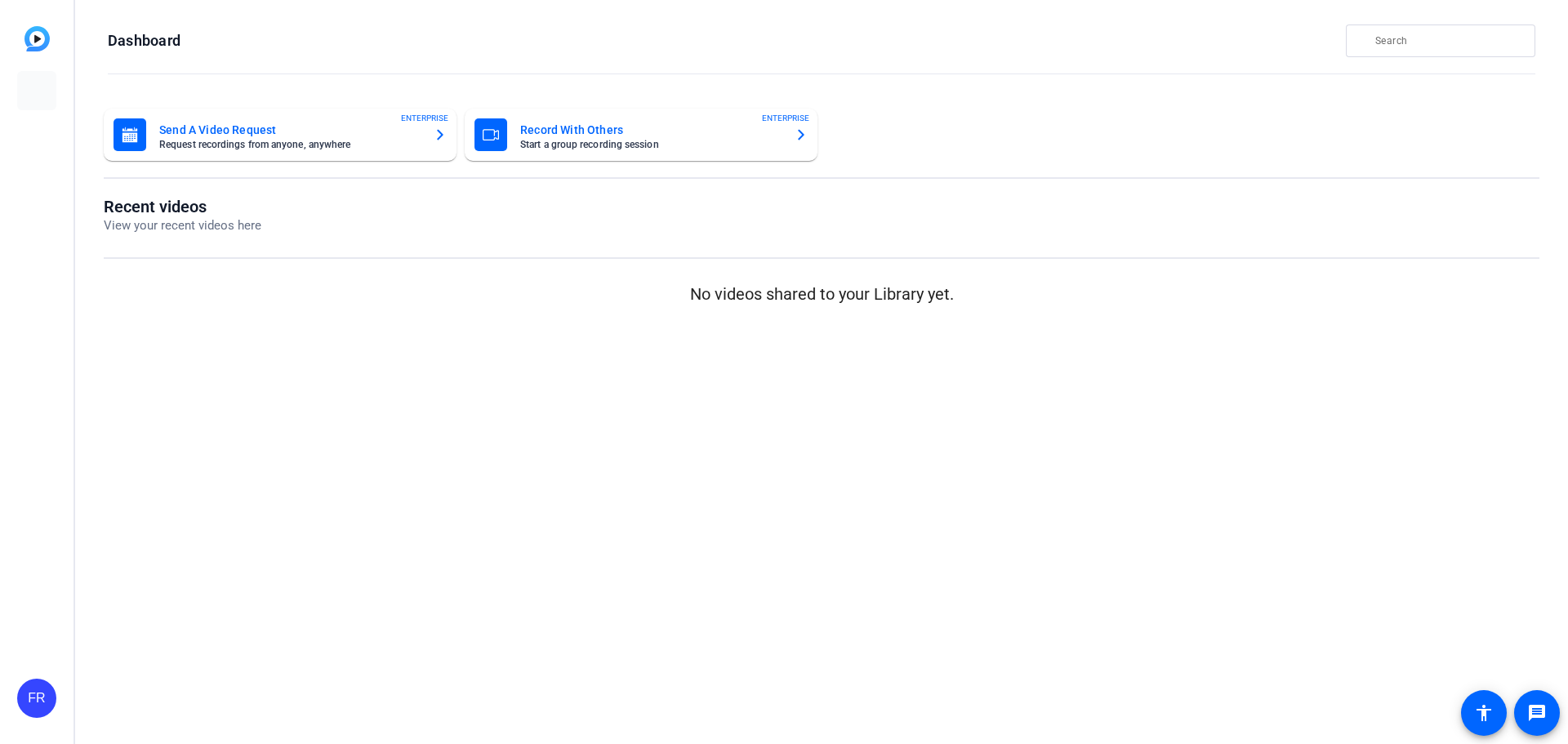 scroll, scrollTop: 0, scrollLeft: 0, axis: both 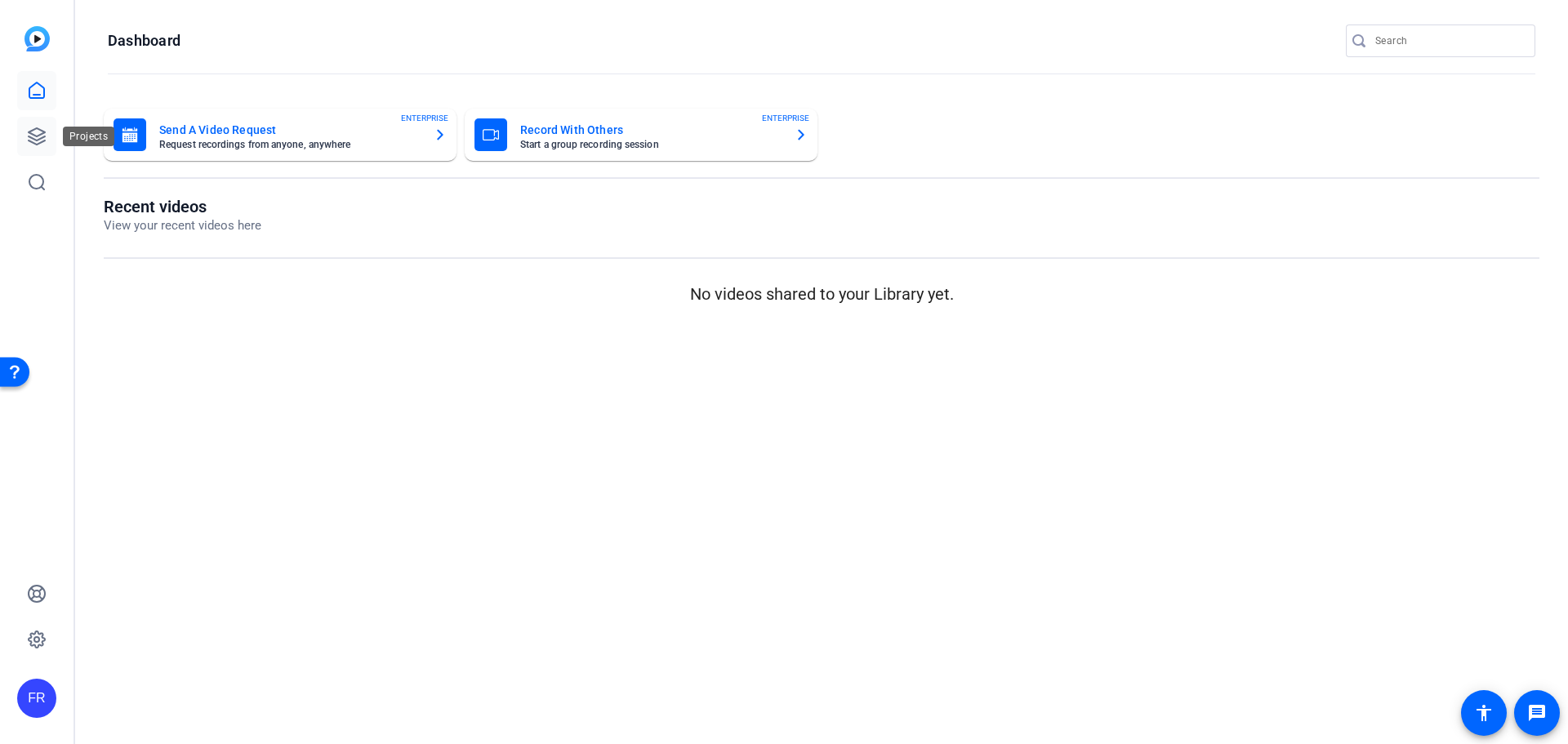 click 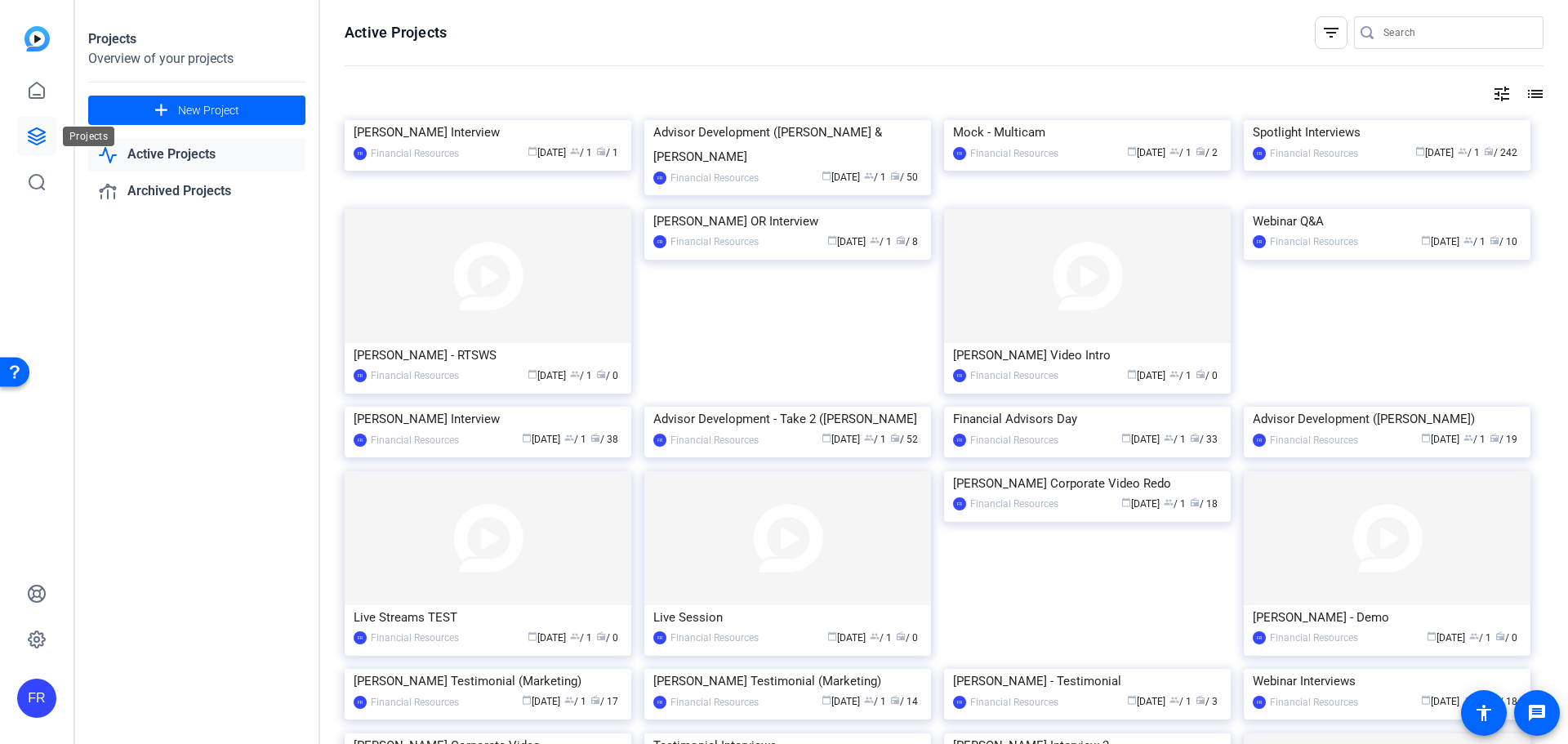 click 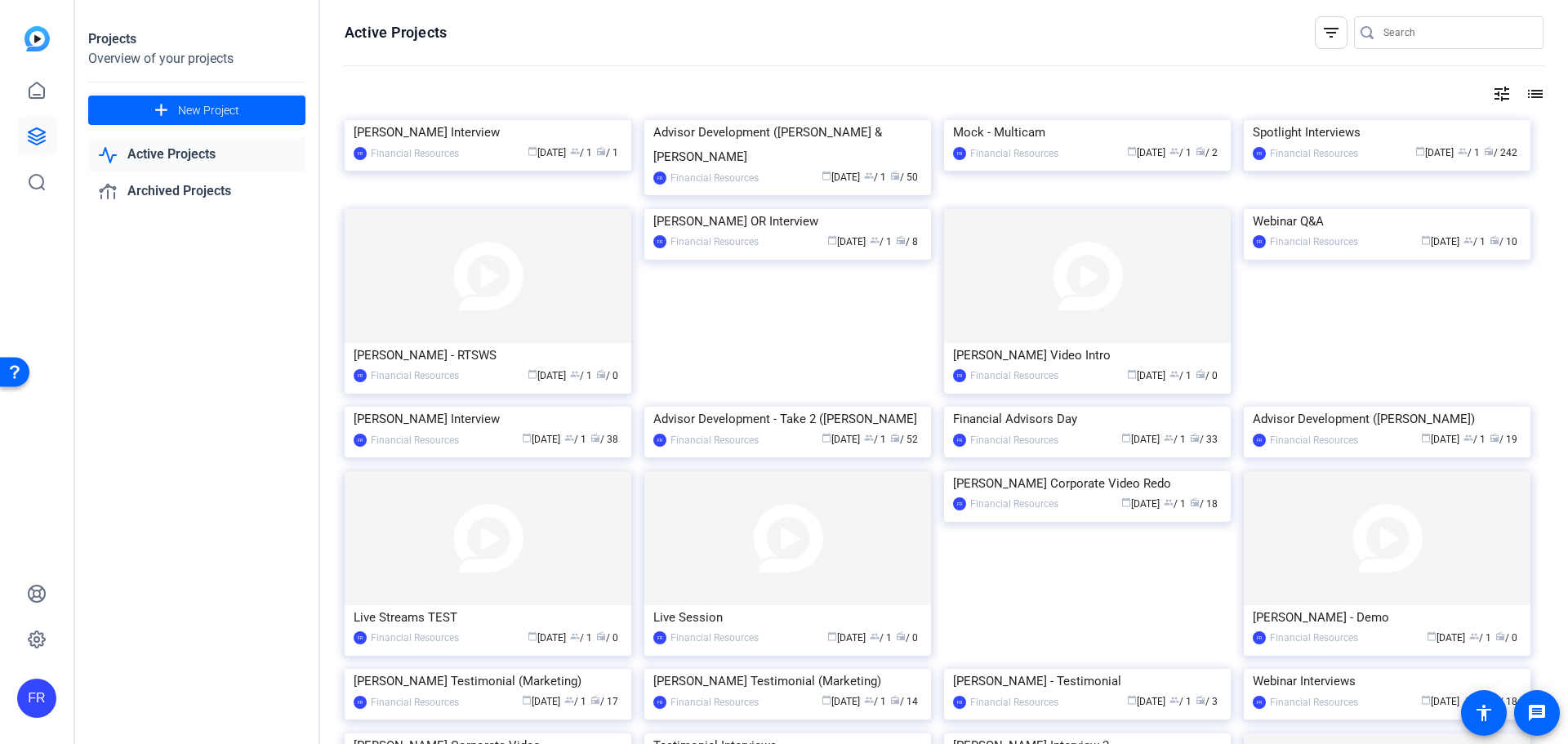 click at bounding box center (1457, 33) 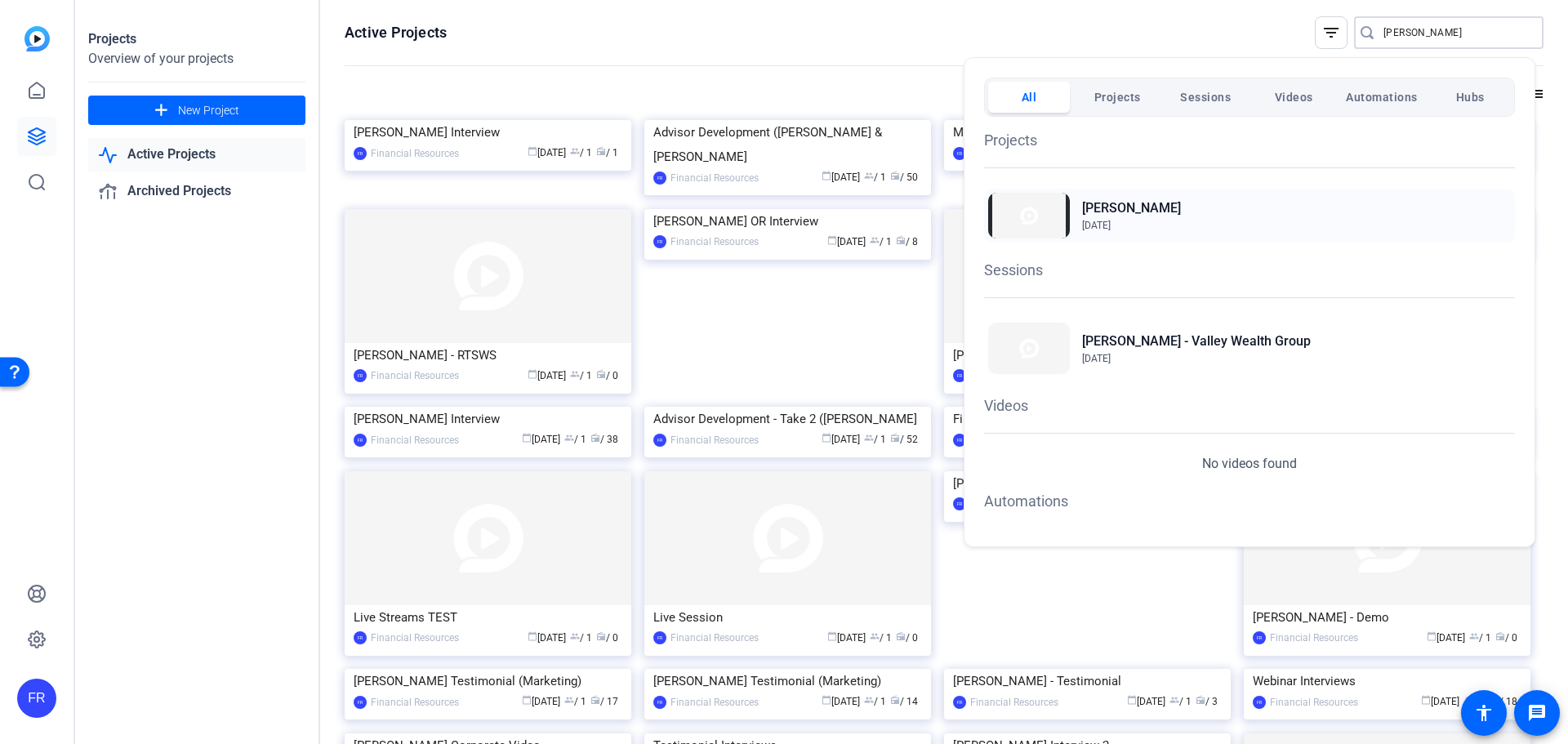 type on "Andrew" 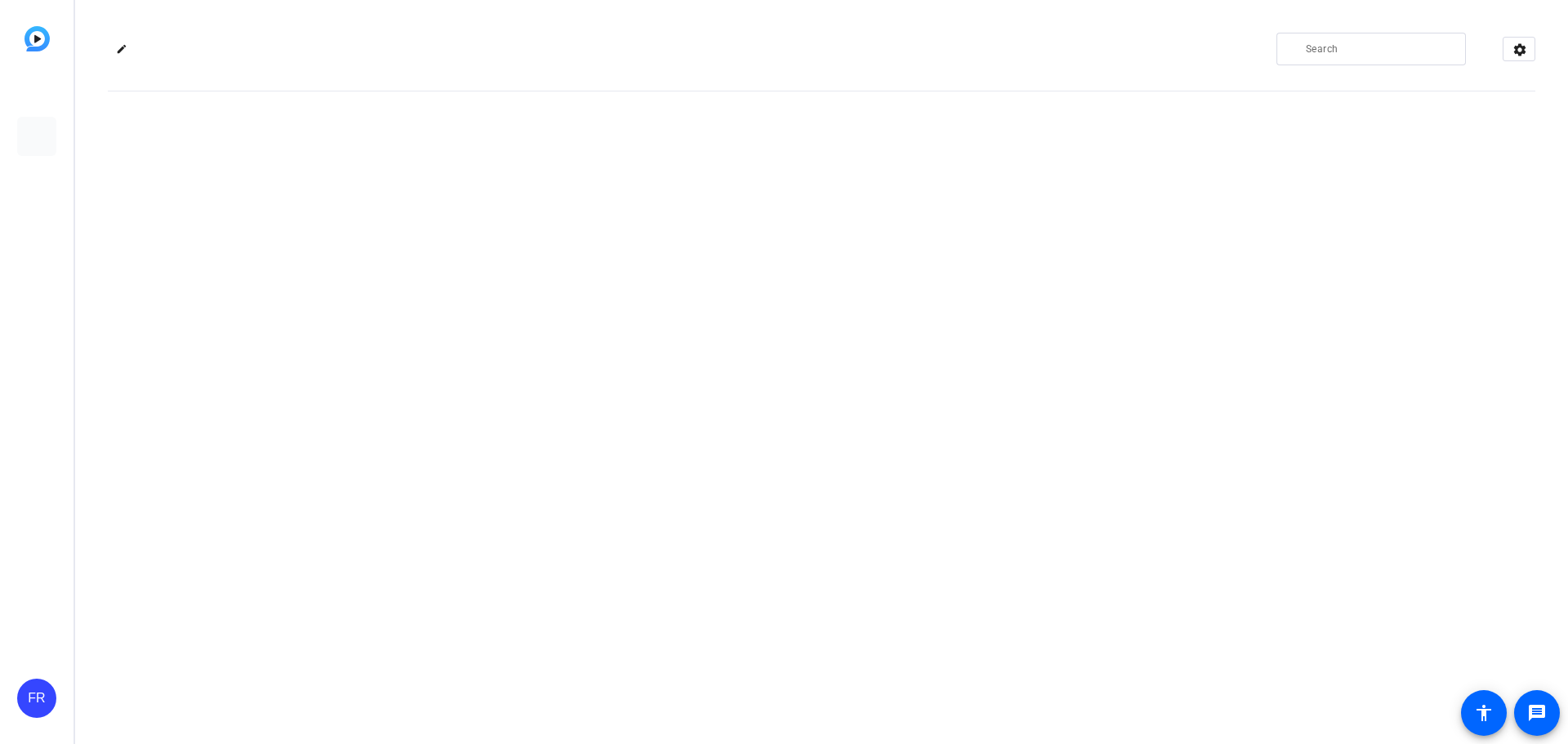 scroll, scrollTop: 0, scrollLeft: 0, axis: both 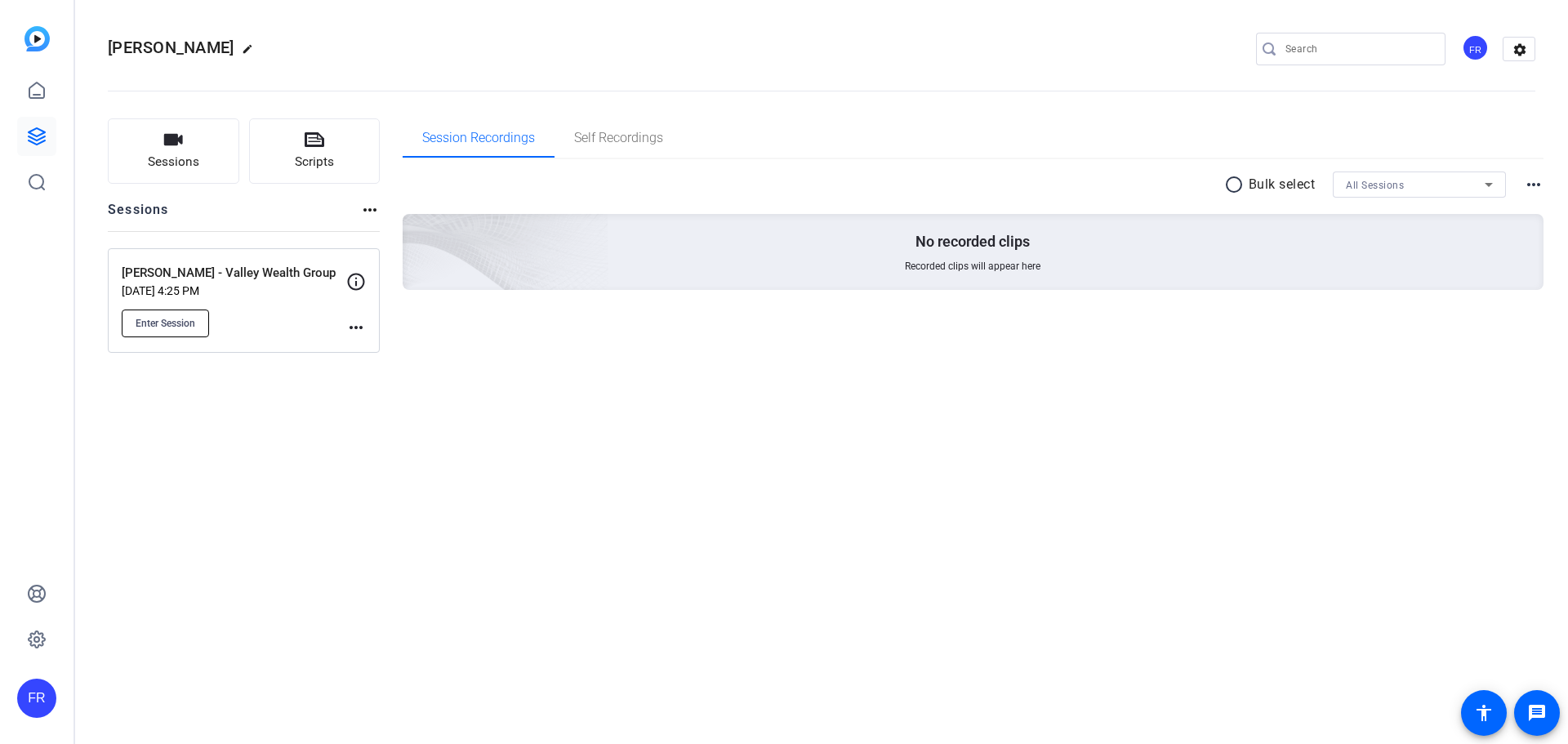 click on "Enter Session" 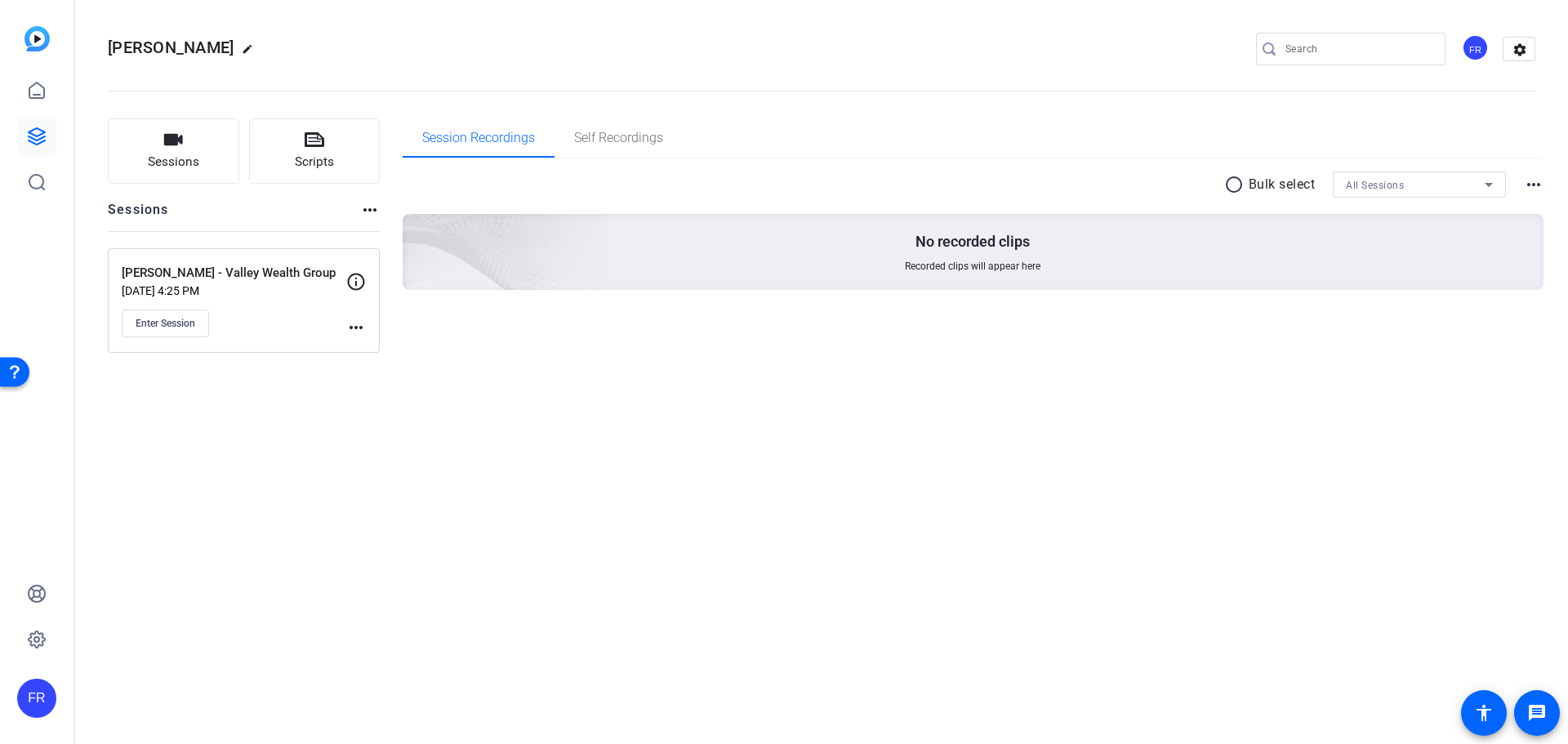 click on "Andrew Schenker  edit
FR  settings
Sessions
Scripts  Sessions more_horiz  Andrew Schenker - Valley Wealth Group   Jul 18, 2025 @ 4:25 PM  Enter Session
more_horiz Session Recordings Self Recordings radio_button_unchecked Bulk select All Sessions more_horiz No recorded clips Recorded clips will appear here" 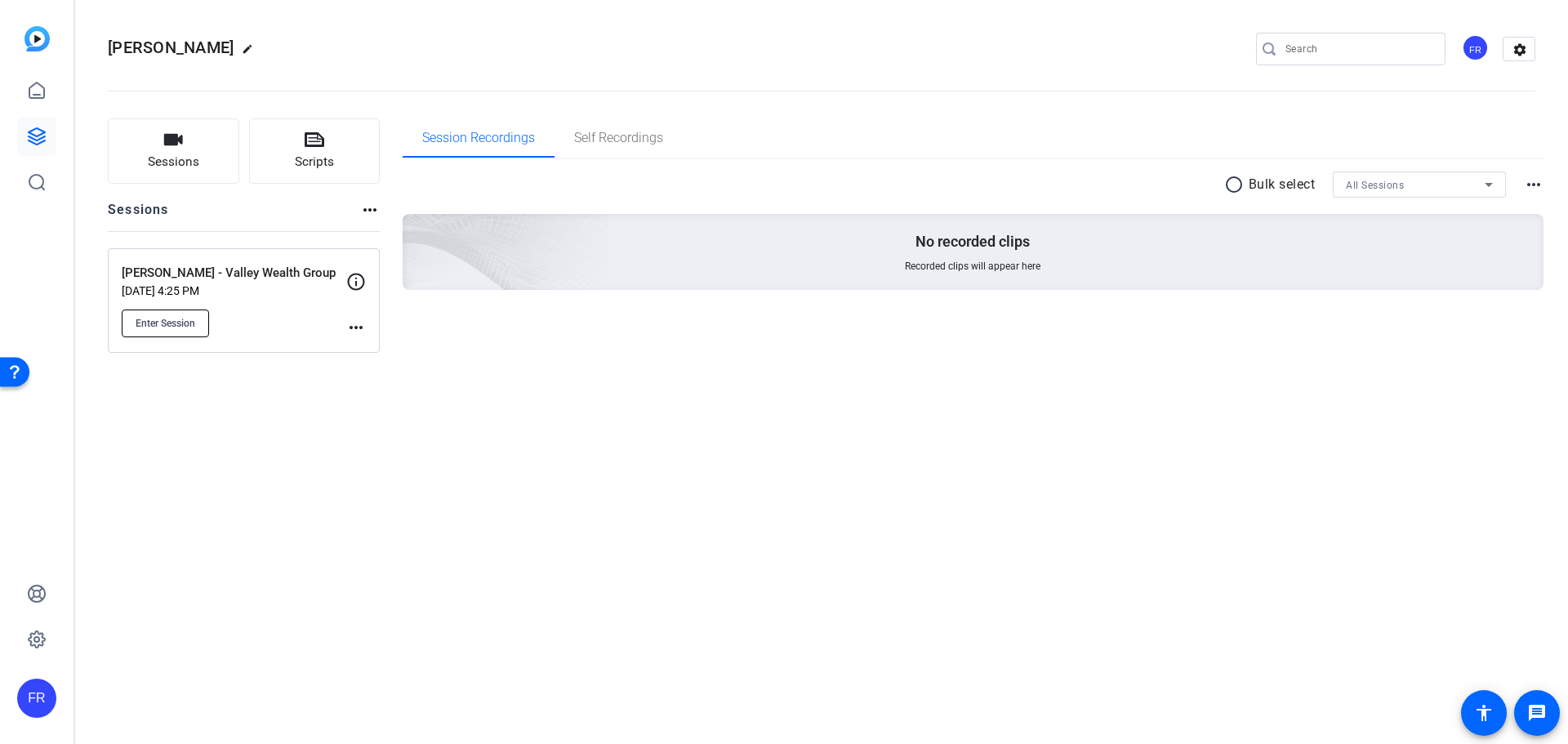 click on "Enter Session" 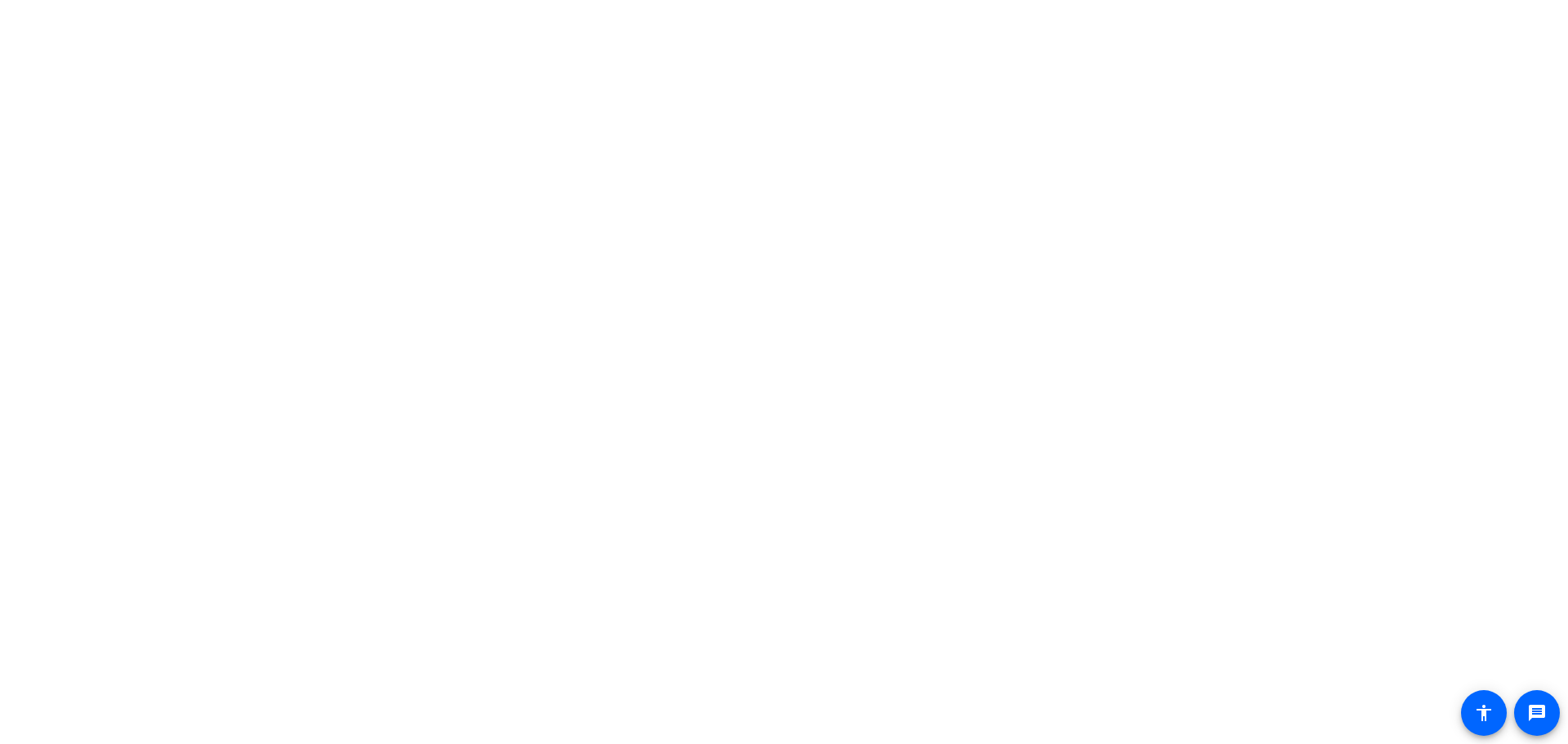 scroll, scrollTop: 0, scrollLeft: 0, axis: both 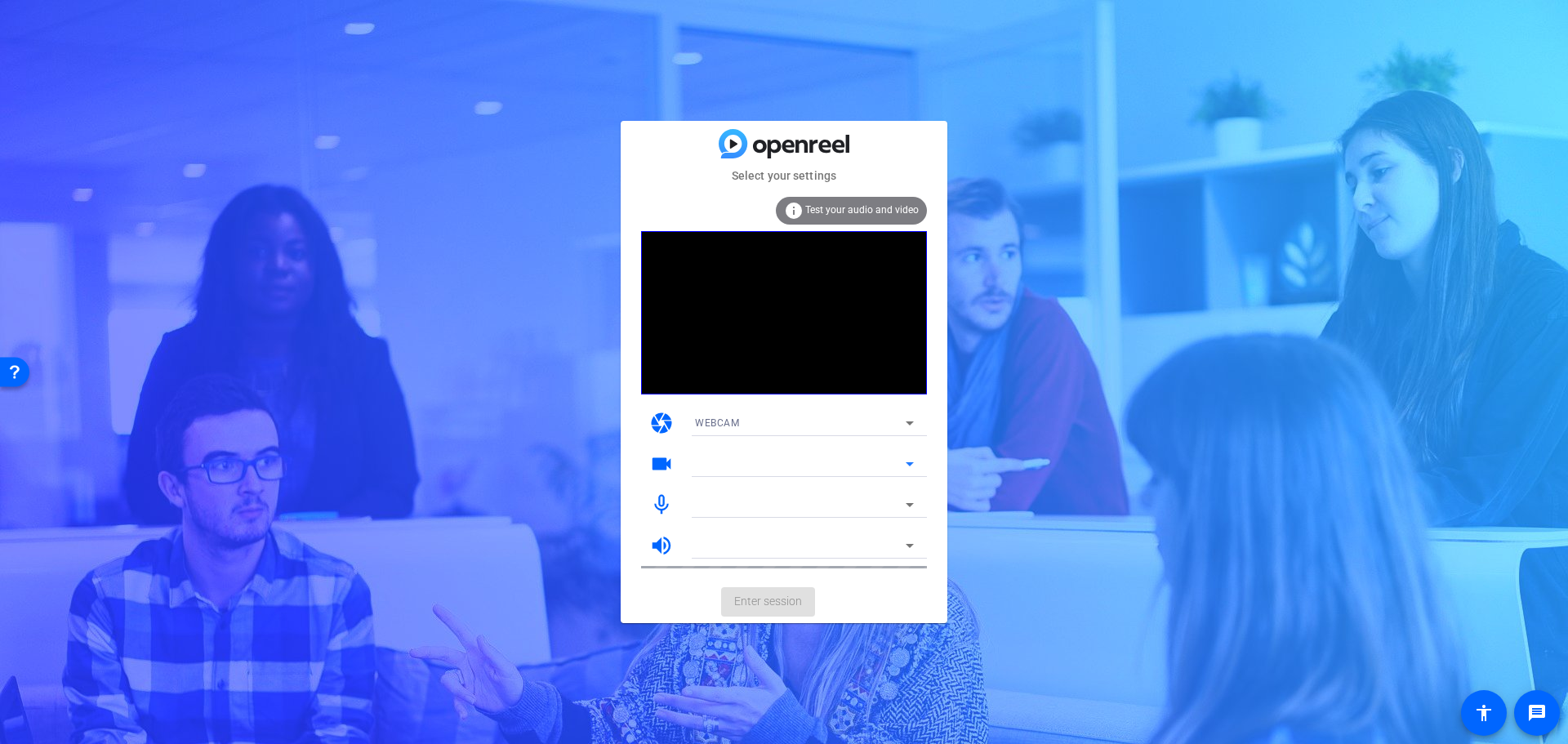 click 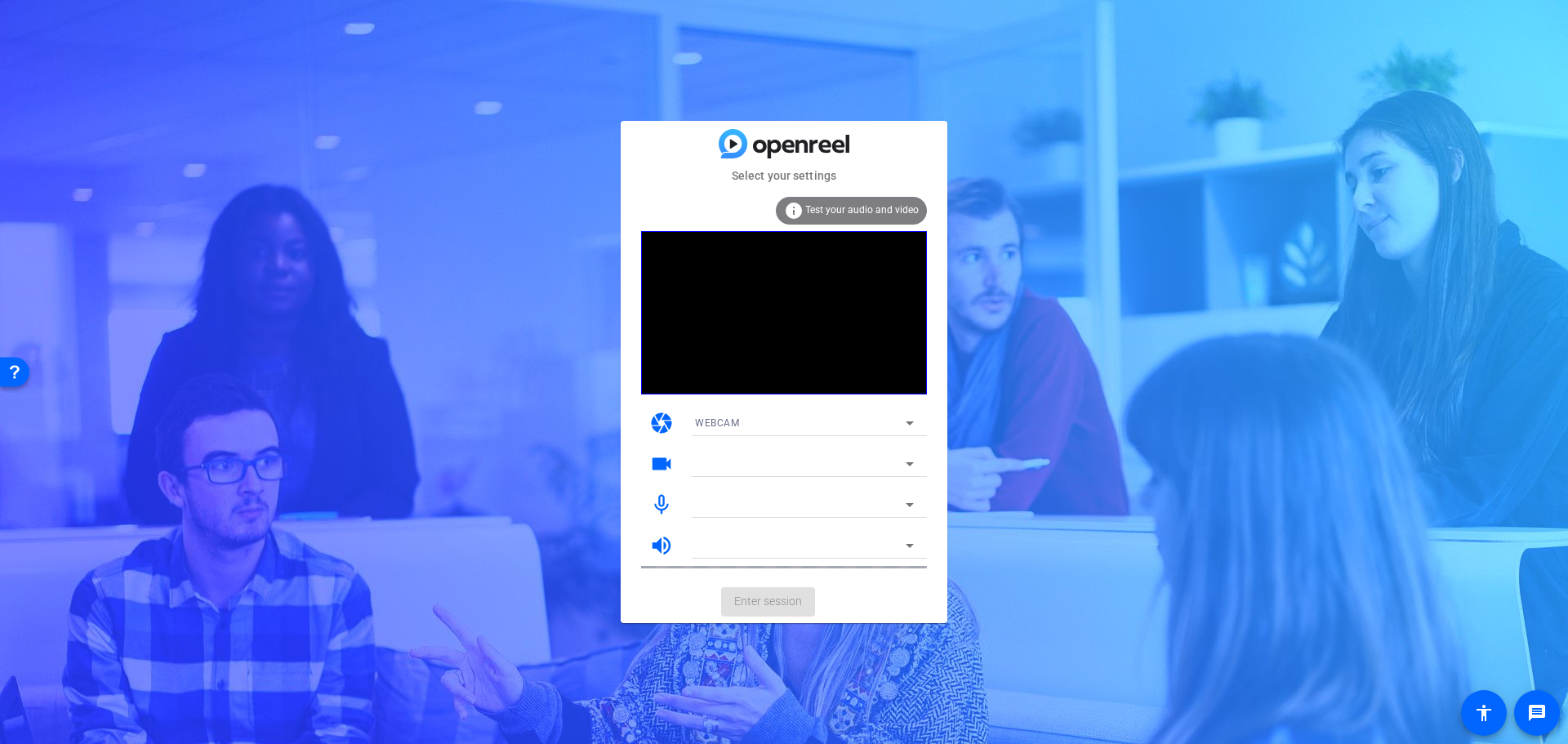 click on "Select your settings  info Test your audio and video camera WEBCAM videocam mic_none volume_up  Enter session" 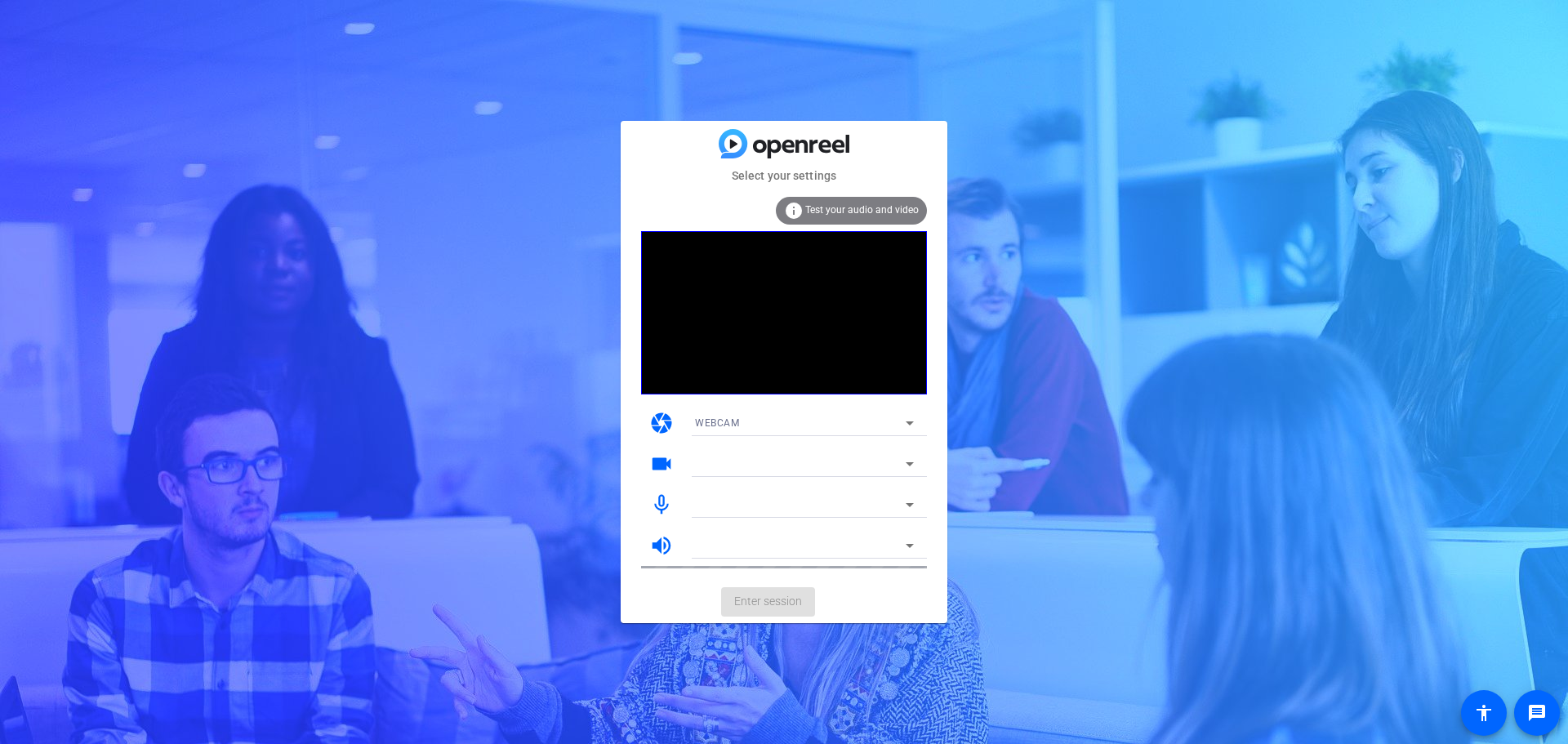 scroll, scrollTop: 0, scrollLeft: 0, axis: both 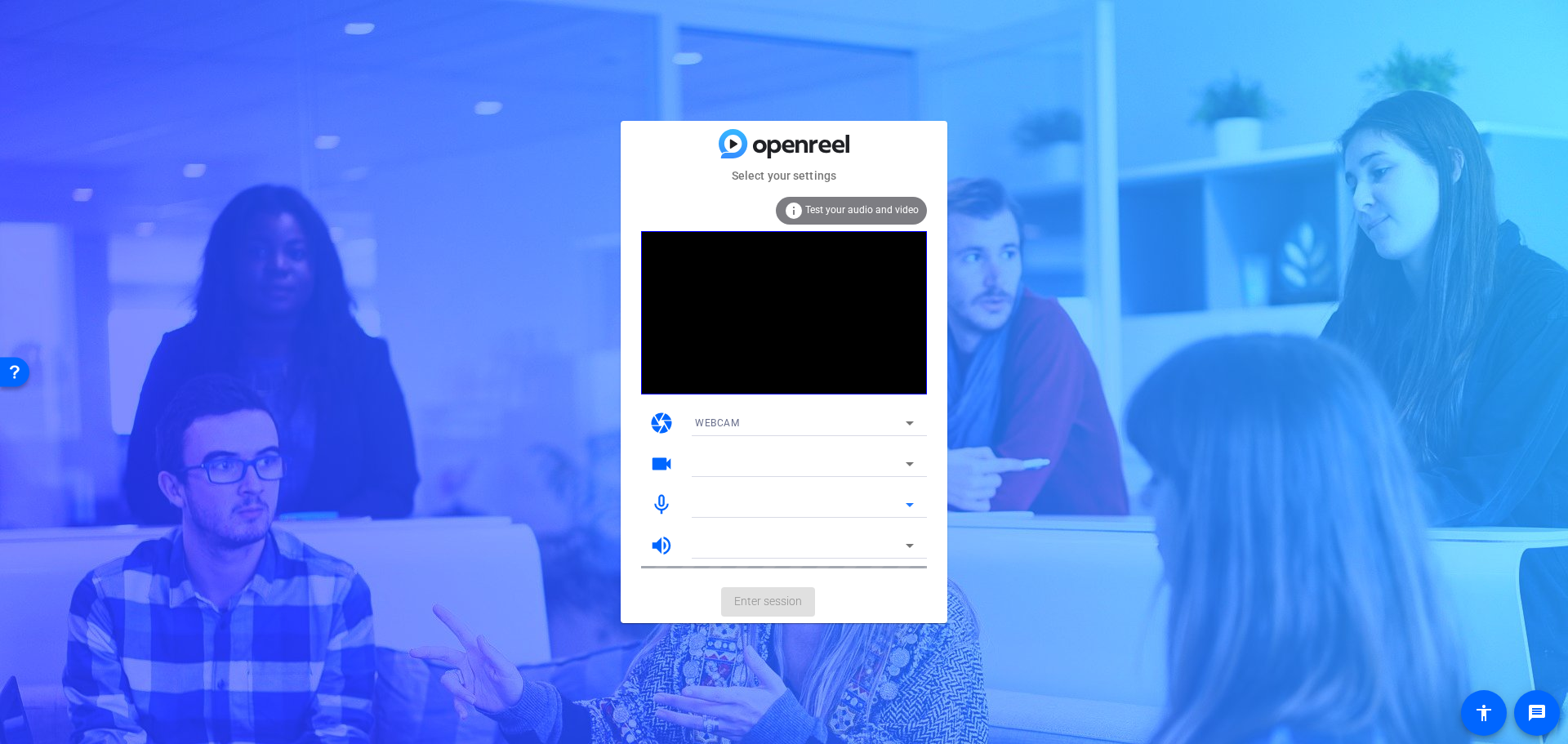 click 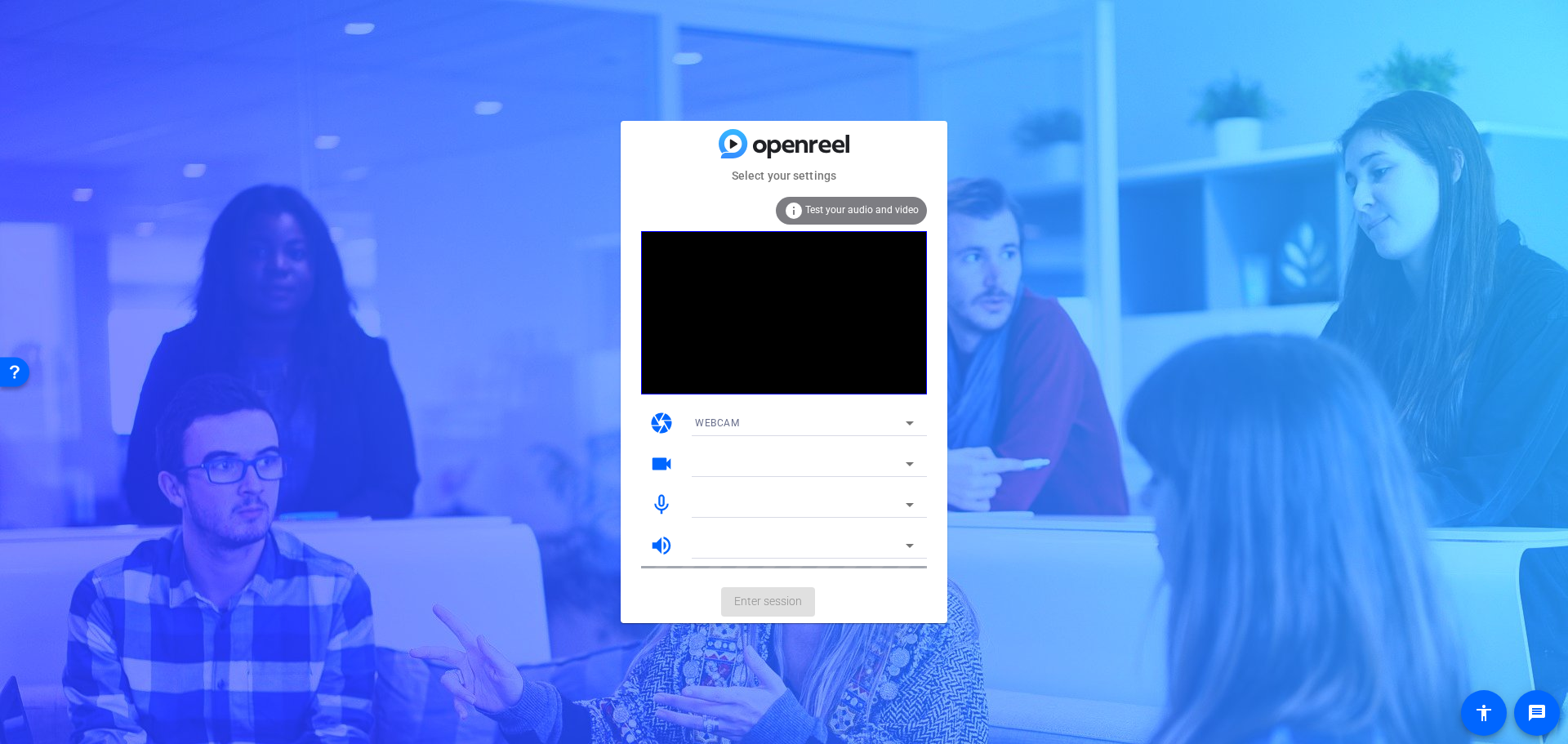 click on "Test your audio and video" 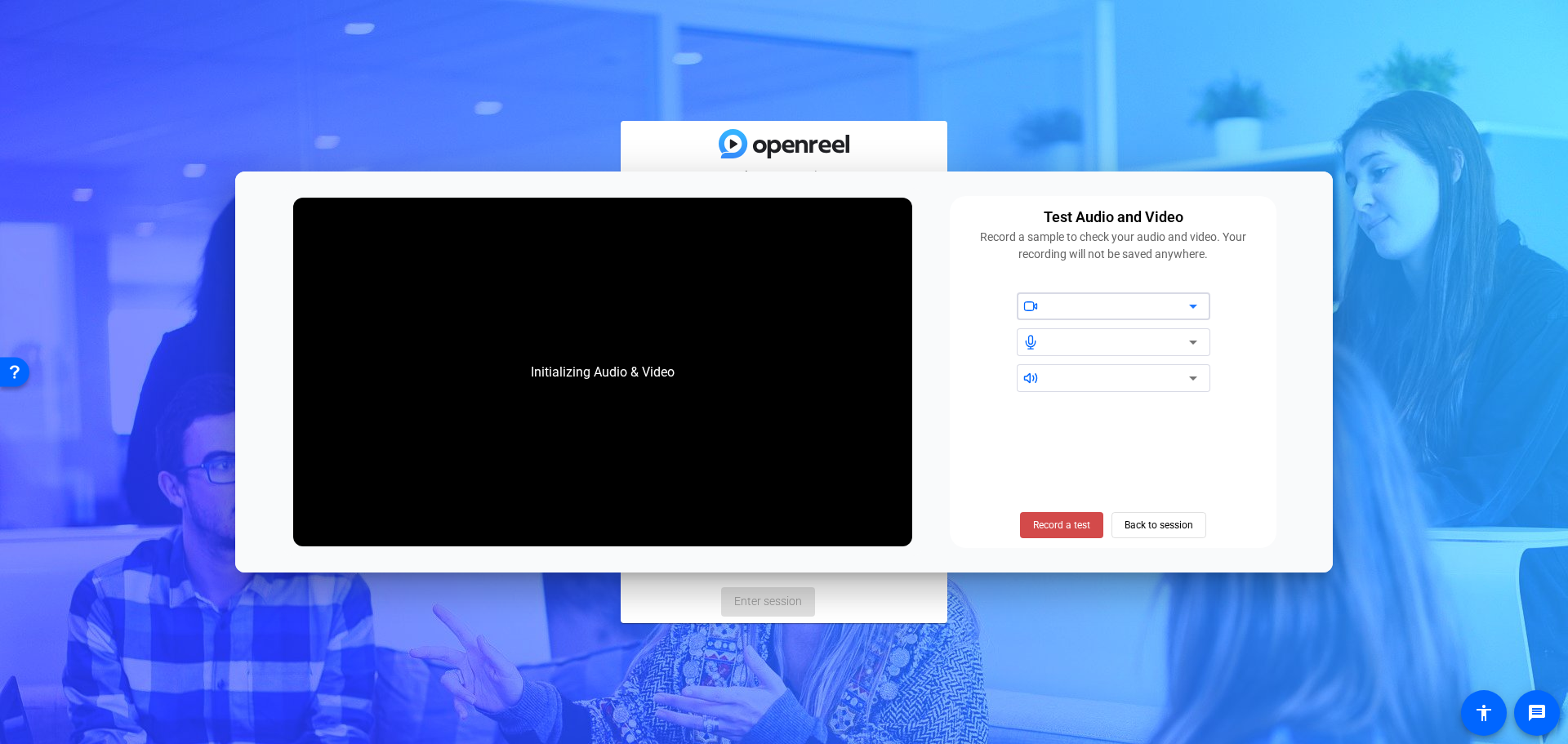 click on "Record a test" at bounding box center [1062, 525] 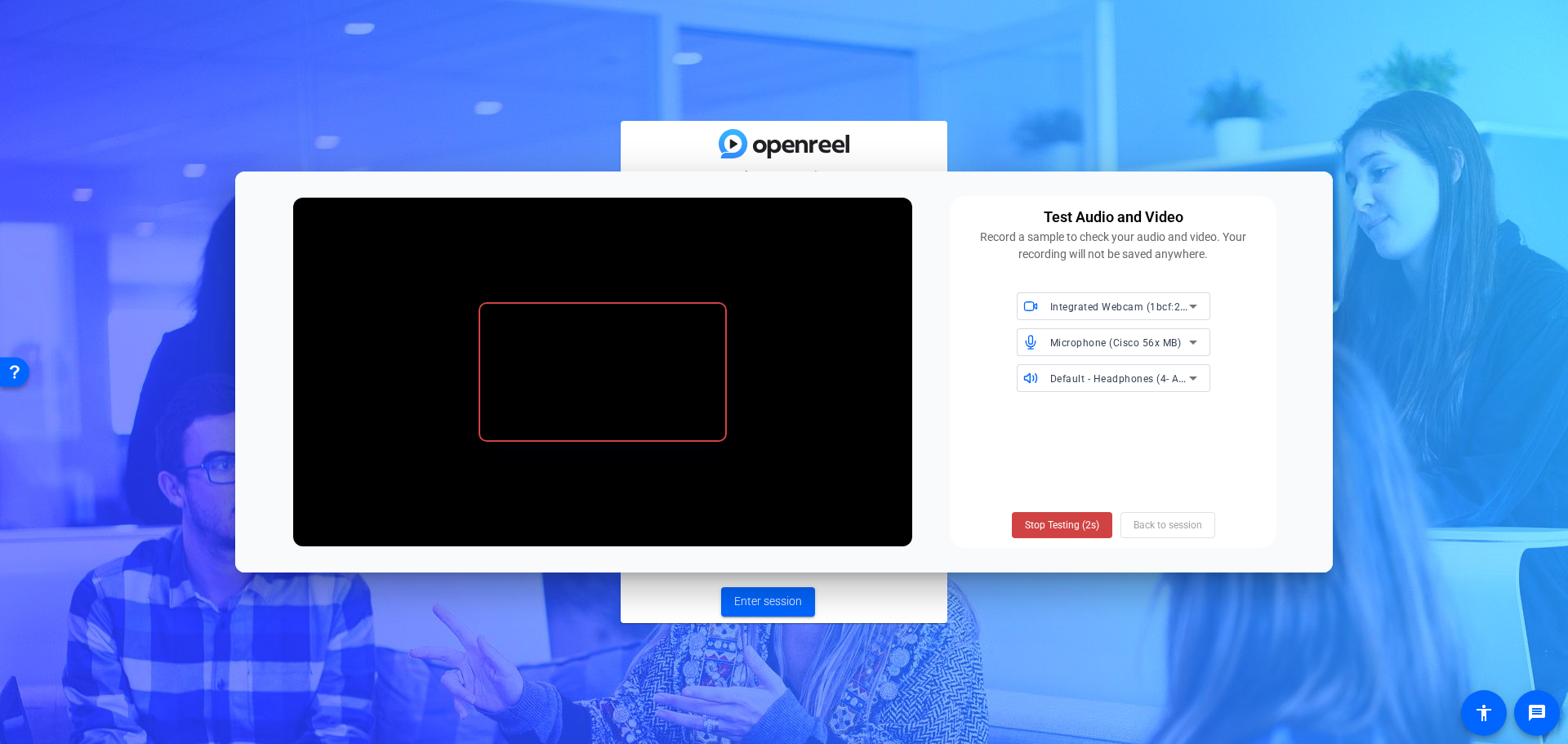 click 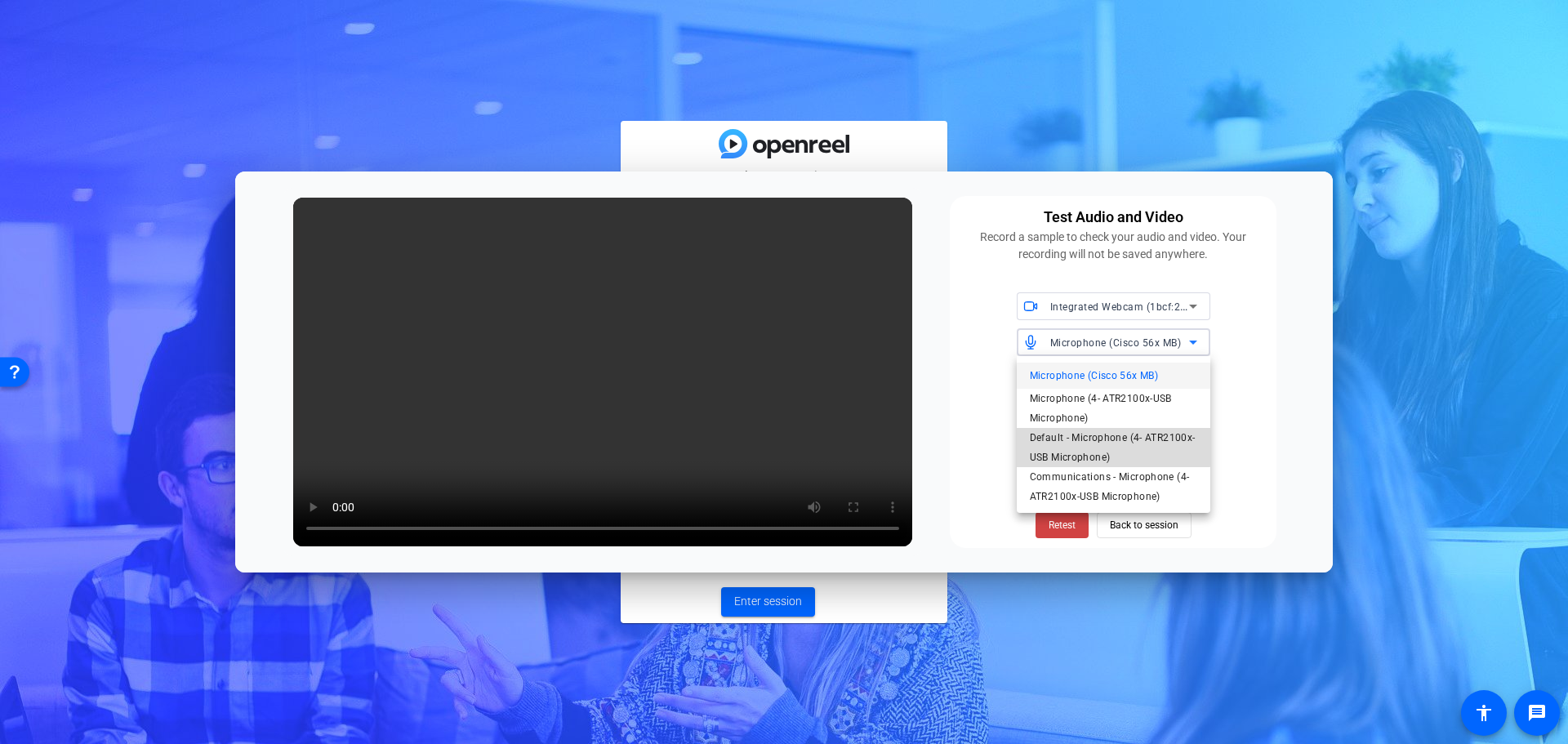 click on "Default - Microphone (4- ATR2100x-USB Microphone)" at bounding box center [1113, 448] 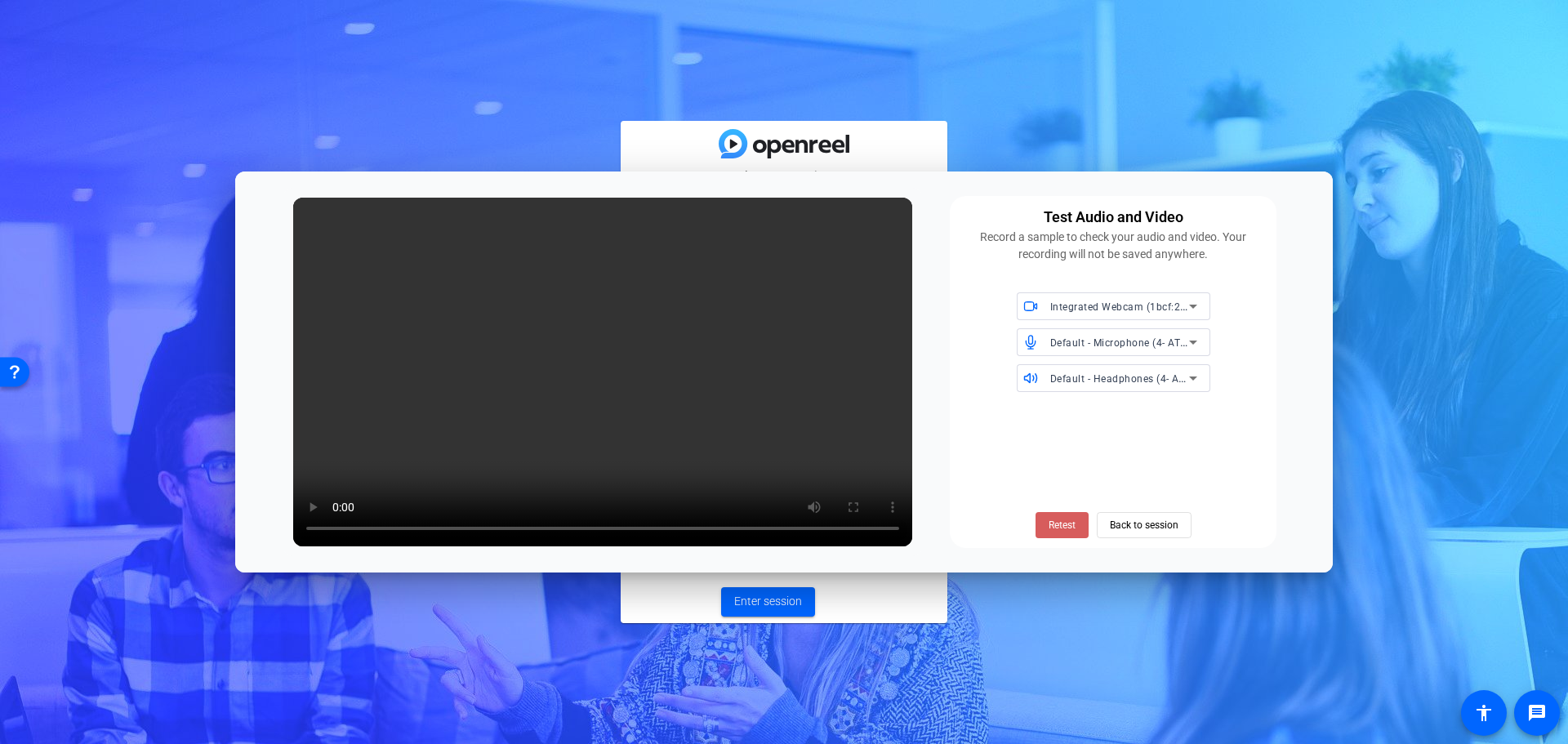 click on "Retest" at bounding box center (1062, 525) 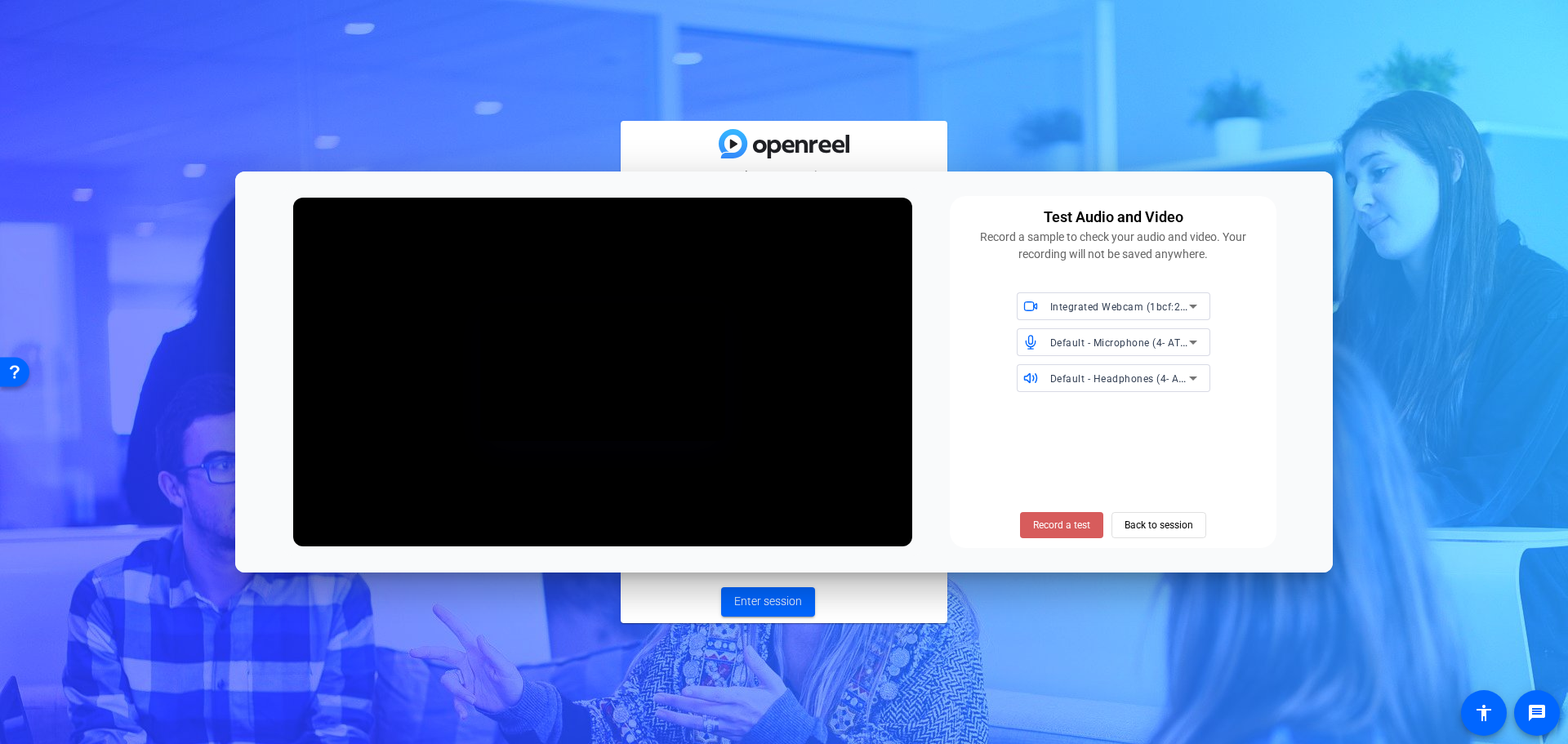 click on "Record a test" at bounding box center [1062, 525] 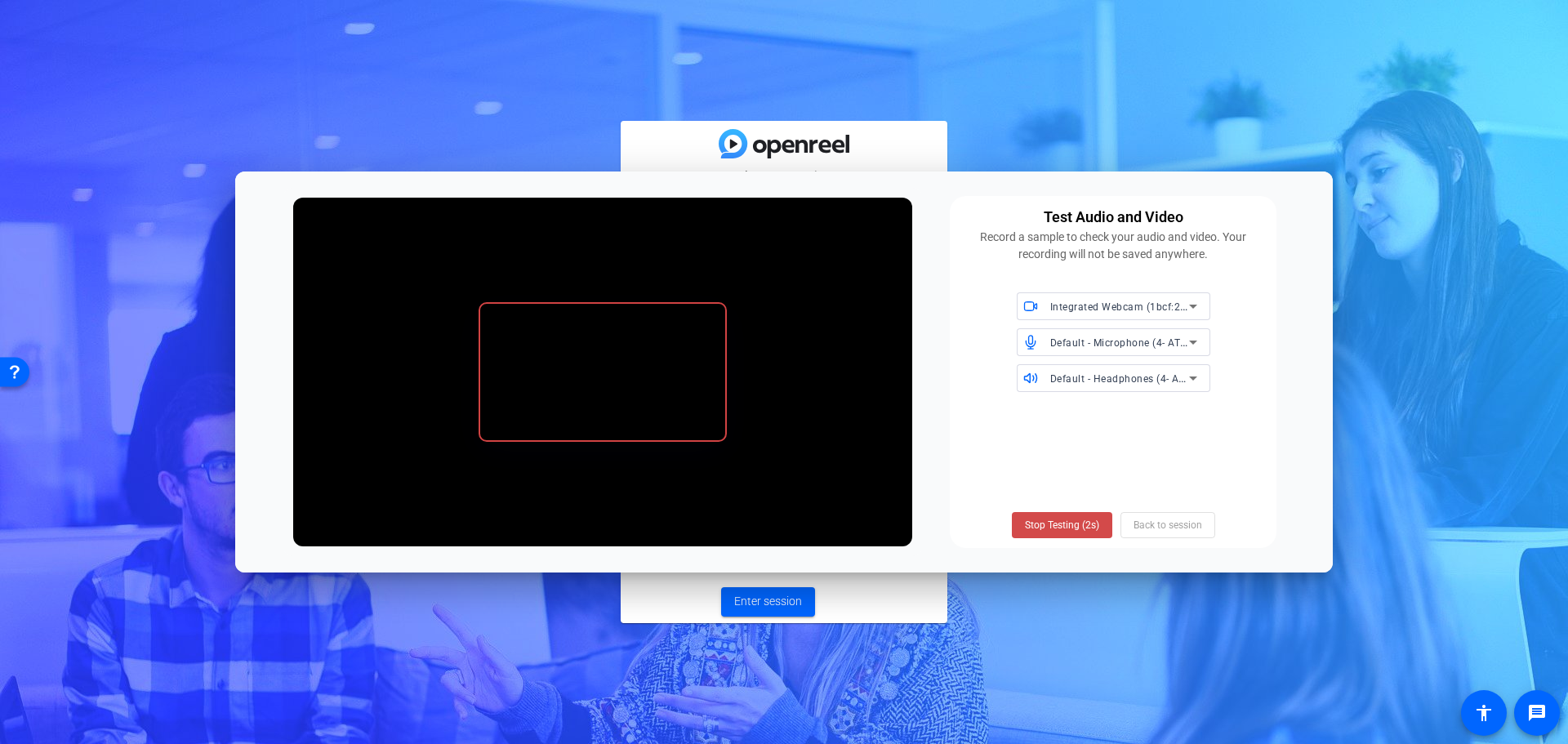 click on "Stop Testing (2s)" at bounding box center [1062, 525] 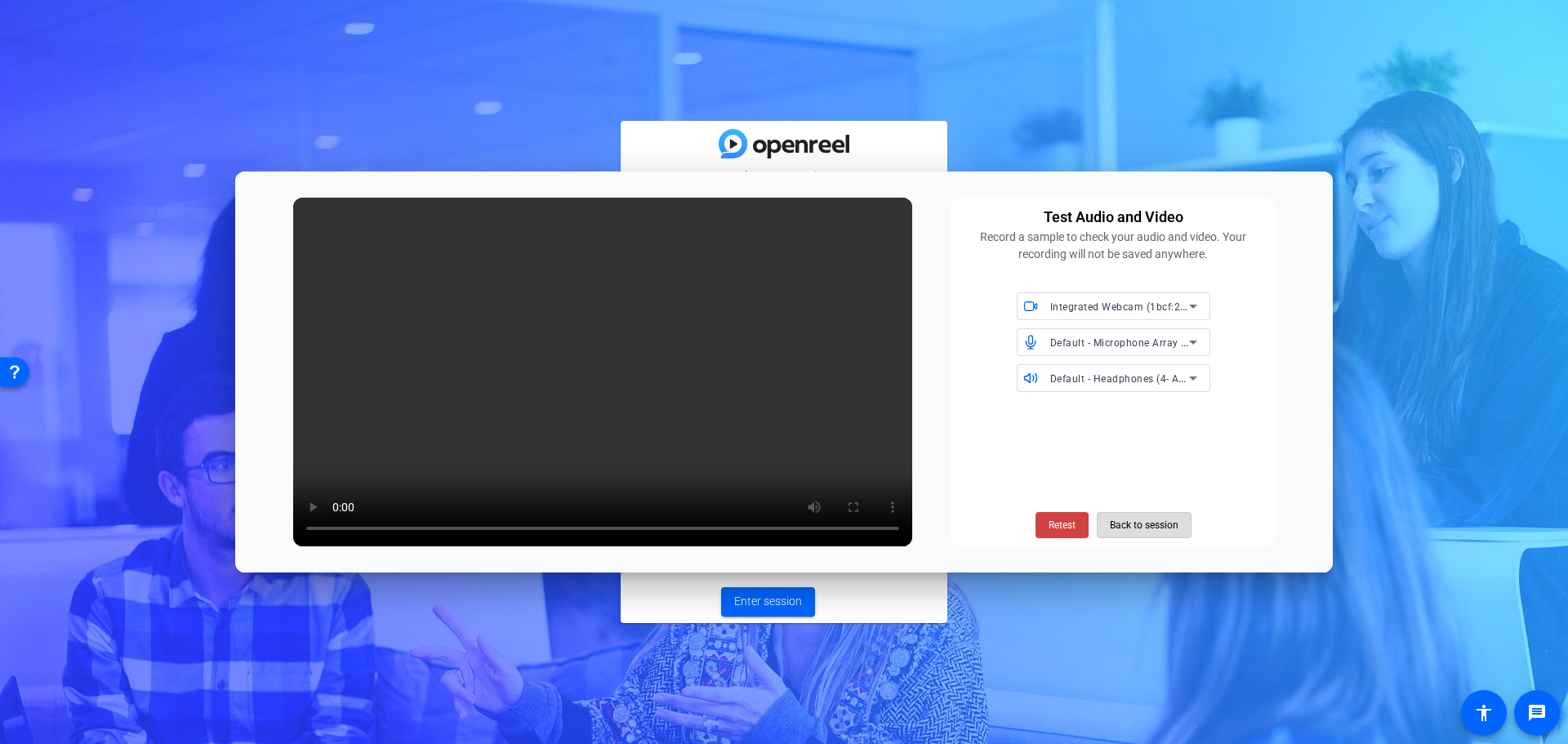 click on "Back to session" at bounding box center [1144, 525] 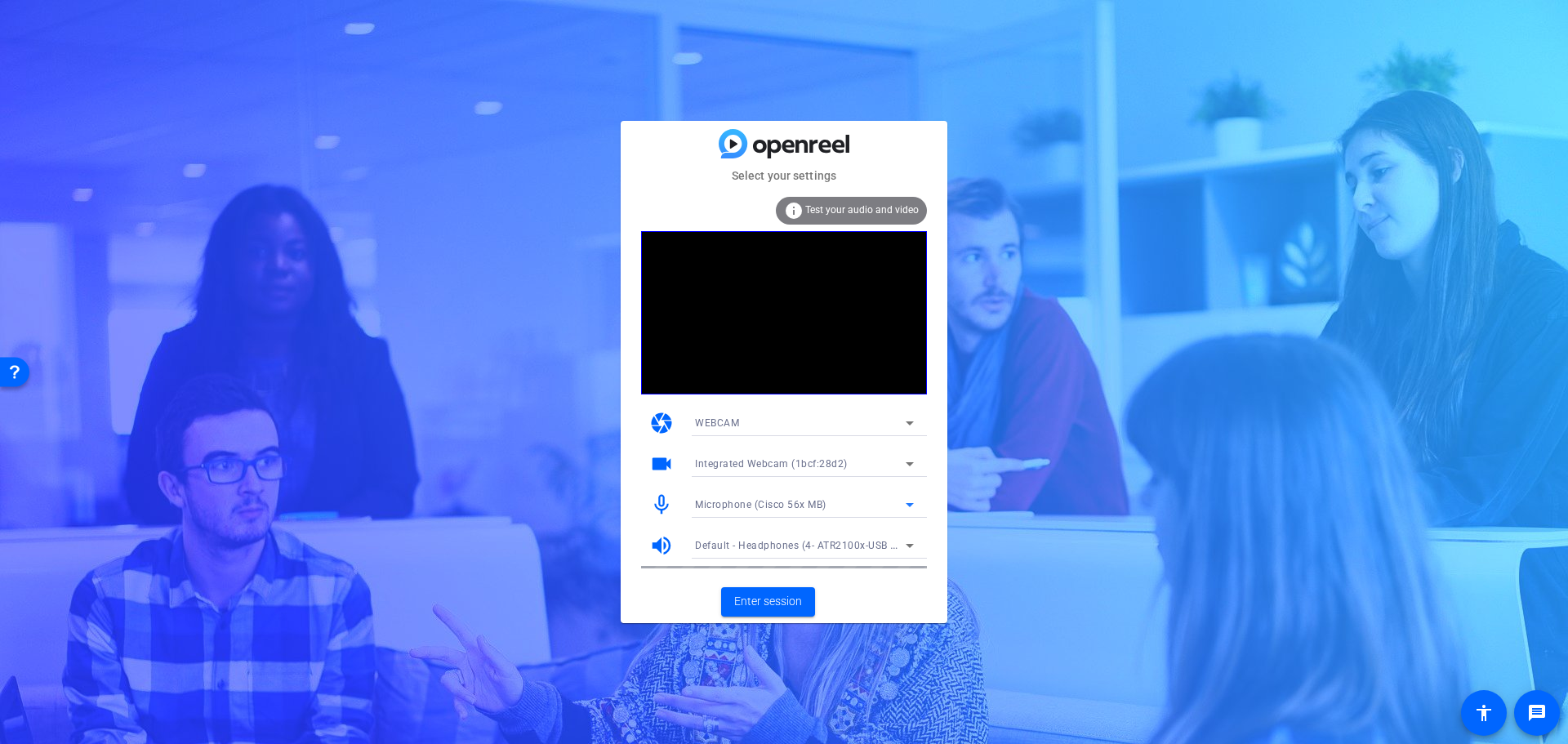 click 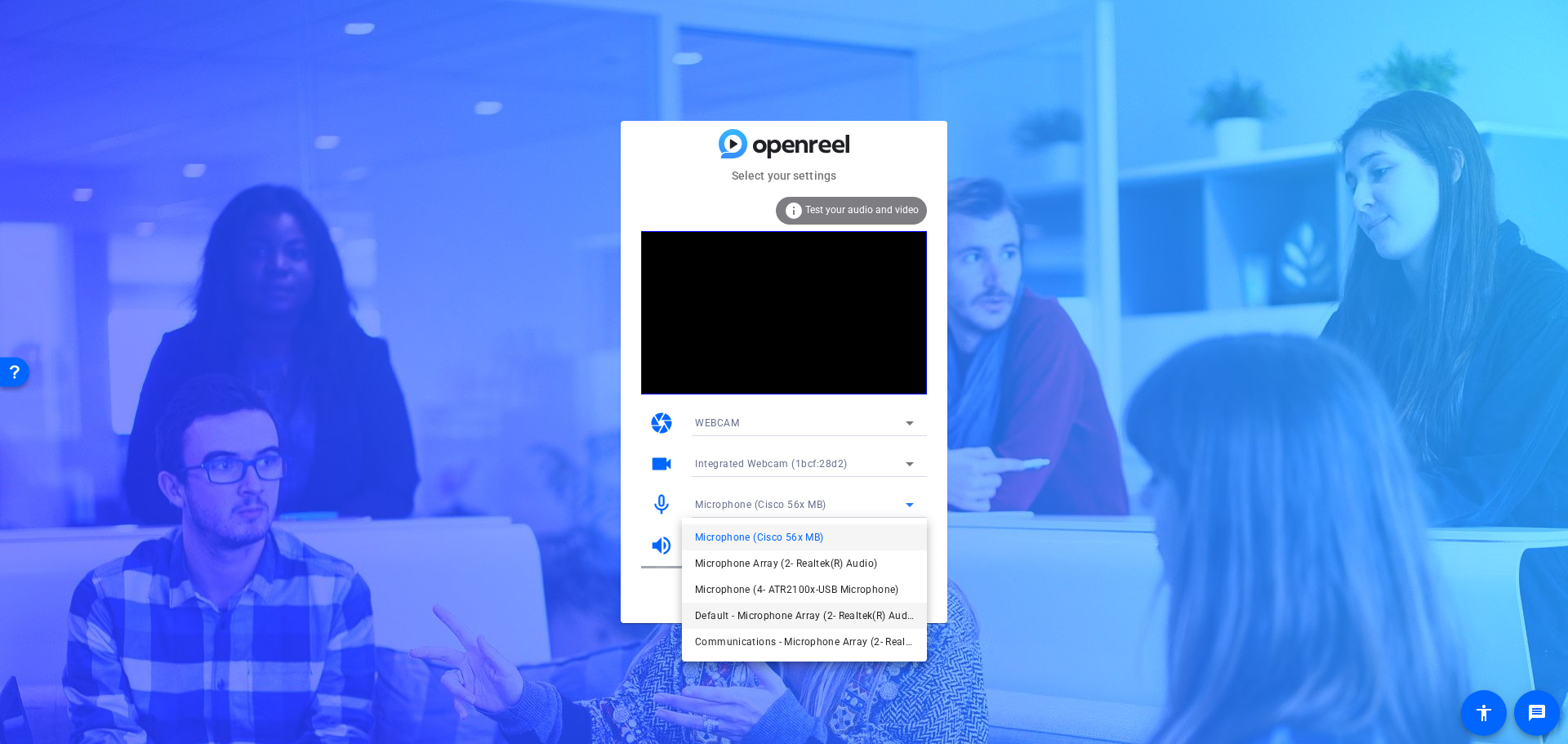click on "Default - Microphone Array (2- Realtek(R) Audio)" at bounding box center (804, 616) 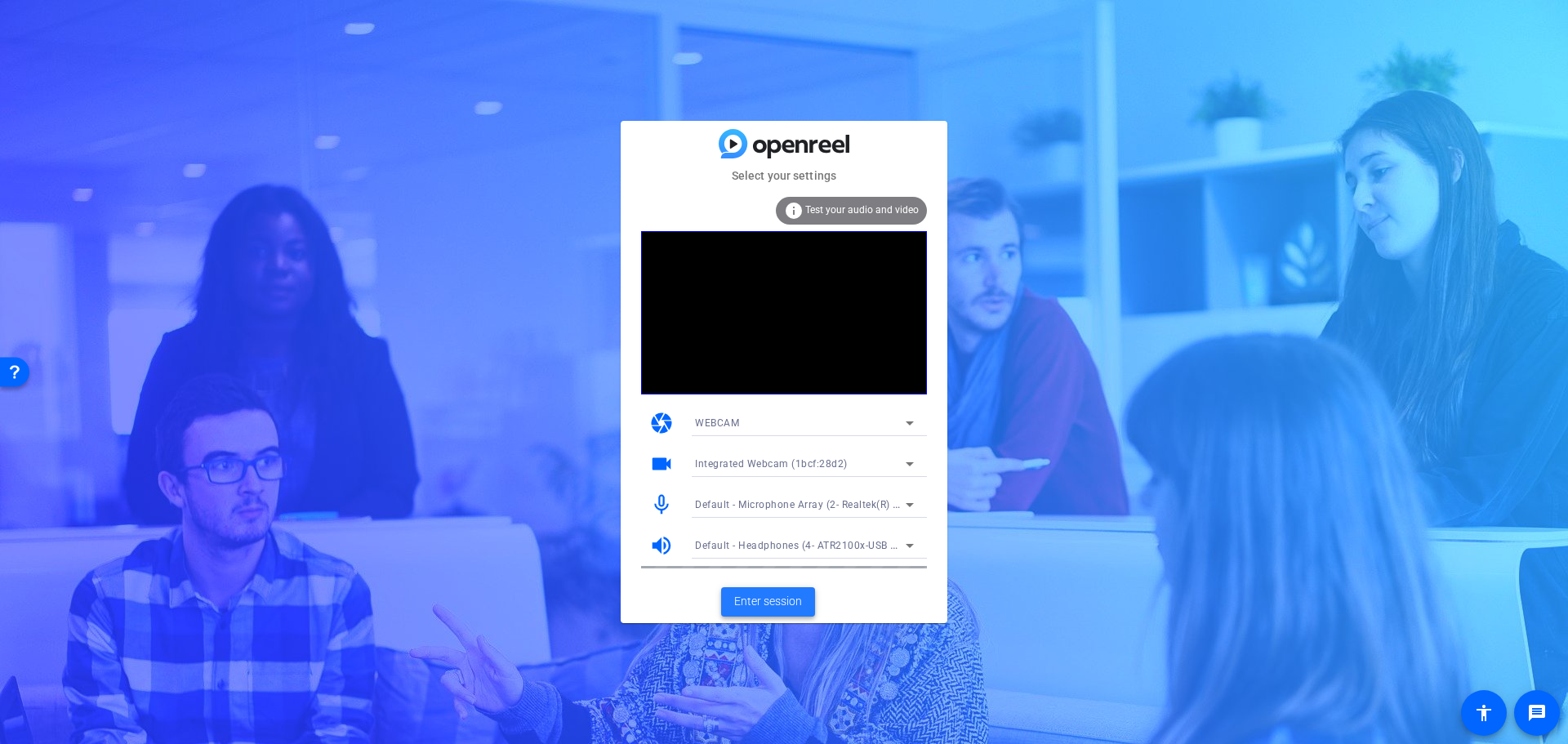 click on "Enter session" 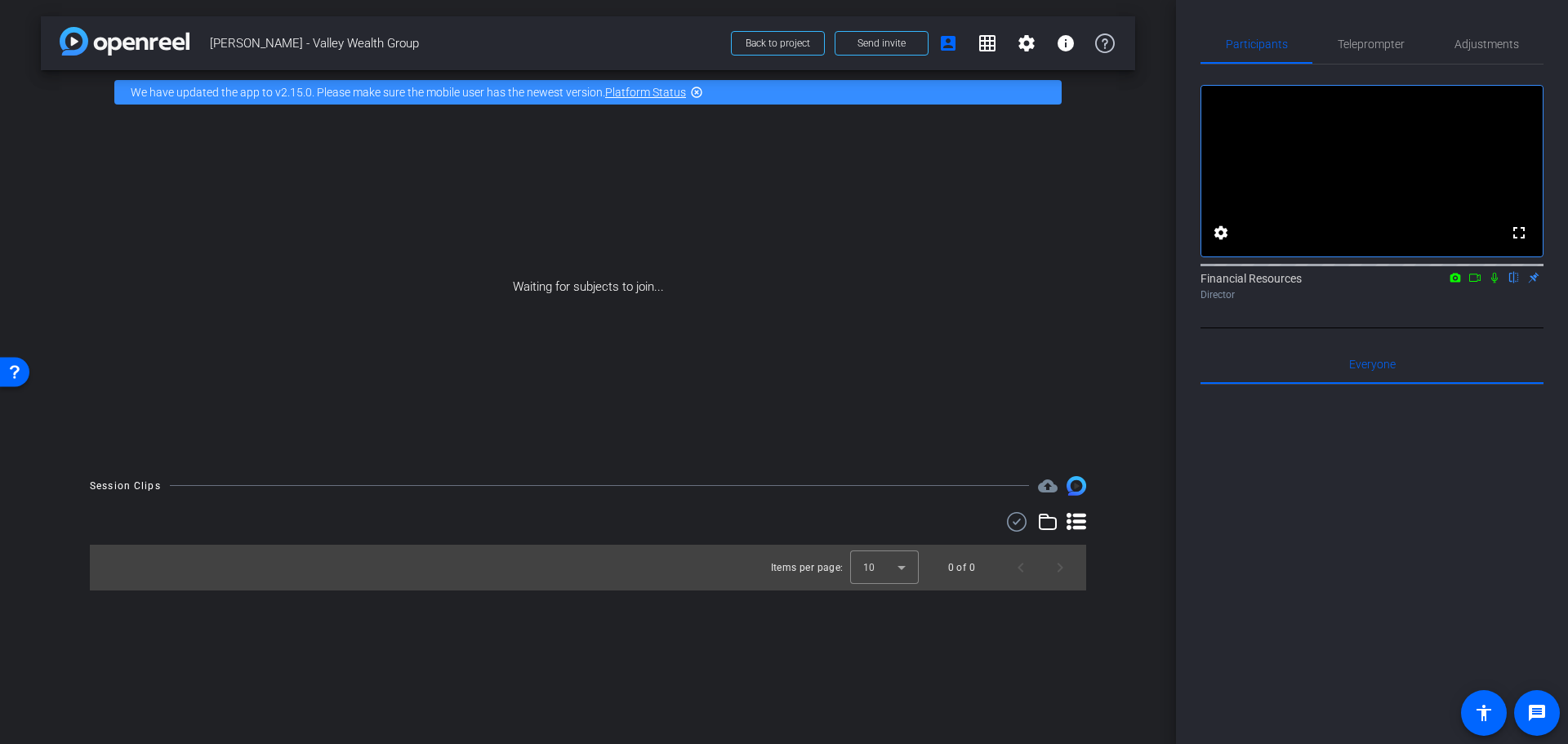 type on "Default title 3978" 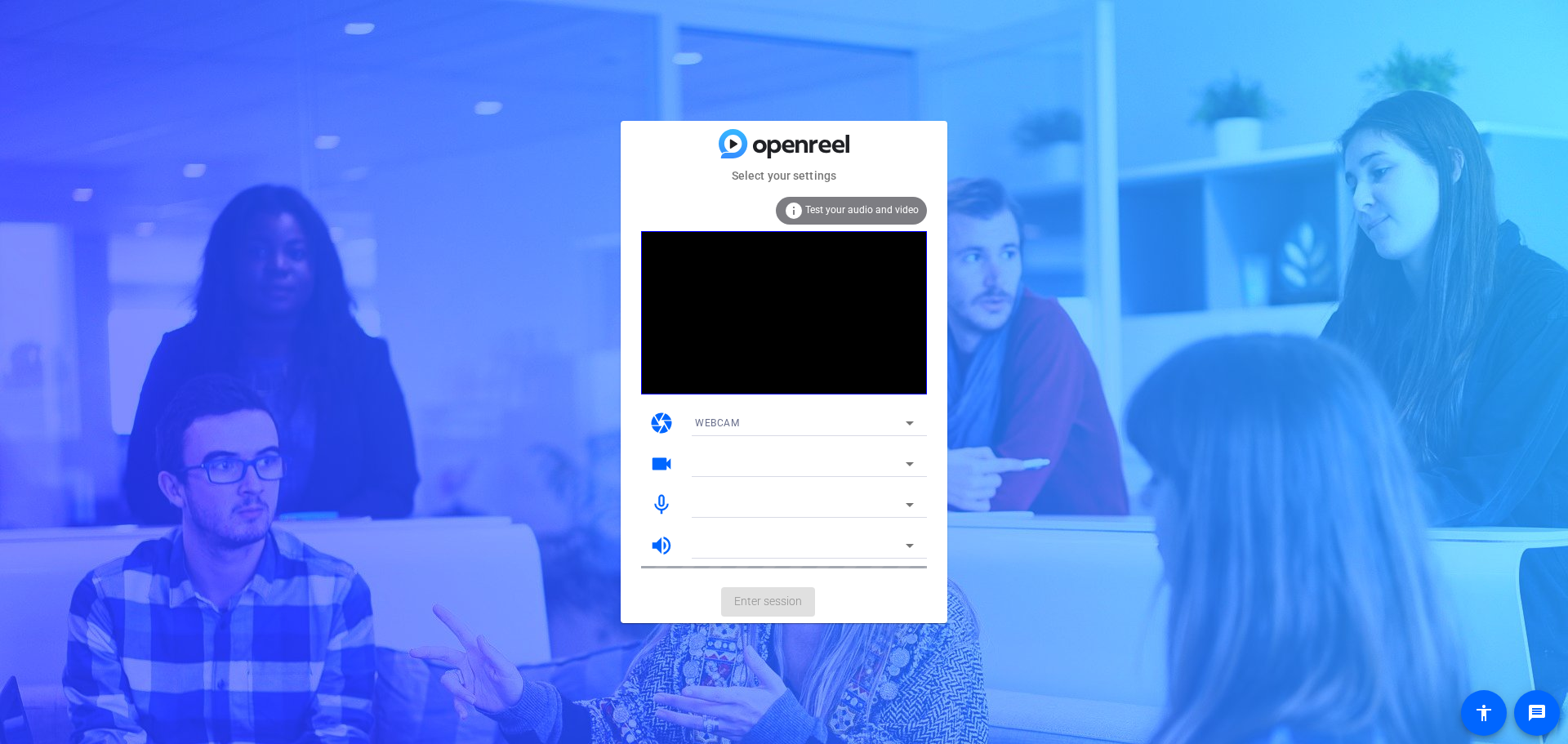 scroll, scrollTop: 0, scrollLeft: 0, axis: both 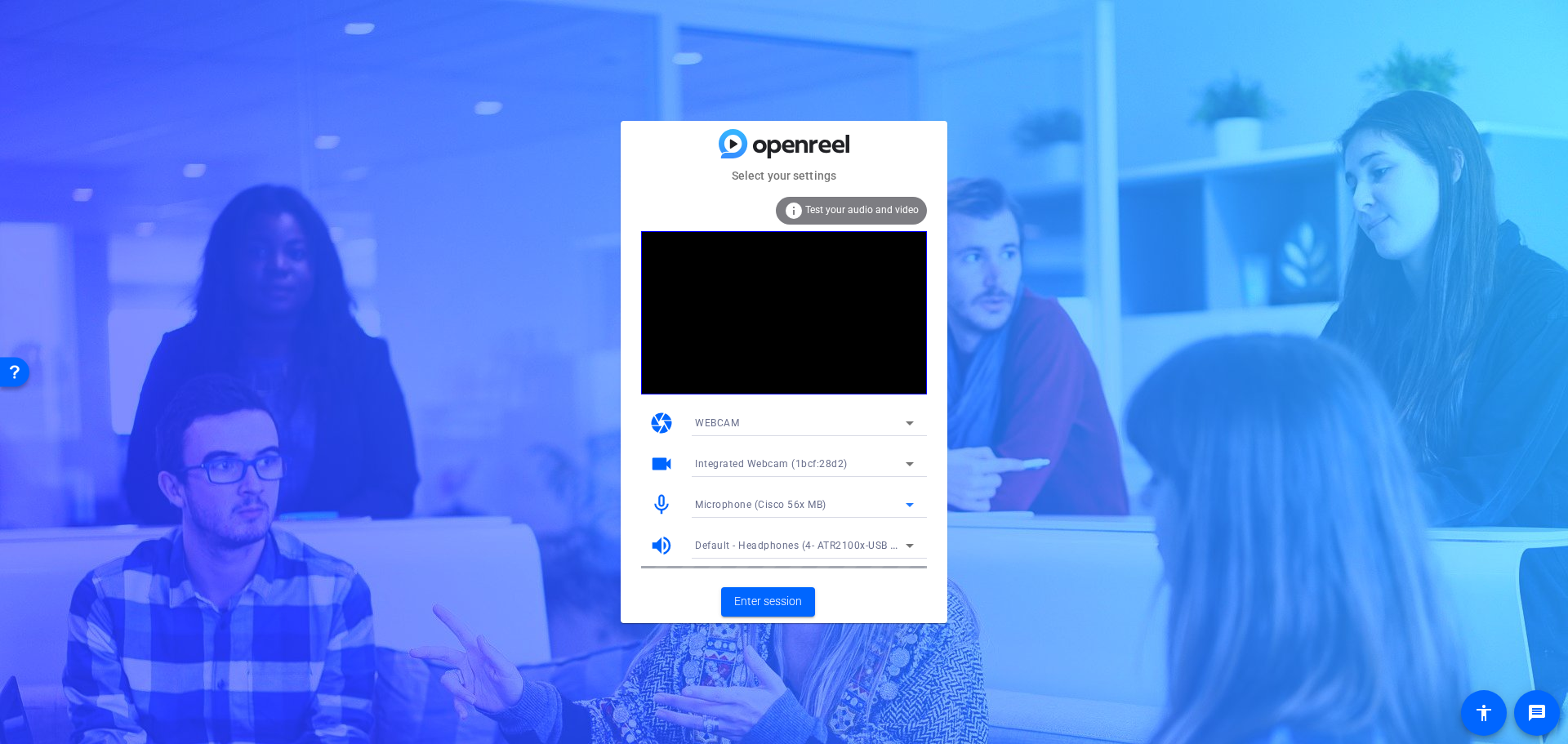 click 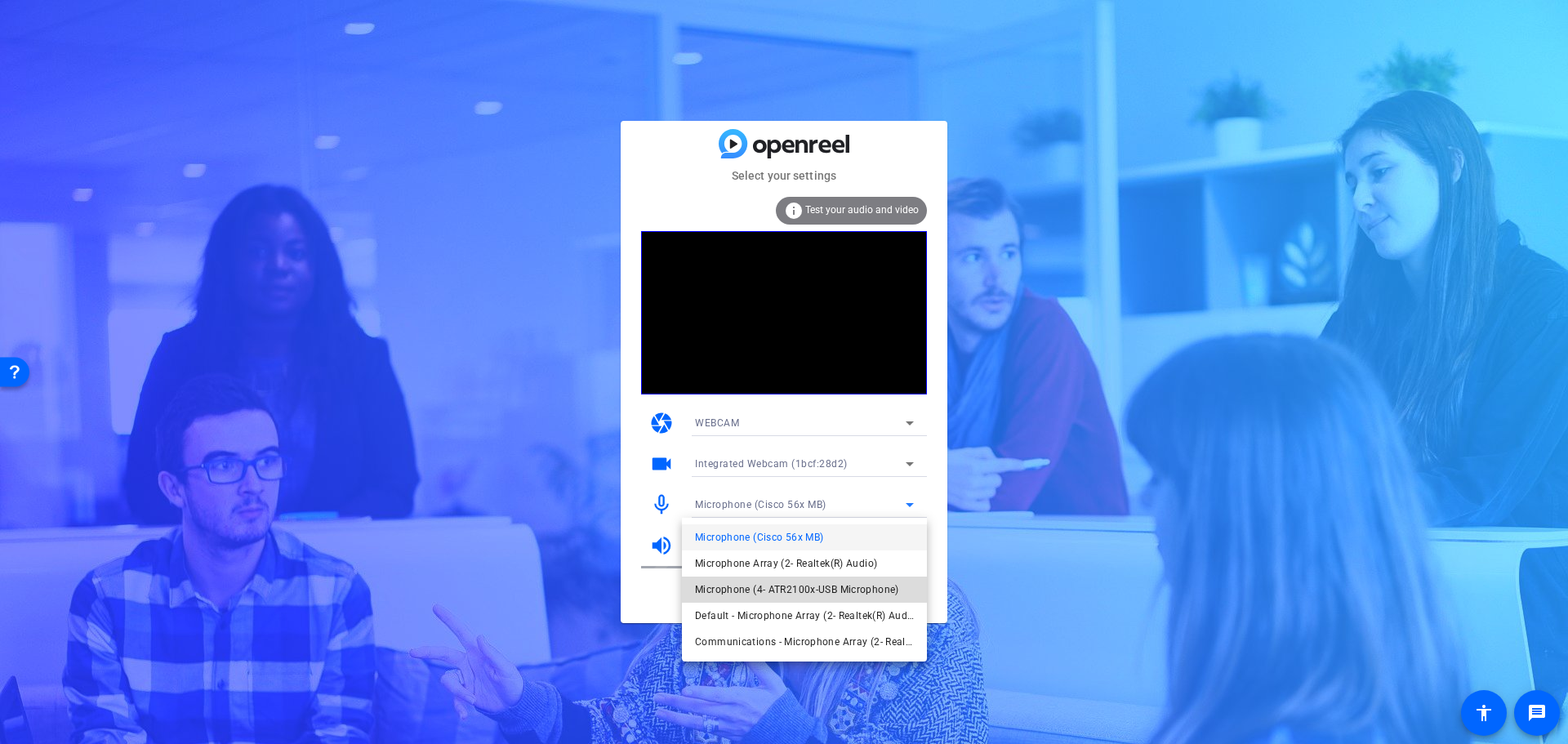 click on "Microphone (4- ATR2100x-USB Microphone)" at bounding box center [797, 590] 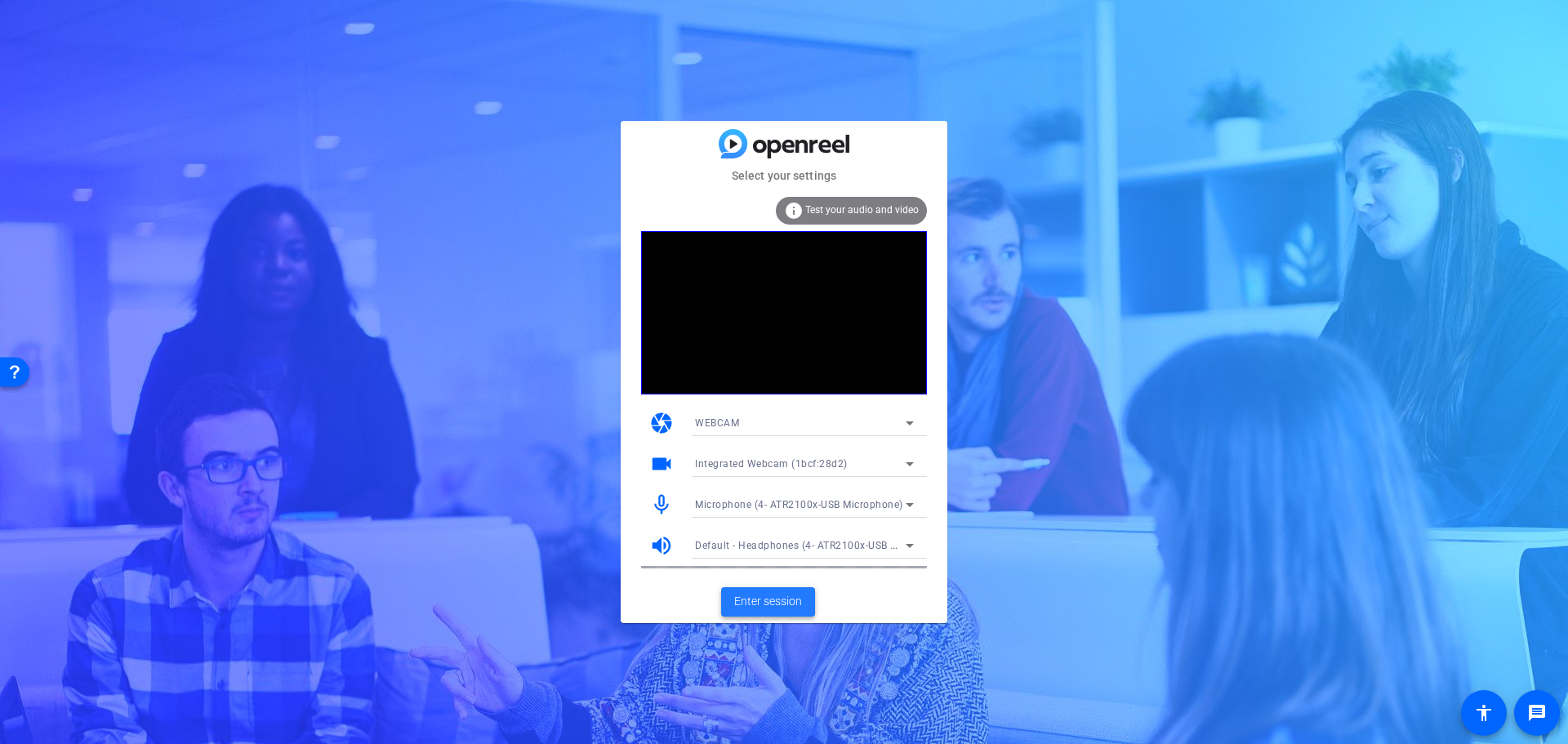 click on "Enter session" 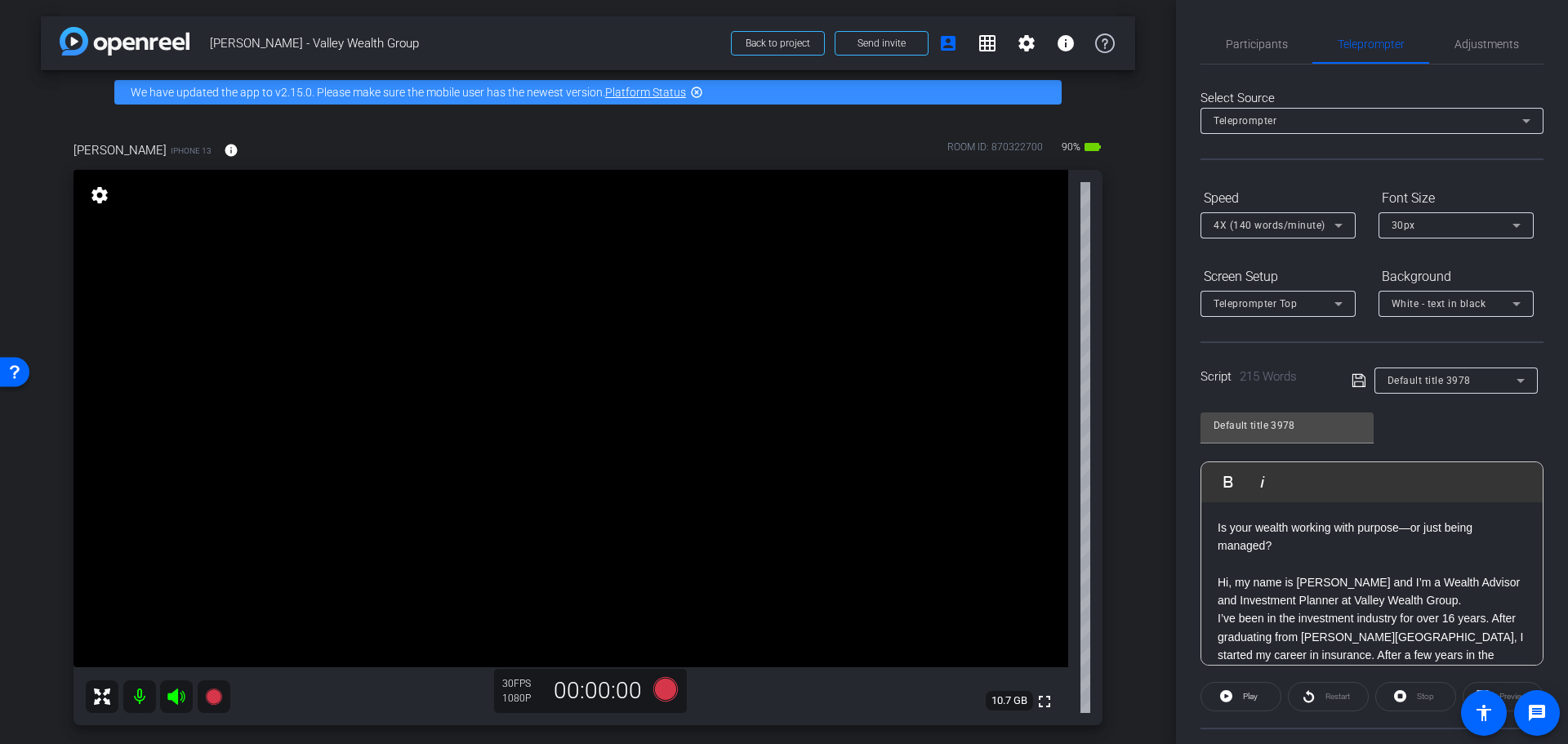 click at bounding box center [140, 697] 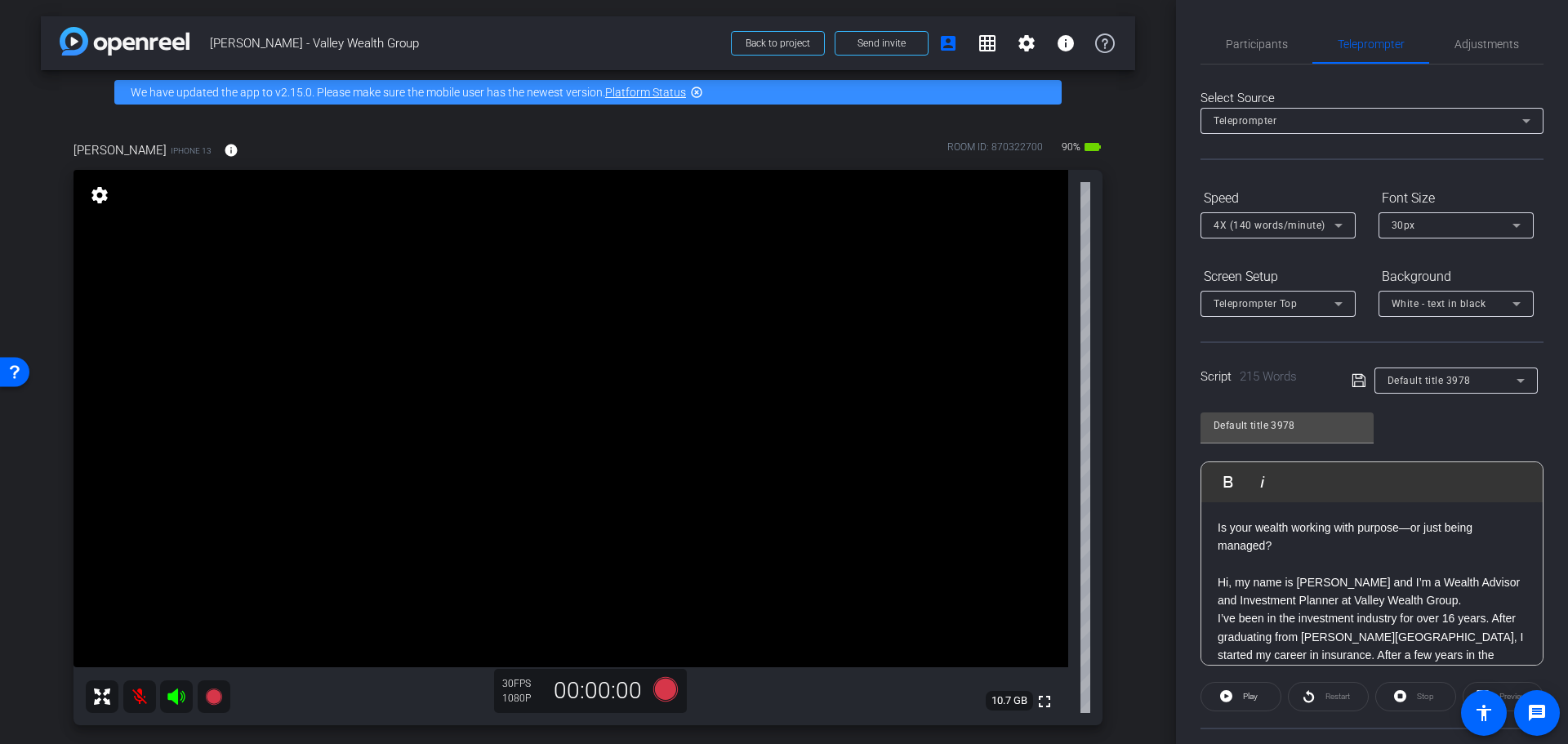 click at bounding box center [140, 697] 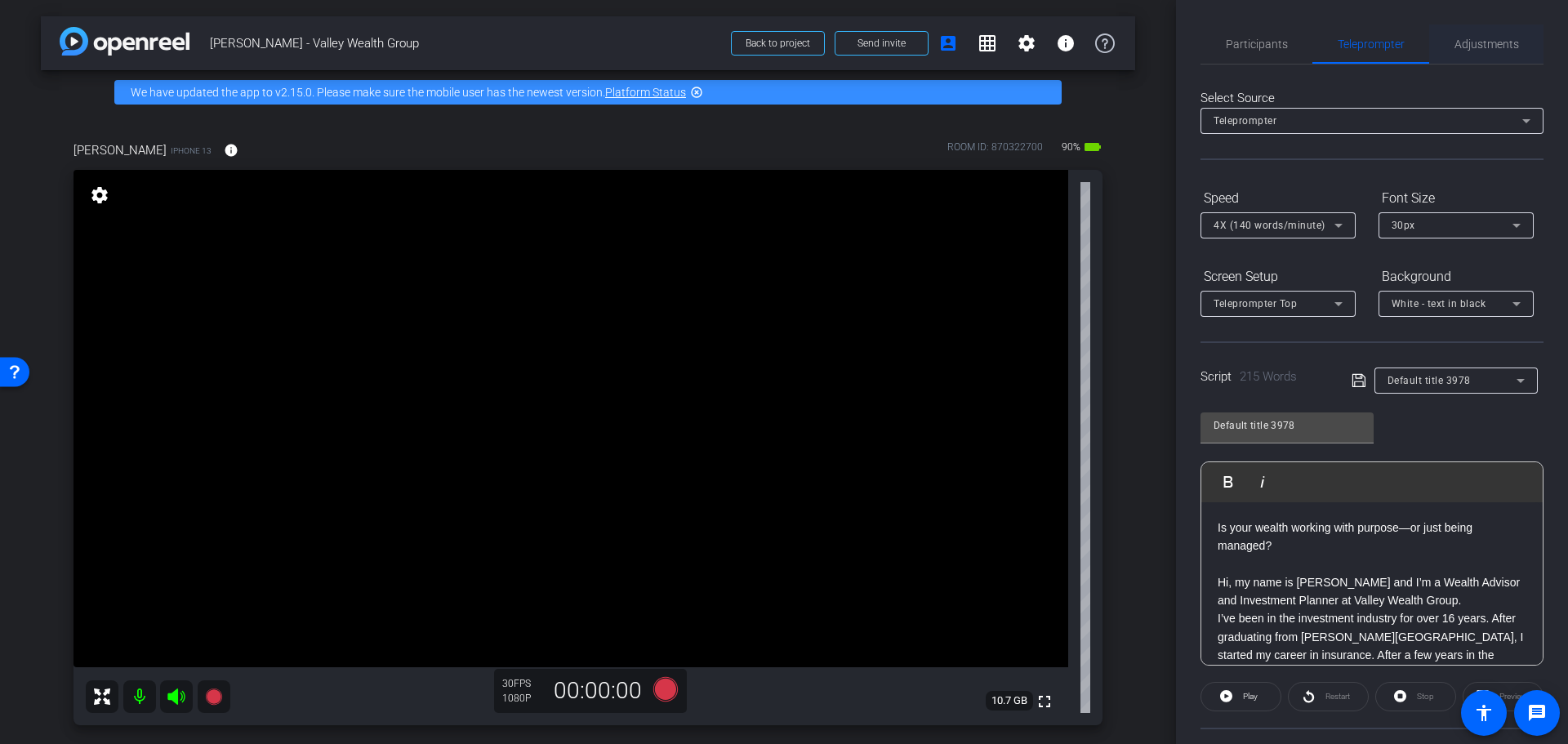 click on "Adjustments" at bounding box center (1486, 44) 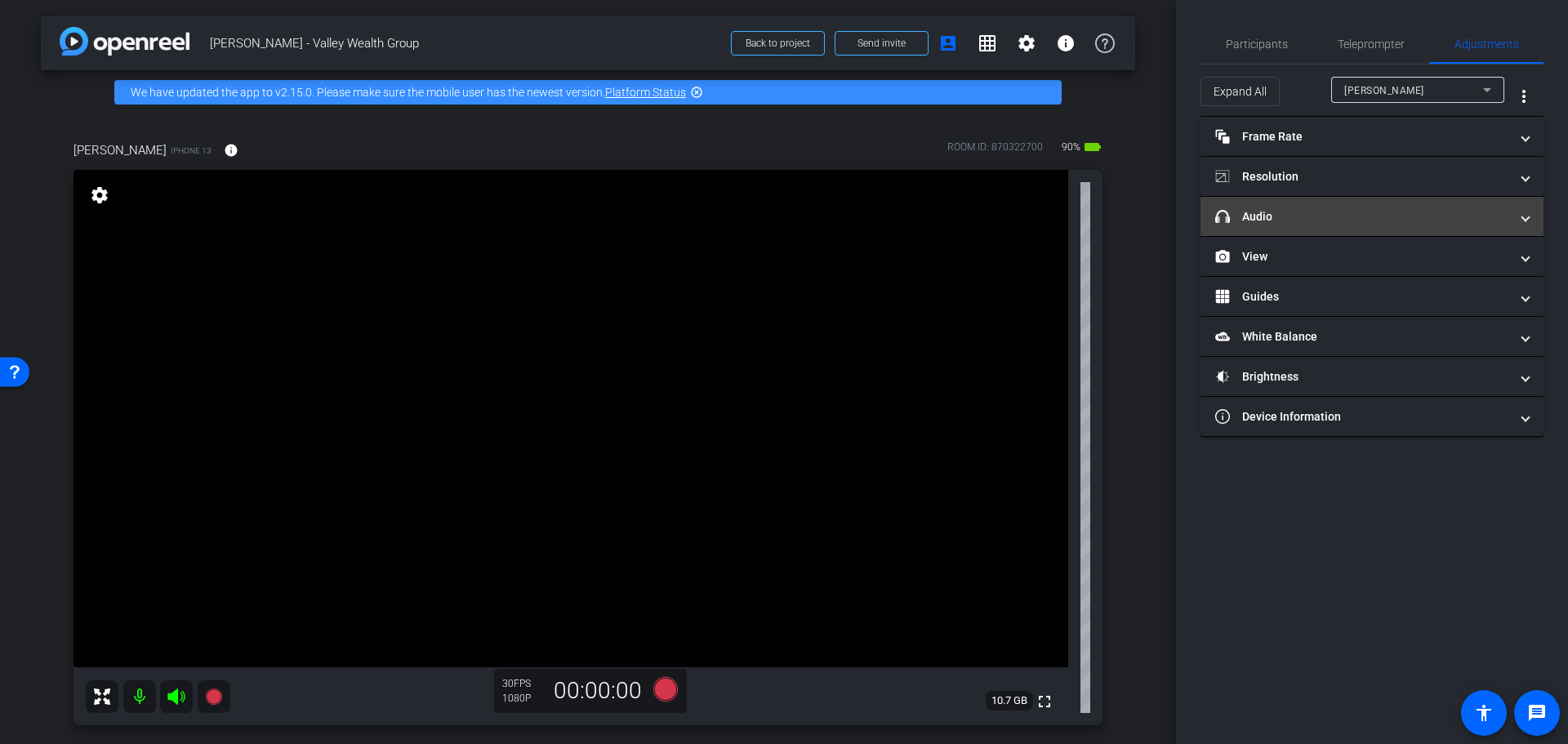 click on "headphone icon
Audio" at bounding box center (1362, 216) 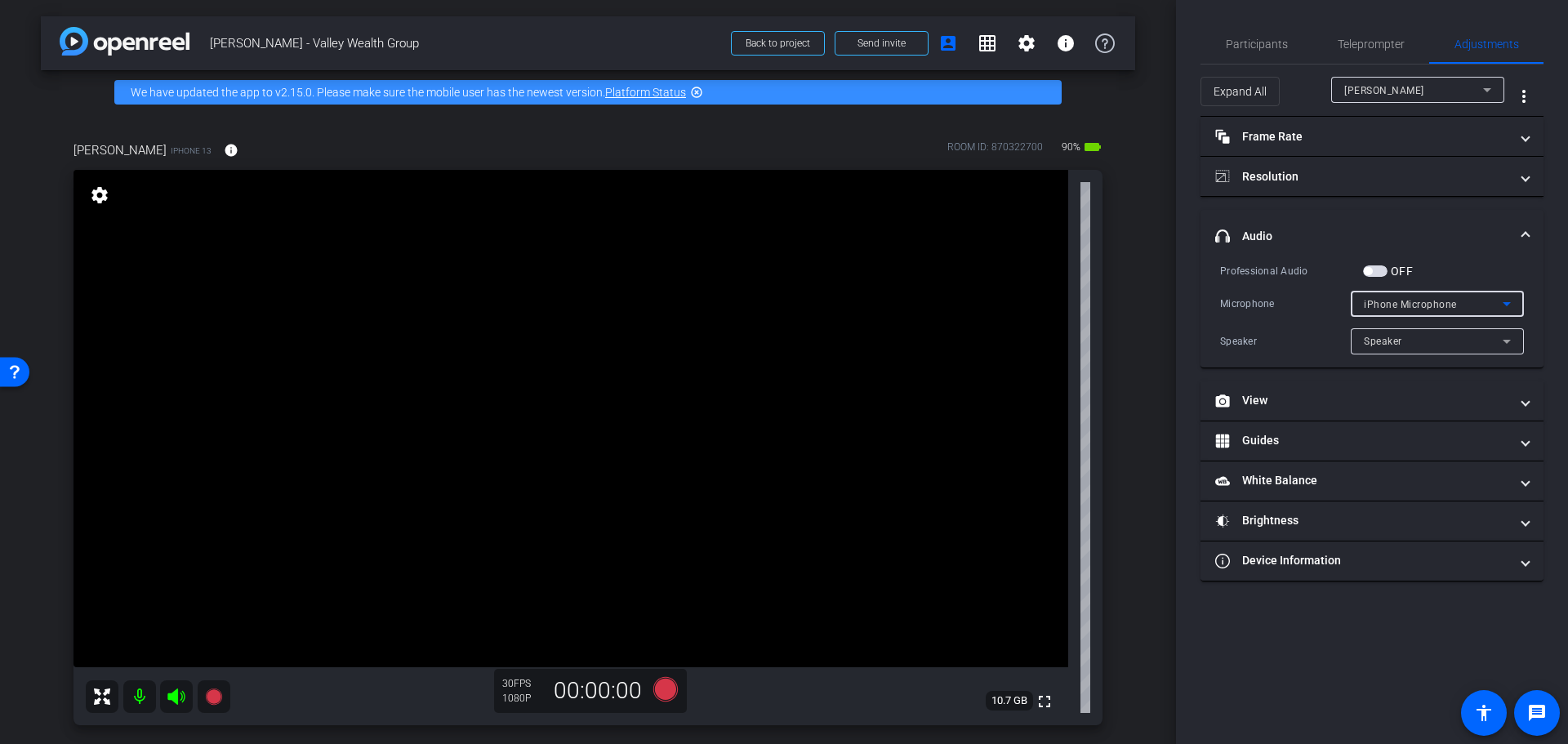 click on "iPhone Microphone" at bounding box center (1410, 305) 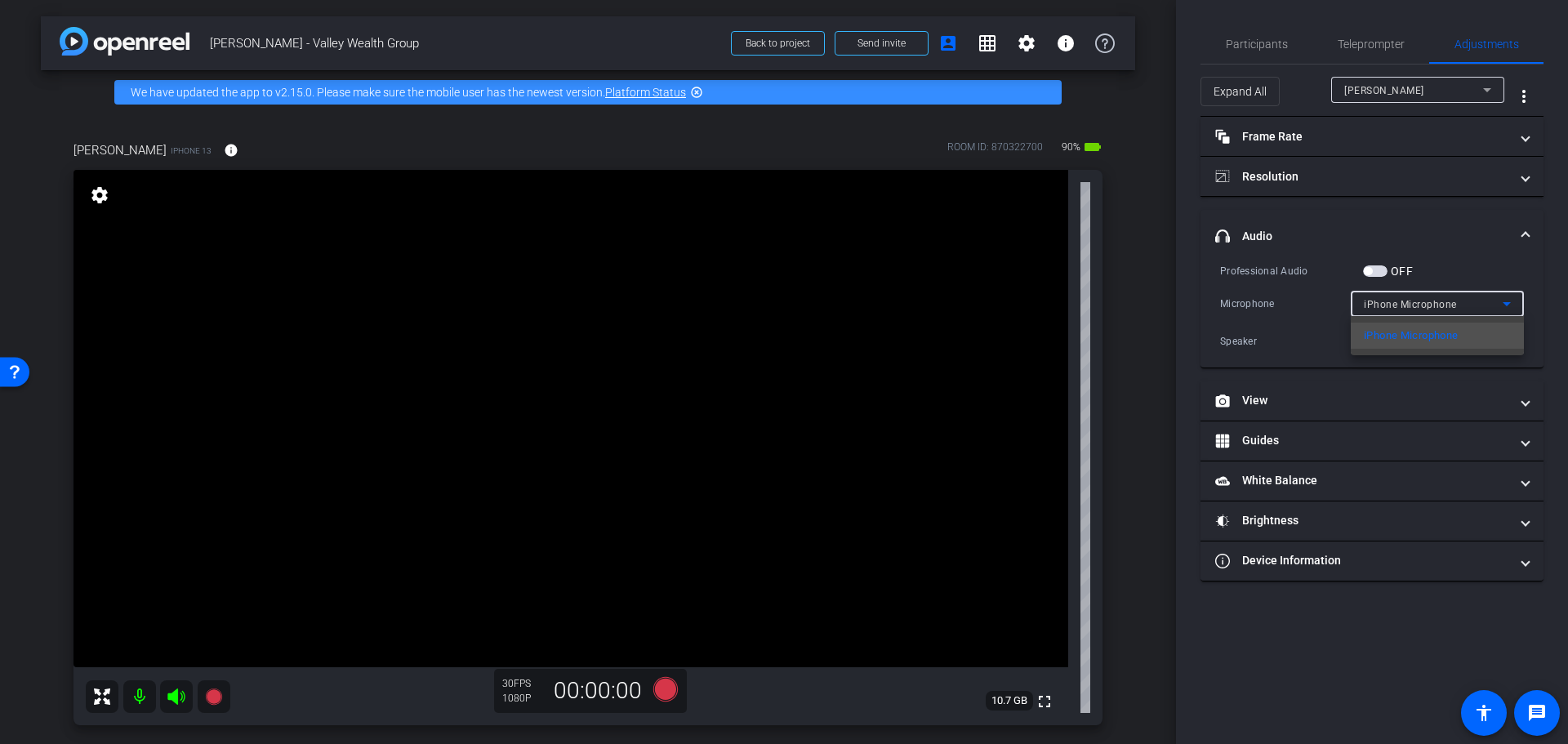 click at bounding box center (784, 372) 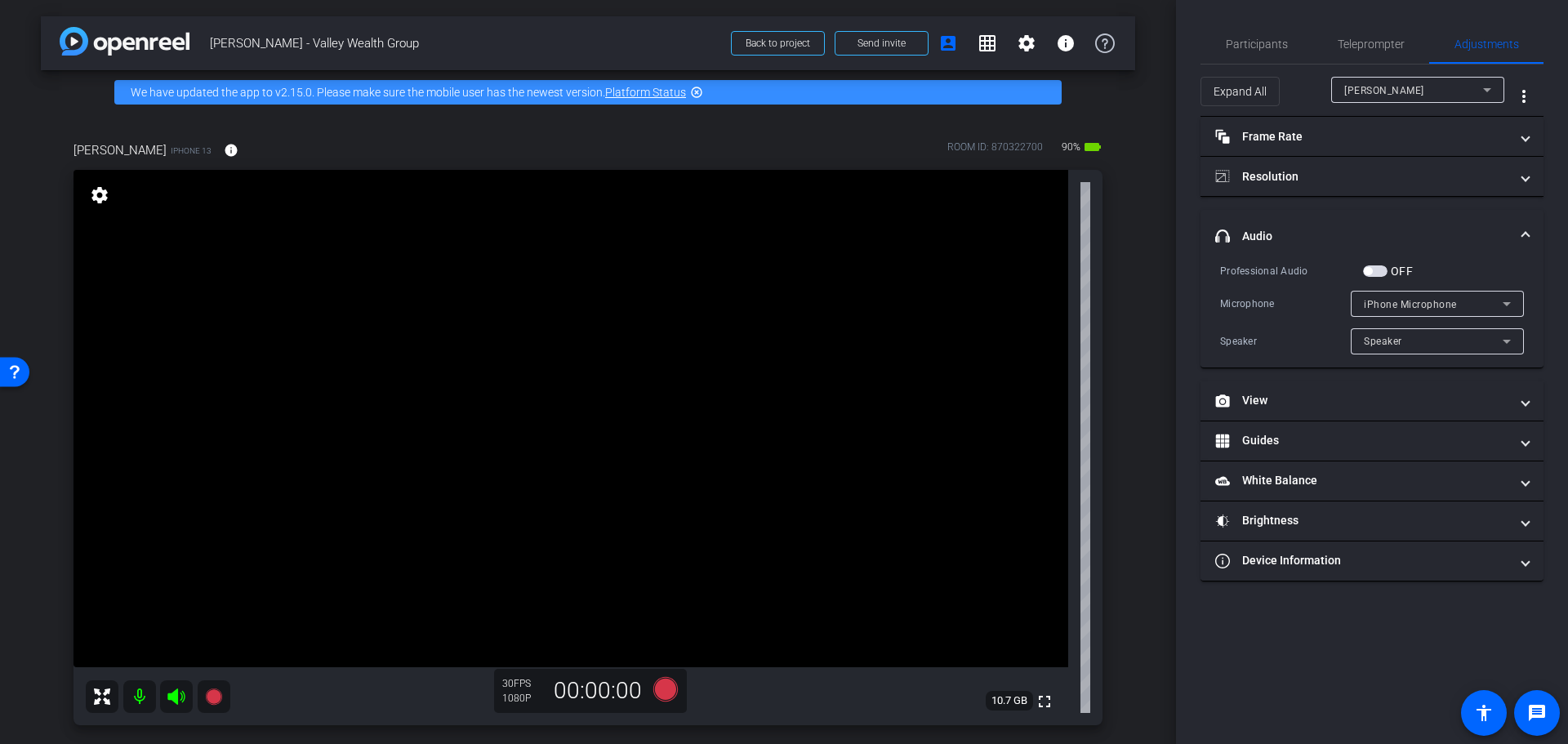 click at bounding box center [1526, 236] 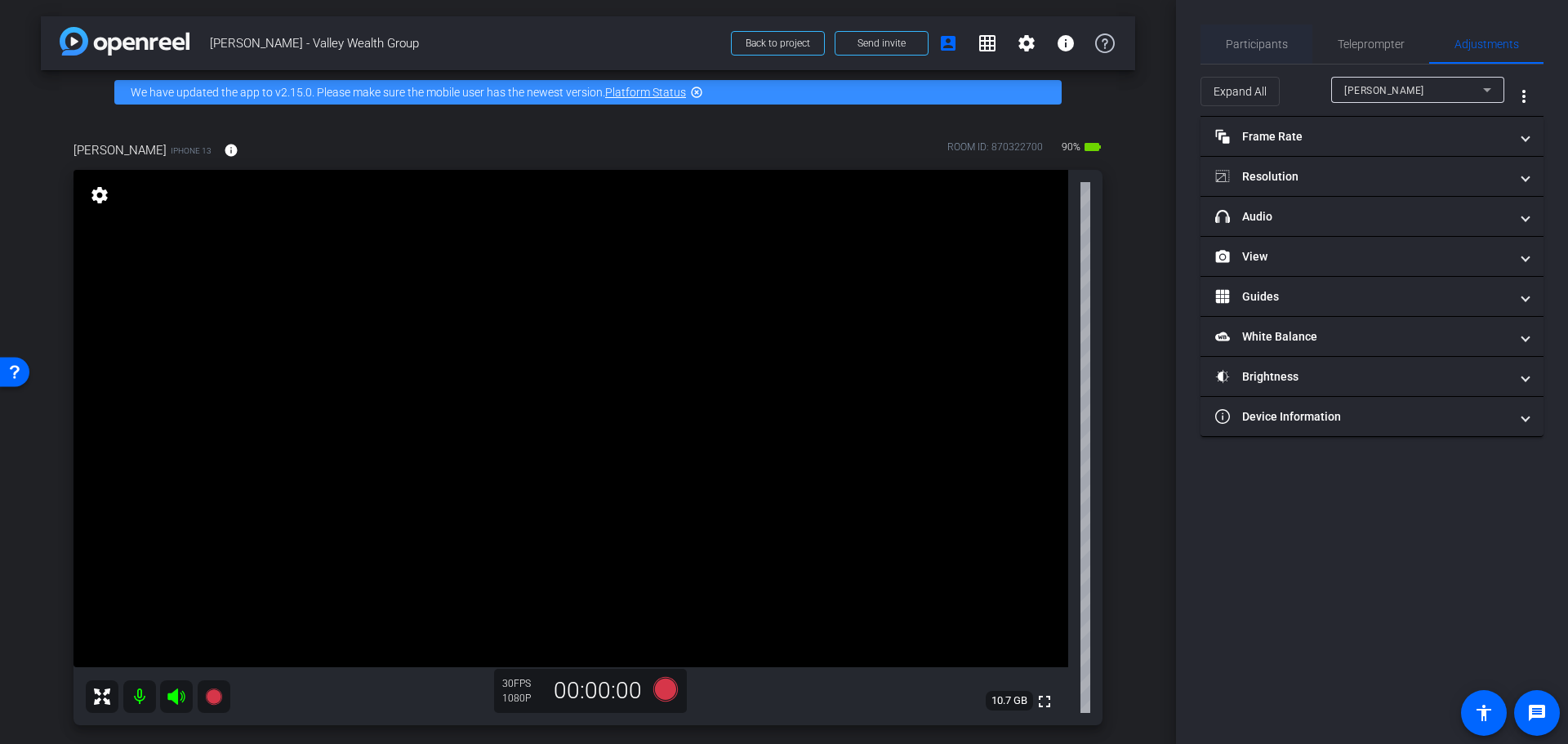 click on "Participants" at bounding box center [1257, 44] 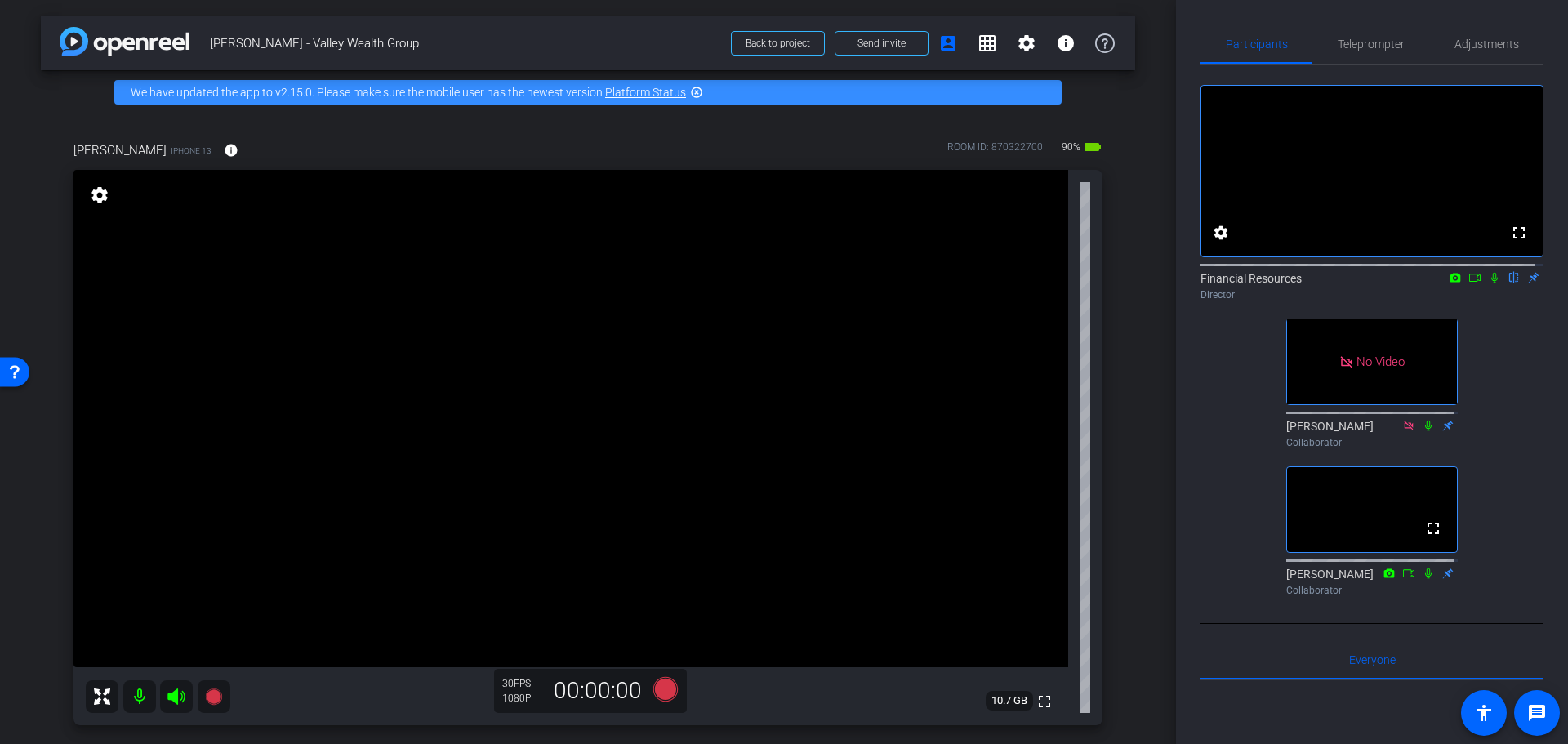 click 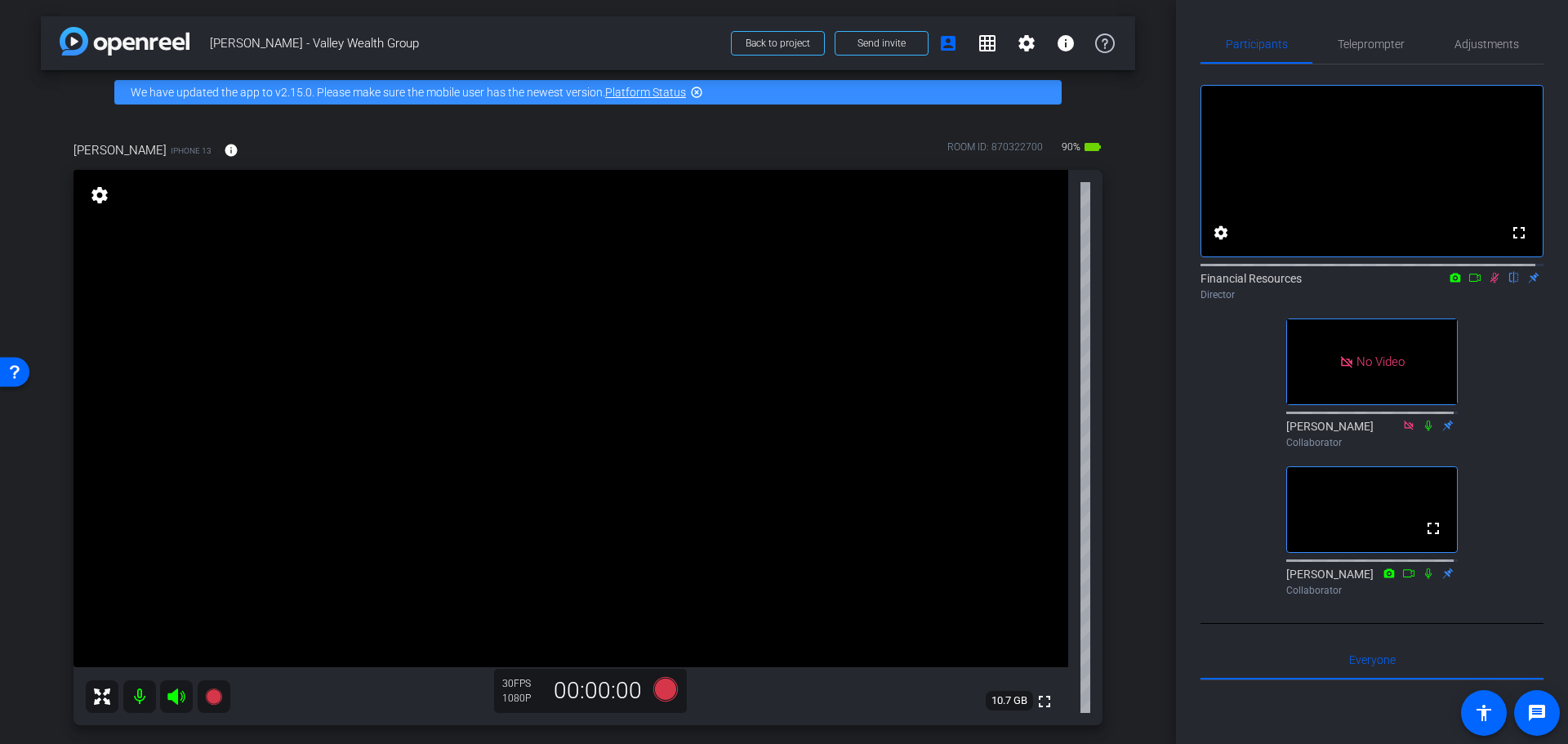 click 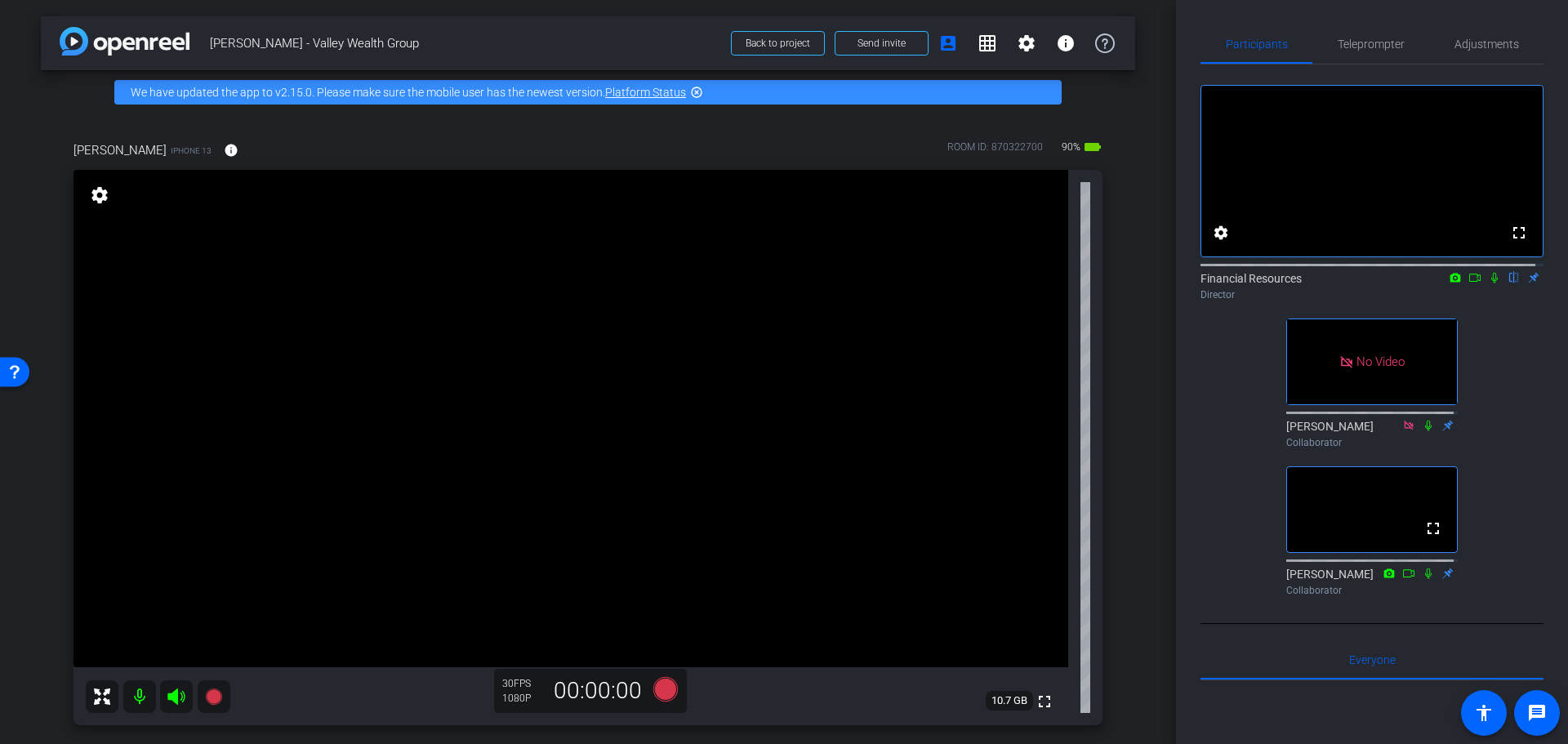click 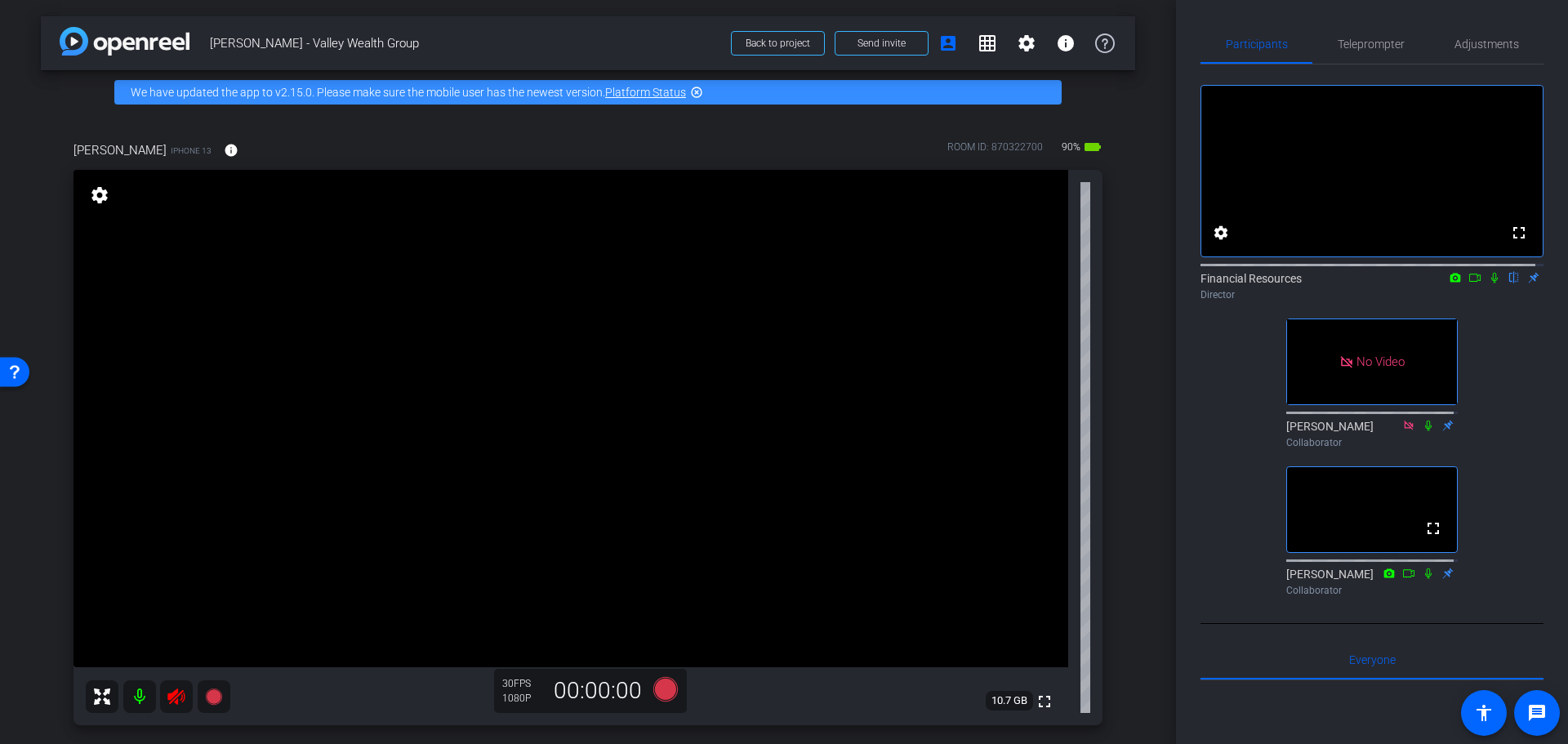 click 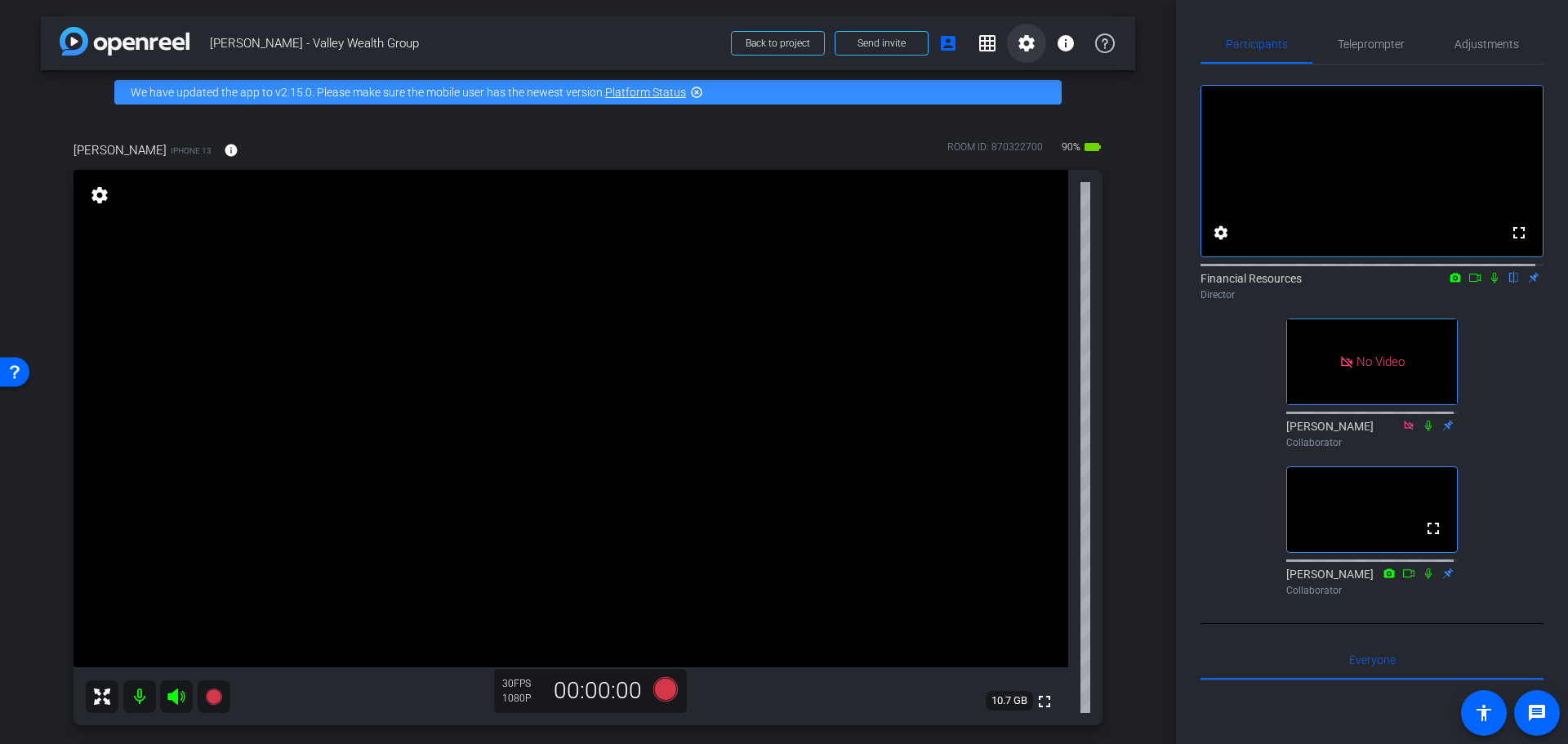 click on "settings" at bounding box center (1027, 43) 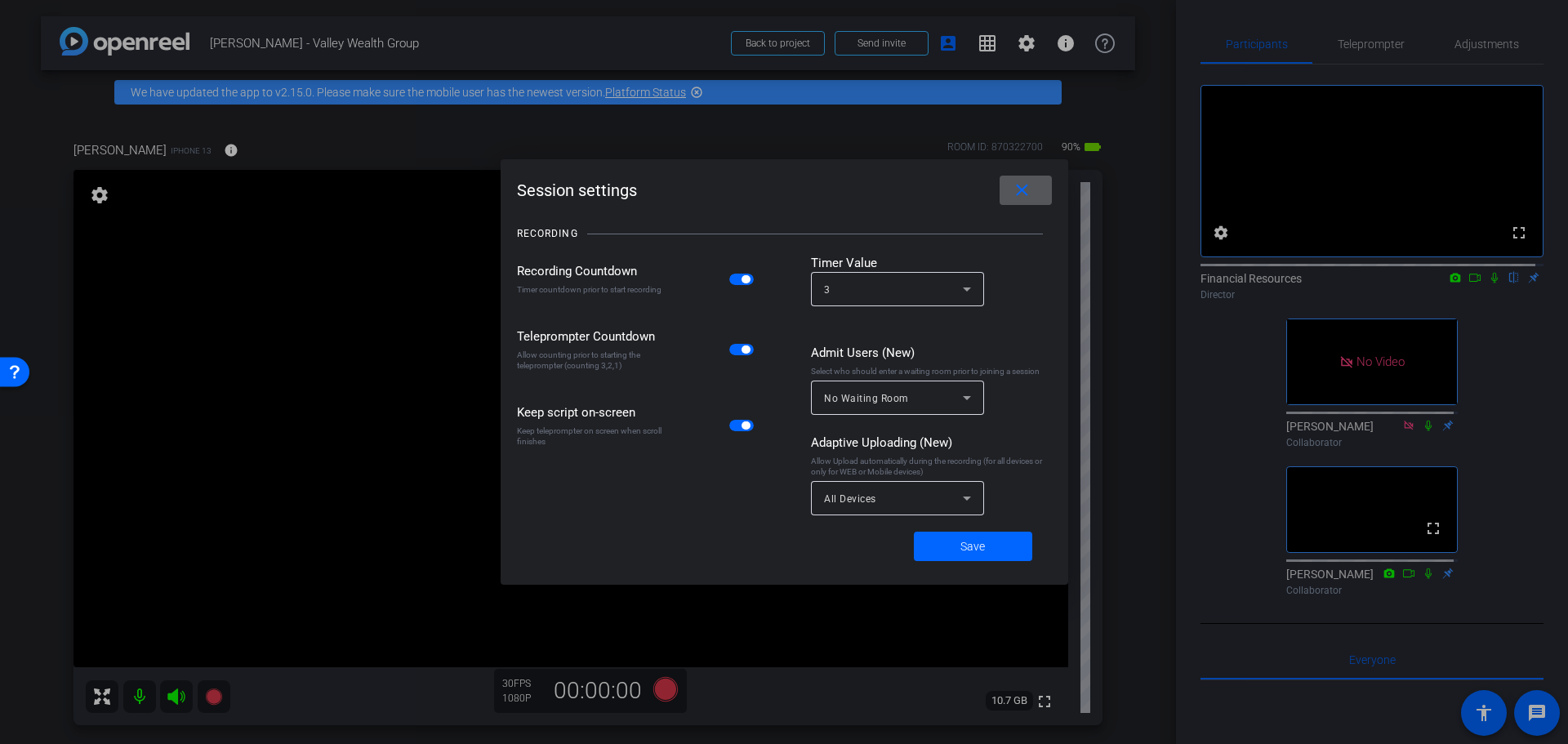 click on "All Devices" at bounding box center [850, 499] 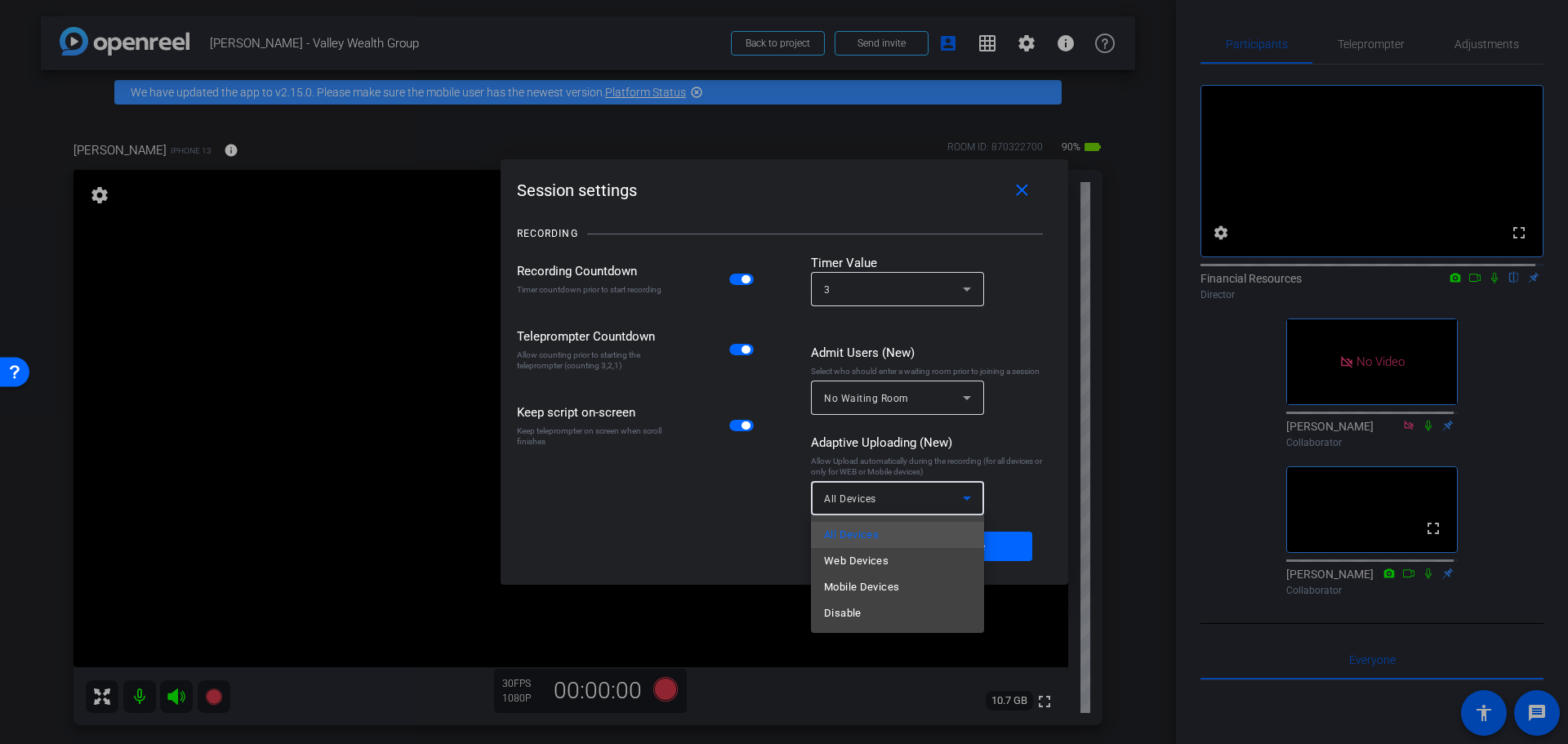 click at bounding box center (784, 372) 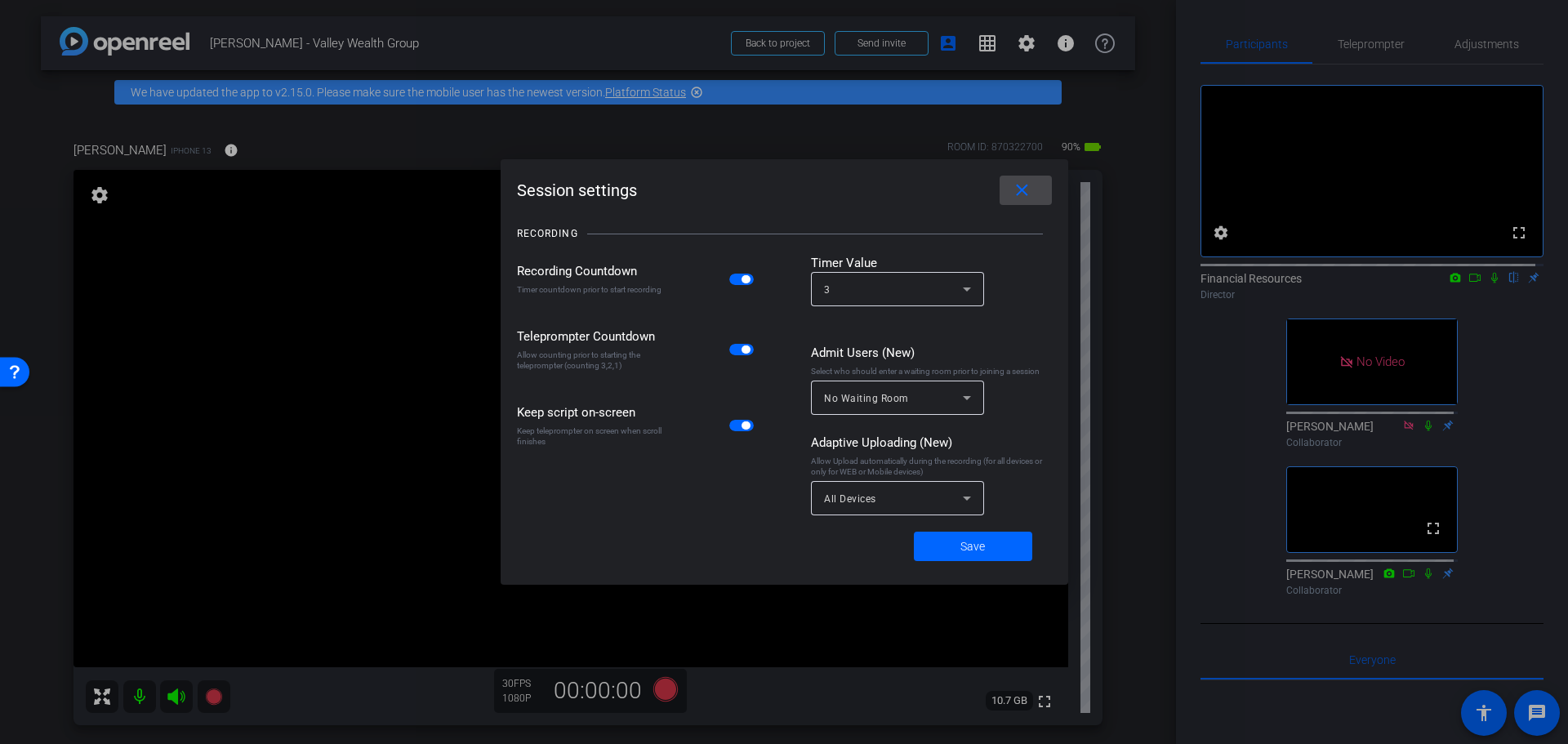 click on "close" at bounding box center (1022, 190) 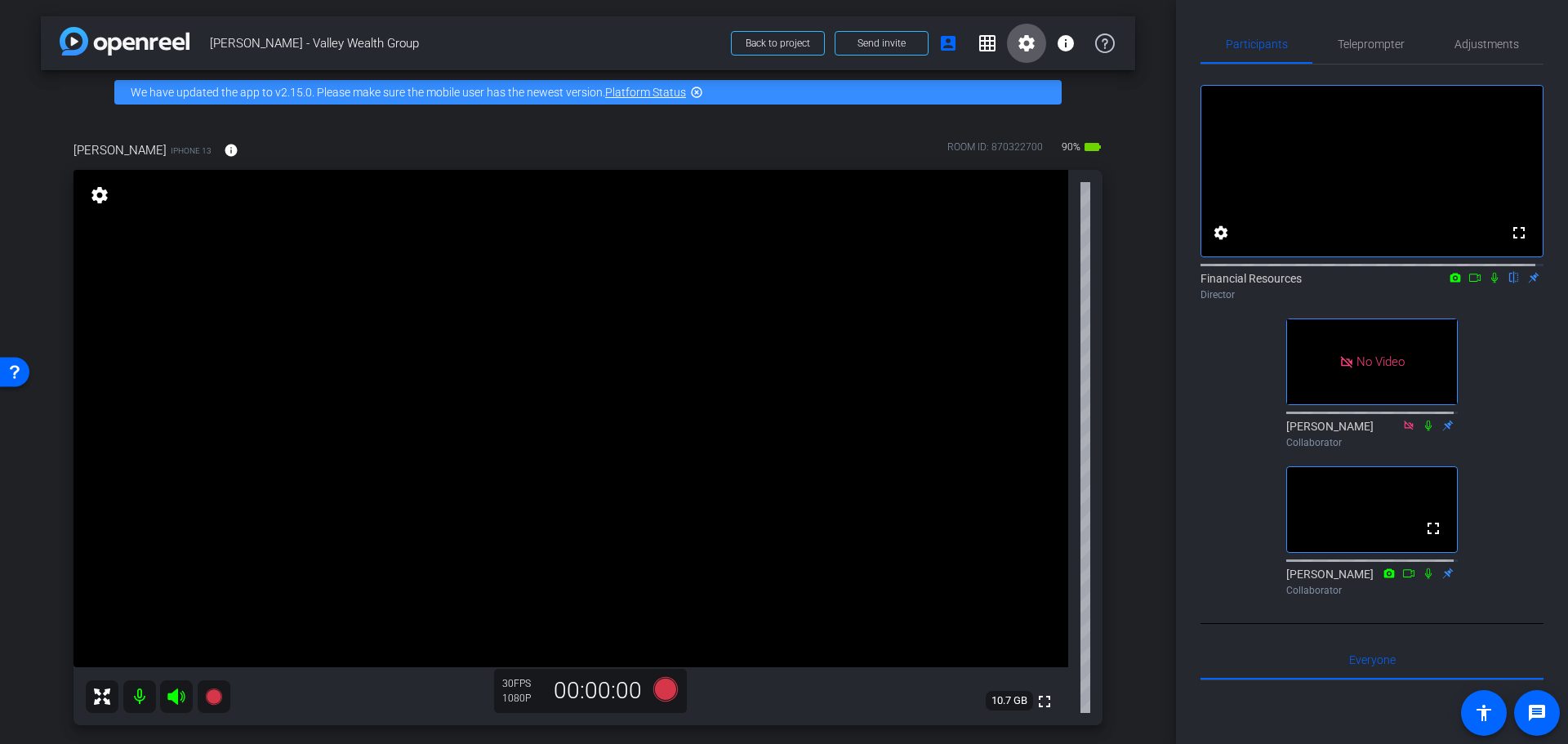click on "settings" at bounding box center (100, 195) 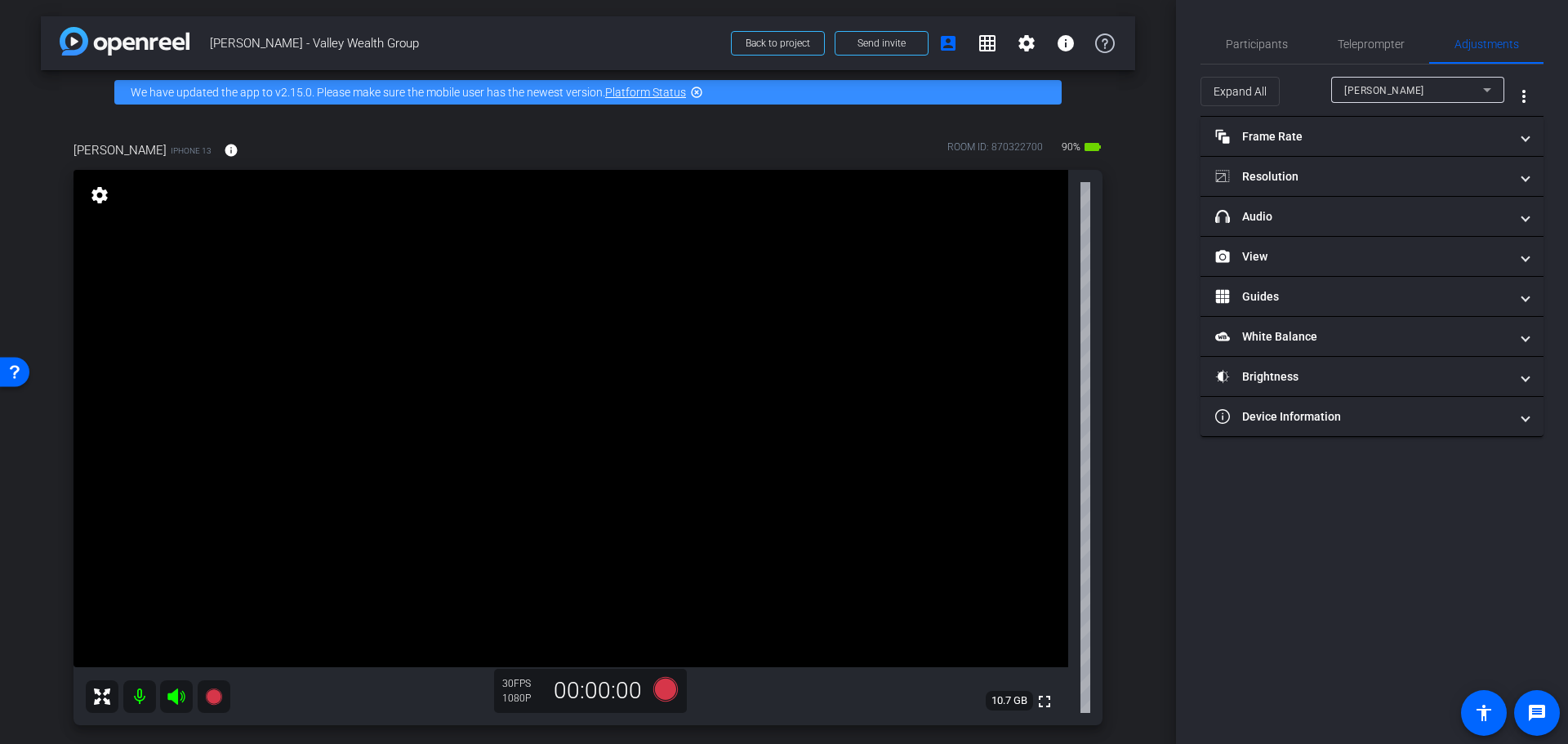 click on "settings" at bounding box center (100, 195) 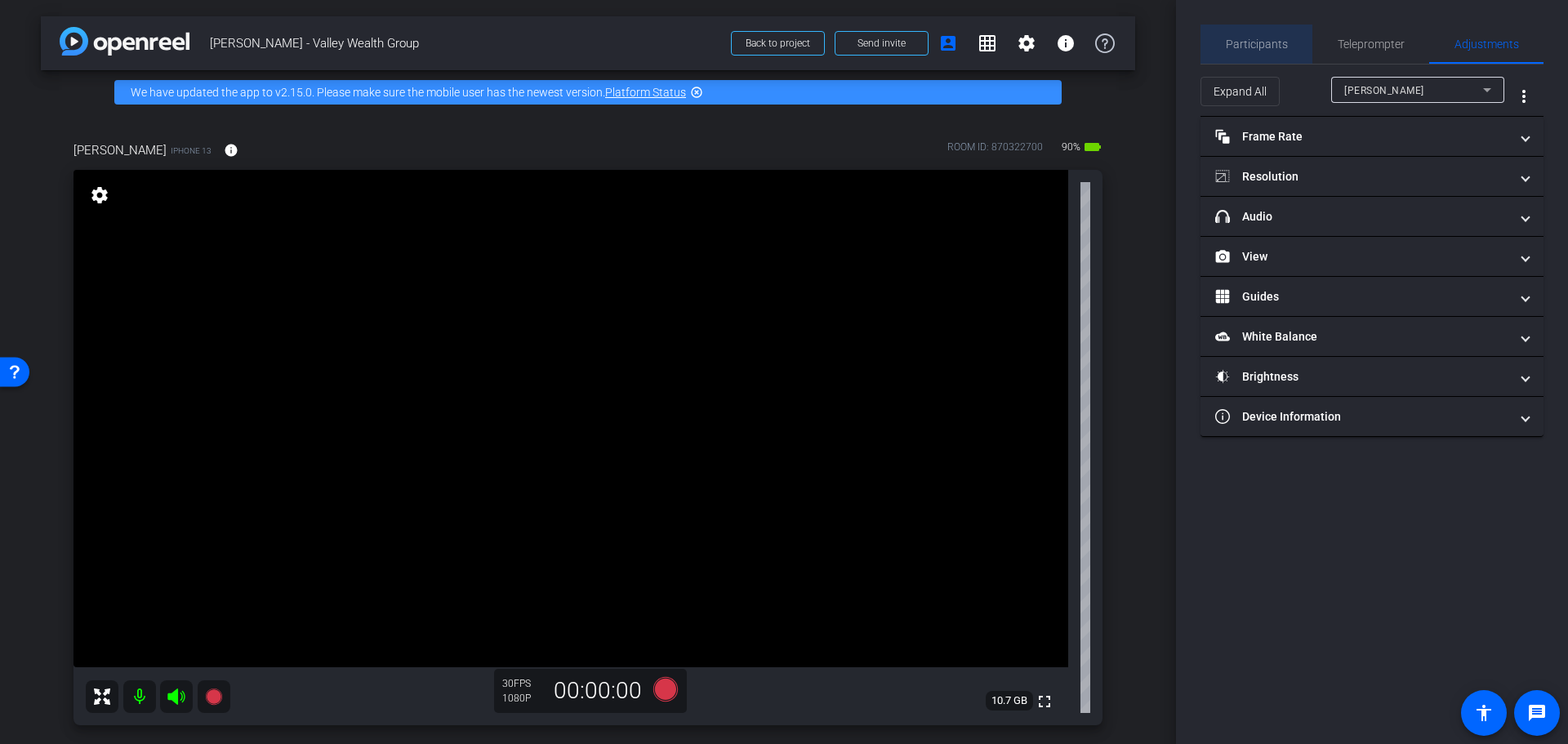 click on "Participants" at bounding box center (1257, 44) 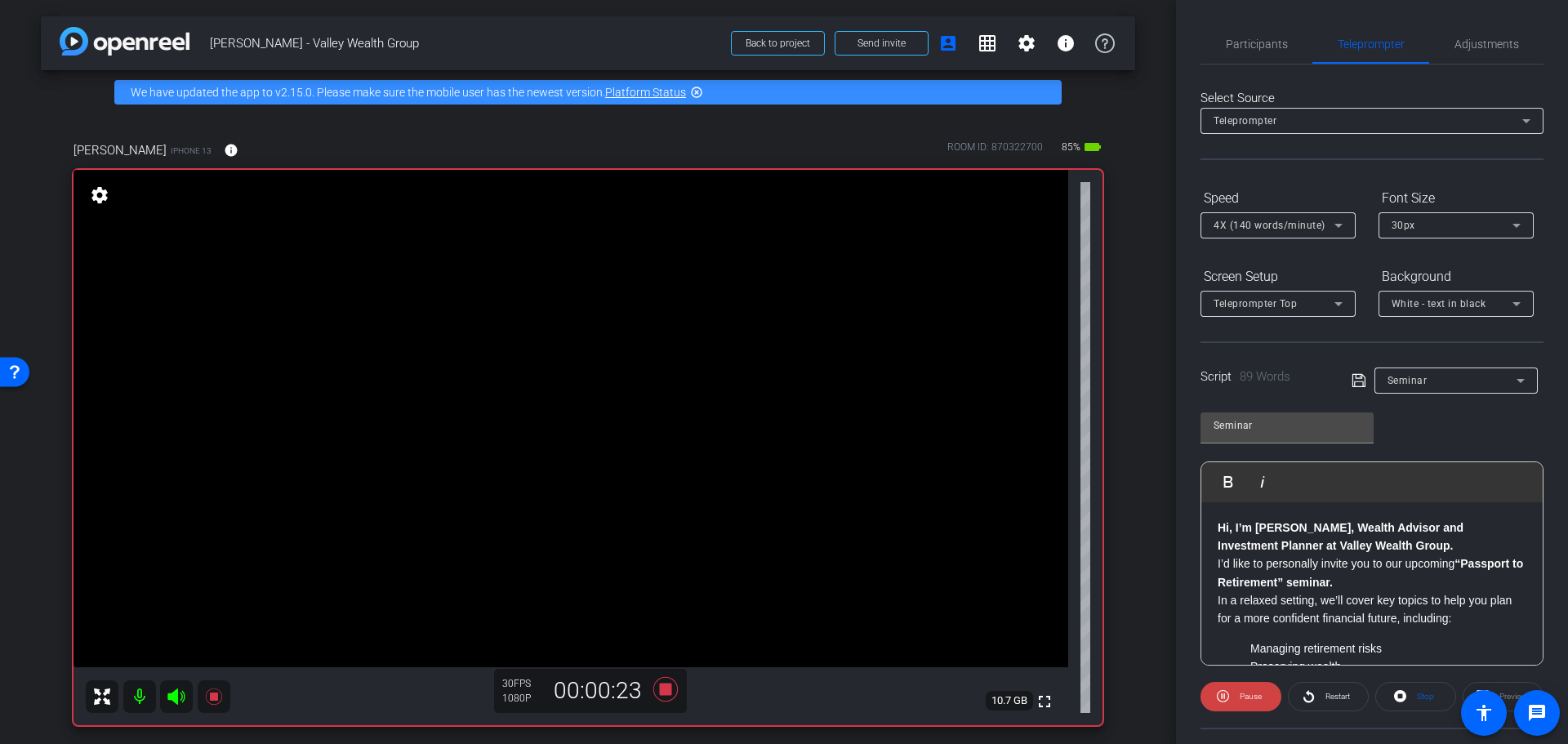 click at bounding box center (140, 697) 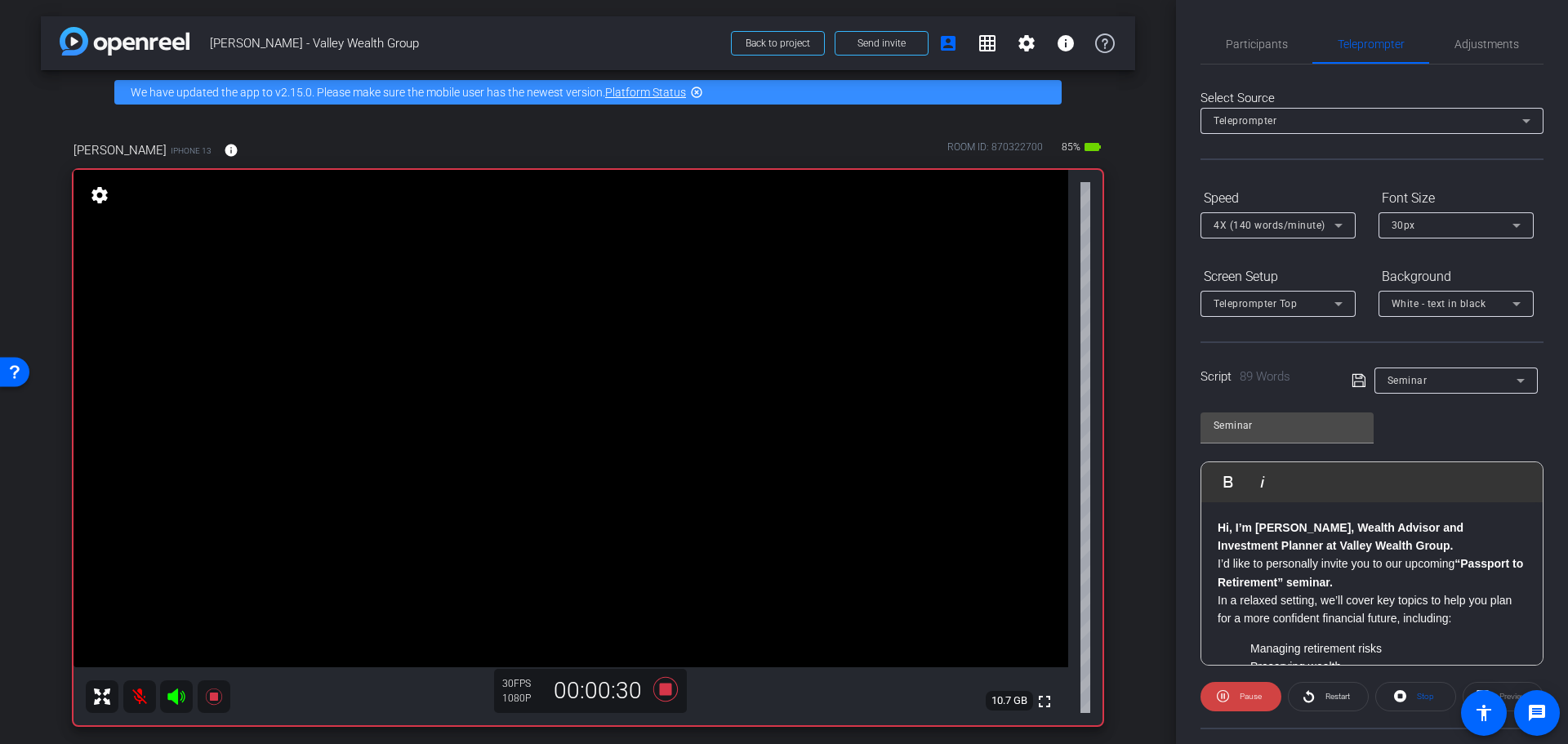 click at bounding box center (140, 697) 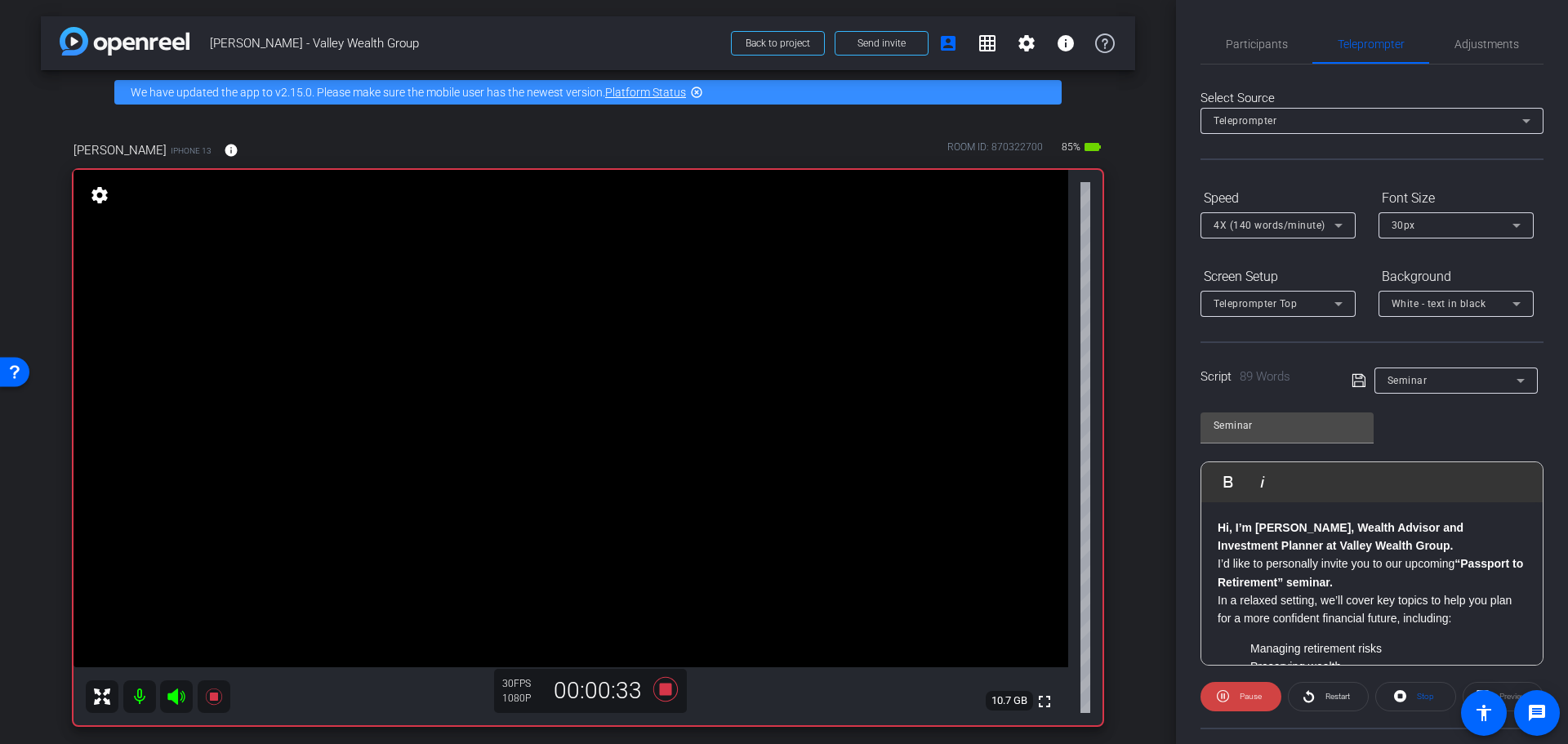 click 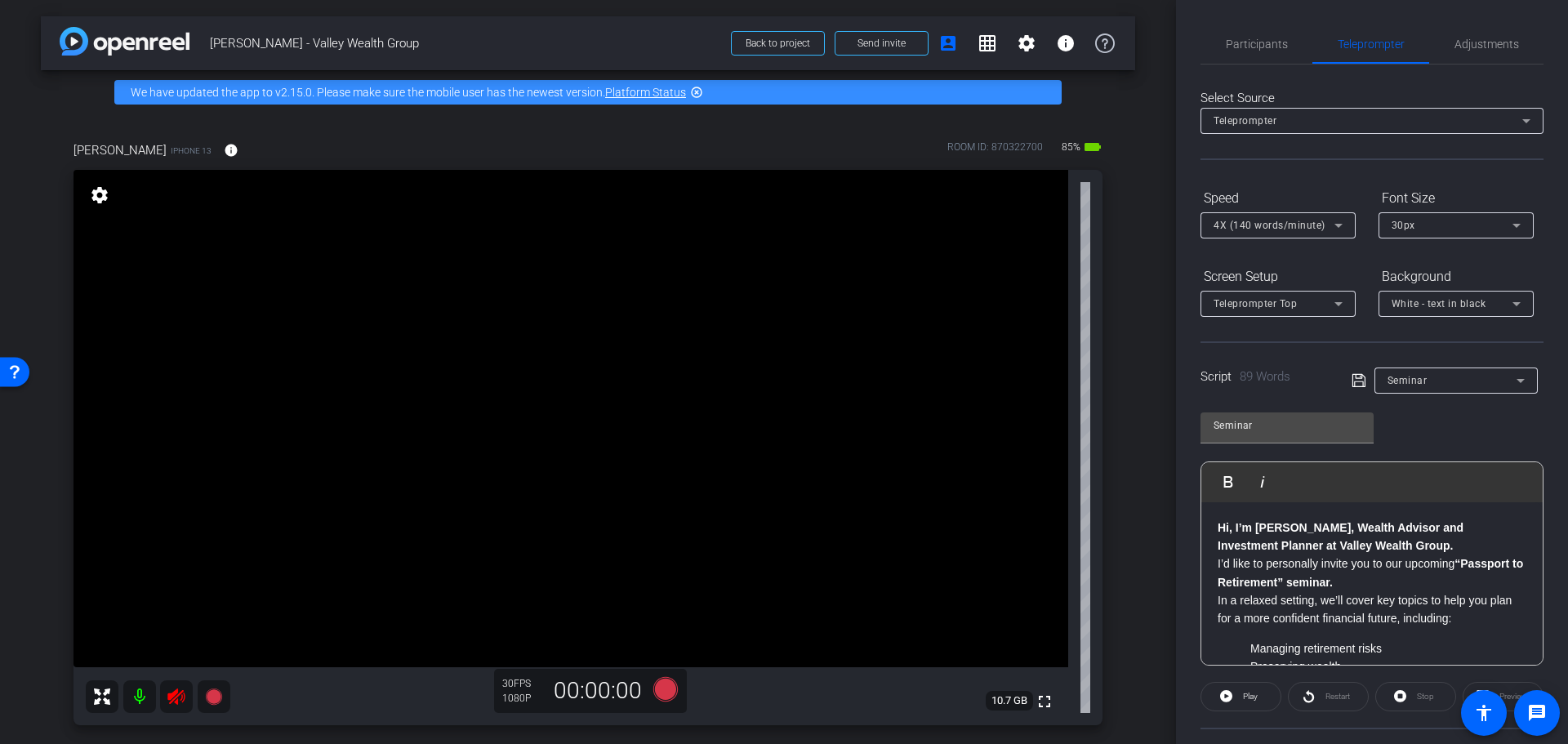 click at bounding box center (140, 697) 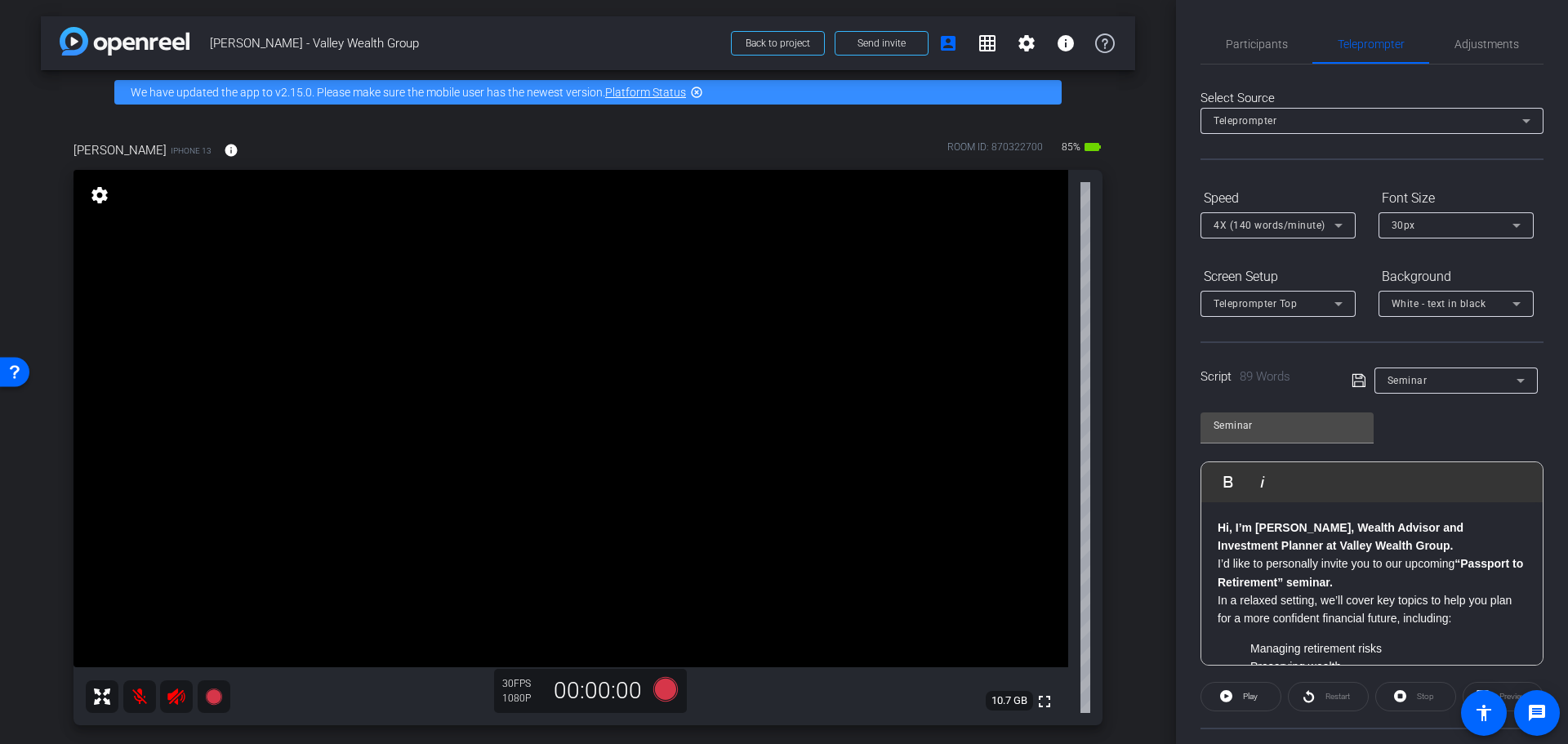 click at bounding box center [140, 697] 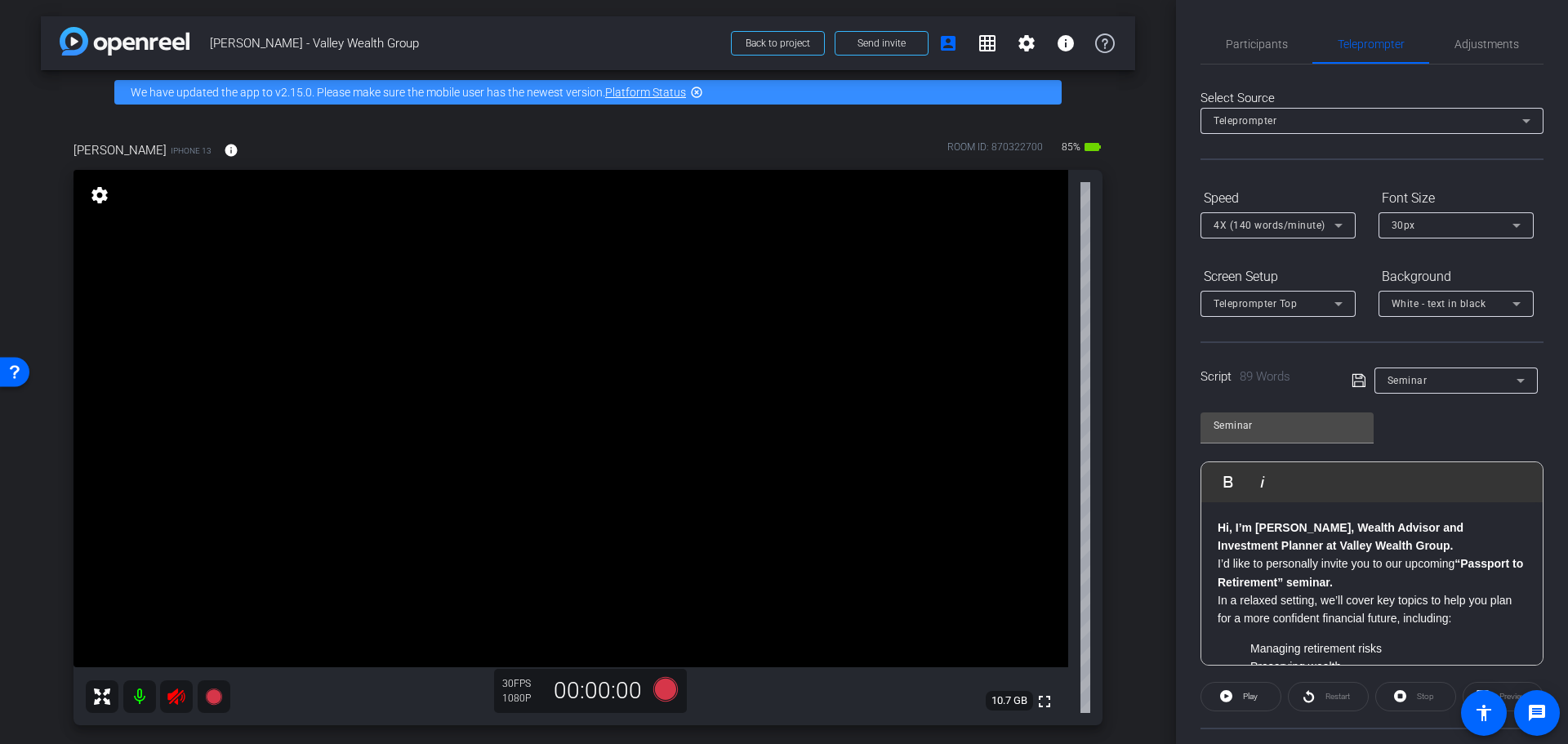 click 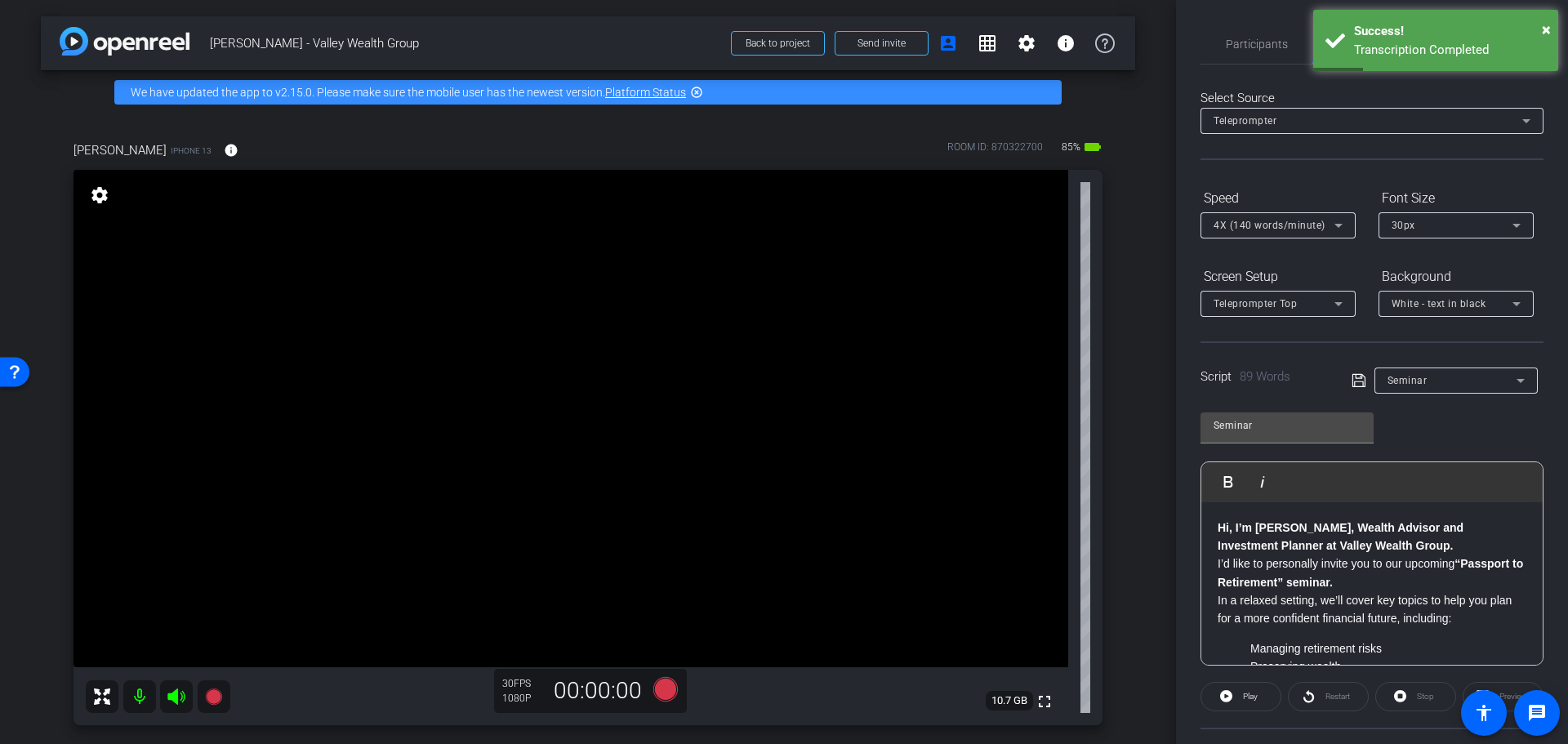 type on "Anthony value prop script" 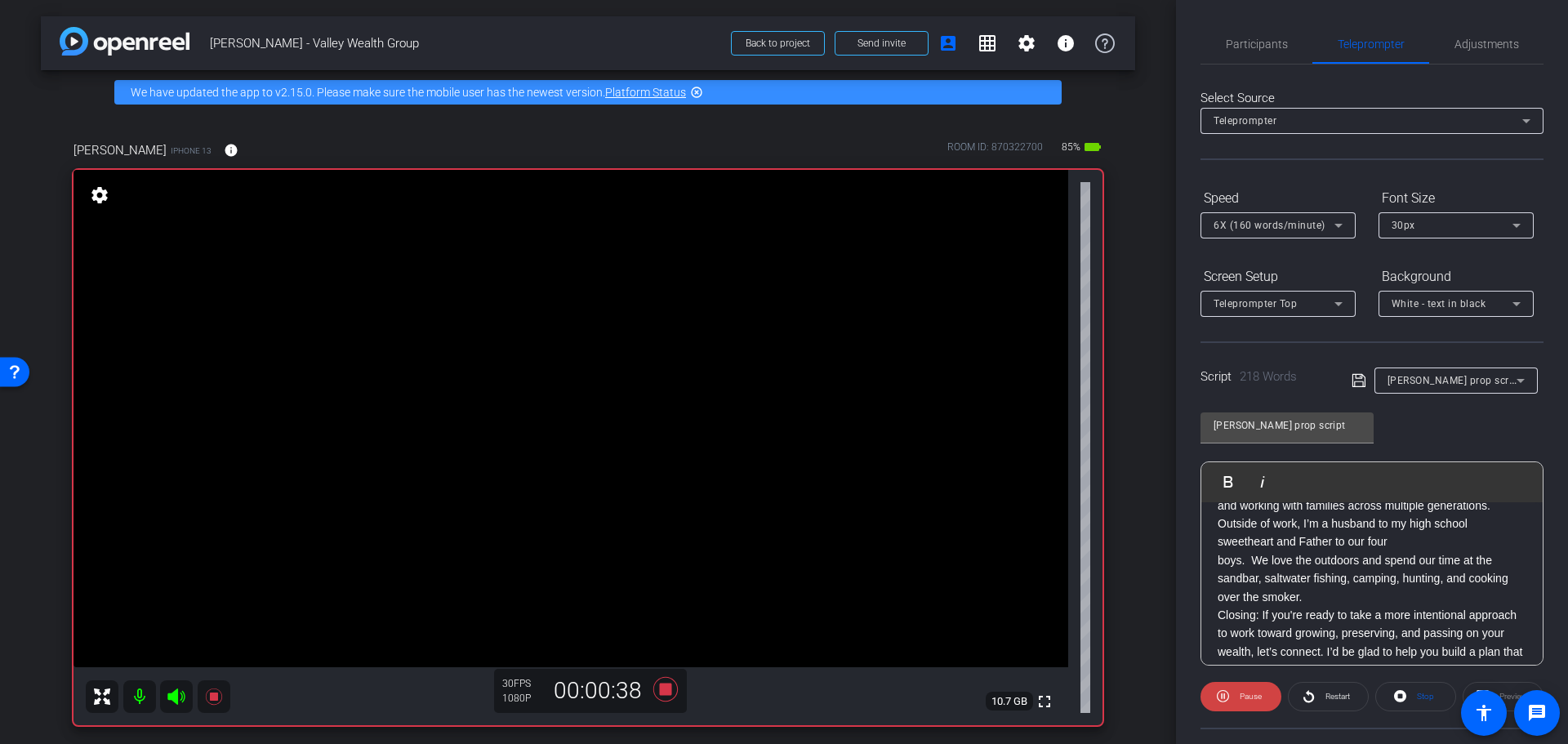 scroll, scrollTop: 172, scrollLeft: 0, axis: vertical 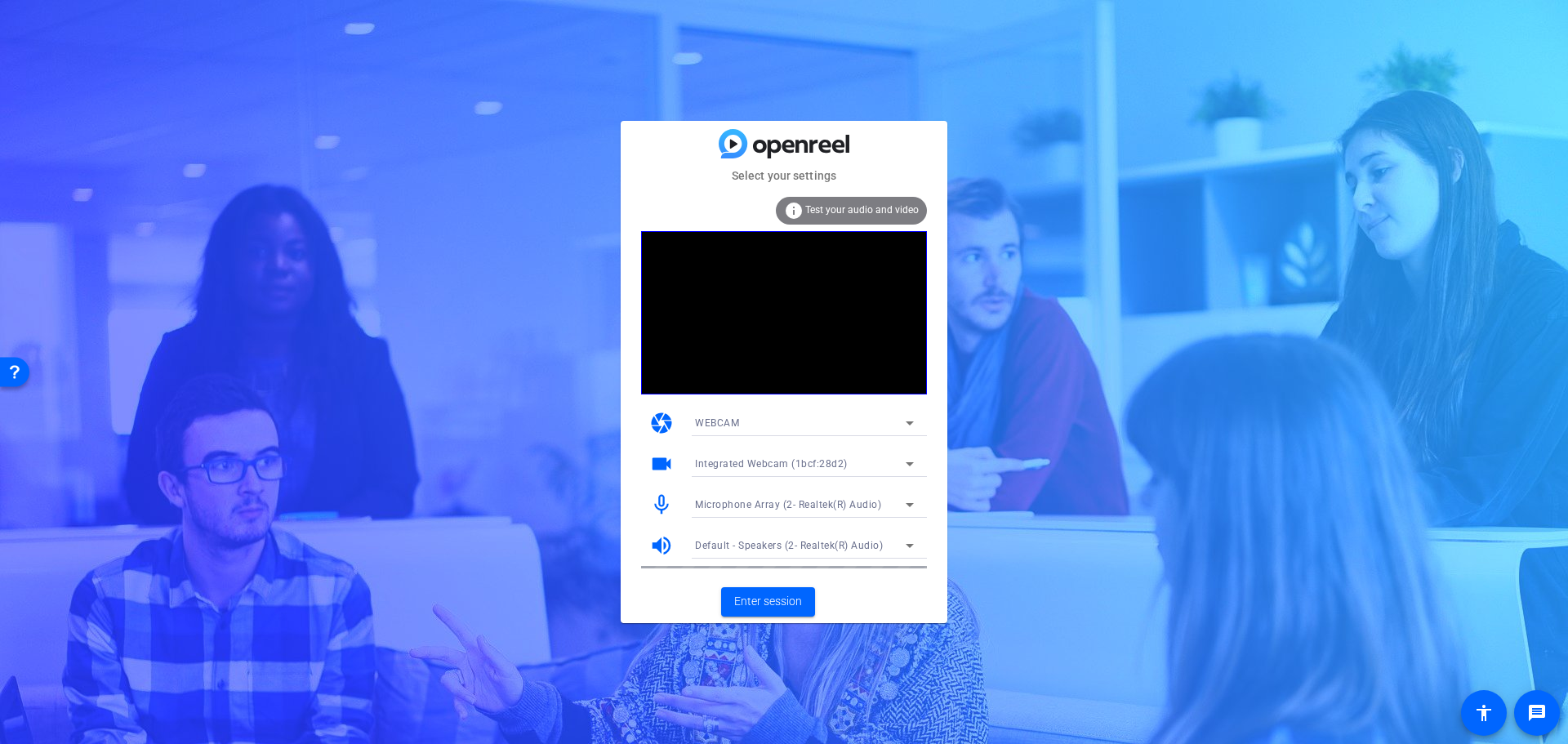 click on "info Test your audio and video" 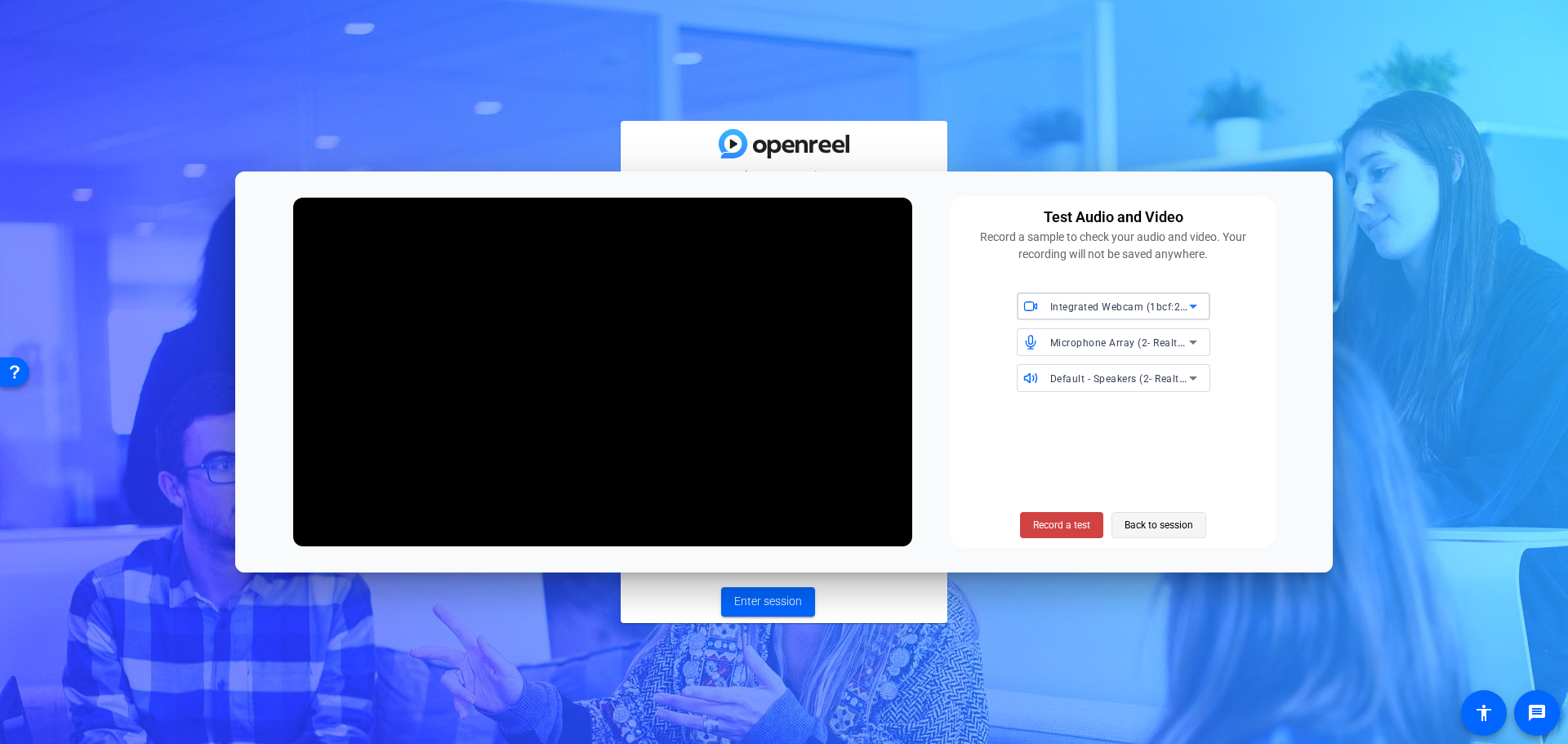 click on "Back to session" at bounding box center [1159, 525] 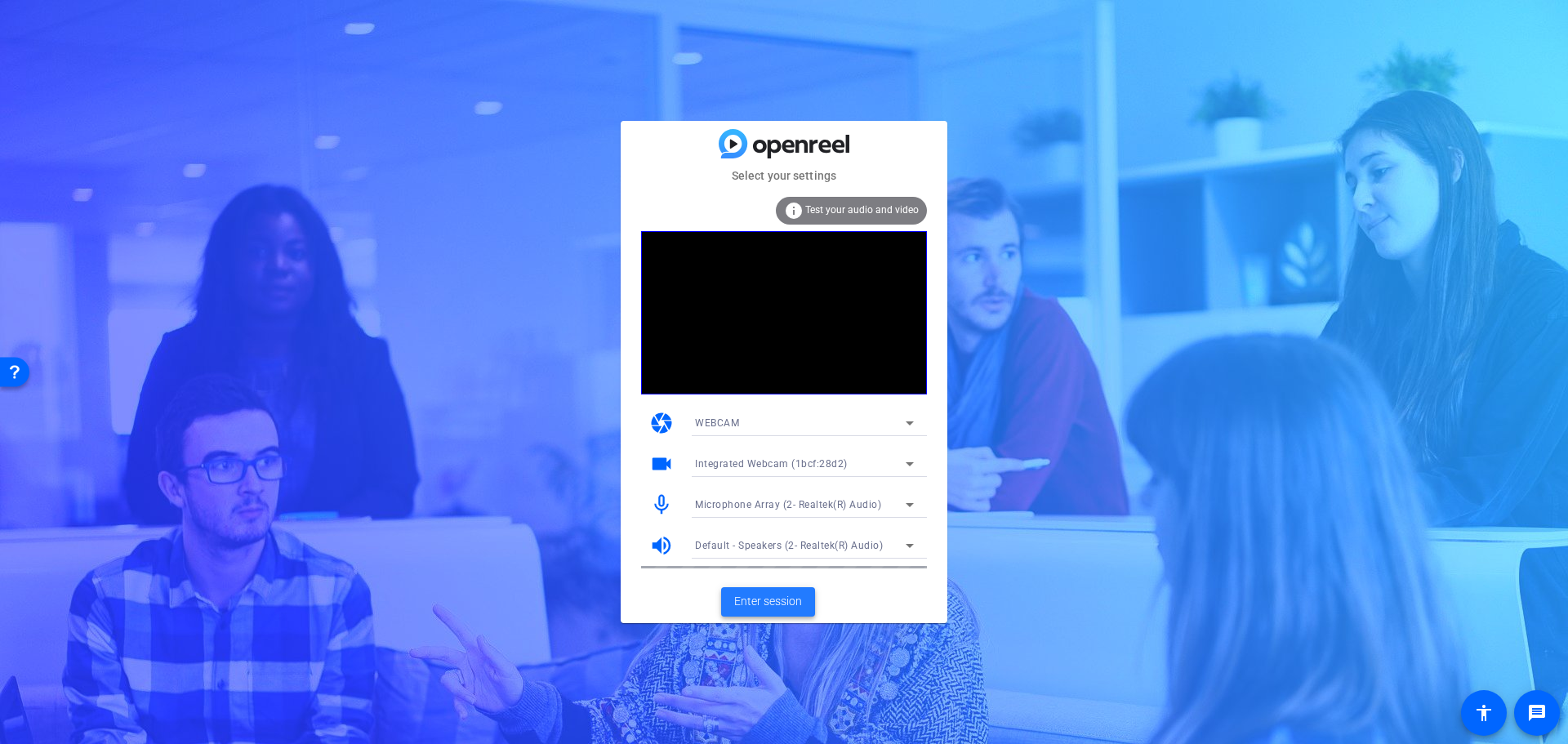 click on "Enter session" 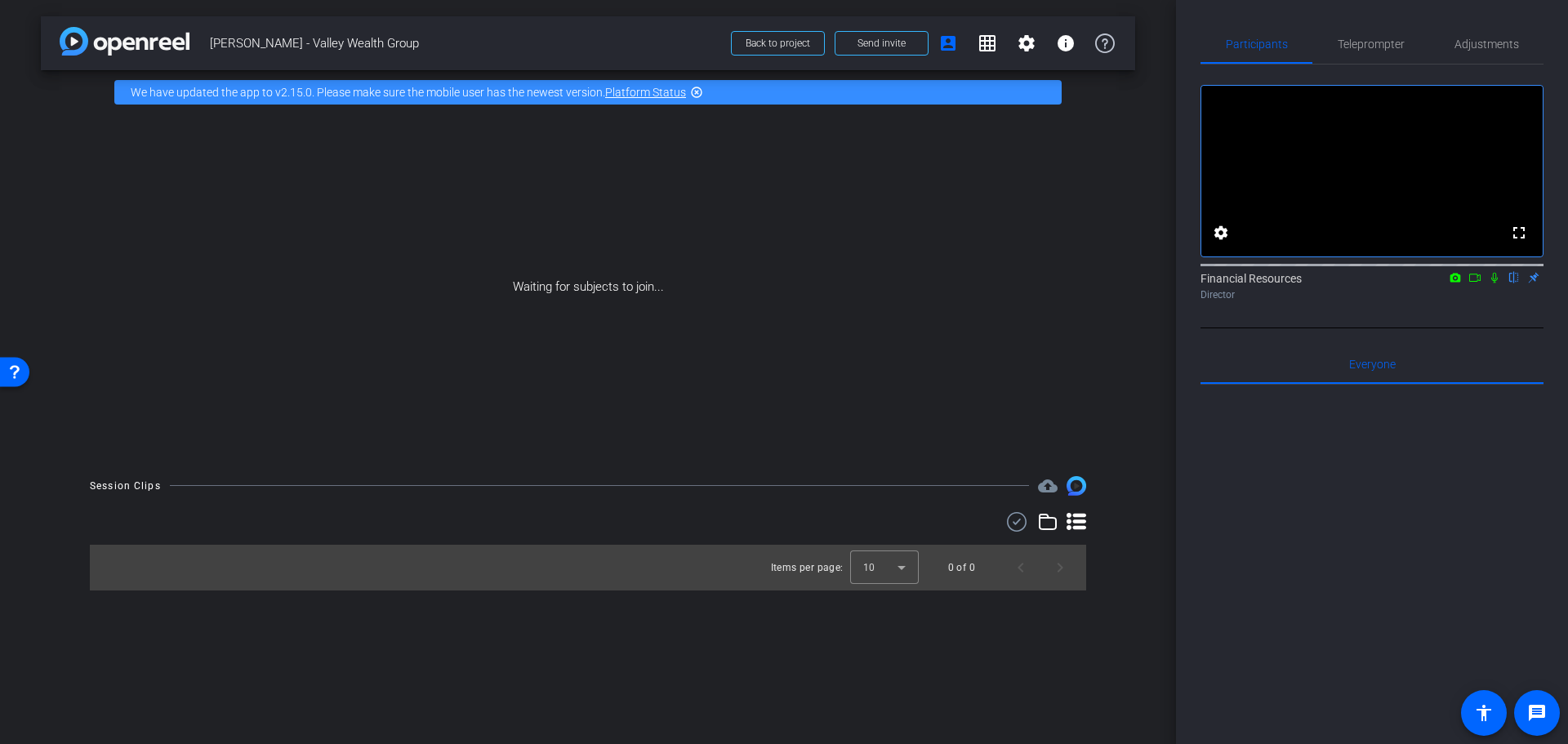 type on "Anthony value prop script" 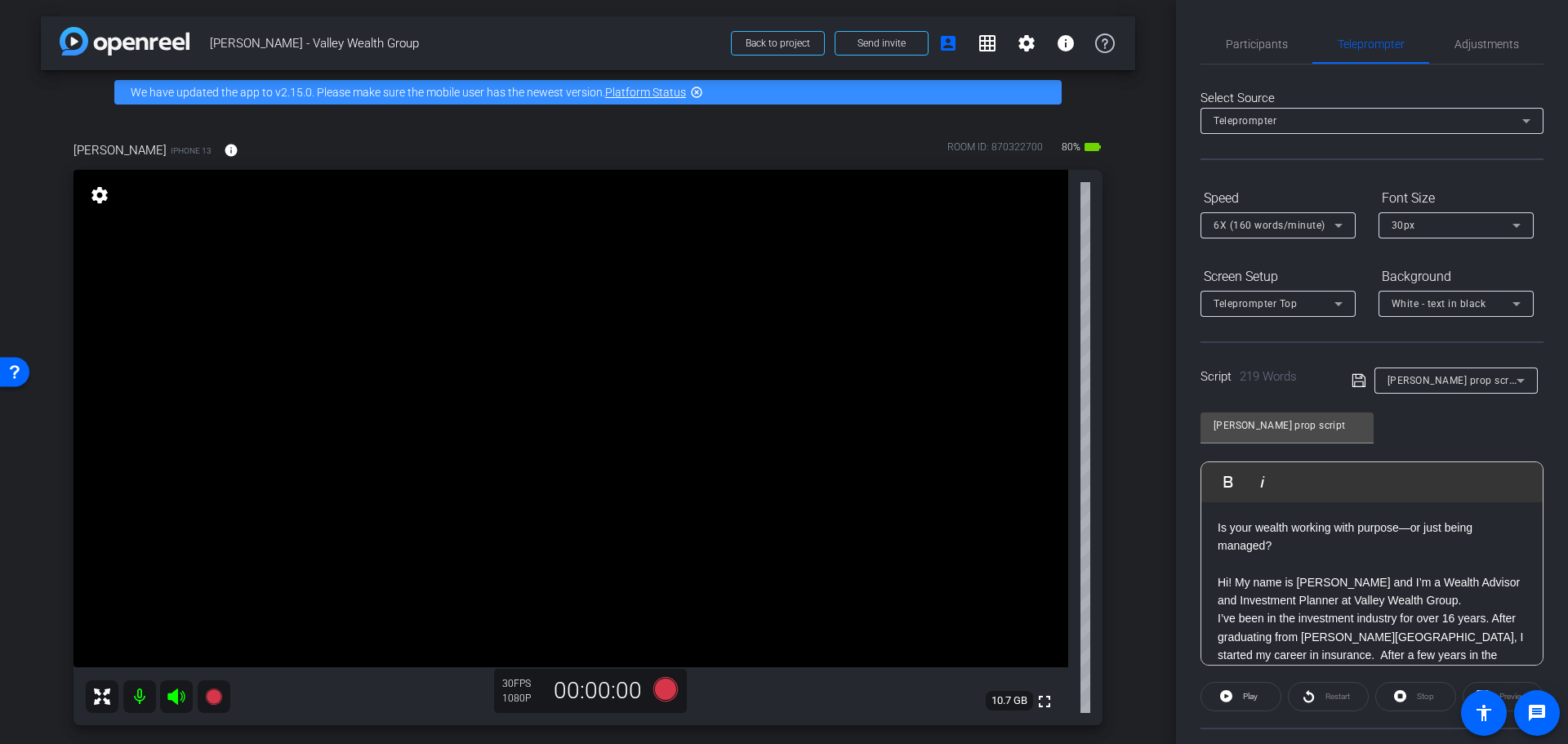 click at bounding box center [140, 697] 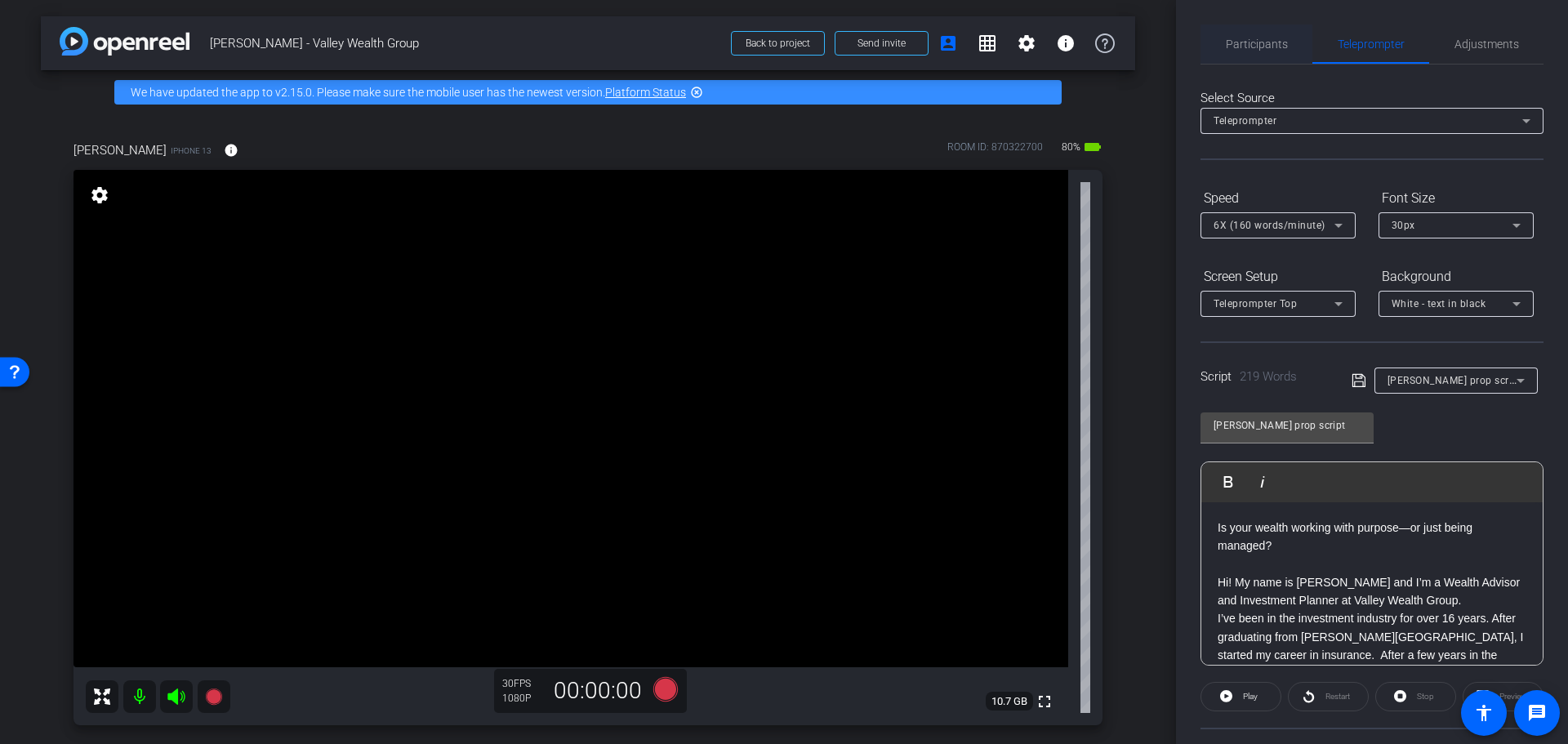 click on "Participants" at bounding box center [1257, 44] 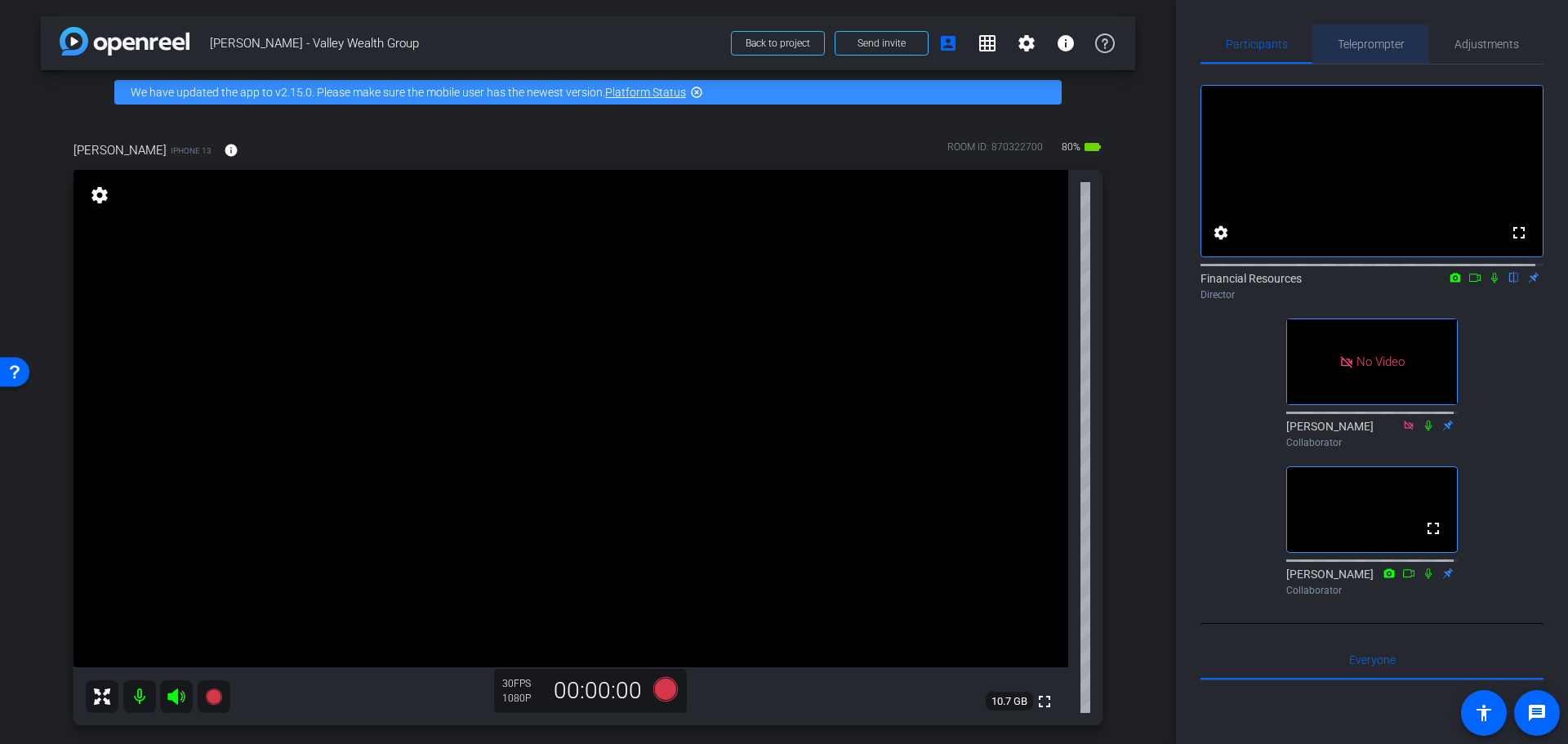 click on "Teleprompter" at bounding box center (1371, 44) 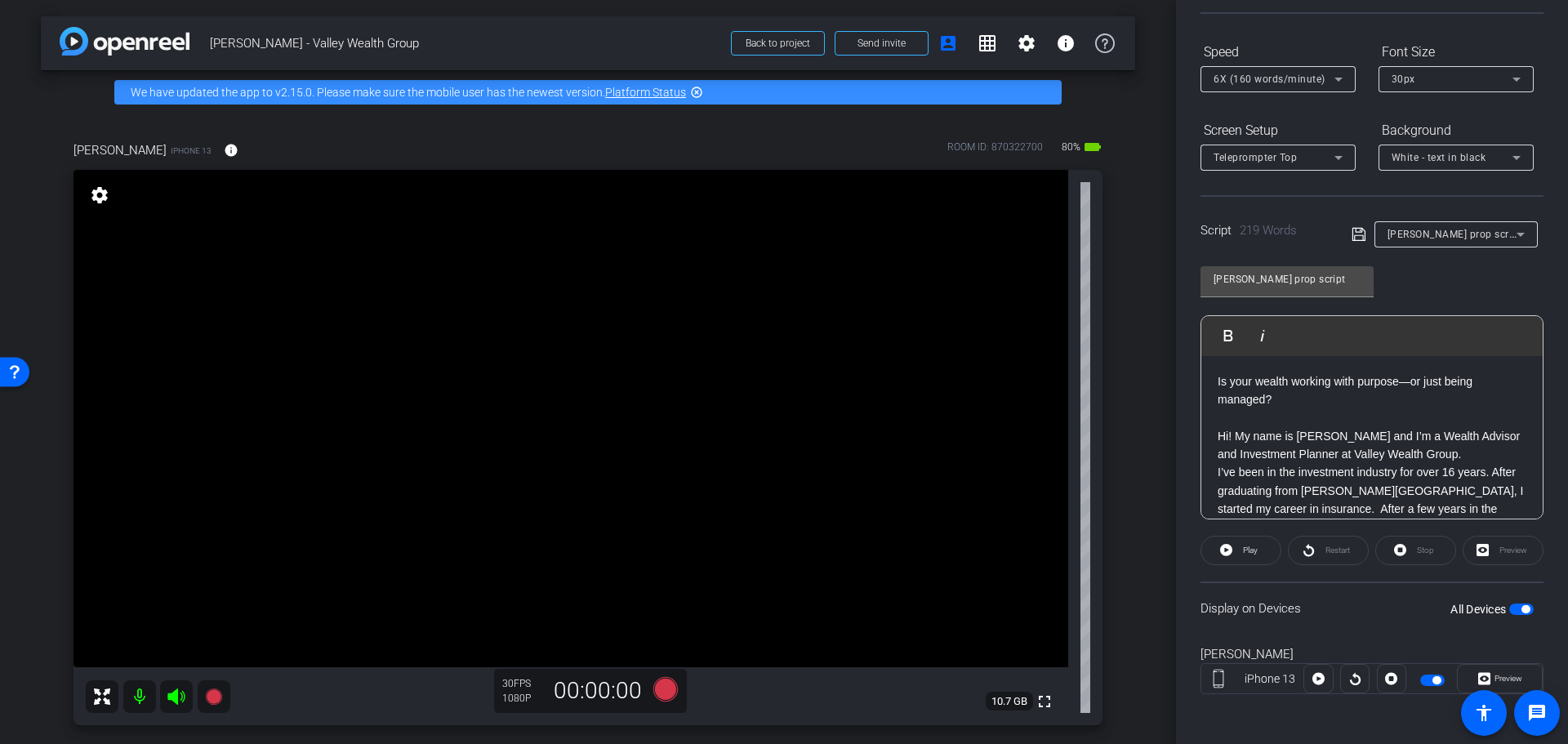 scroll, scrollTop: 149, scrollLeft: 0, axis: vertical 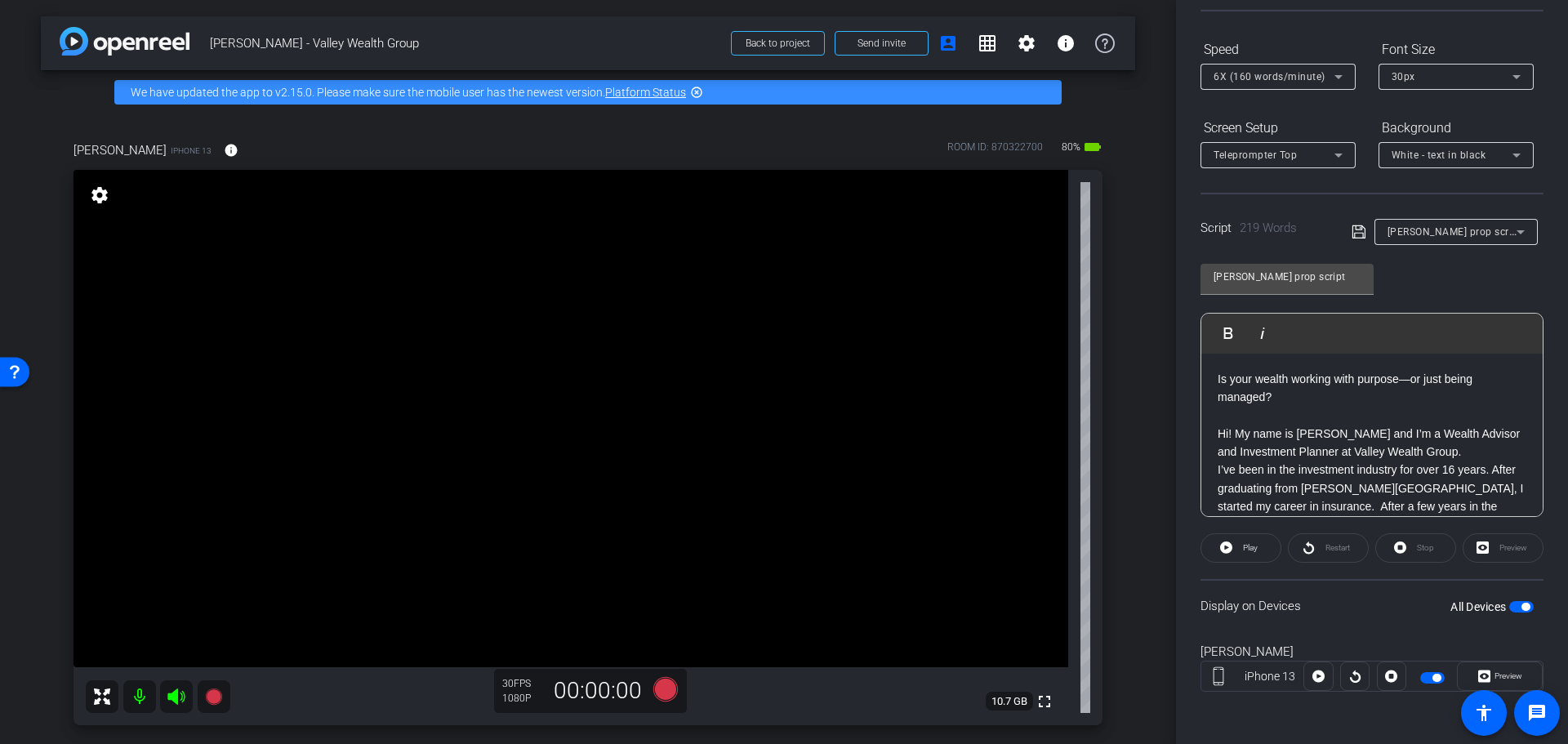 click at bounding box center [1521, 607] 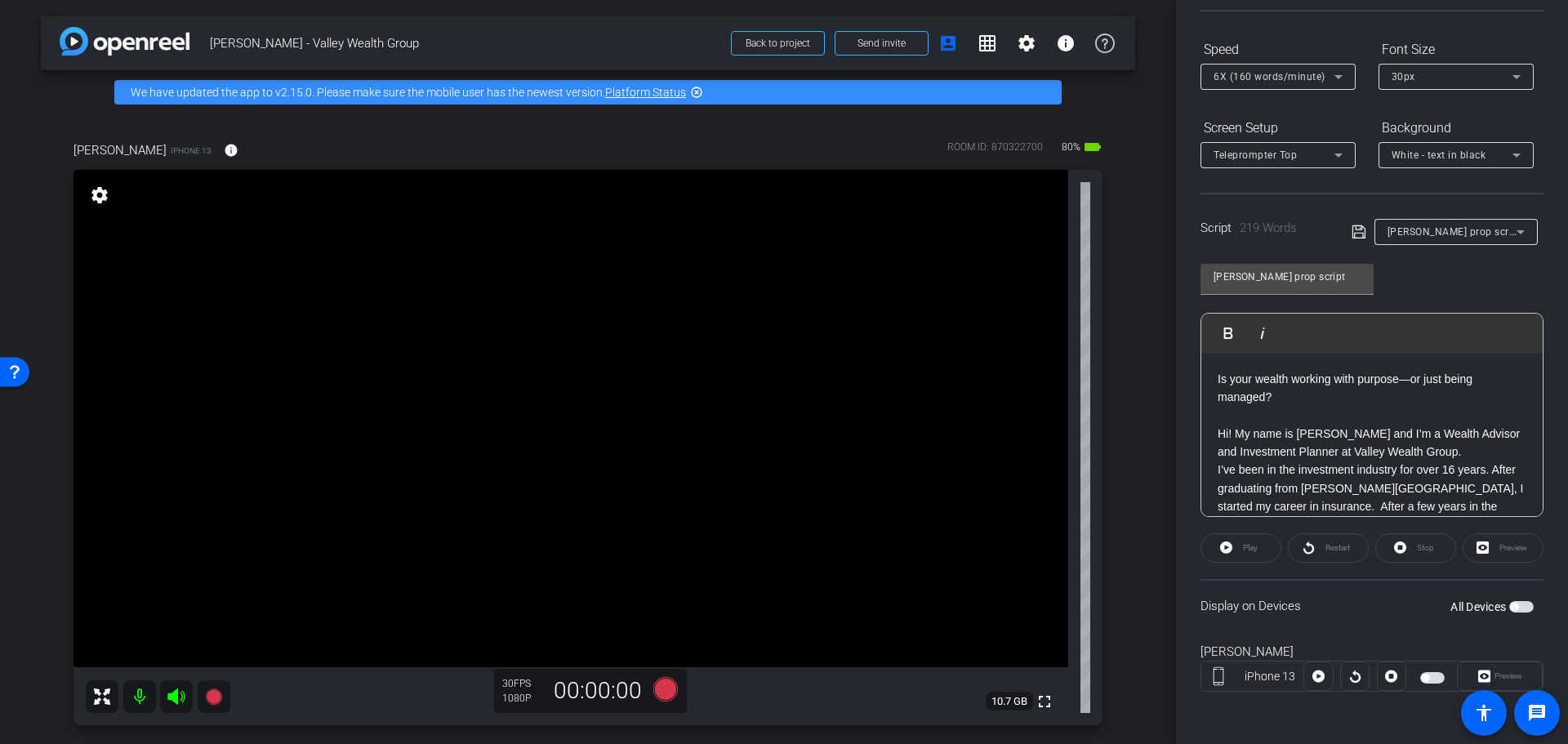 click at bounding box center [1521, 607] 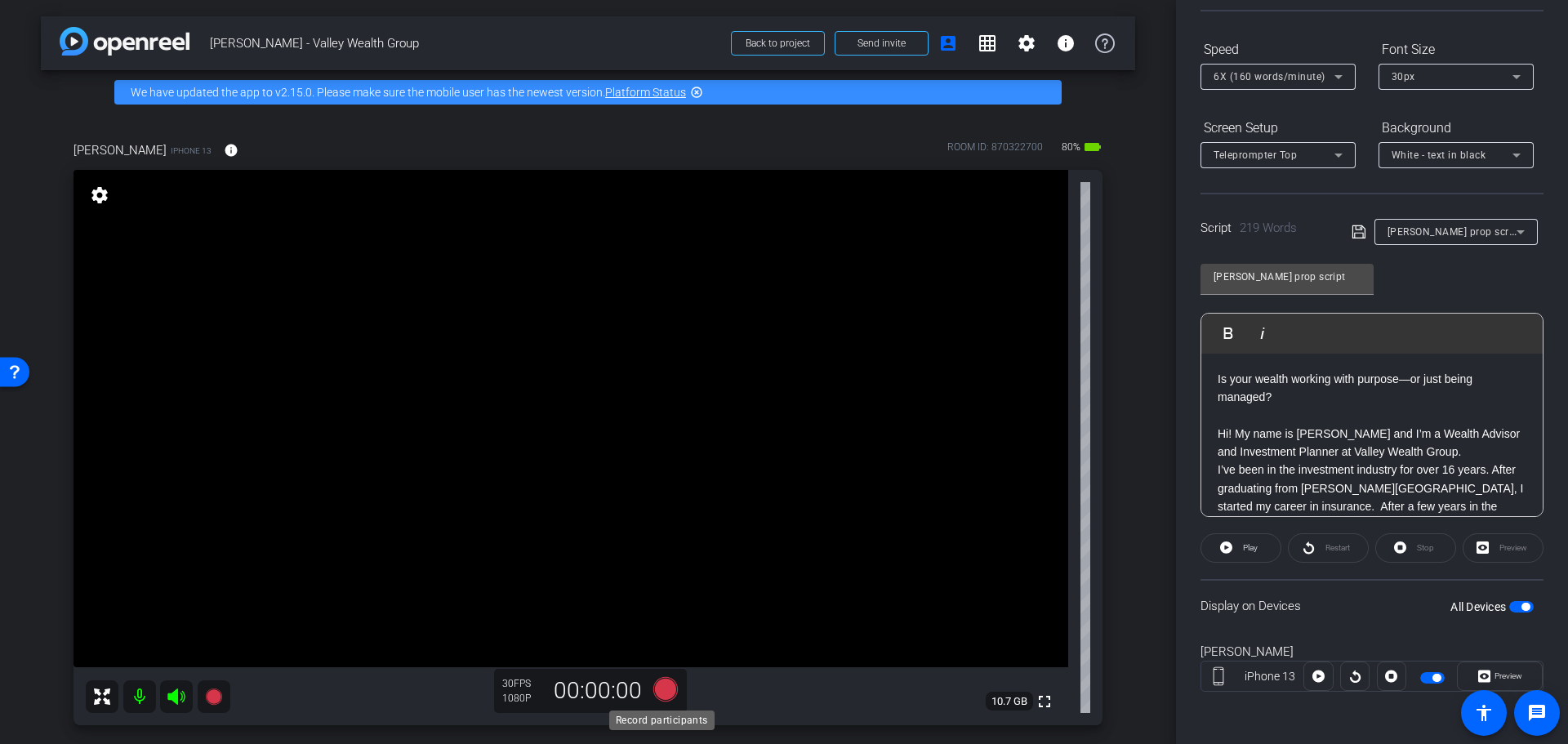 click 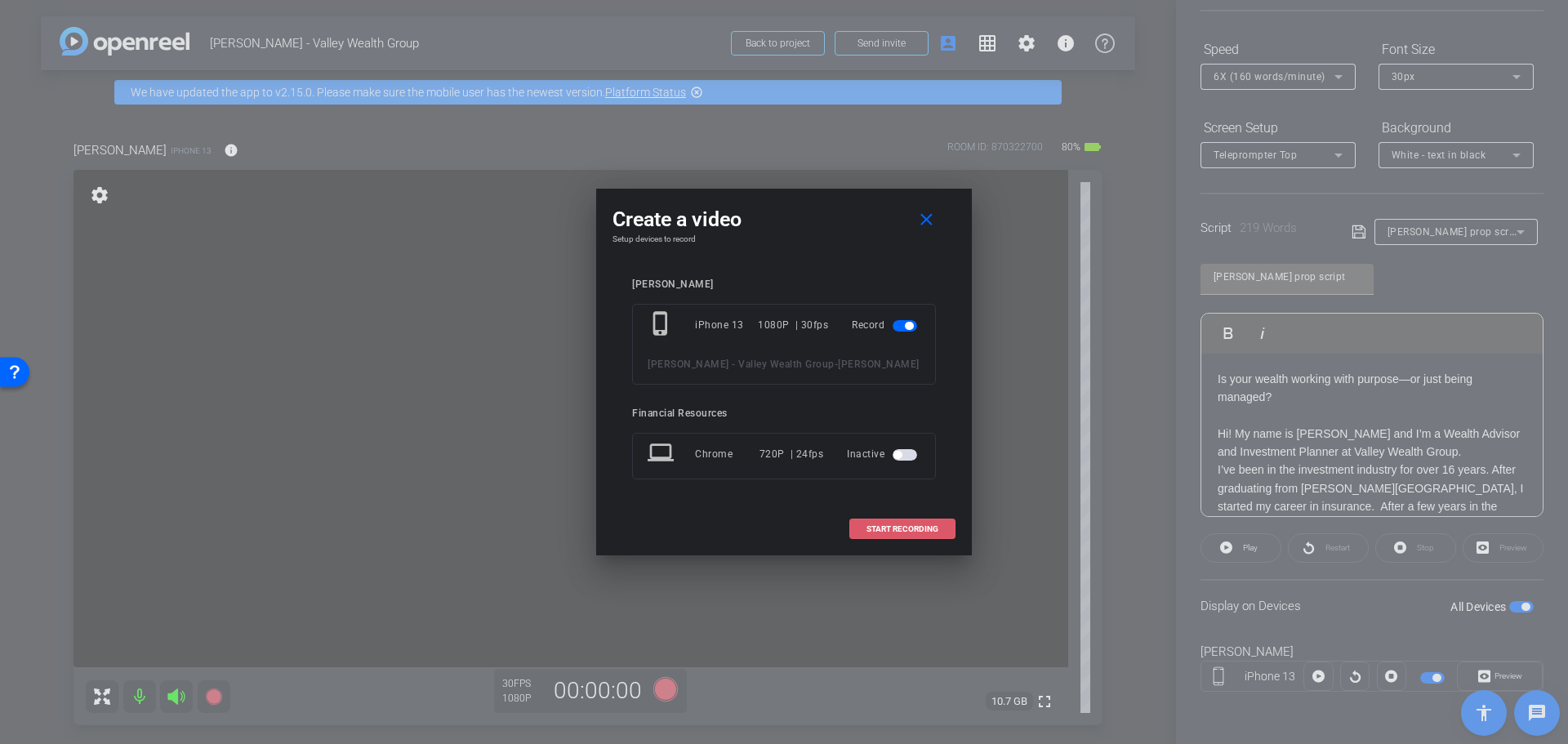 click on "START RECORDING" at bounding box center (902, 529) 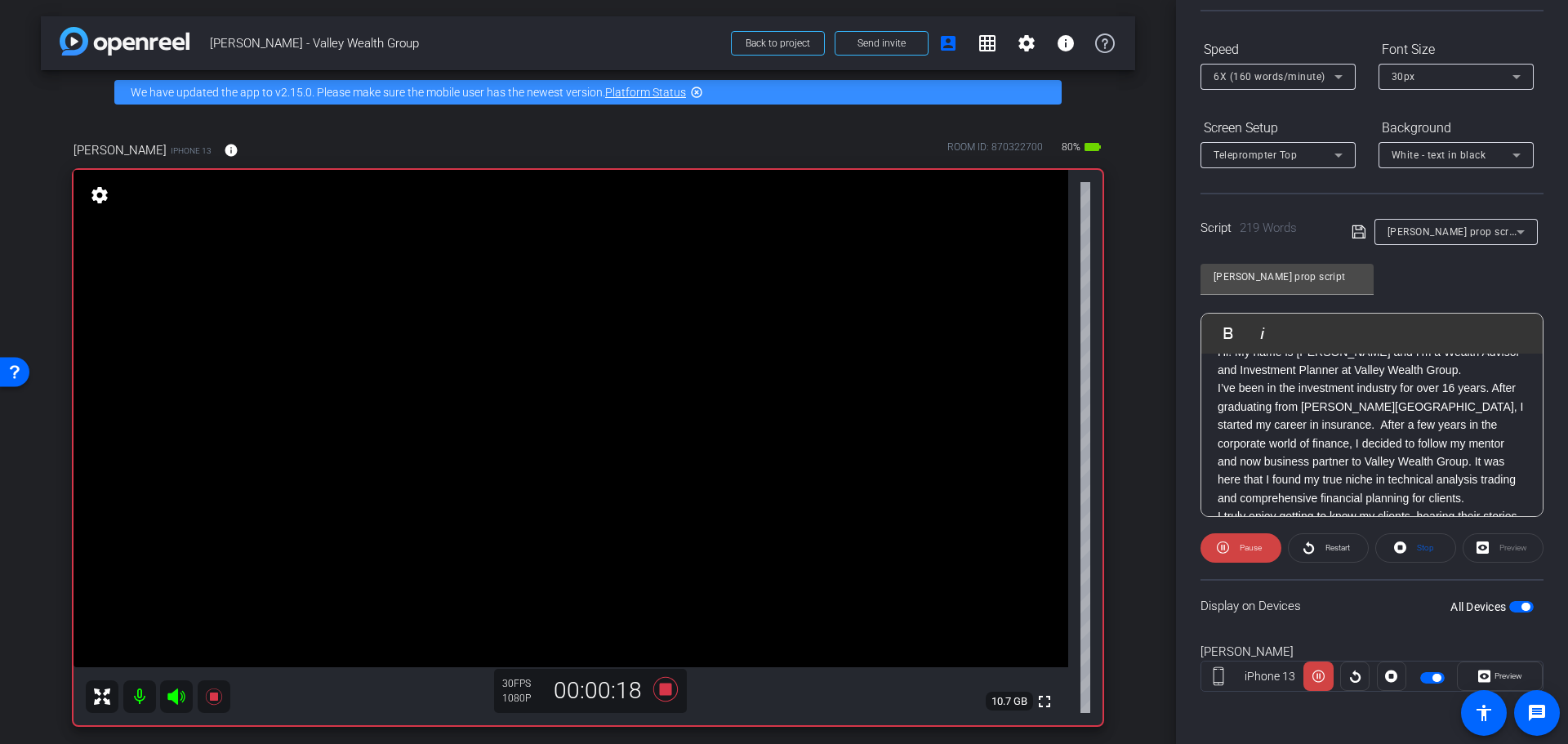 scroll, scrollTop: 99, scrollLeft: 0, axis: vertical 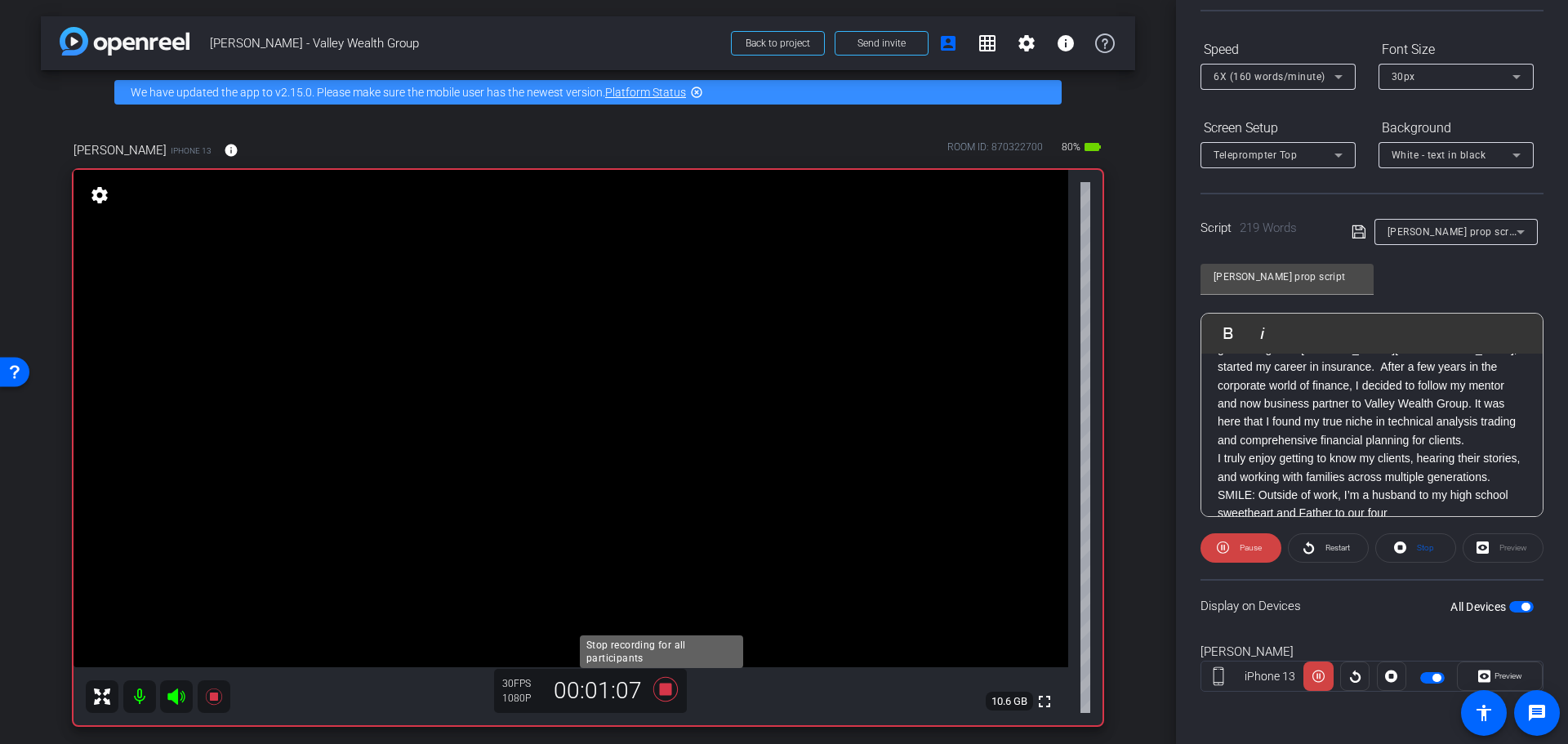 click 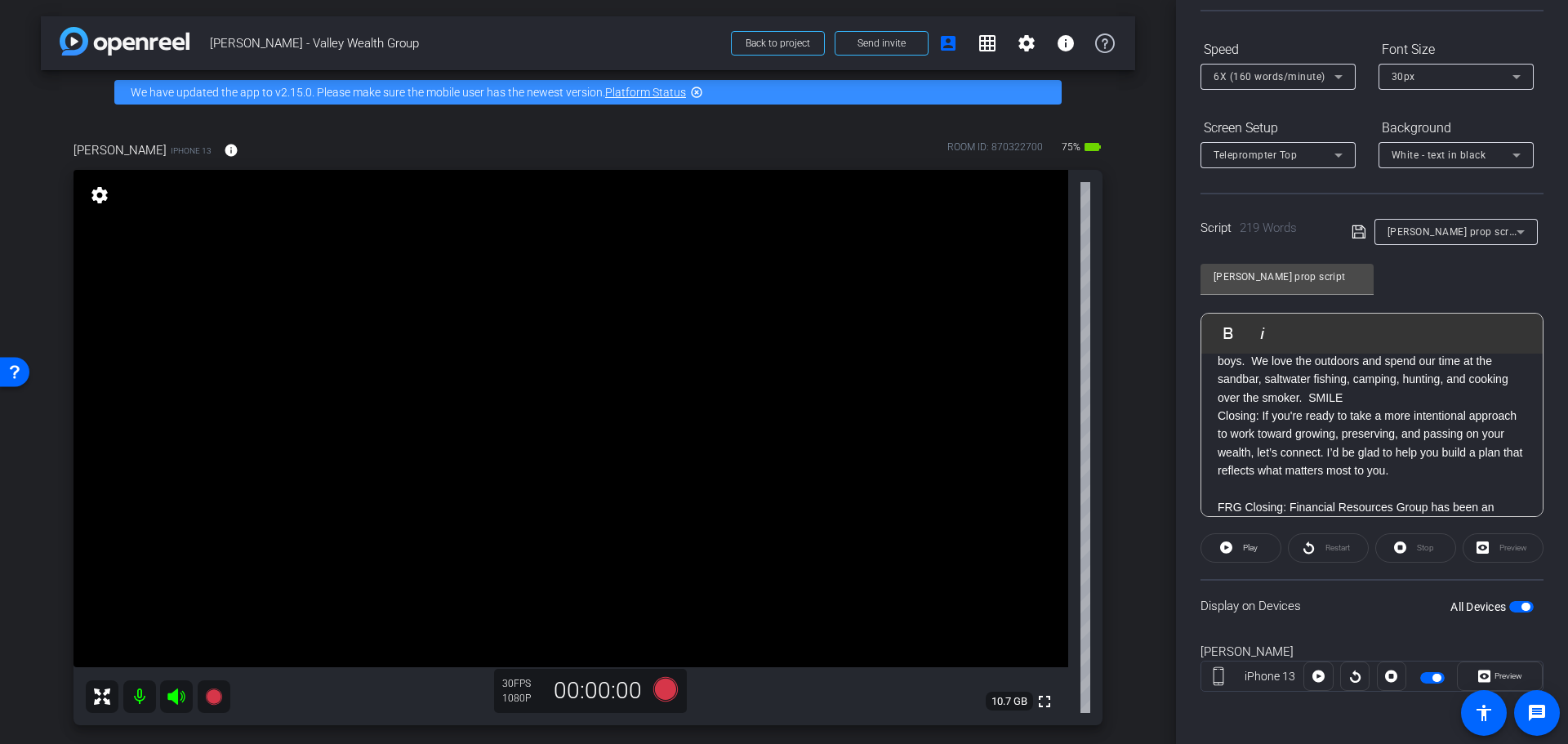 scroll, scrollTop: 323, scrollLeft: 0, axis: vertical 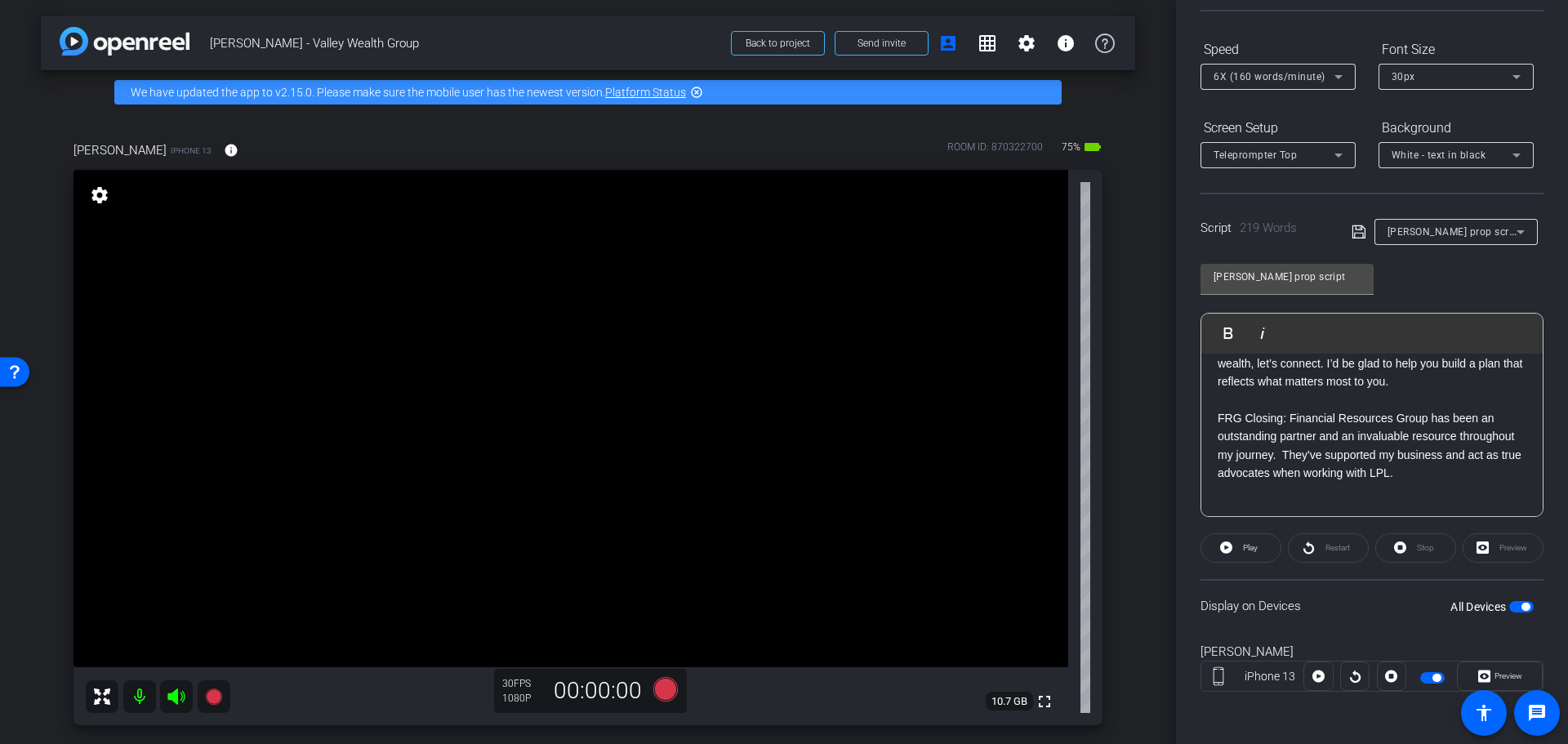 click 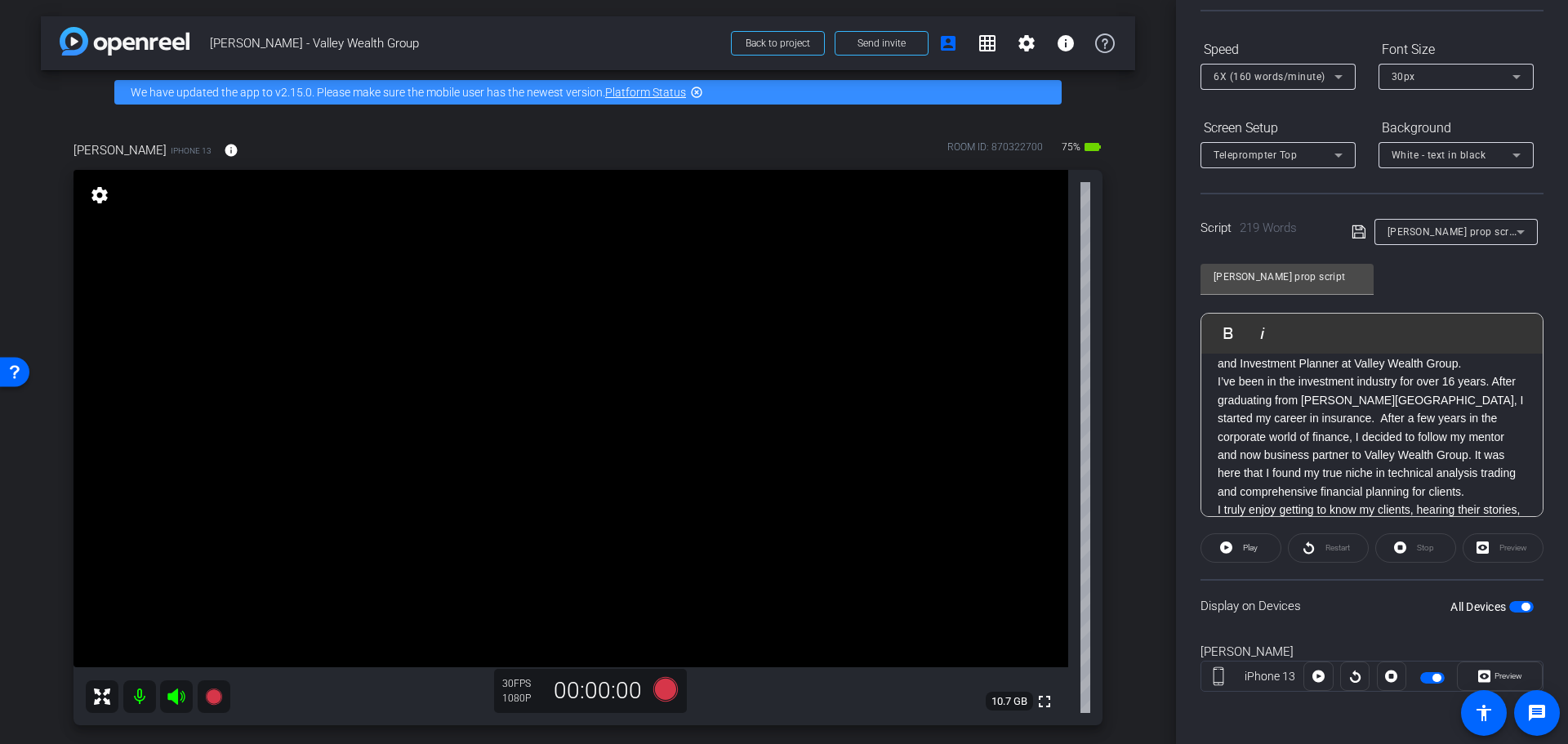 scroll, scrollTop: 0, scrollLeft: 0, axis: both 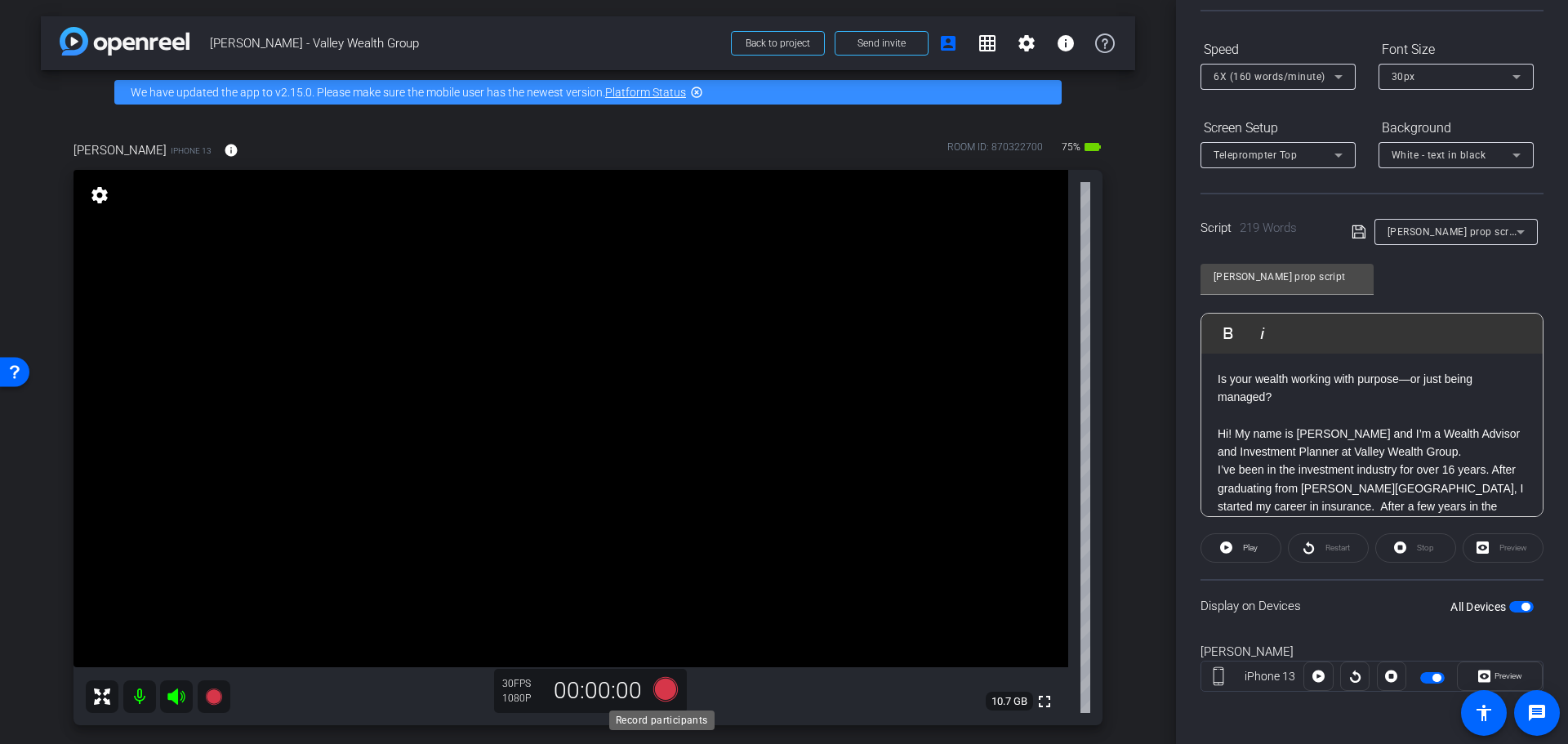 click 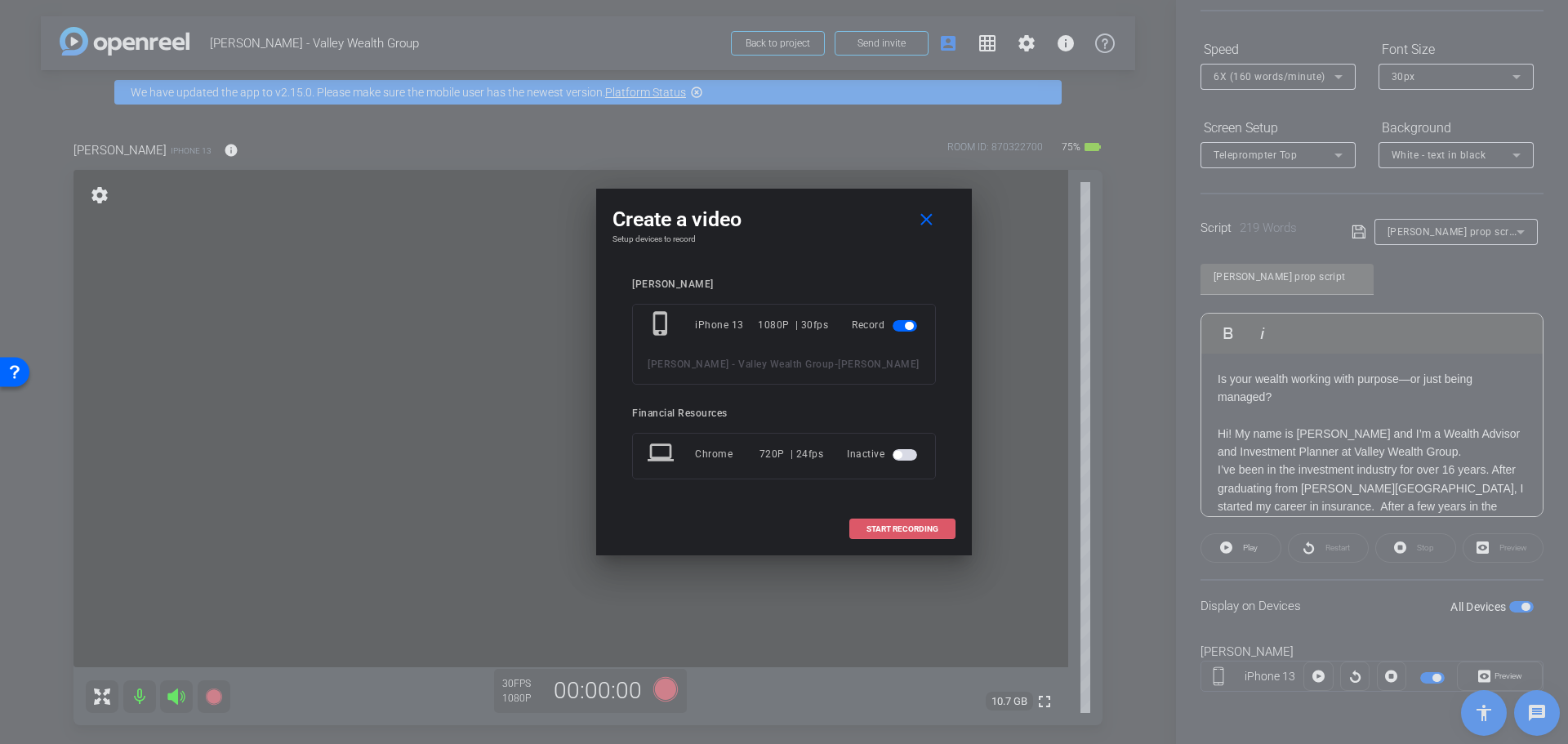 click on "START RECORDING" at bounding box center [902, 529] 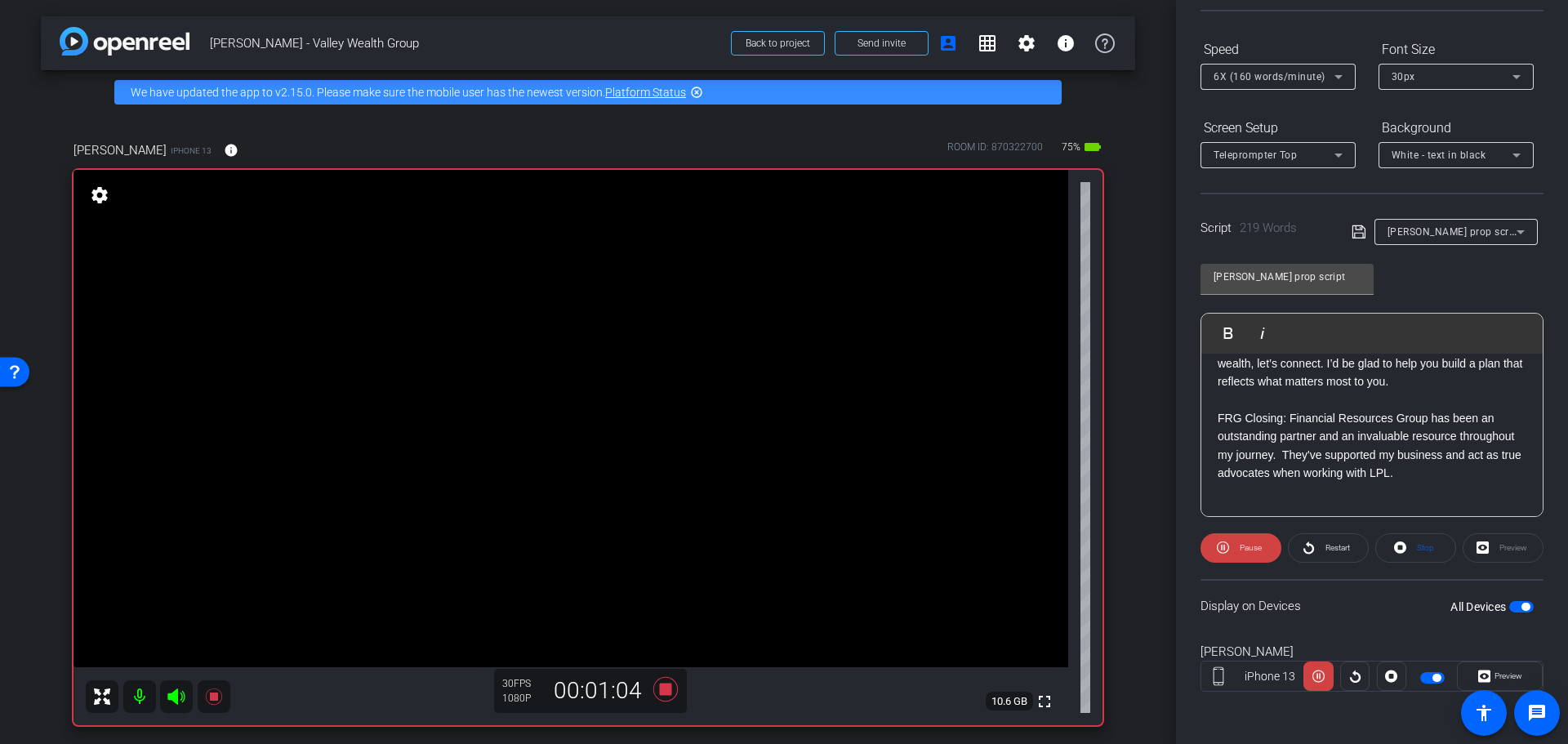 scroll, scrollTop: 436, scrollLeft: 0, axis: vertical 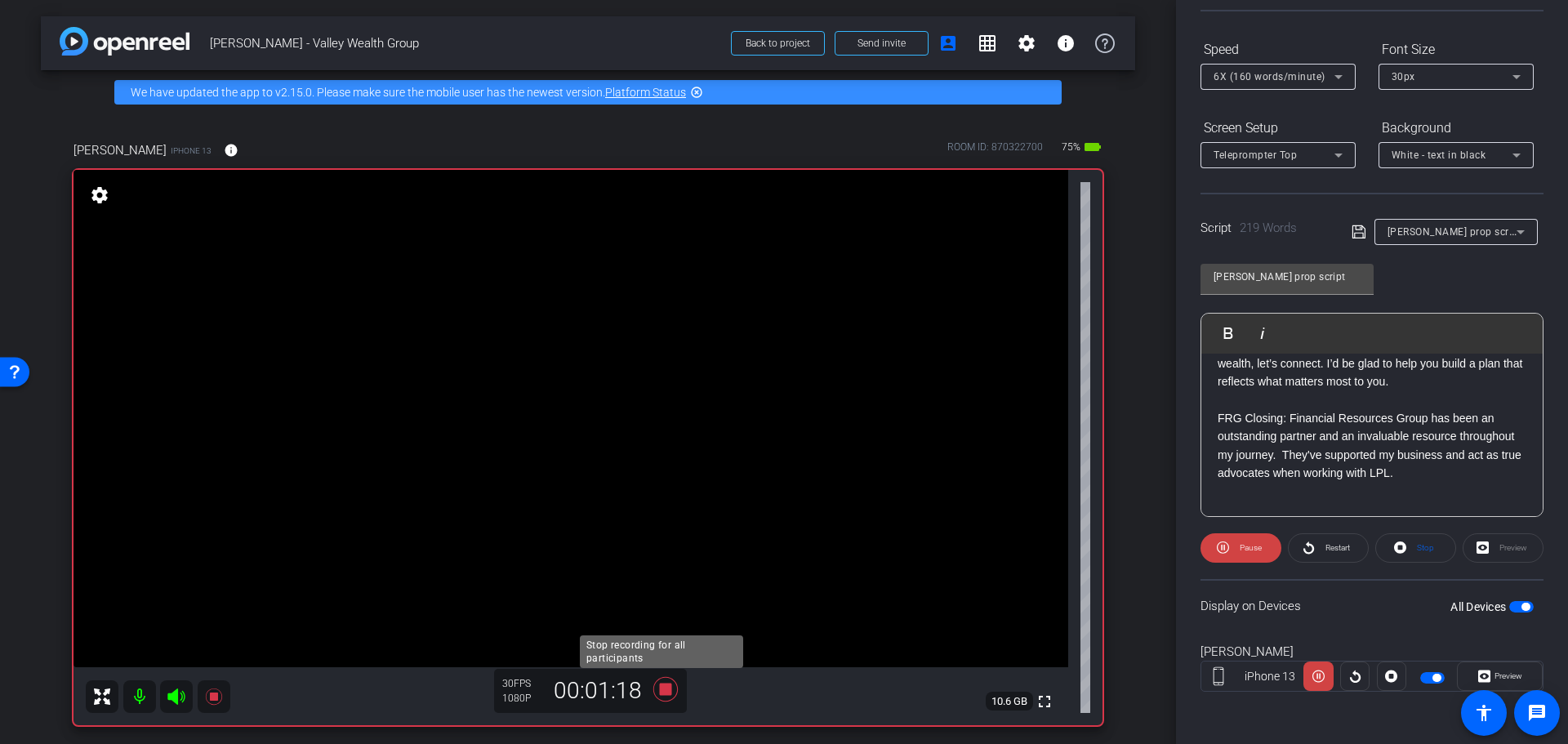 click 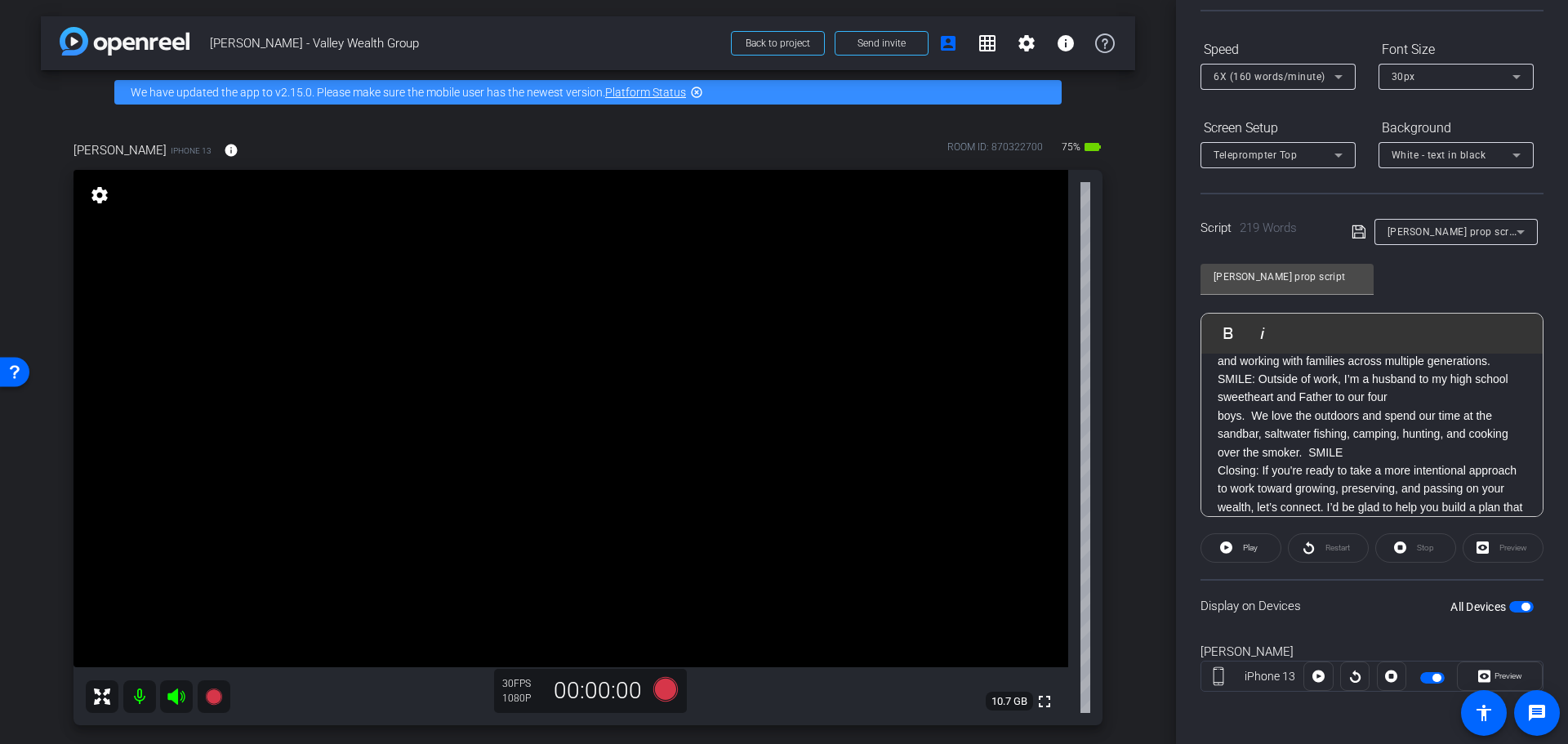 scroll, scrollTop: 265, scrollLeft: 0, axis: vertical 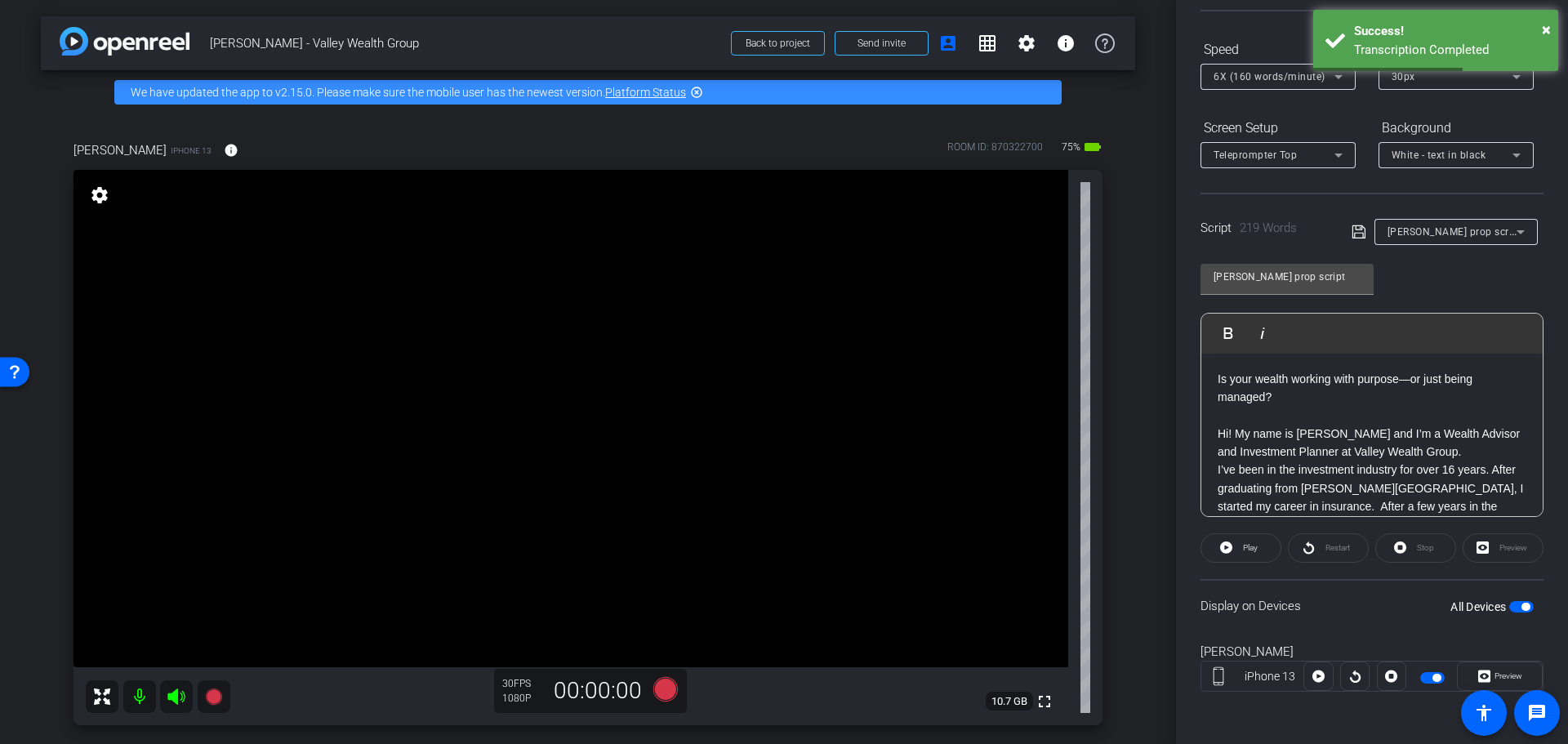 drag, startPoint x: 1285, startPoint y: 385, endPoint x: 1182, endPoint y: 333, distance: 115.38197 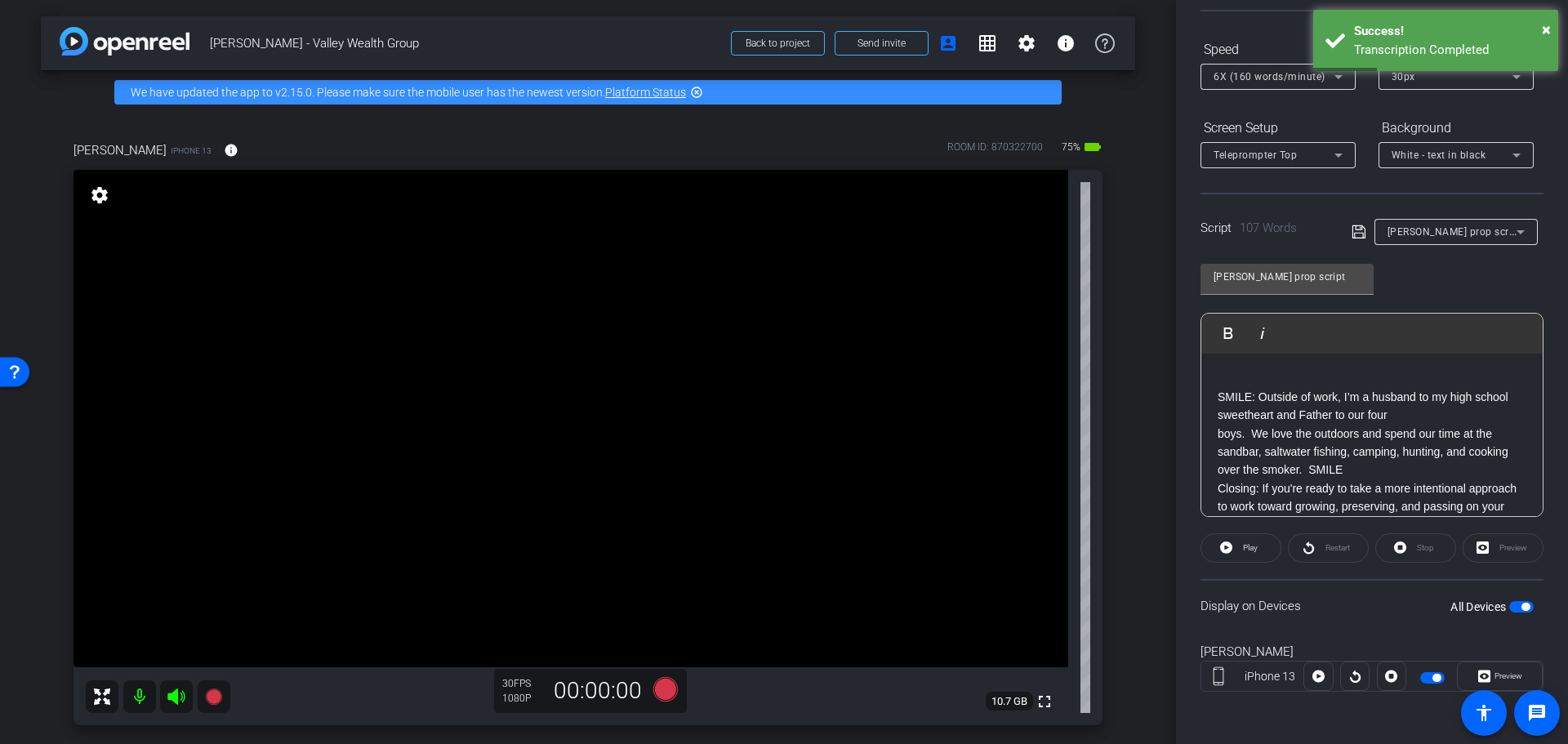 click on "SMILE: Outside of work, I’m a husband to my high school sweetheart and Father to our four  boys.  We love the outdoors and spend our time at the sandbar, saltwater ﬁshing, camping, hunting, and cooking over the smoker.  SMILE  Closing: If you're ready to take a more intentional approach to work toward growing, preserving, and passing on your wealth, let’s connect. I’d be glad to help you build a plan that reﬂects what matters most to you.  FRG Closing: Financial Resources Group has been an outstanding partner and an invaluable resource throughout my journey.  They've supported my business and act as true advocates when working with LPL." 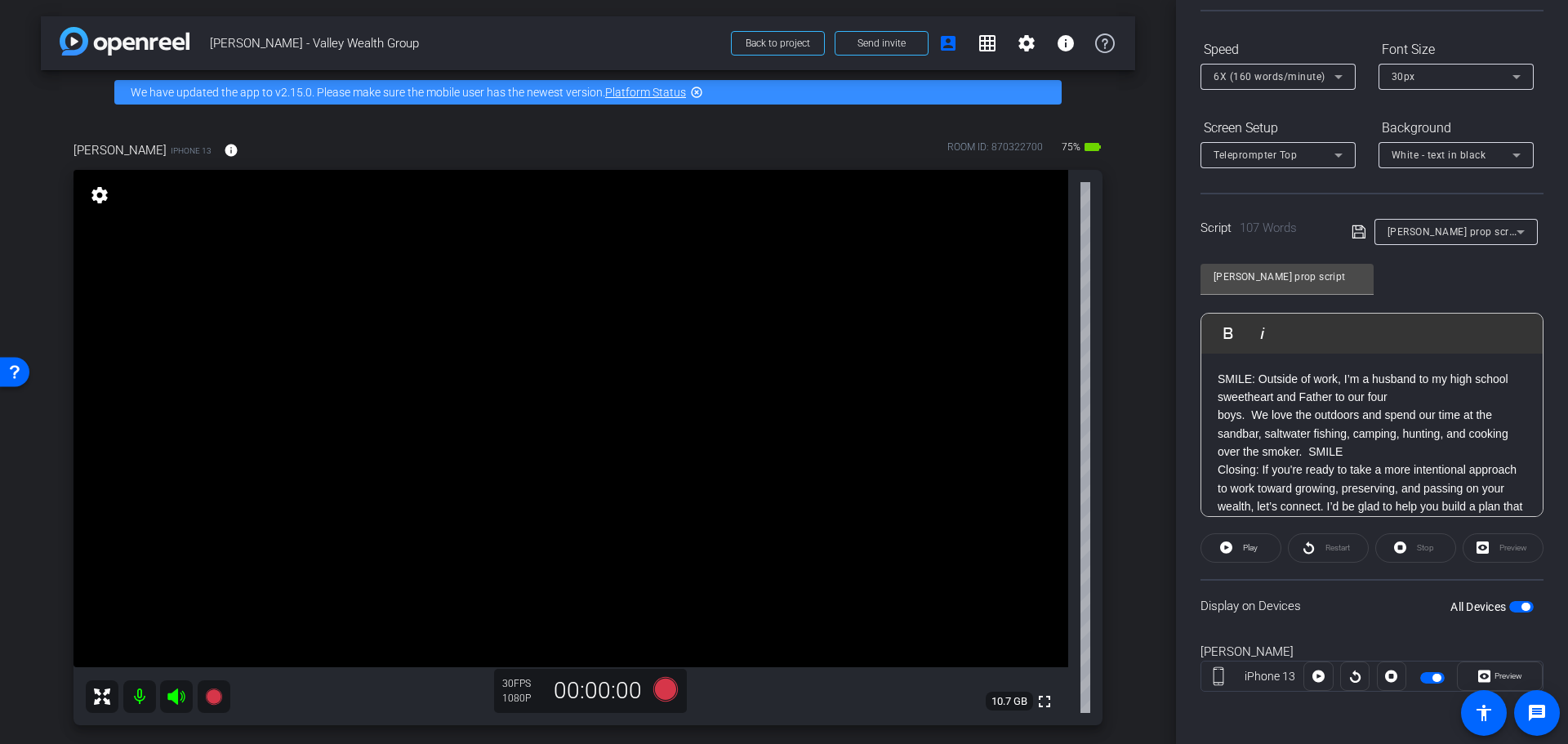 scroll, scrollTop: 144, scrollLeft: 0, axis: vertical 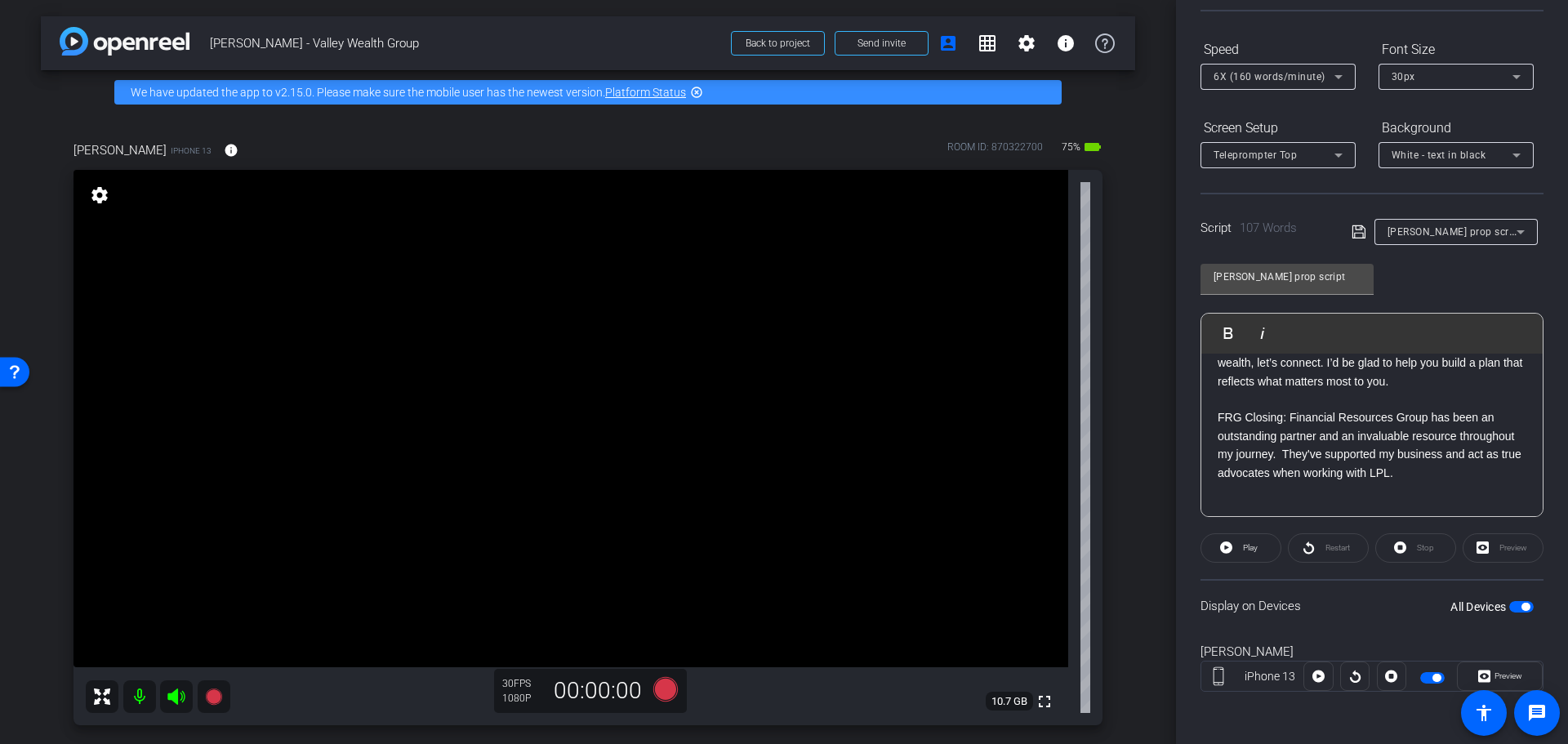 drag, startPoint x: 1356, startPoint y: 457, endPoint x: 1488, endPoint y: 490, distance: 136.0625 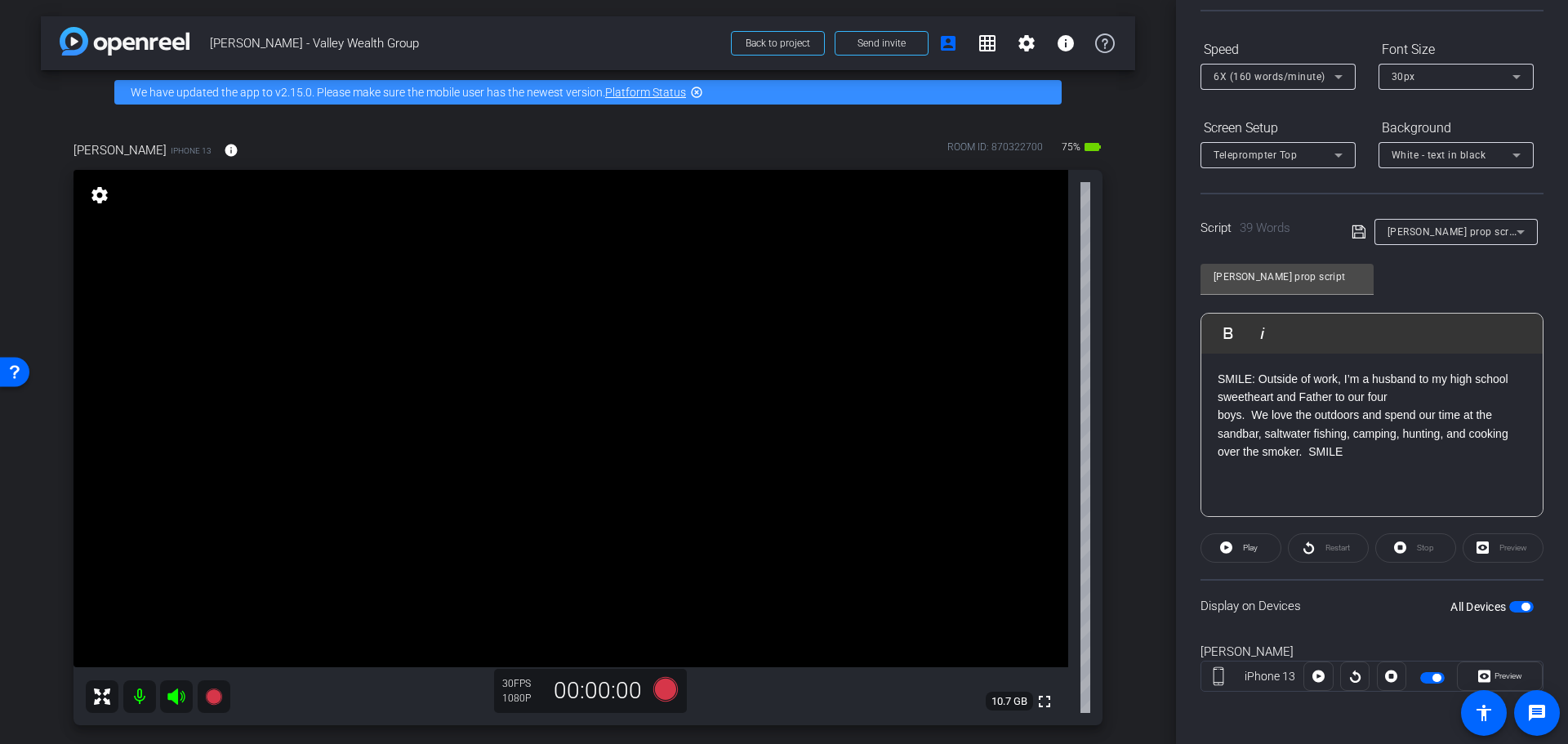 click on "All Devices" at bounding box center (1492, 607) 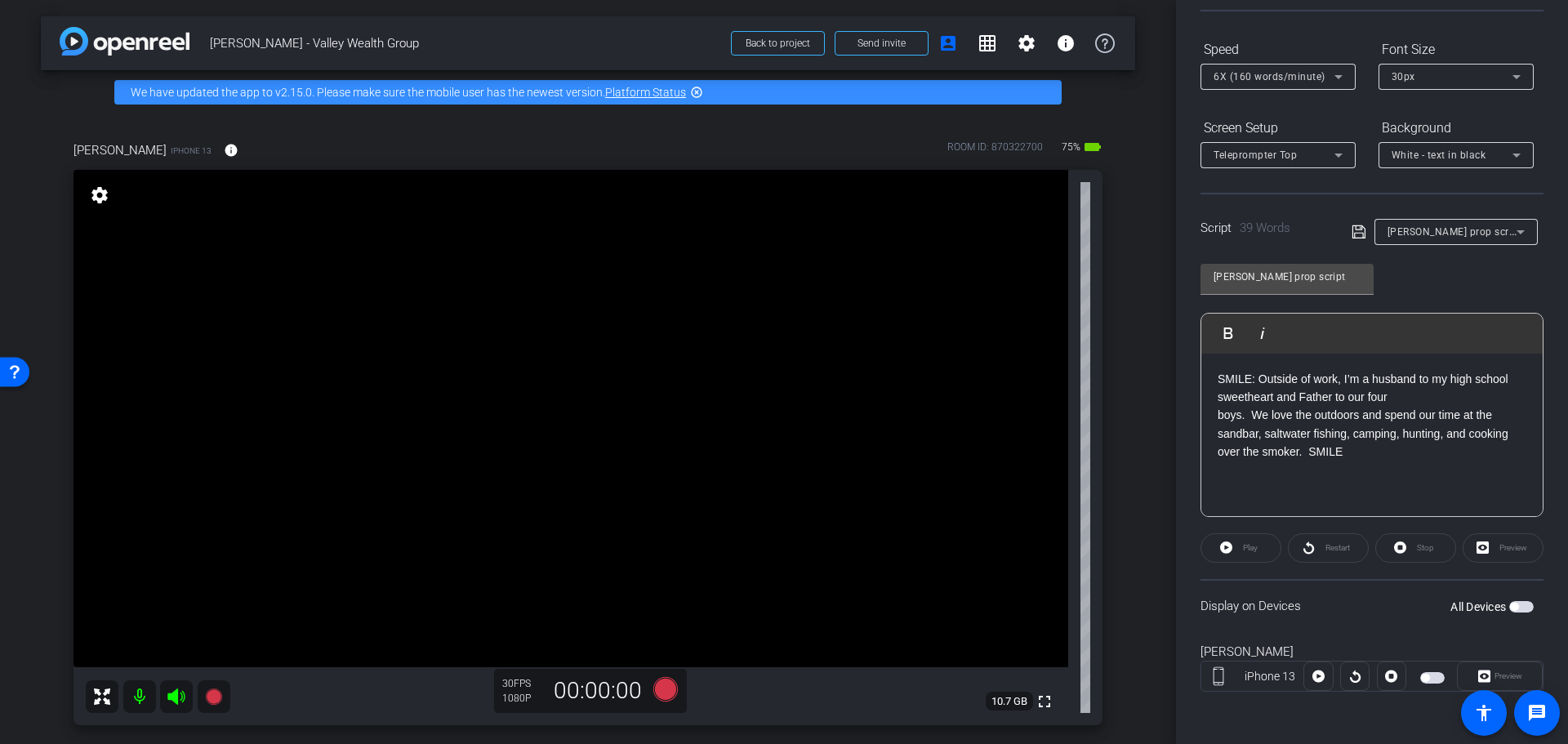 click at bounding box center [1521, 607] 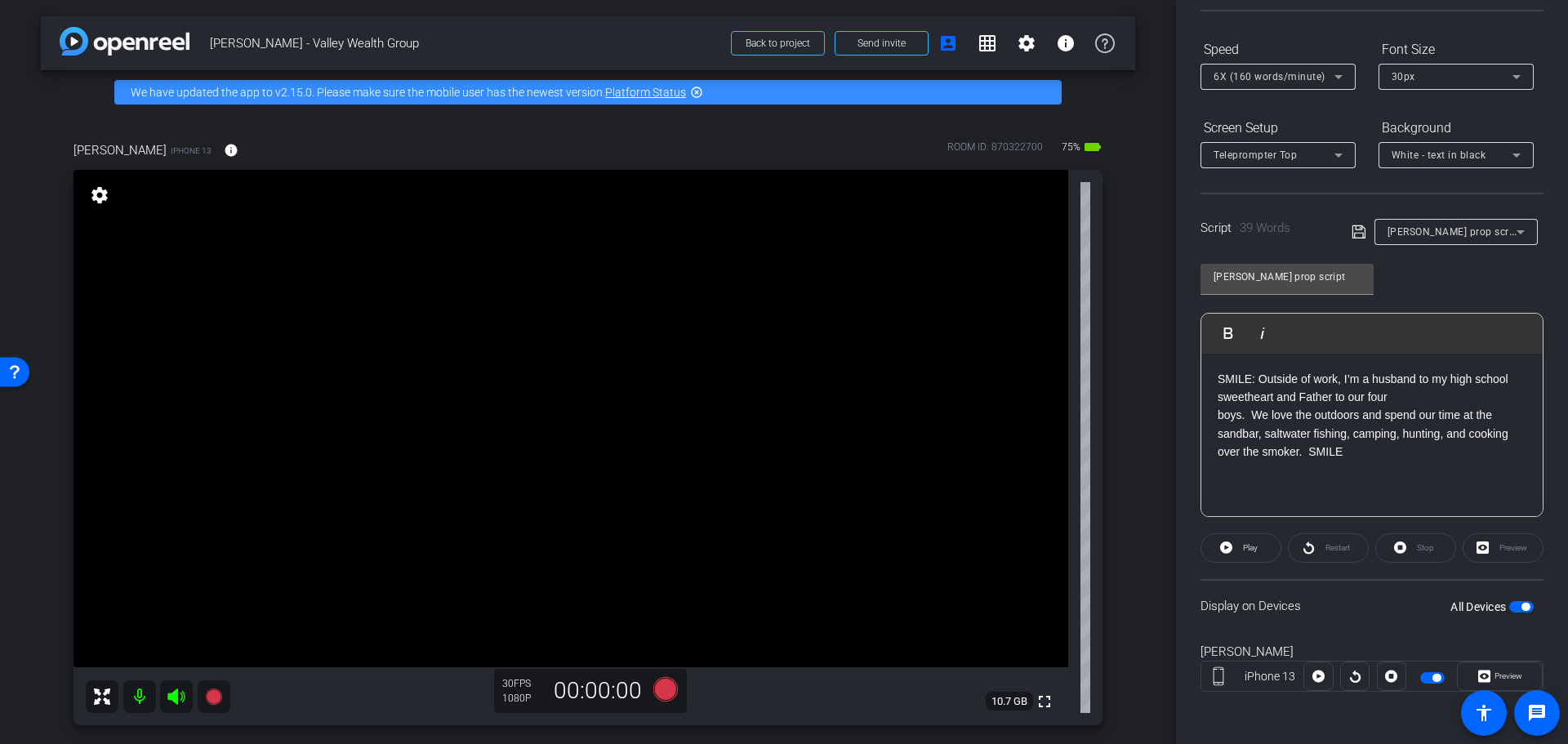 type 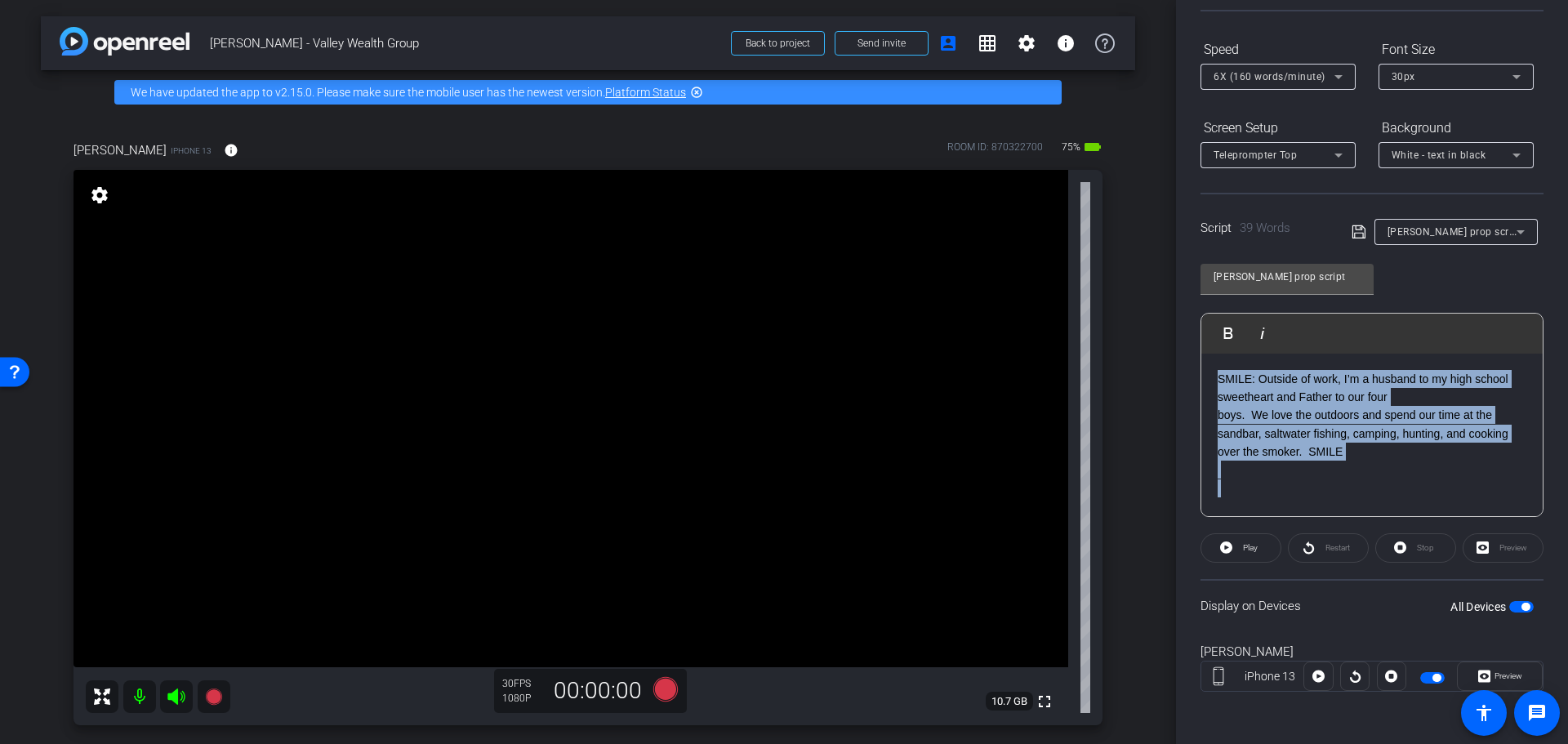 drag, startPoint x: 1220, startPoint y: 377, endPoint x: 1419, endPoint y: 483, distance: 225.47062 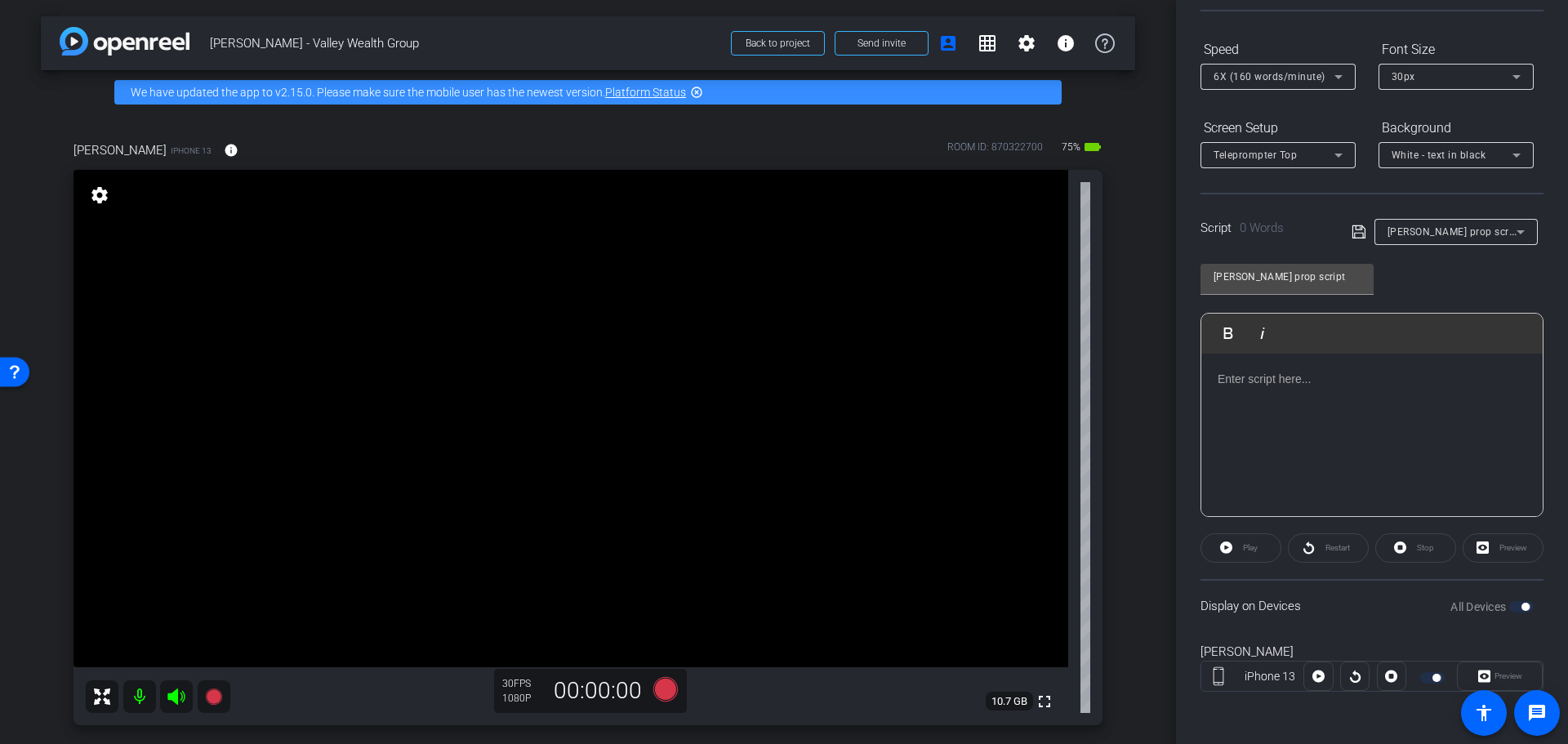click on "Anthony value prop script" at bounding box center (1454, 231) 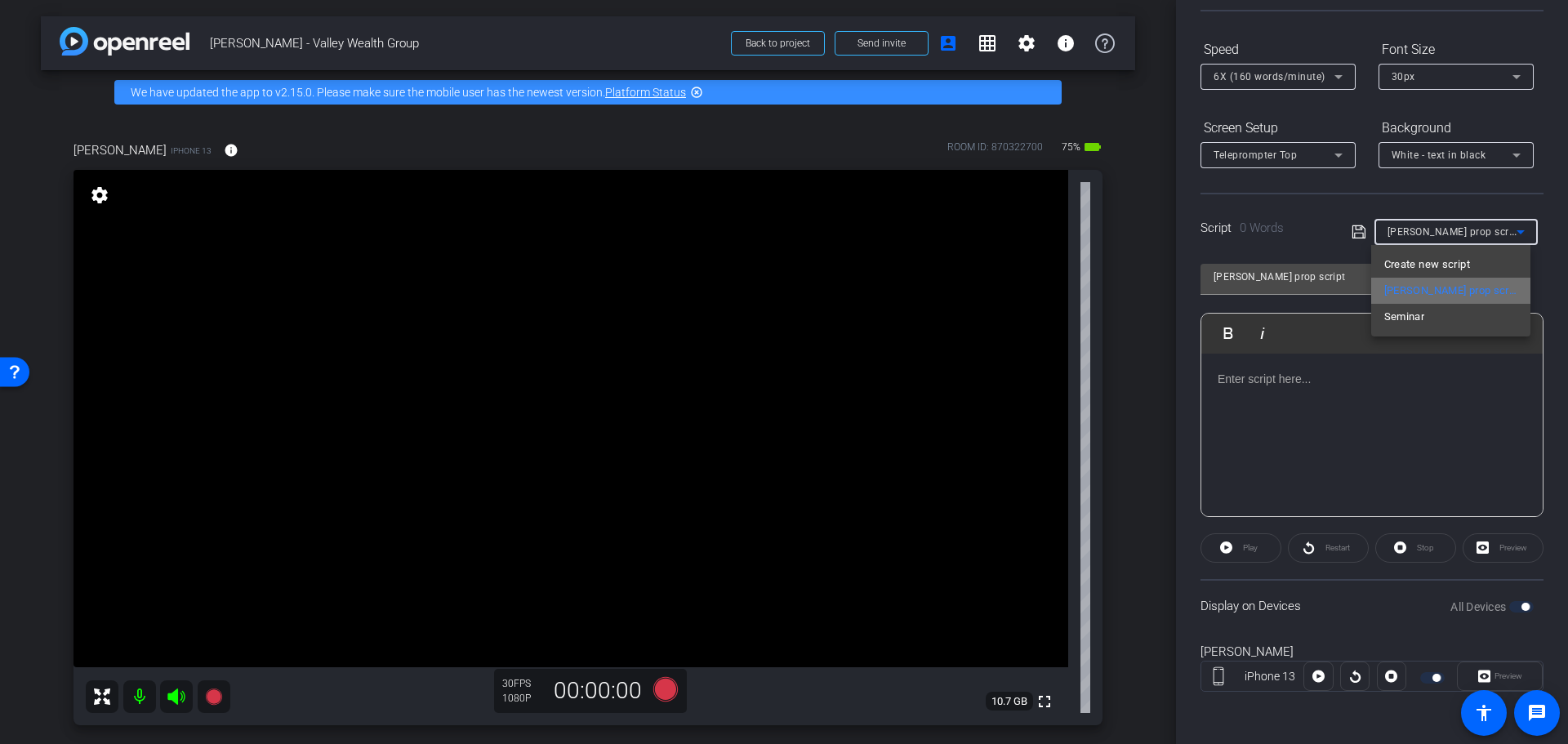 click on "Anthony value prop script" at bounding box center (1450, 291) 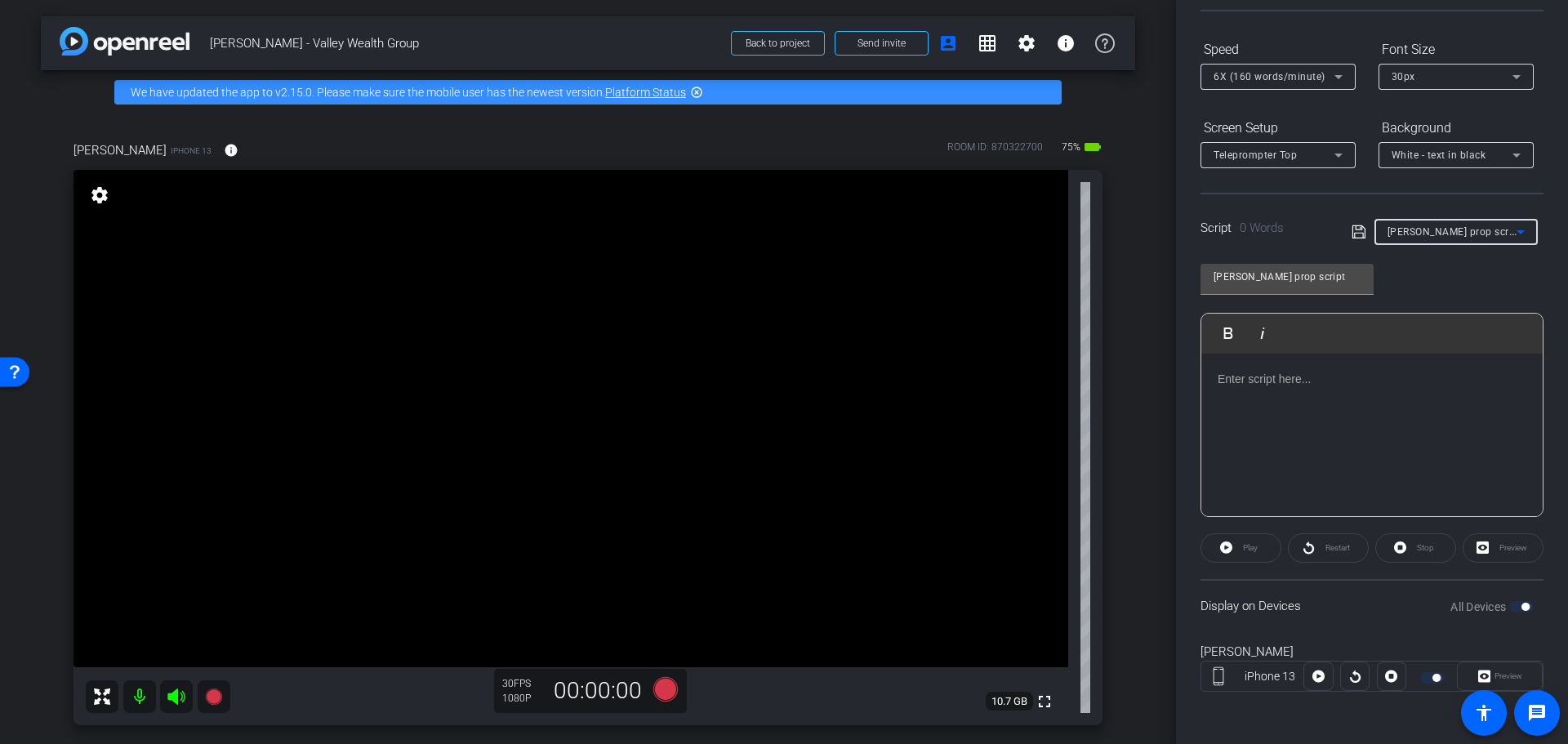 click 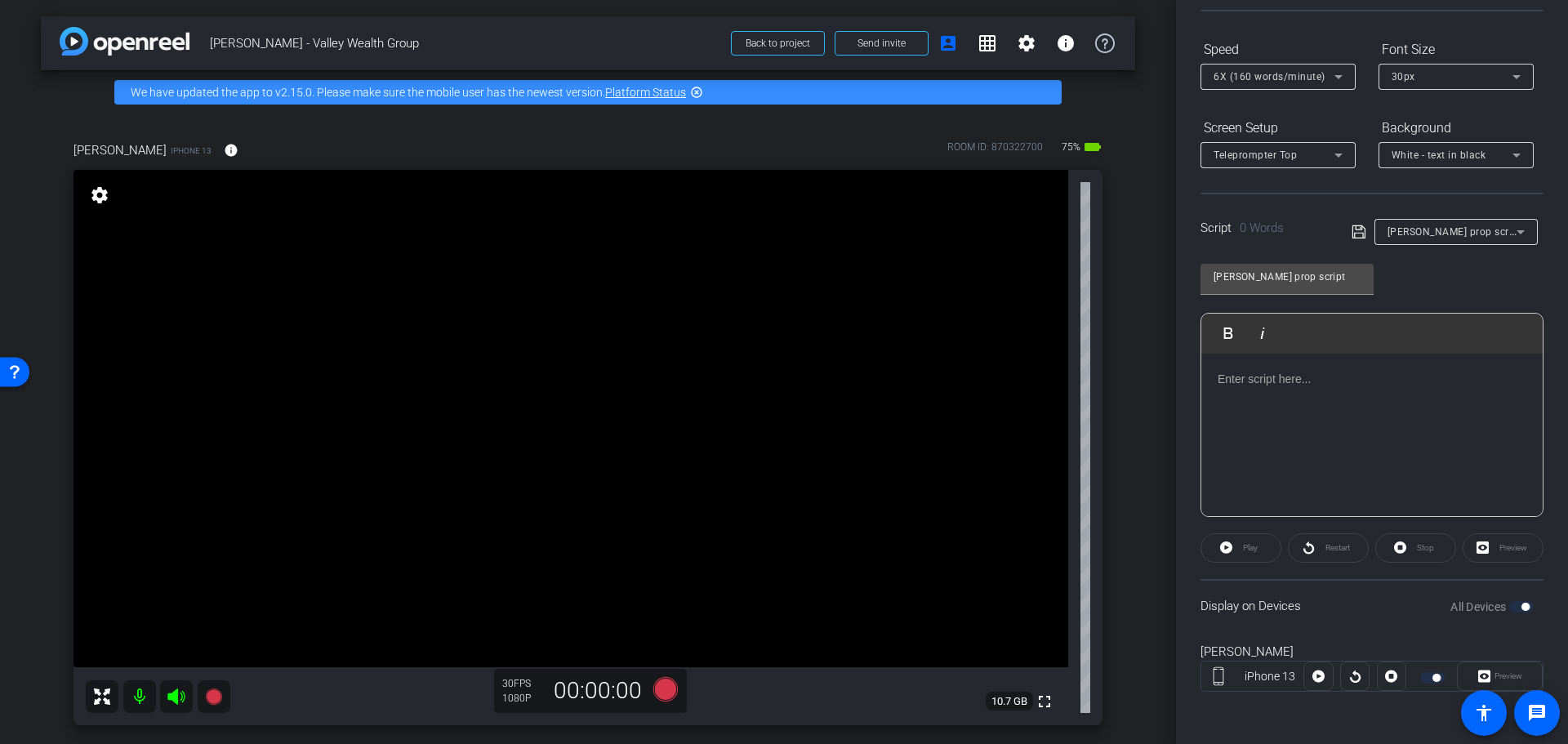click 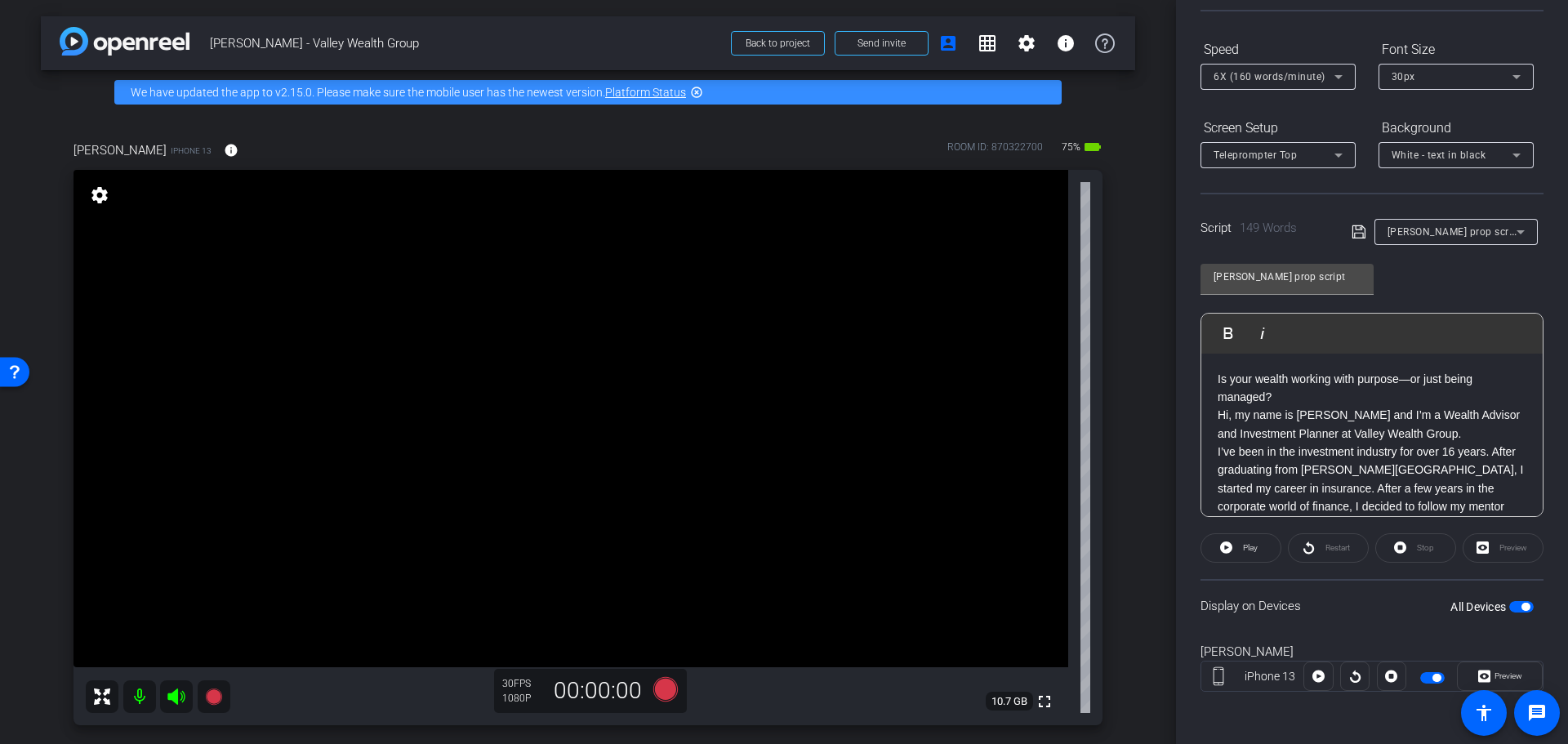 click on "Is your wealth working with purpose—or just being managed?" at bounding box center (1372, 388) 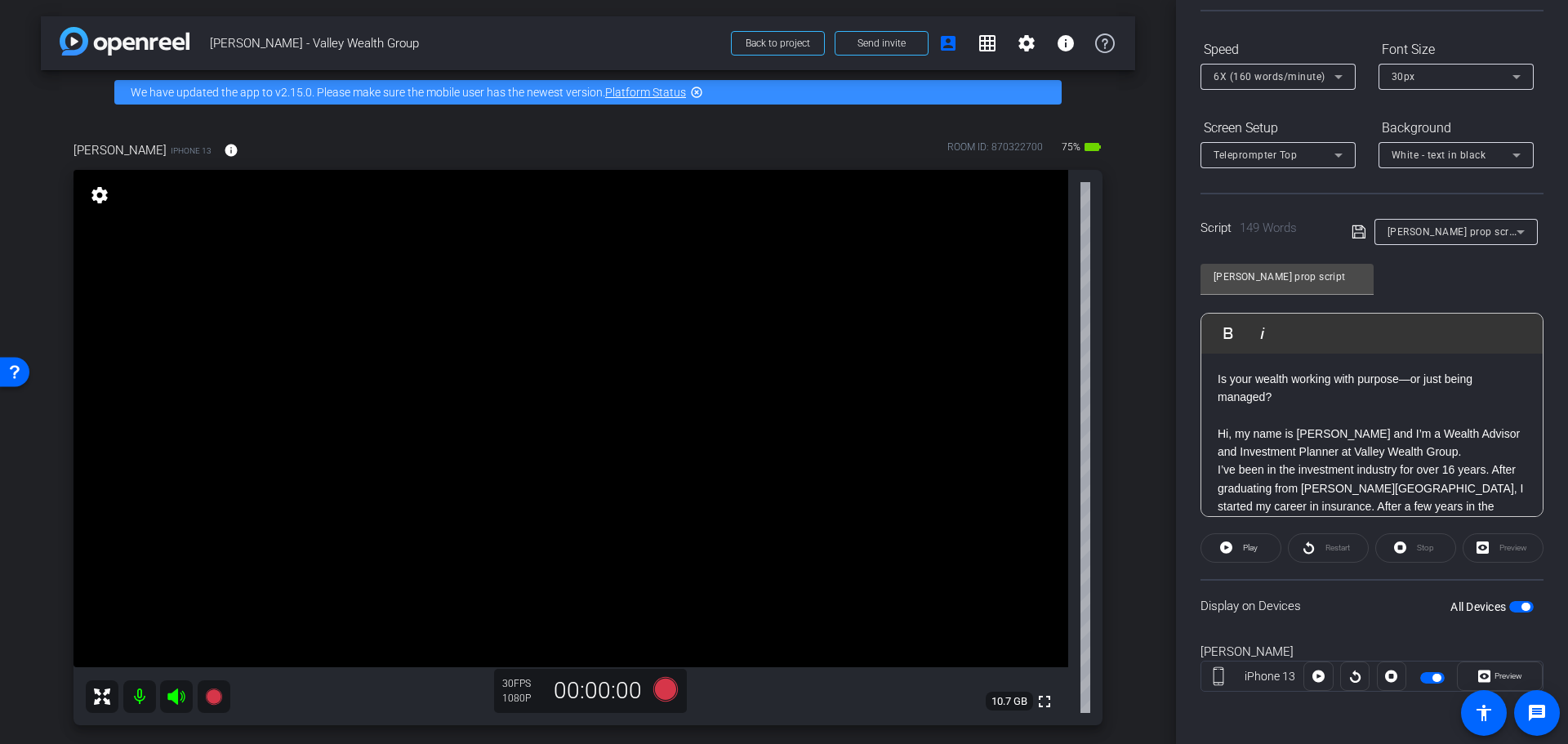 click at bounding box center (1521, 607) 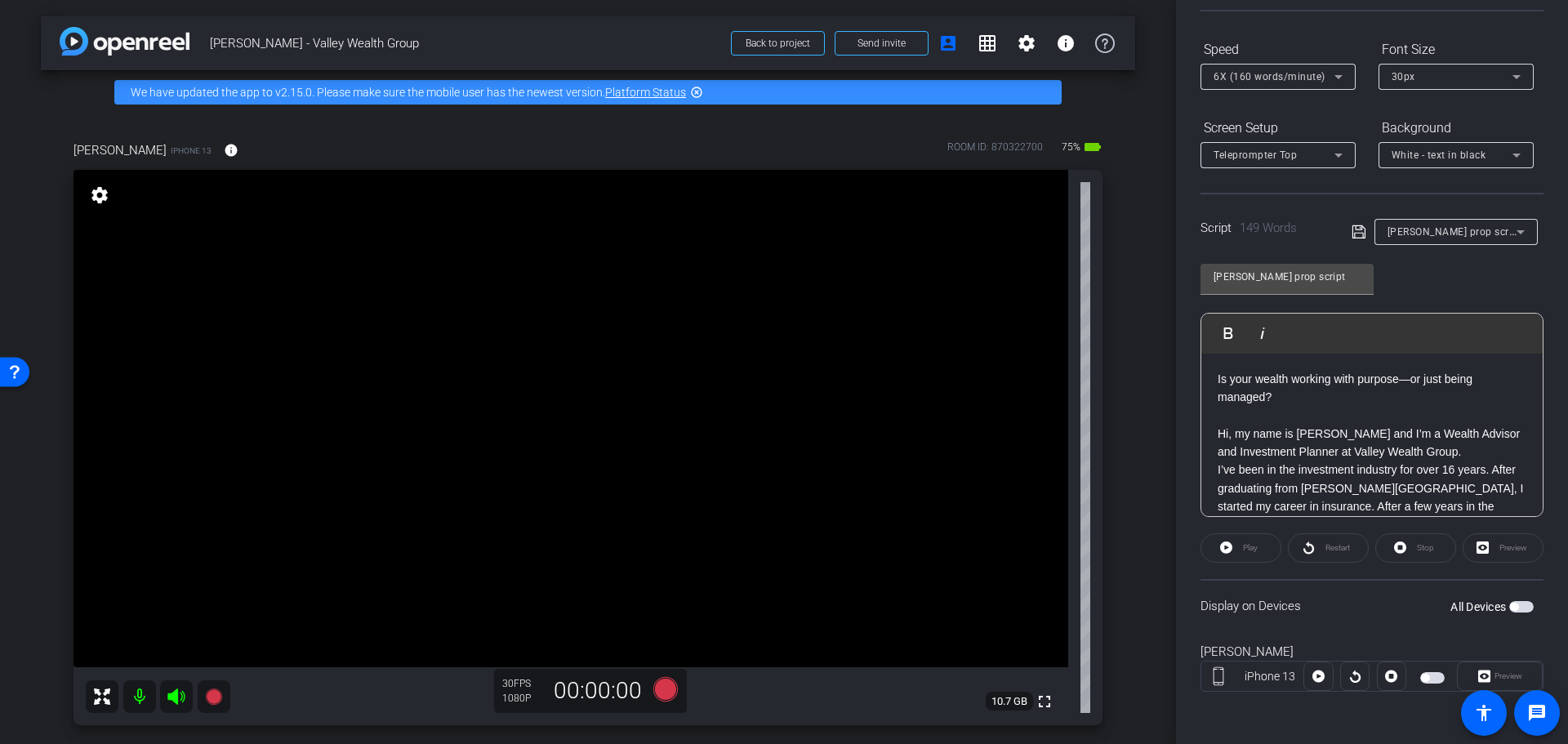 click at bounding box center (1521, 607) 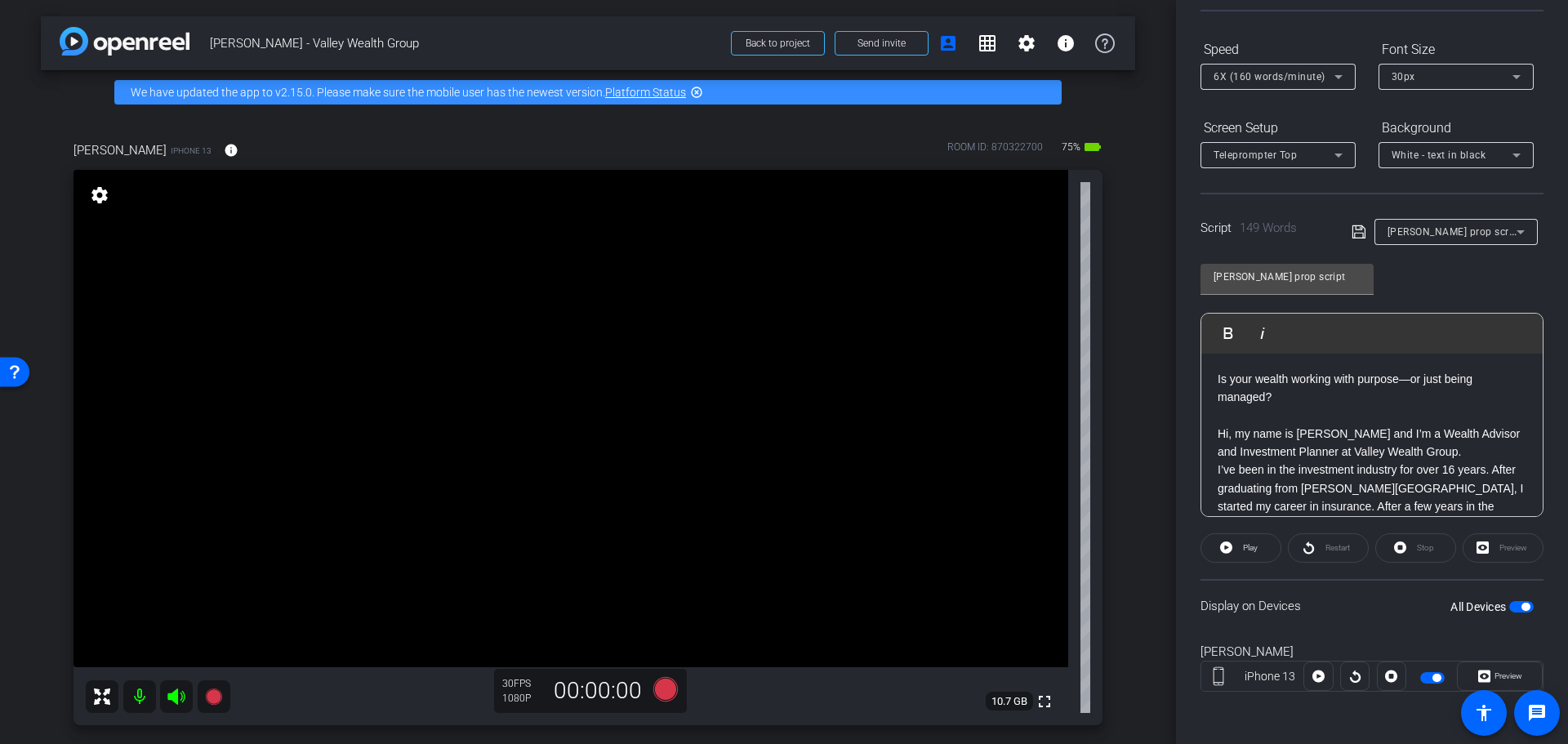 click 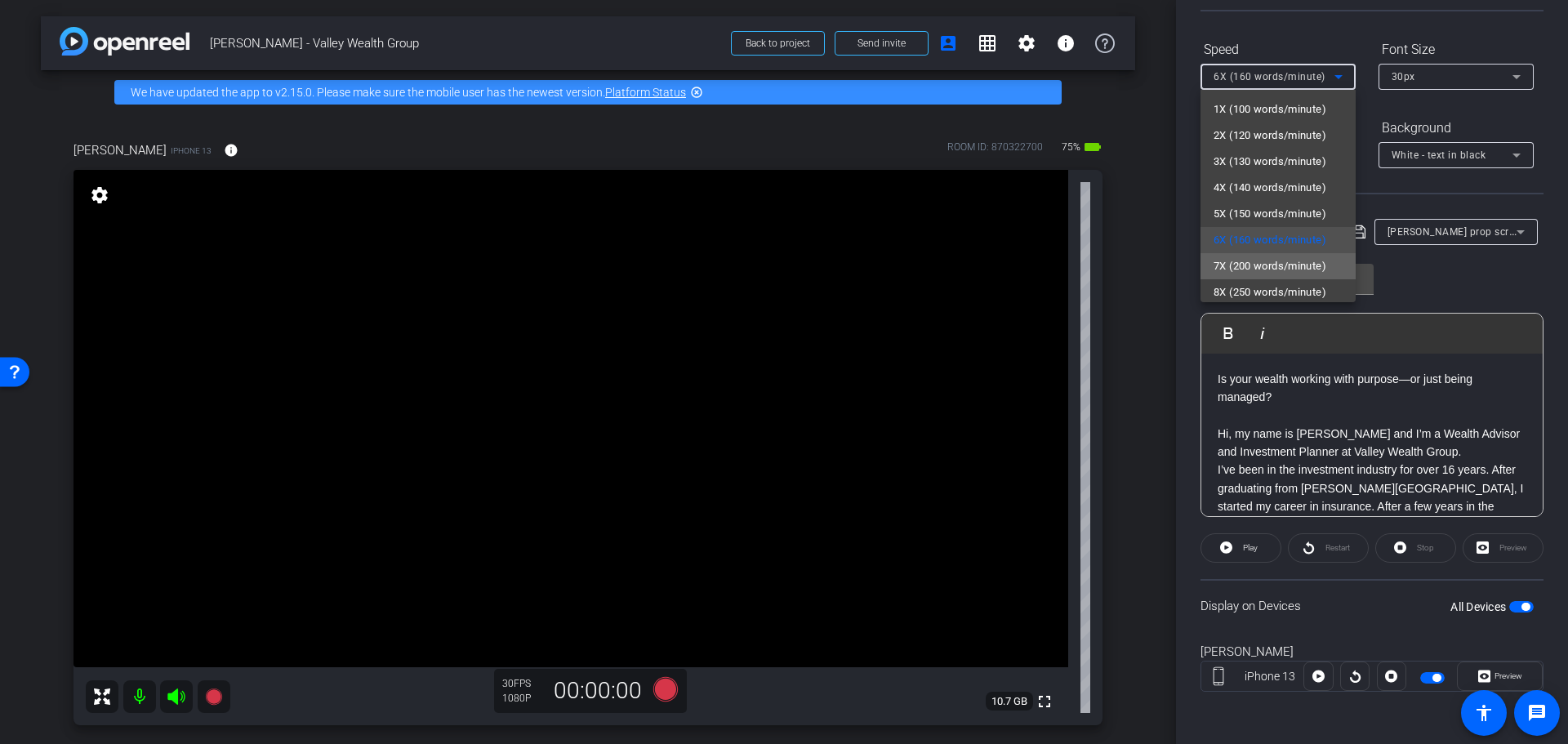 click on "7X (200 words/minute)" at bounding box center [1270, 266] 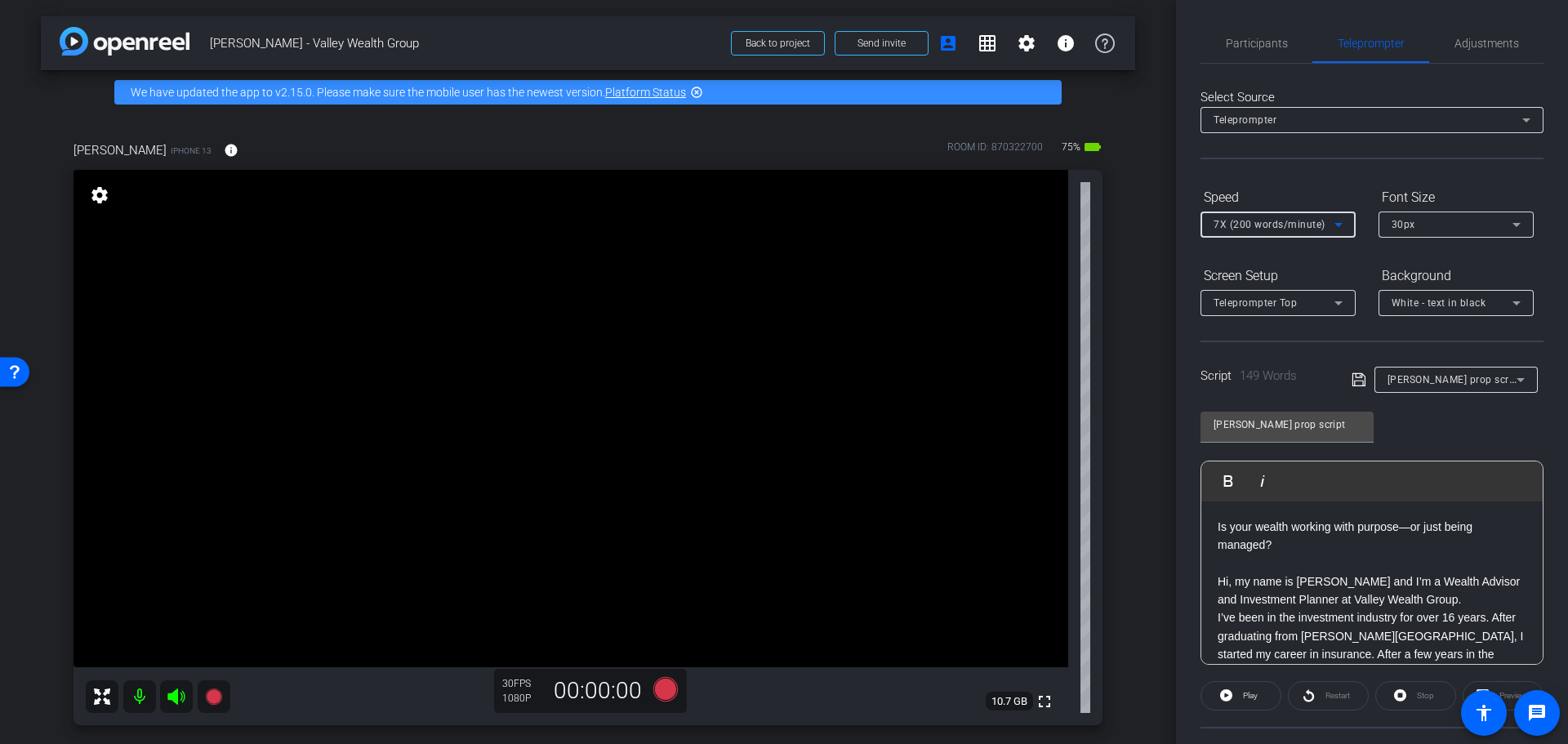scroll, scrollTop: 0, scrollLeft: 0, axis: both 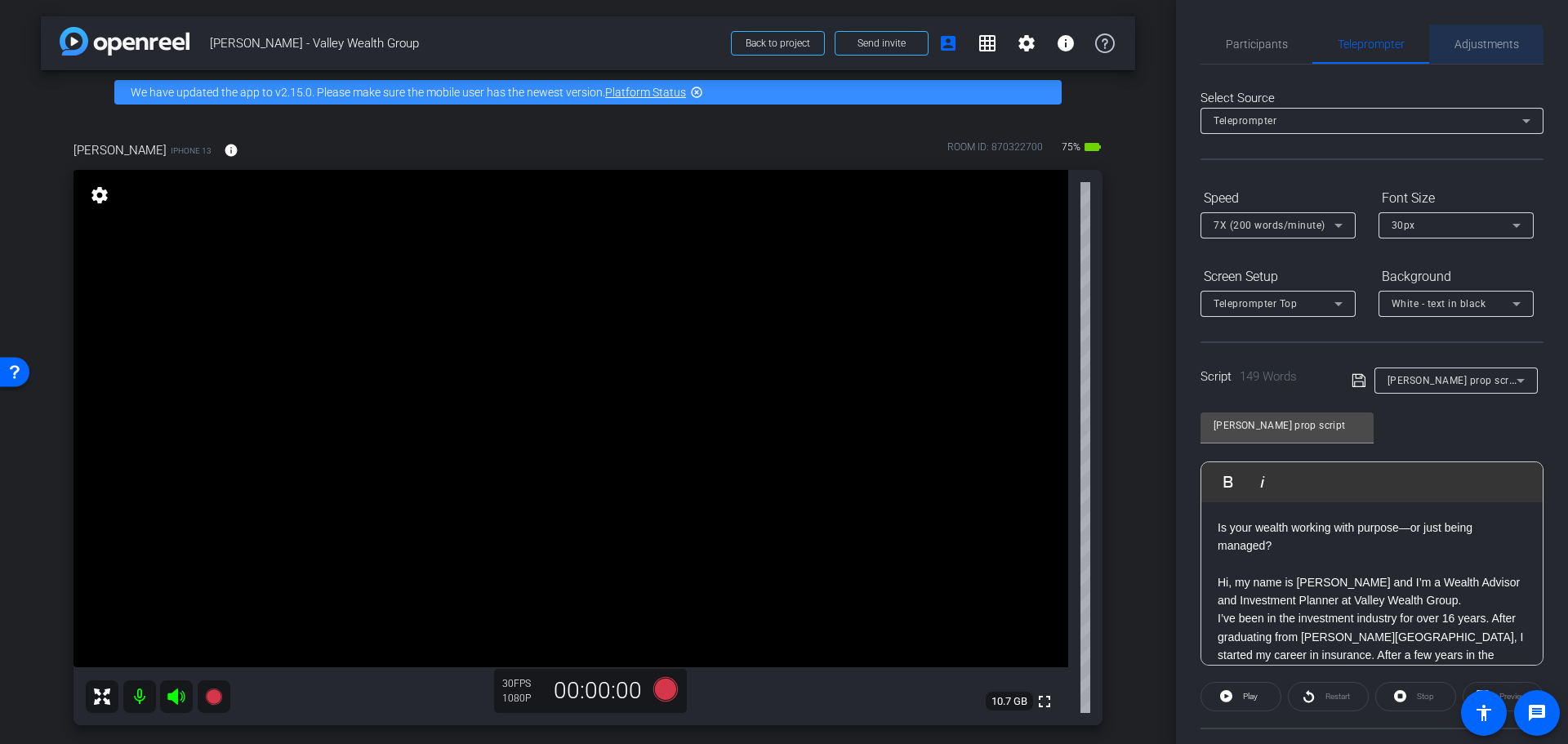 click on "Adjustments" at bounding box center (1486, 44) 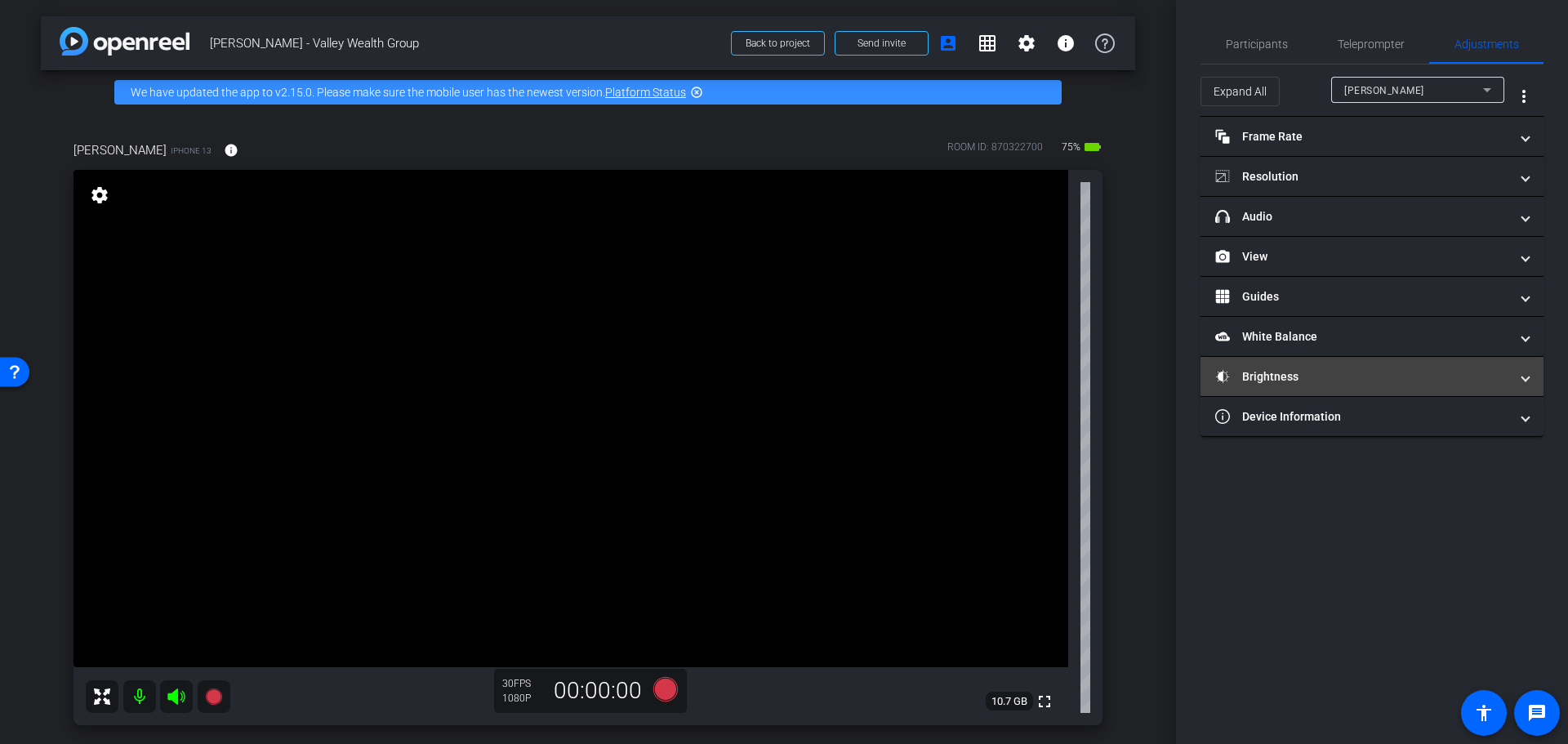 click on "Brightness" at bounding box center [1372, 376] 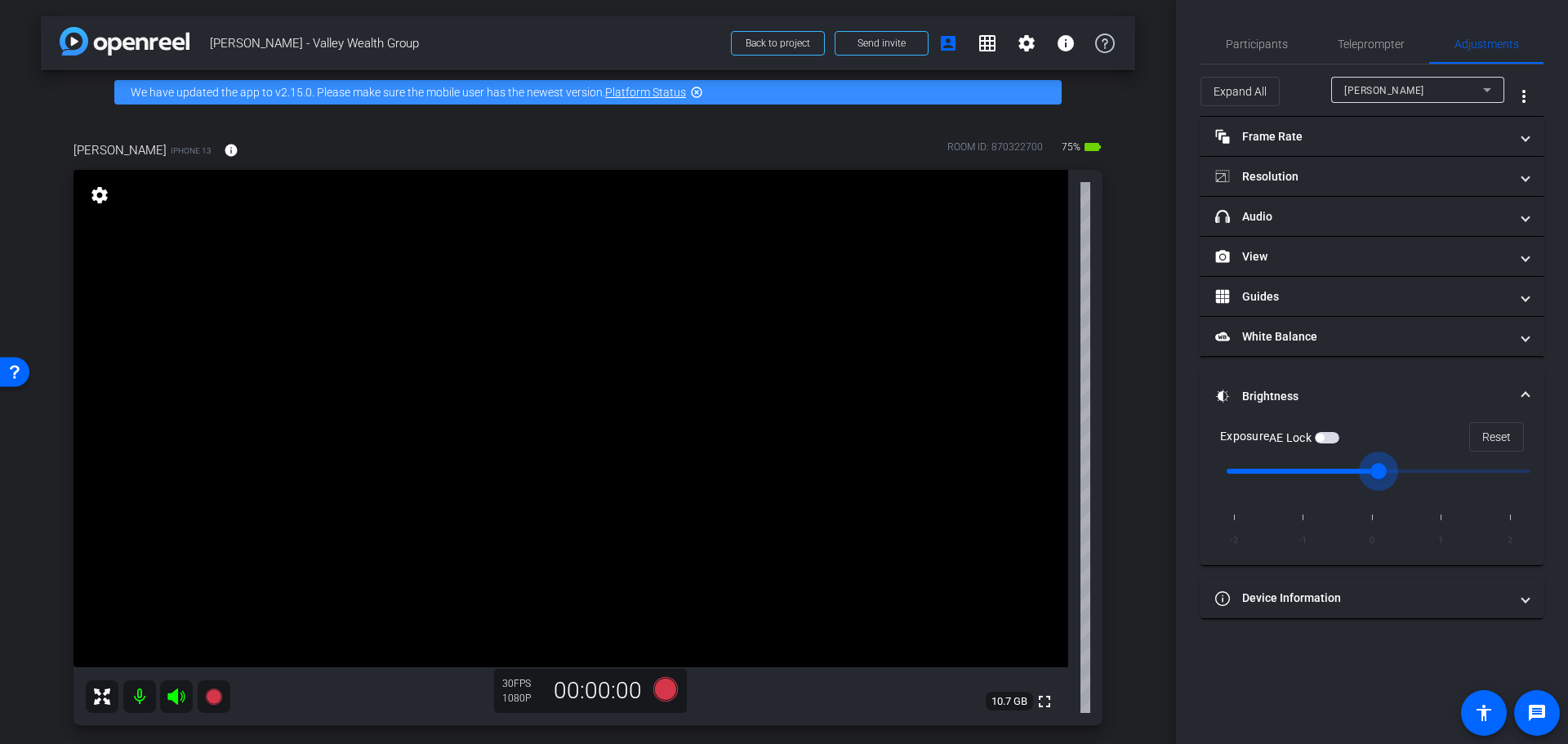 drag, startPoint x: 1372, startPoint y: 472, endPoint x: 1380, endPoint y: 467, distance: 9.433981 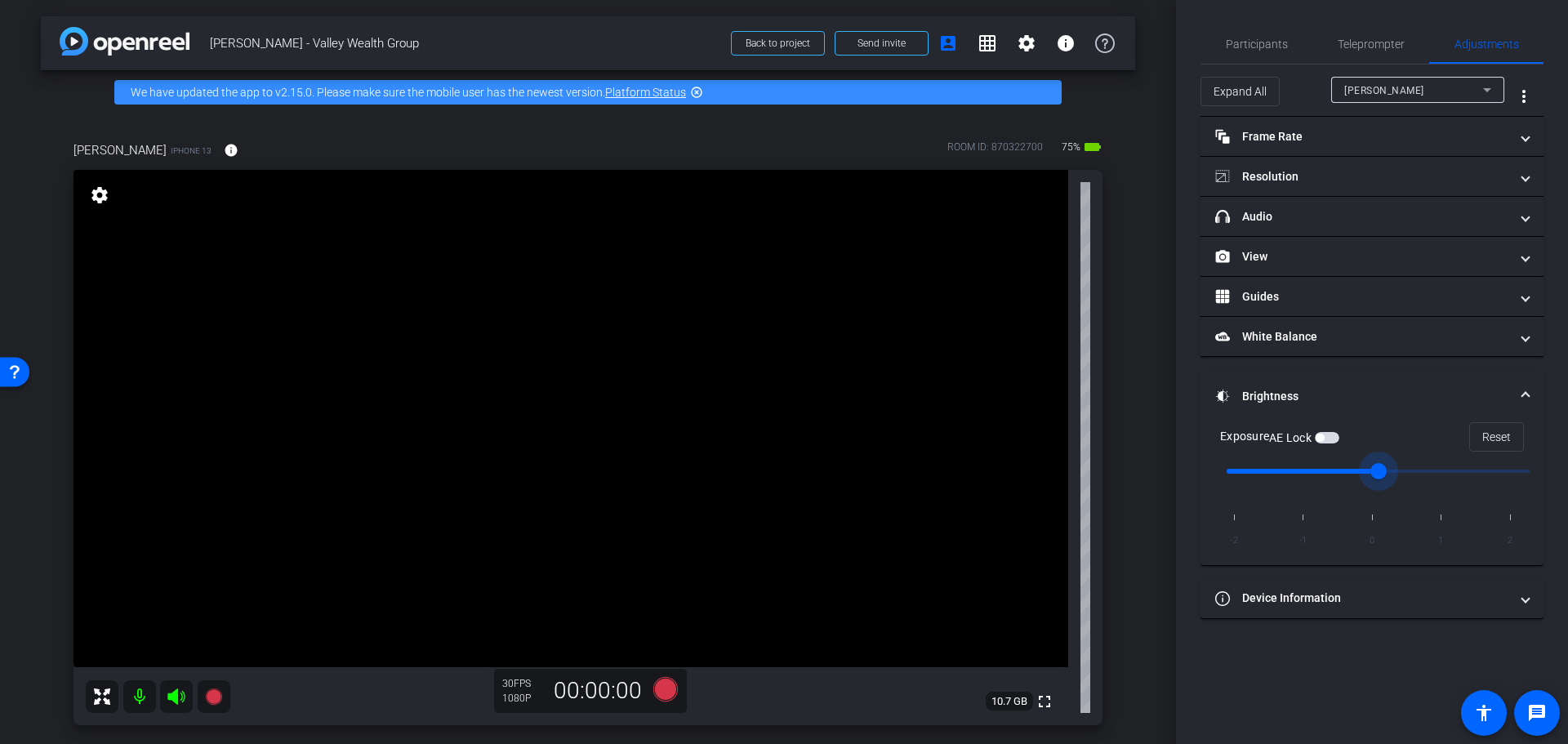 click at bounding box center [1379, 471] 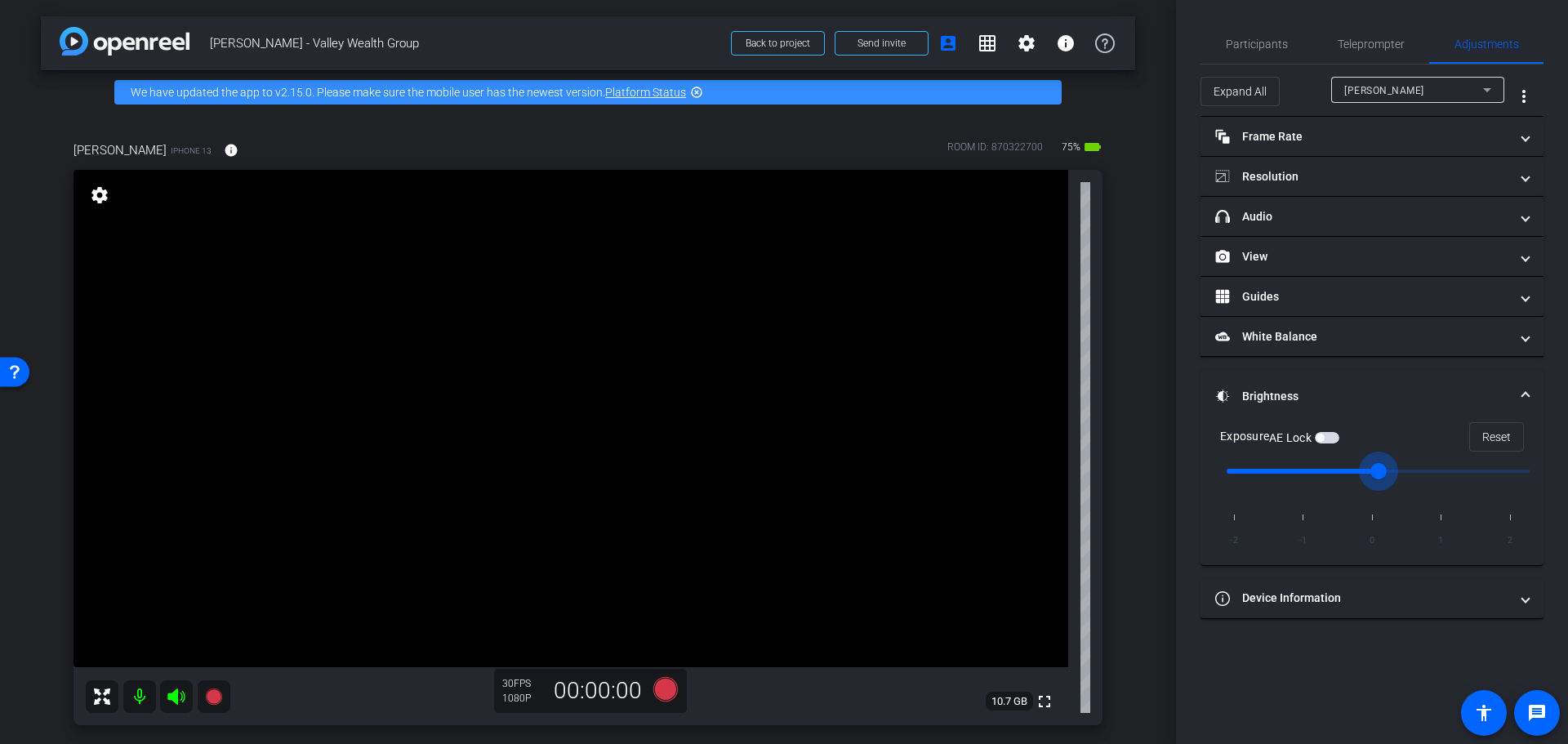 click at bounding box center [1379, 471] 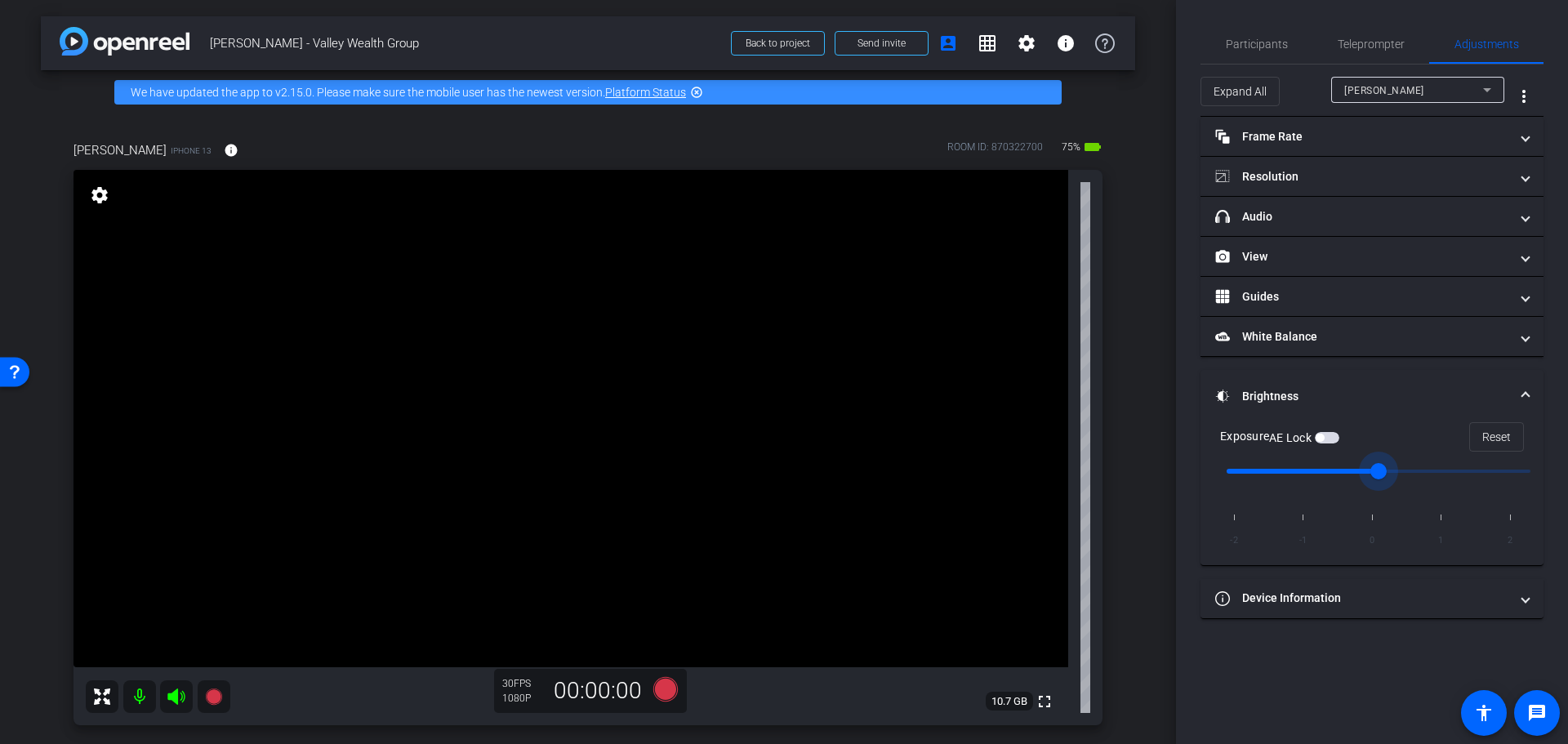 click at bounding box center (1379, 471) 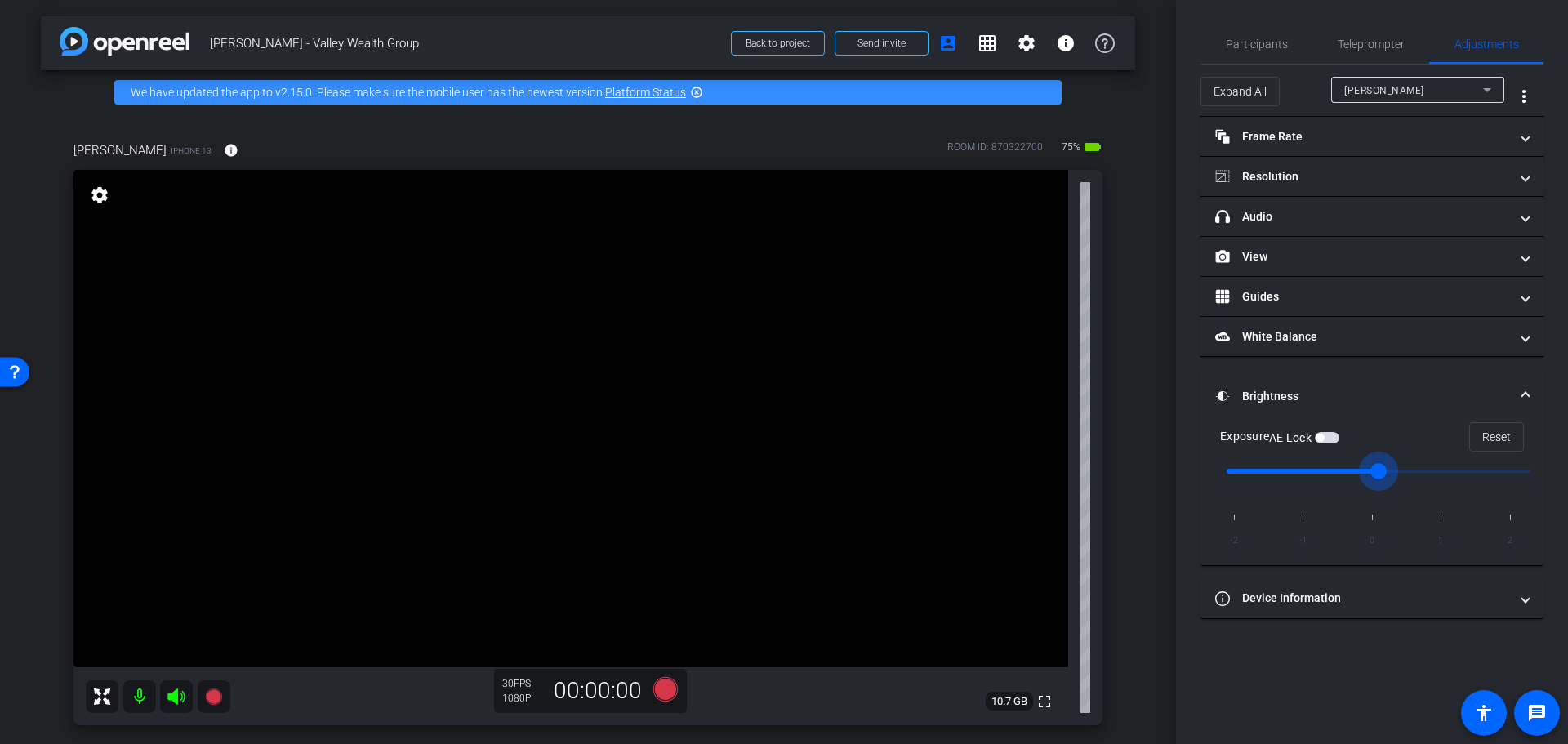 drag, startPoint x: 1379, startPoint y: 476, endPoint x: 1359, endPoint y: 474, distance: 20.099751 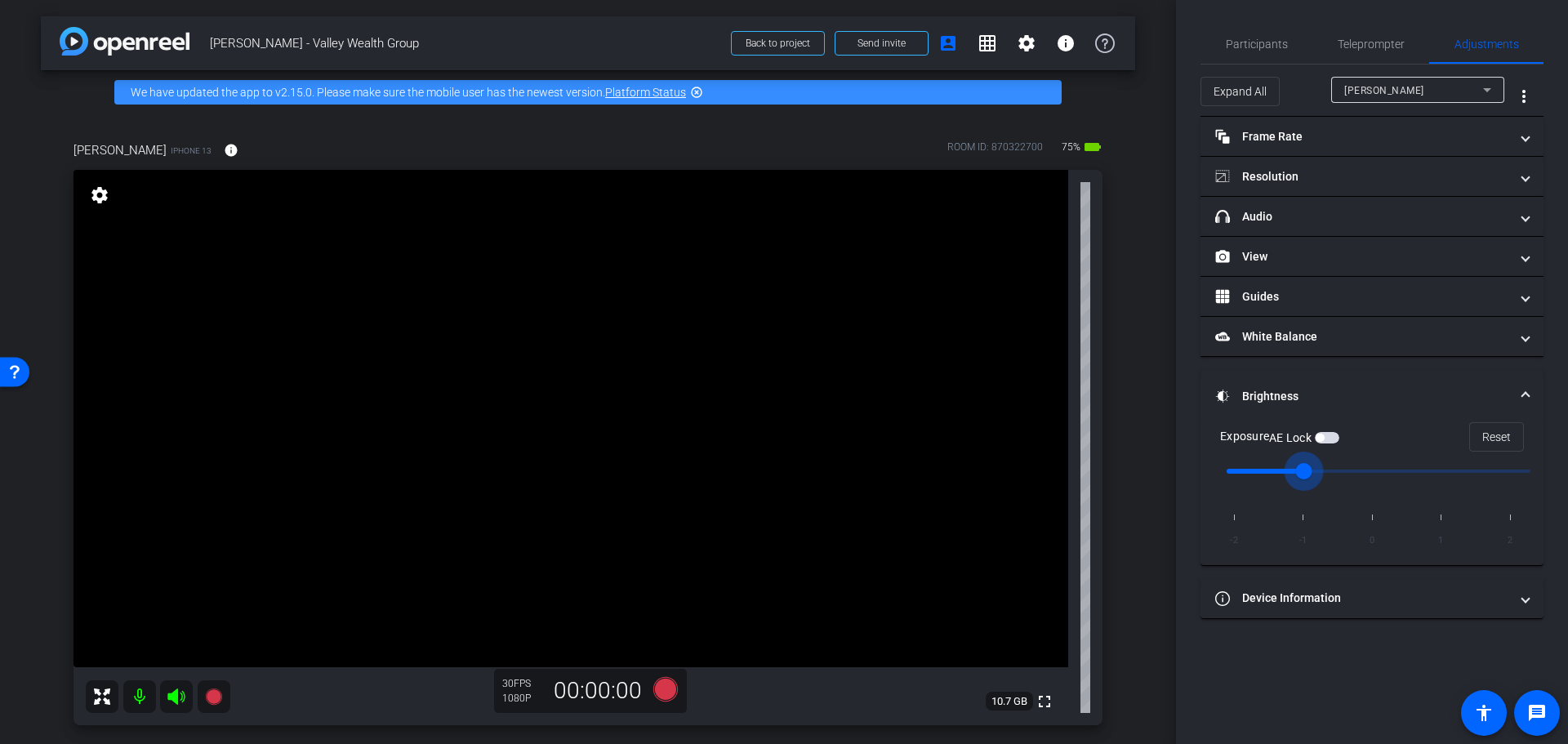 drag, startPoint x: 1327, startPoint y: 464, endPoint x: 1339, endPoint y: 466, distance: 12.1655251 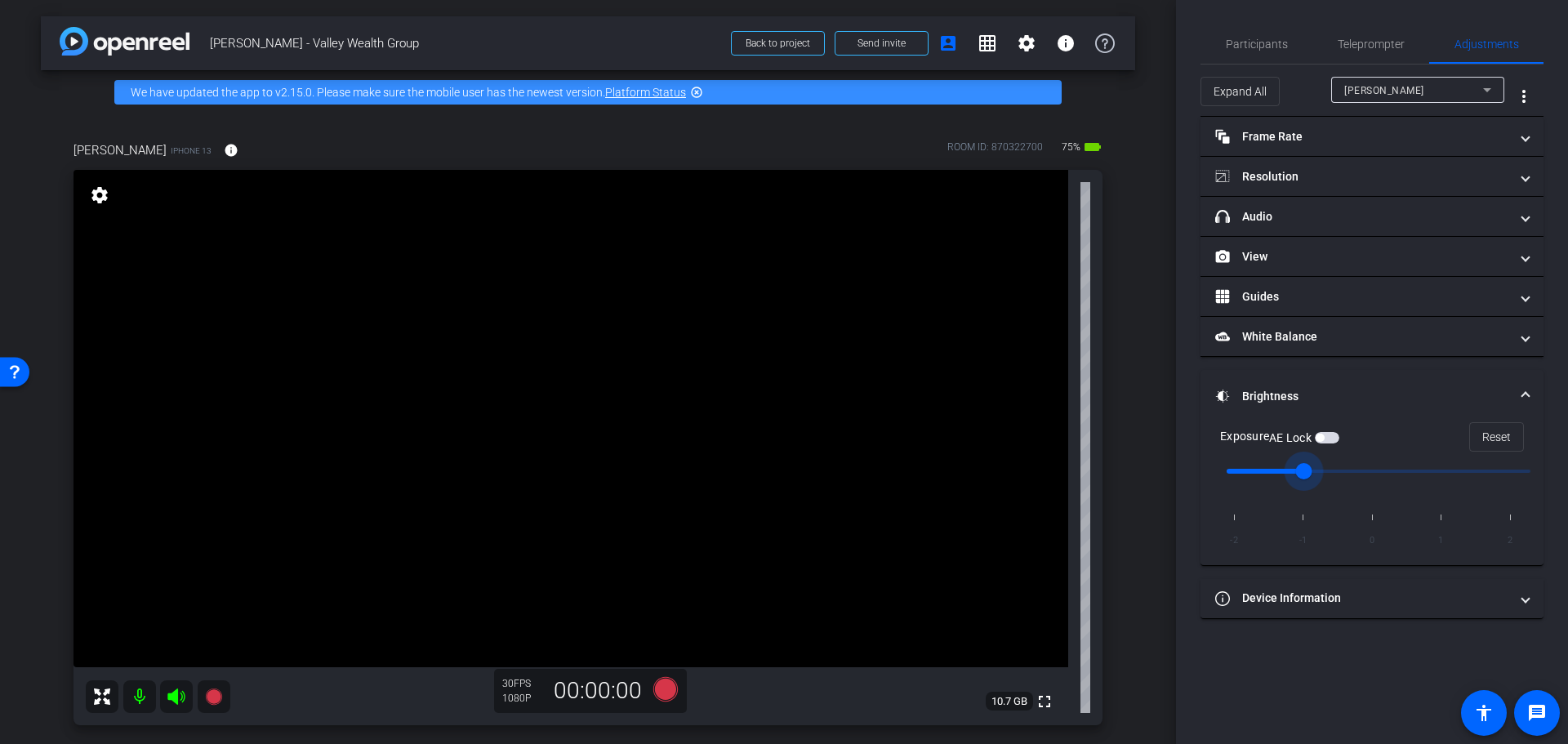 type on "0" 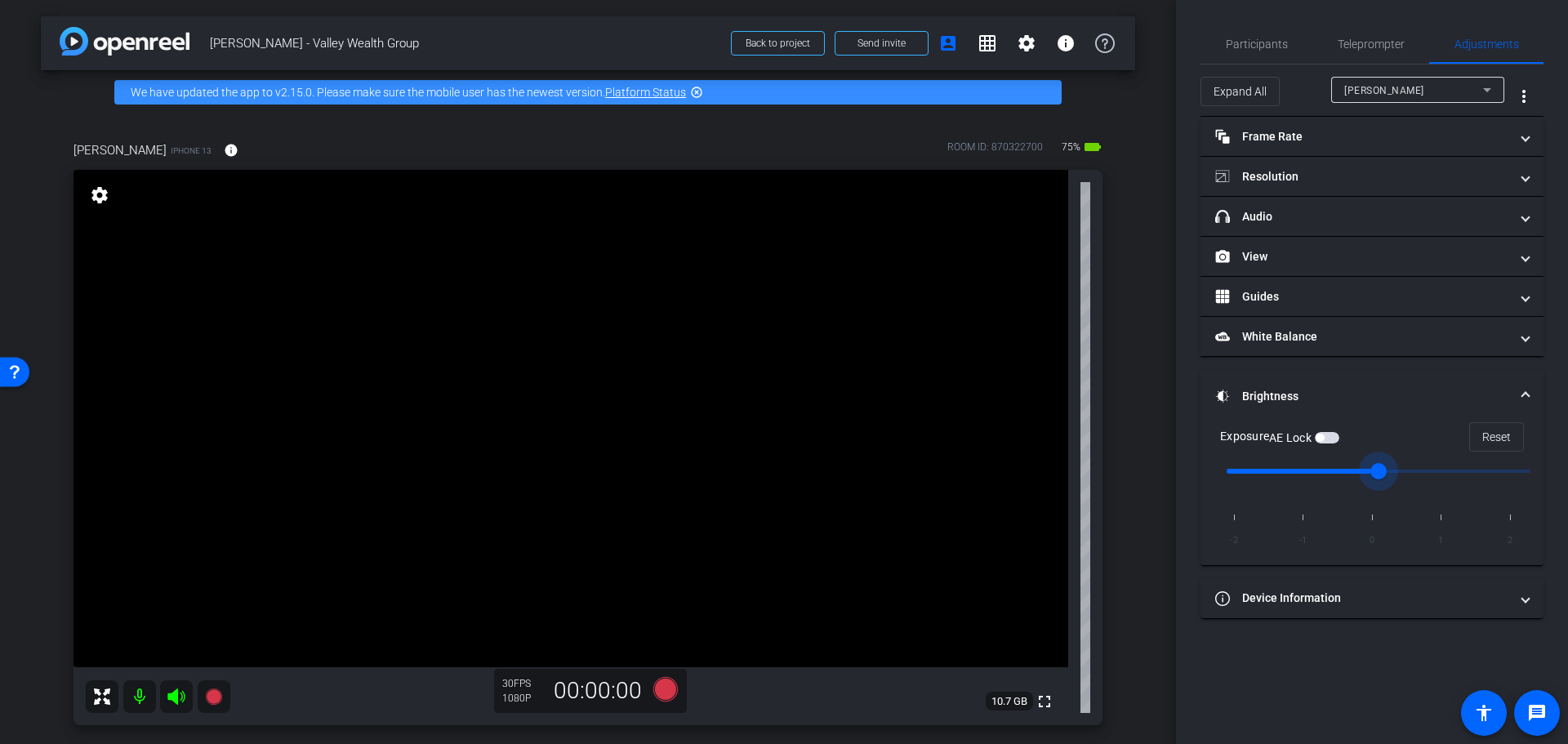 click at bounding box center (1379, 471) 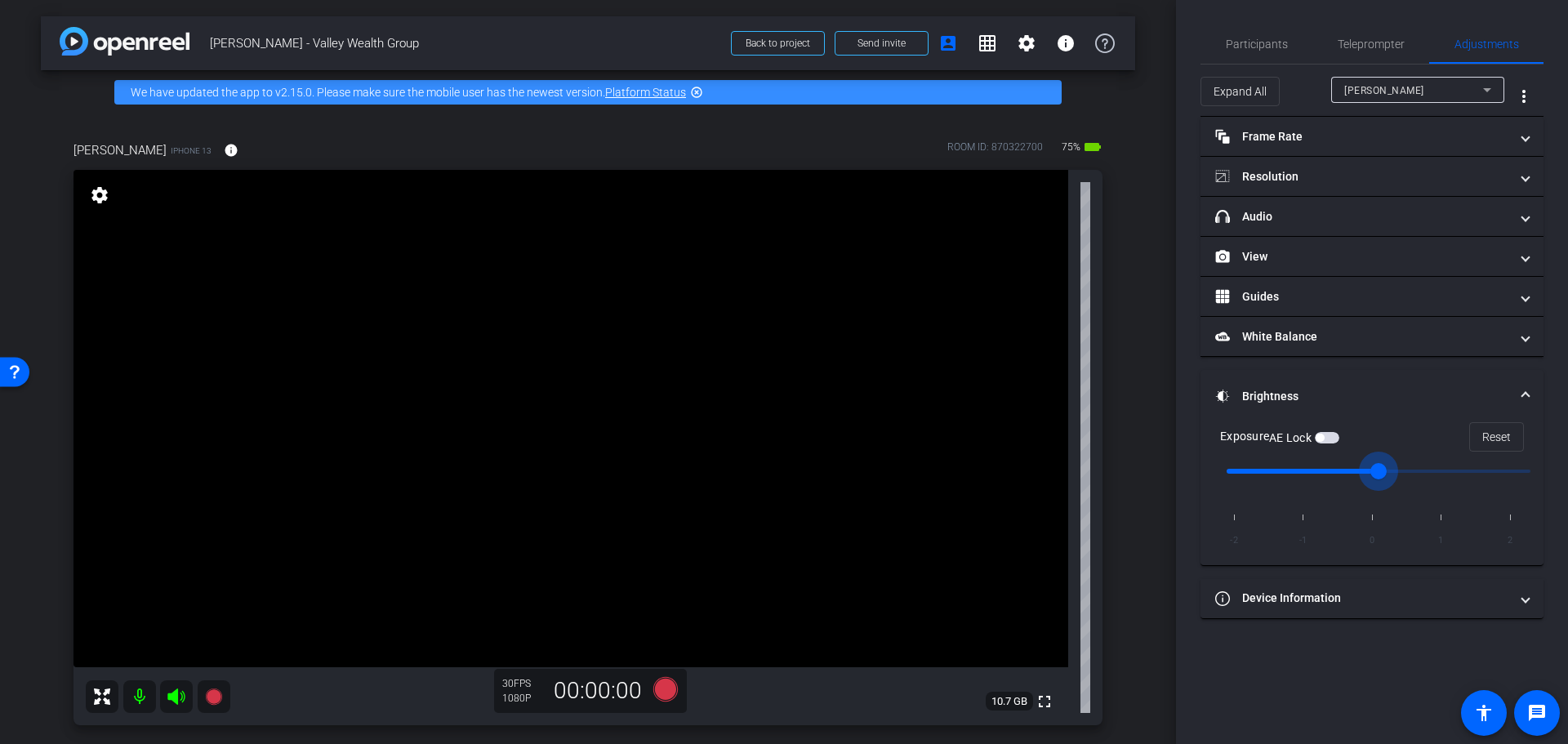 drag, startPoint x: 1378, startPoint y: 468, endPoint x: 1350, endPoint y: 467, distance: 28.0179 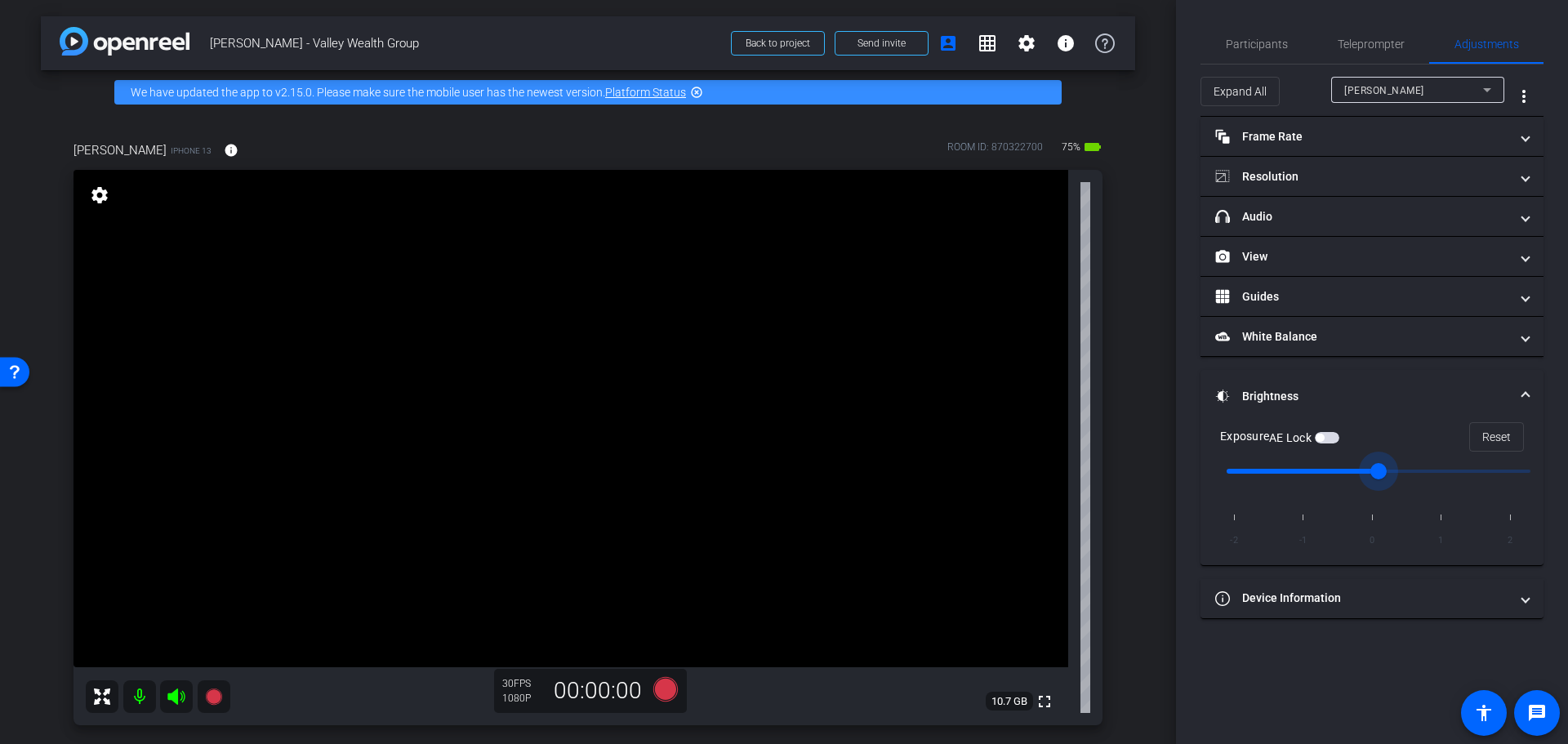 click on "-2   -1   0   1   2" at bounding box center [1372, 501] 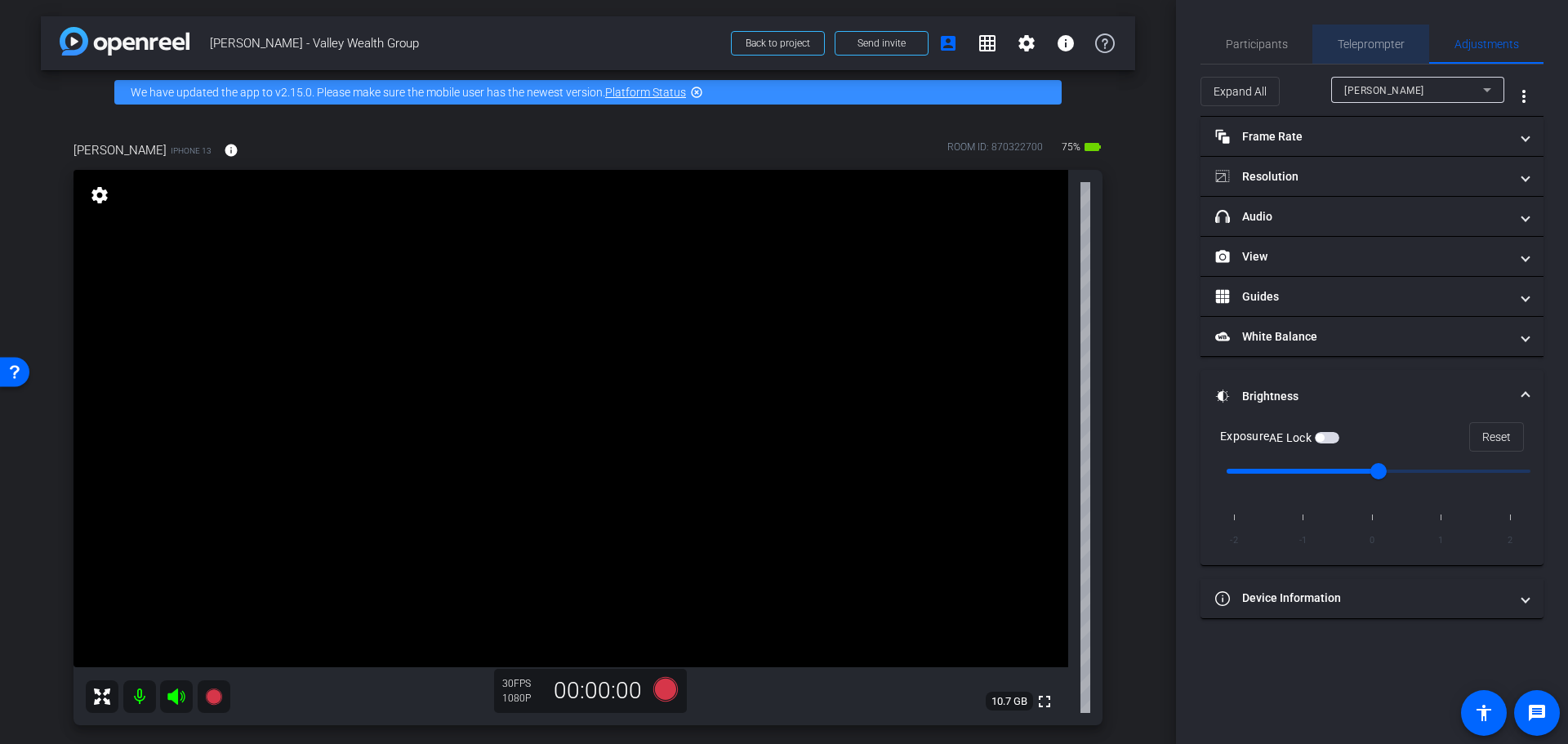 click on "Teleprompter" at bounding box center (1371, 44) 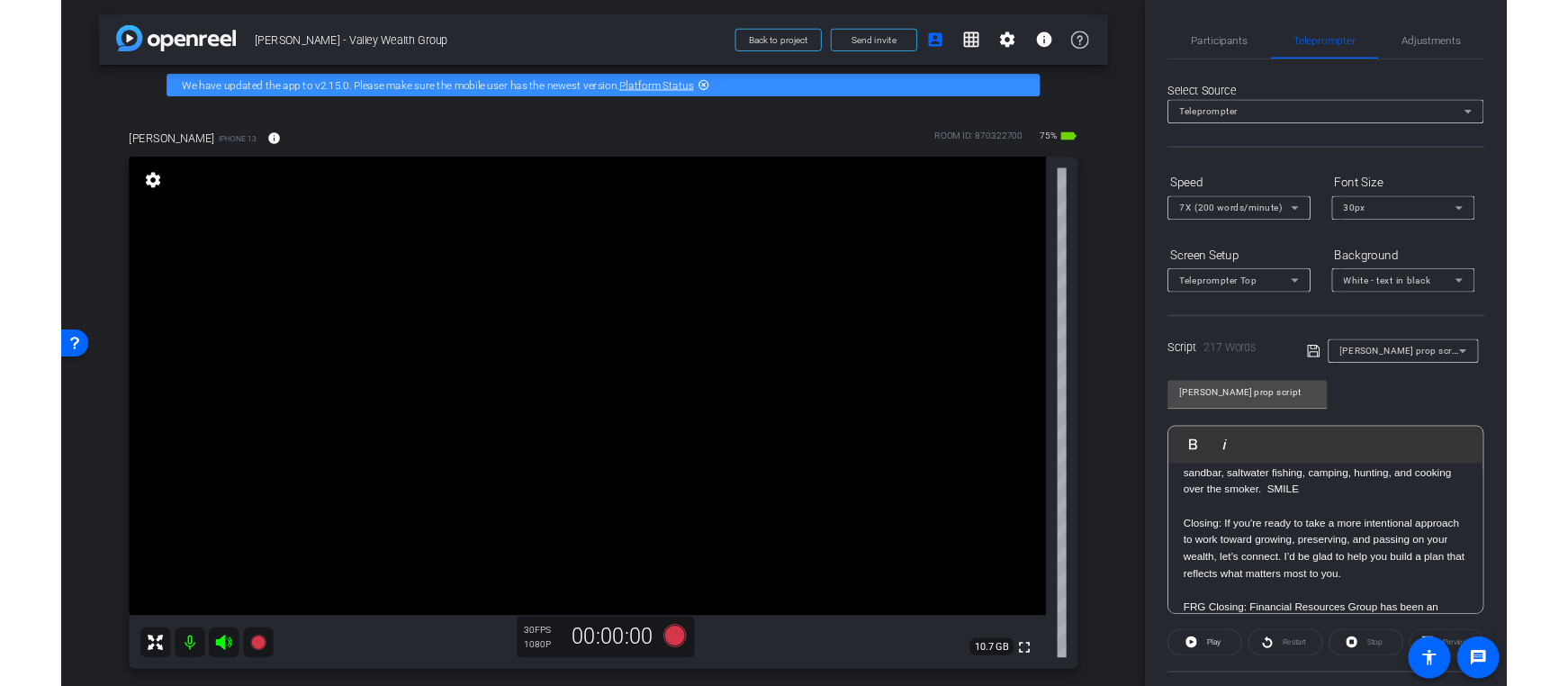 scroll, scrollTop: 501, scrollLeft: 0, axis: vertical 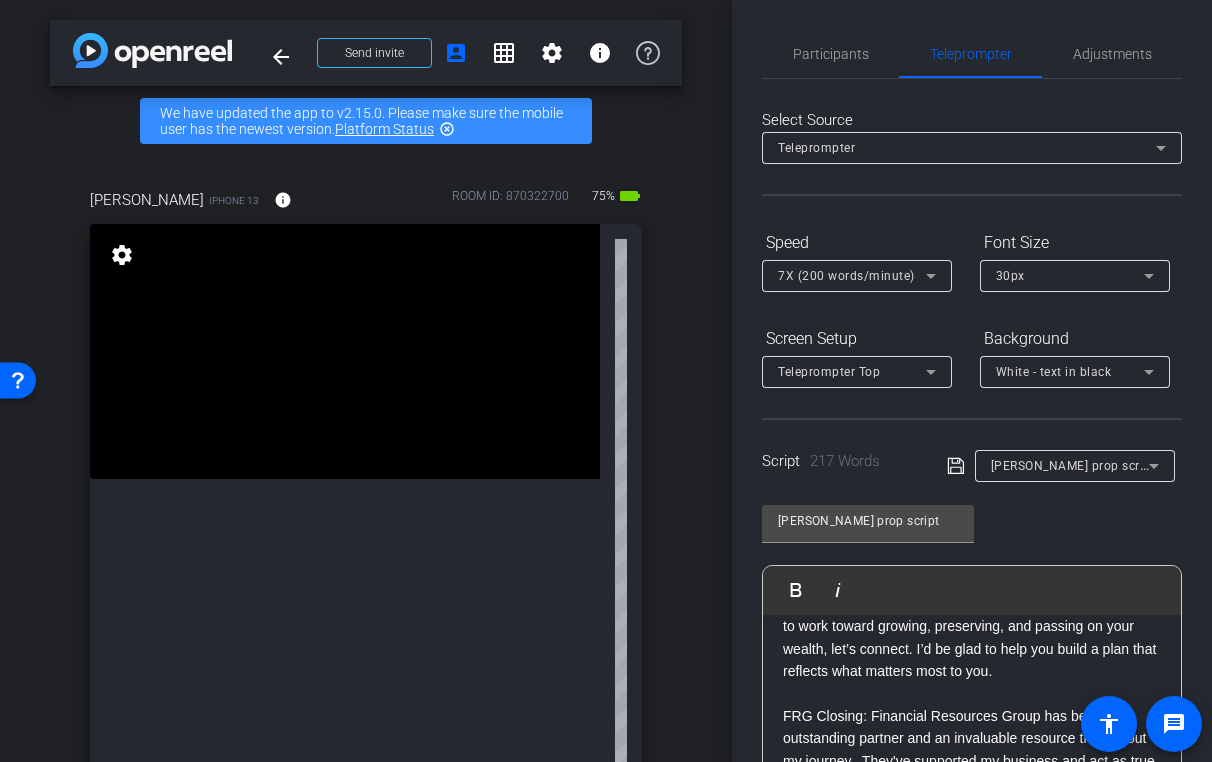 drag, startPoint x: 60, startPoint y: 761, endPoint x: 7, endPoint y: 808, distance: 70.837845 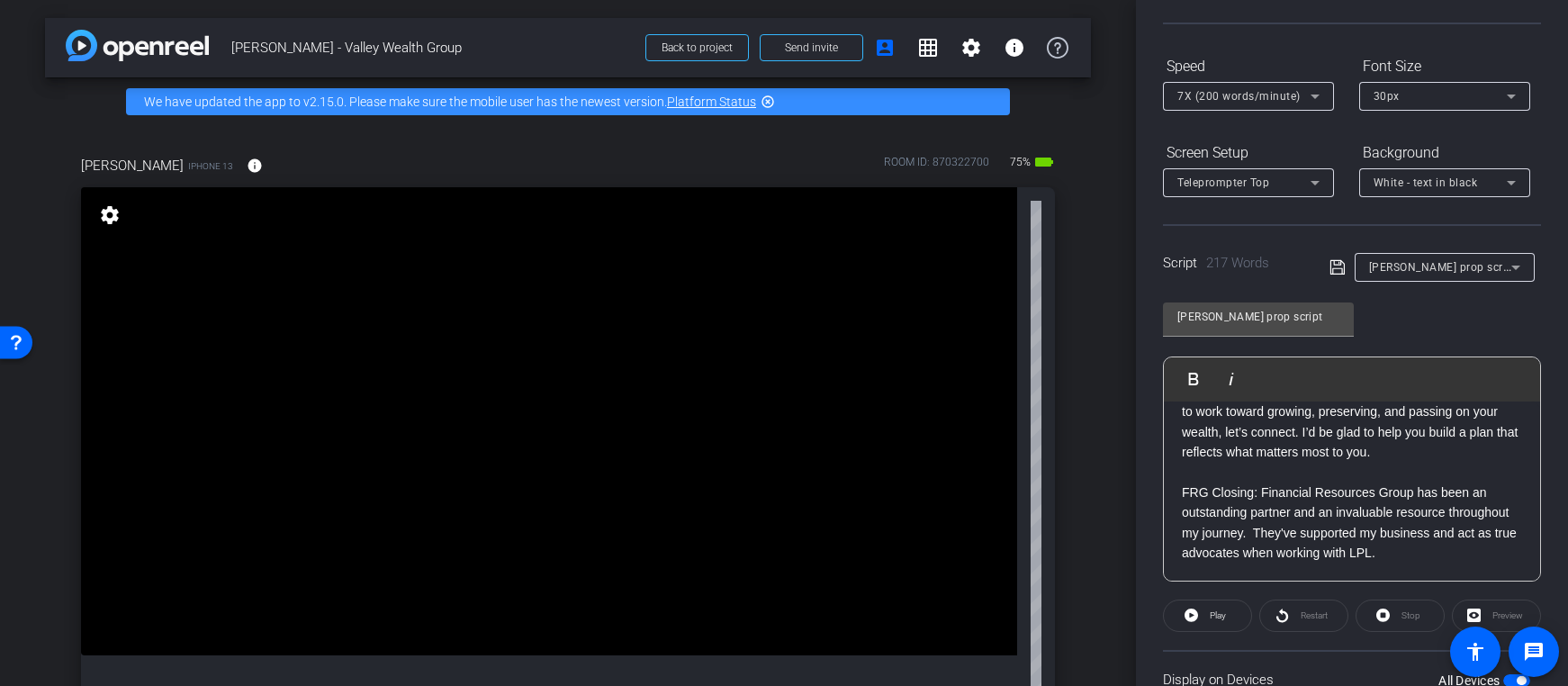scroll, scrollTop: 180, scrollLeft: 0, axis: vertical 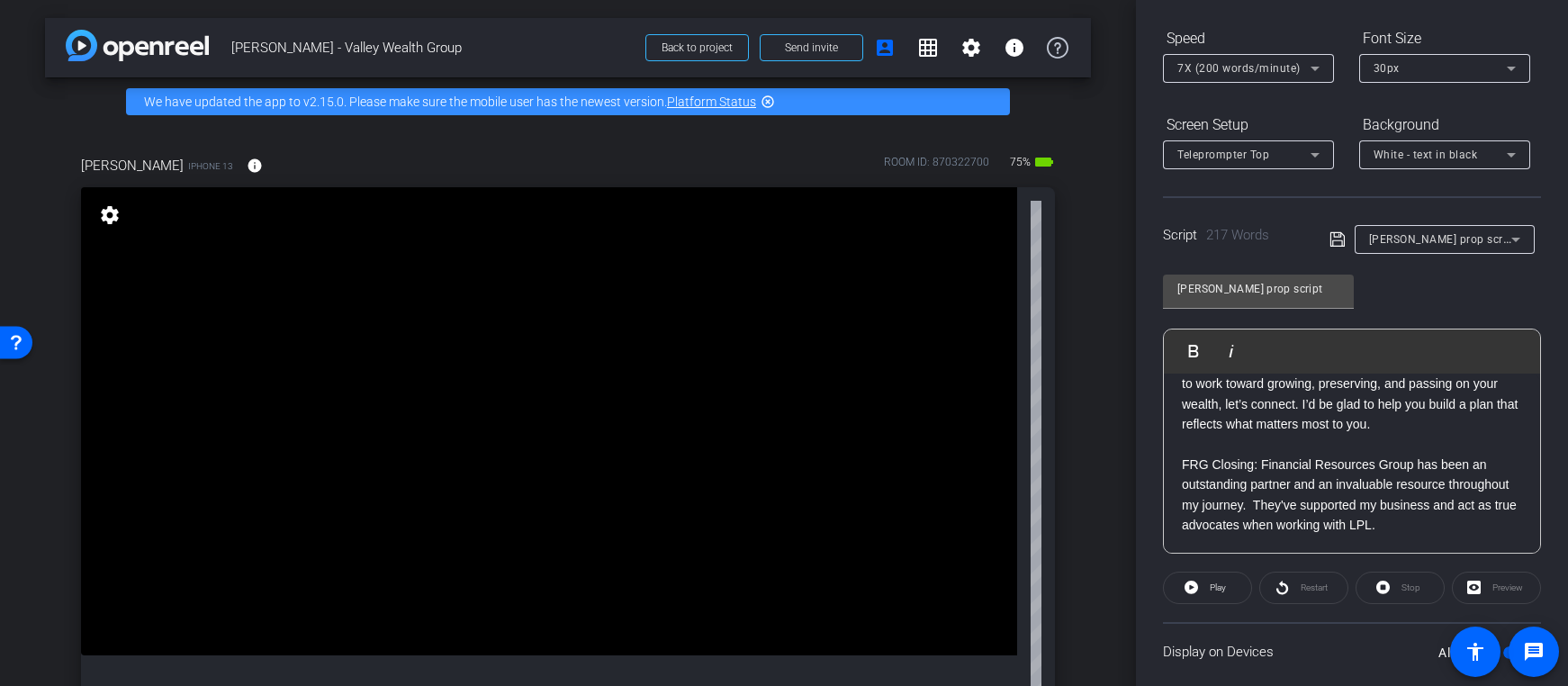 click on "FRG Closing: Financial Resources Group has been an outstanding partner and an invaluable resource throughout my journey.  They've supported my business and act as true advocates when working with LPL." 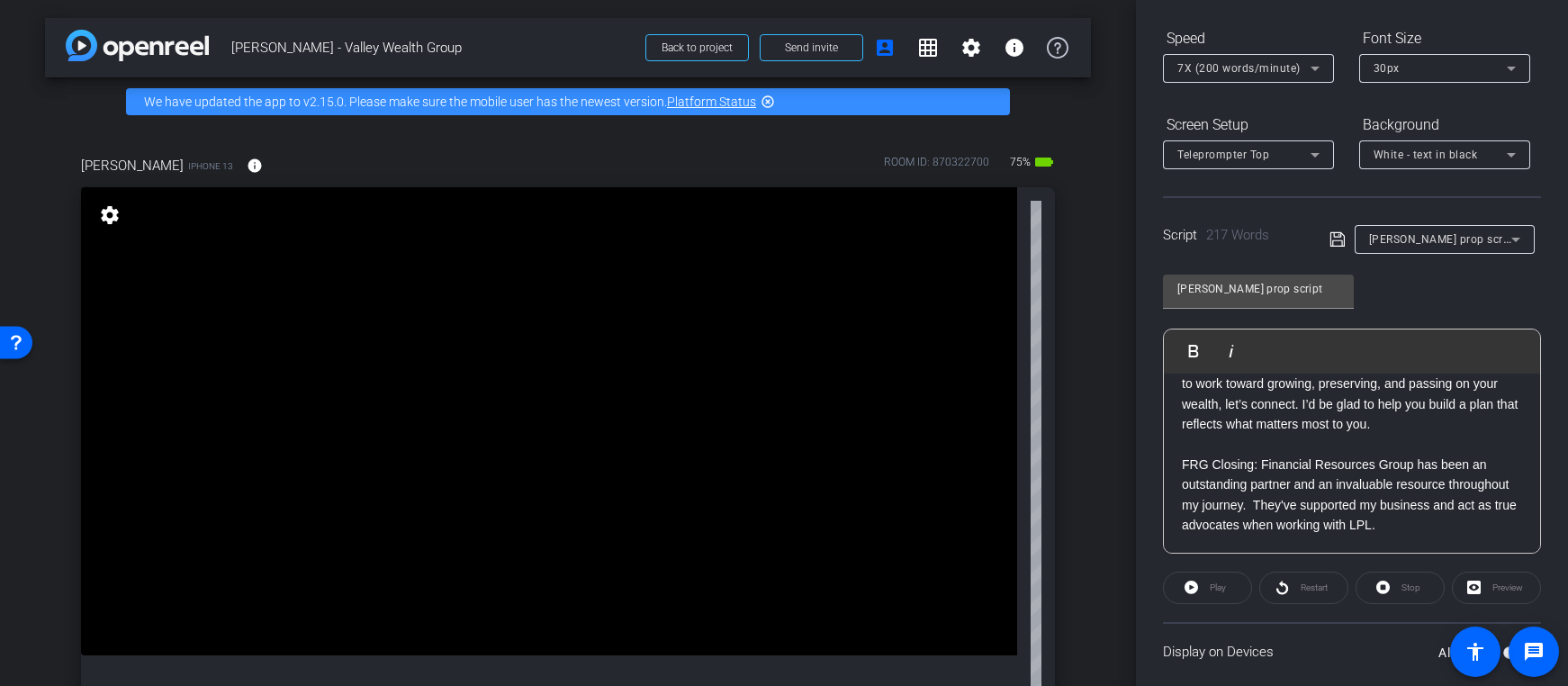 click at bounding box center [1509, 653] 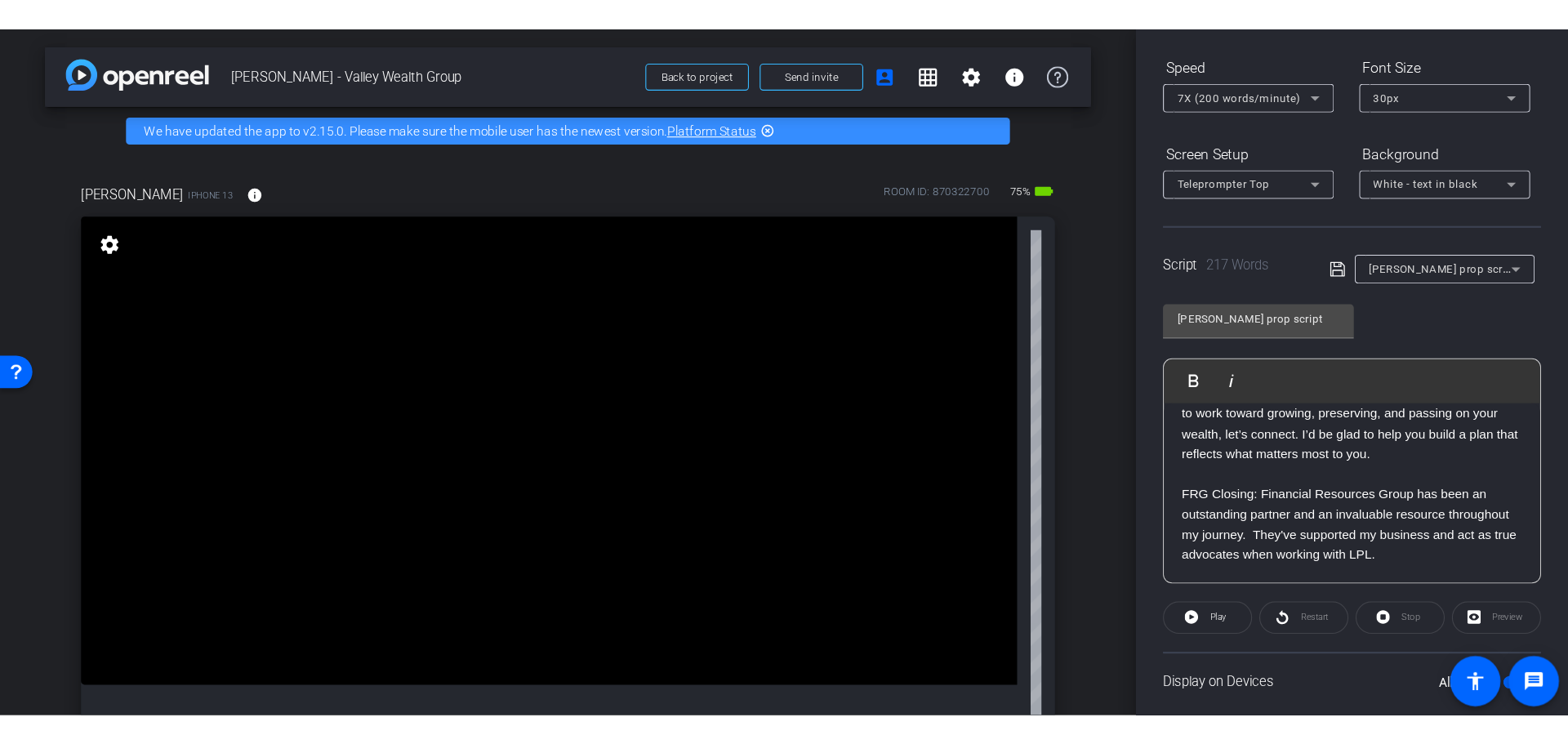 scroll, scrollTop: 0, scrollLeft: 0, axis: both 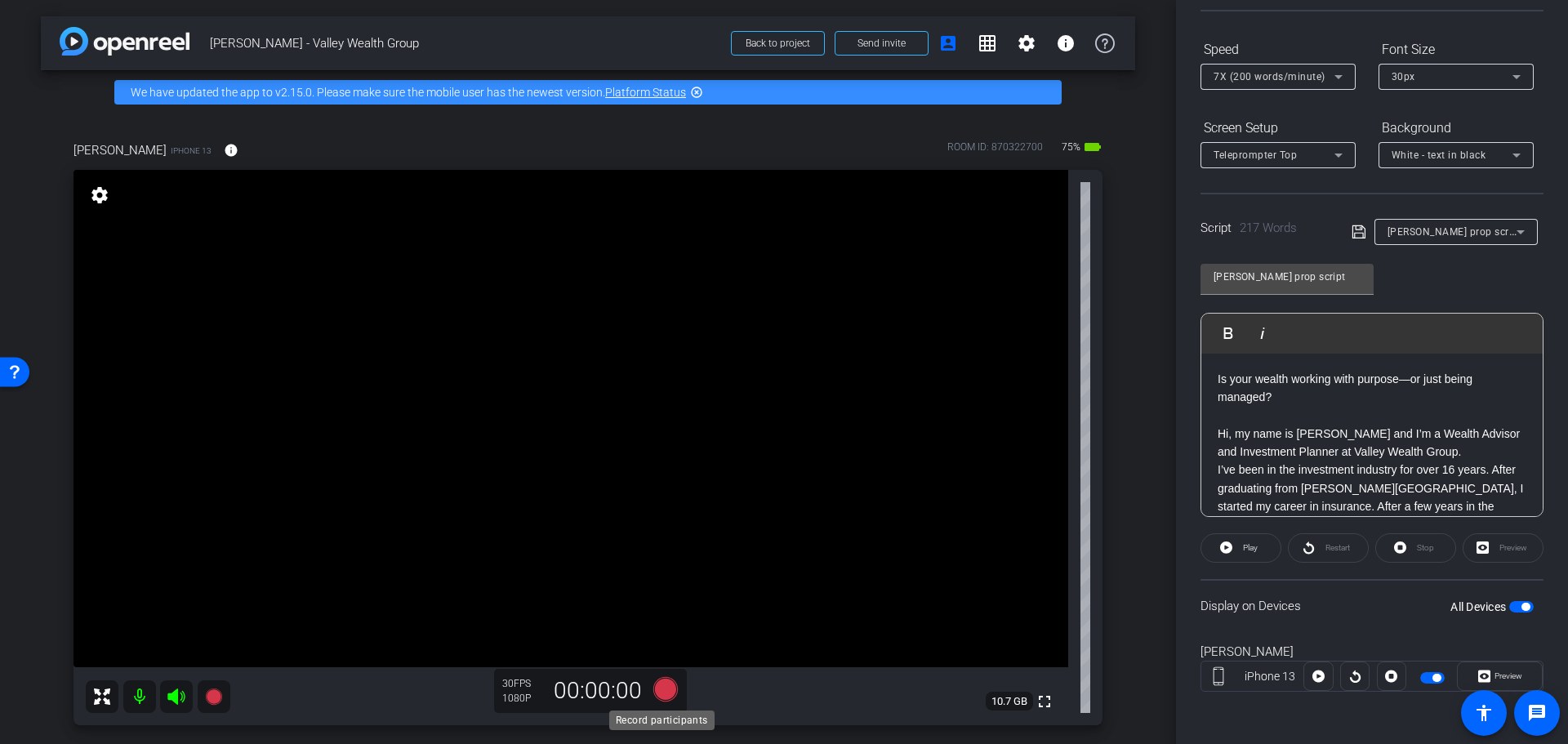 click 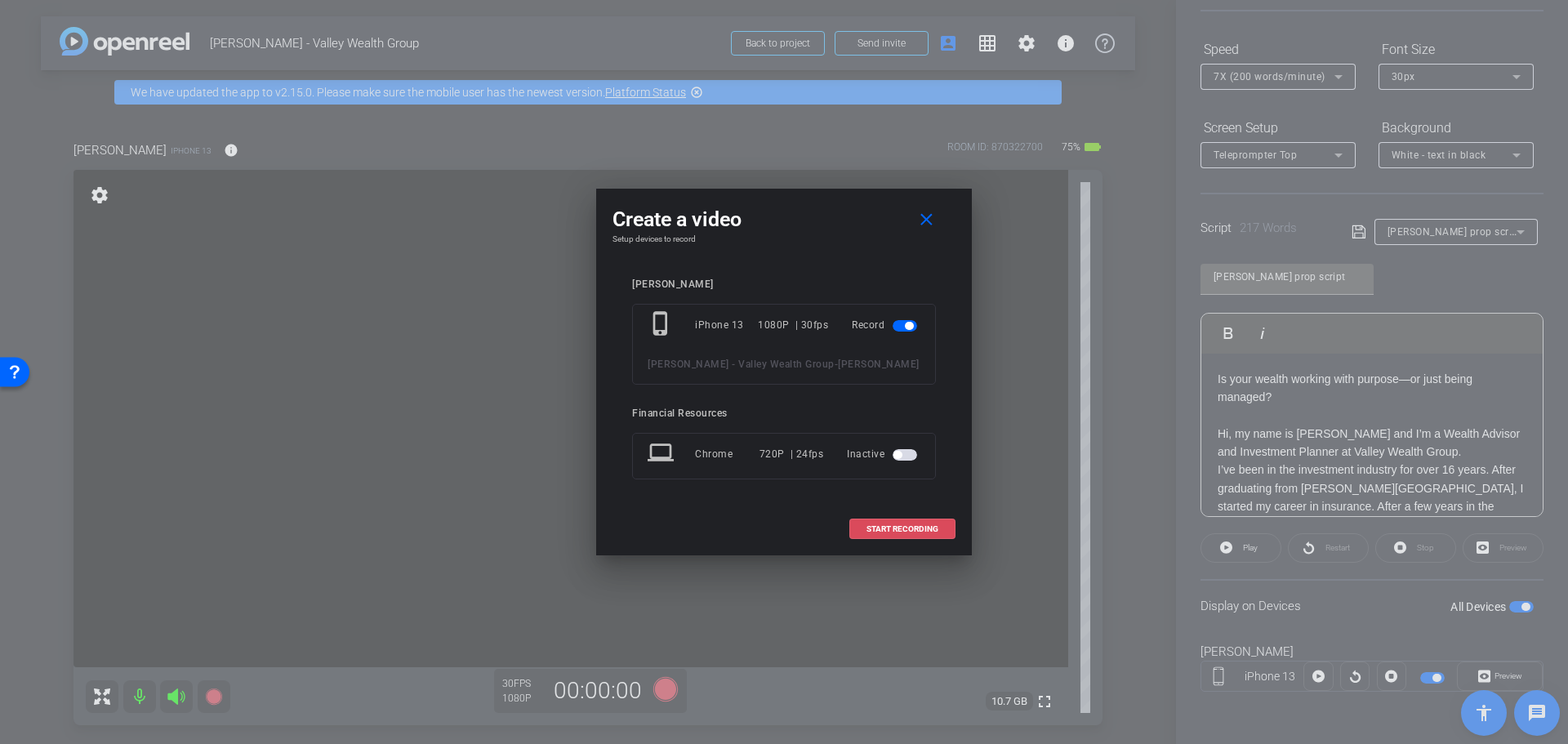 drag, startPoint x: 915, startPoint y: 524, endPoint x: 985, endPoint y: 536, distance: 71.021124 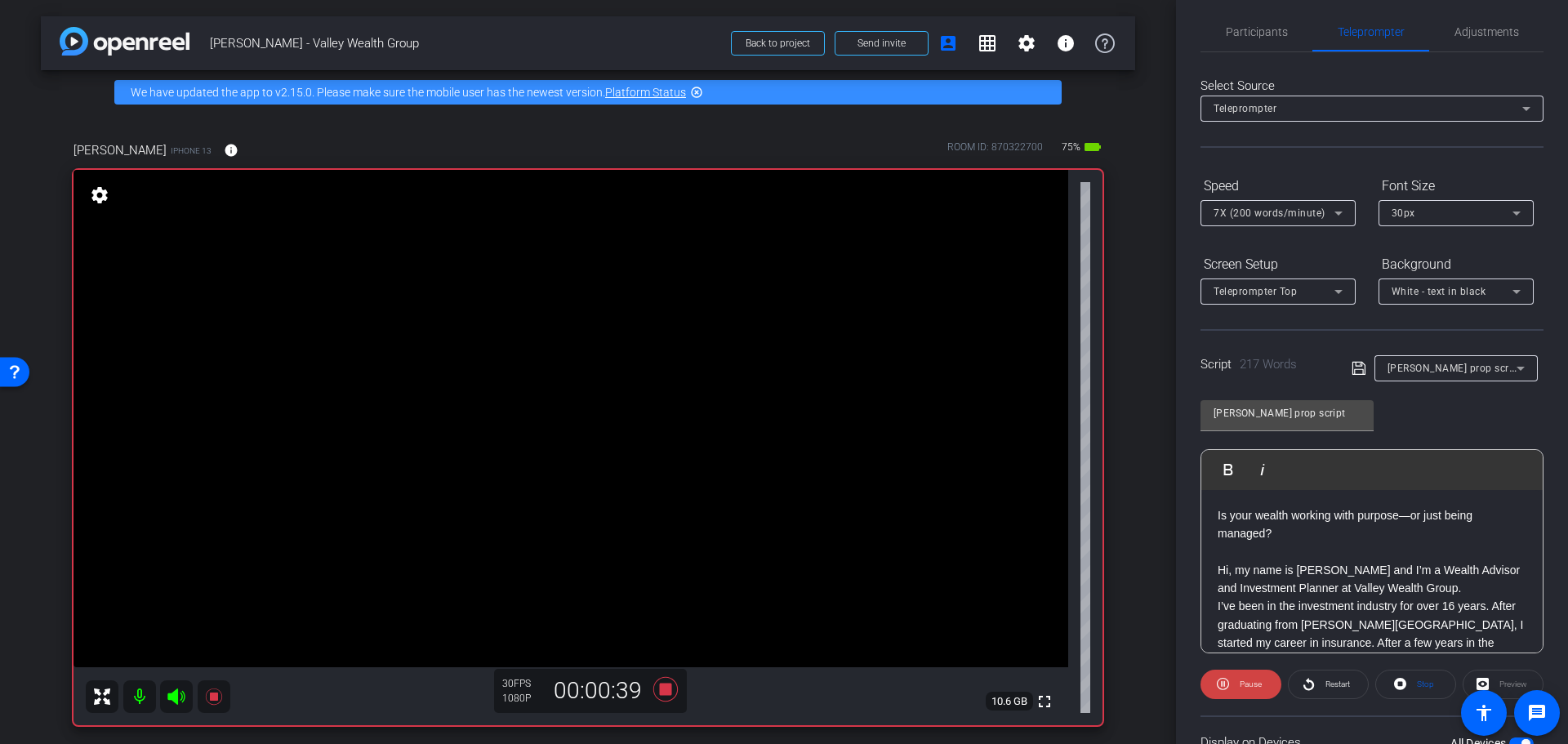 scroll, scrollTop: 0, scrollLeft: 0, axis: both 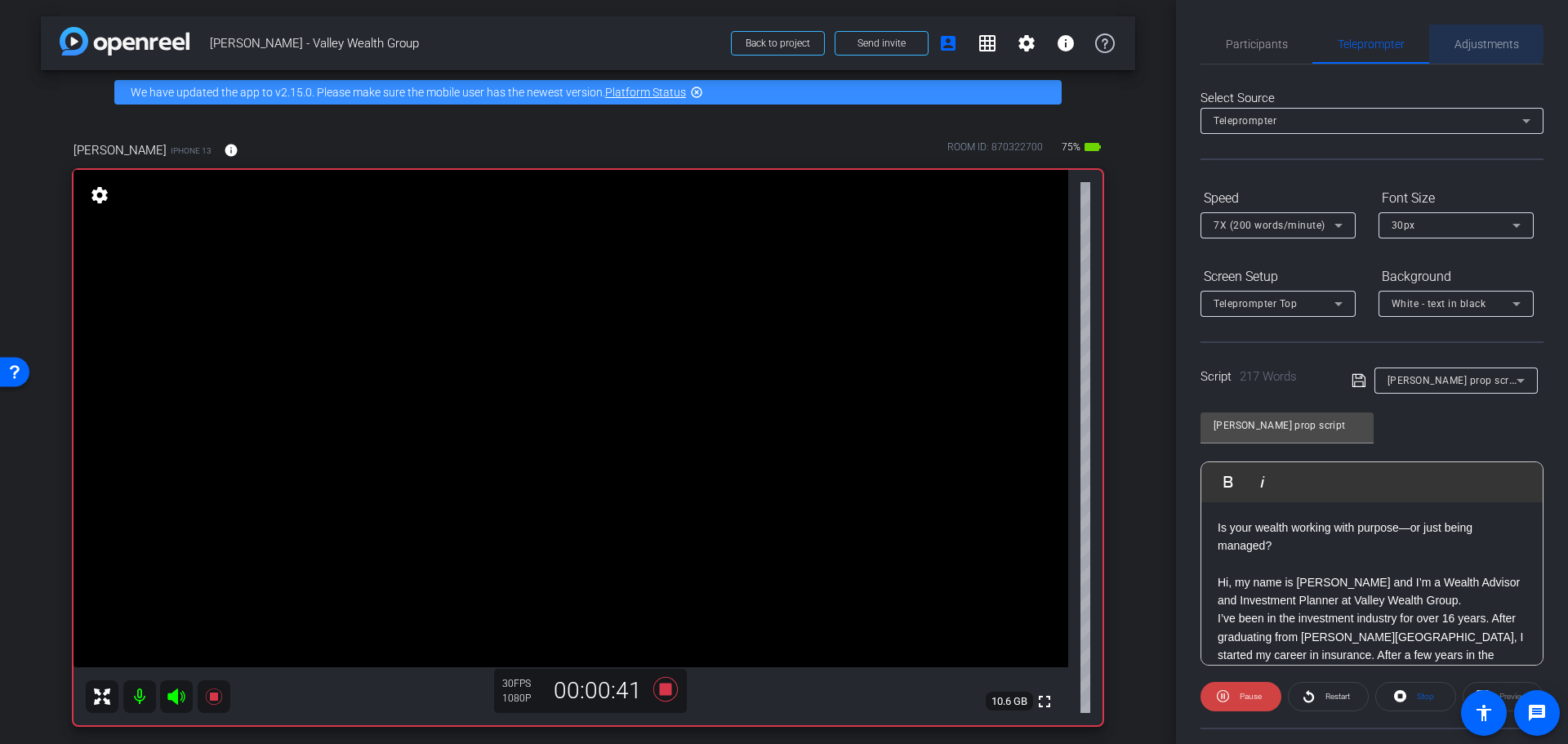 click on "Adjustments" at bounding box center (1486, 44) 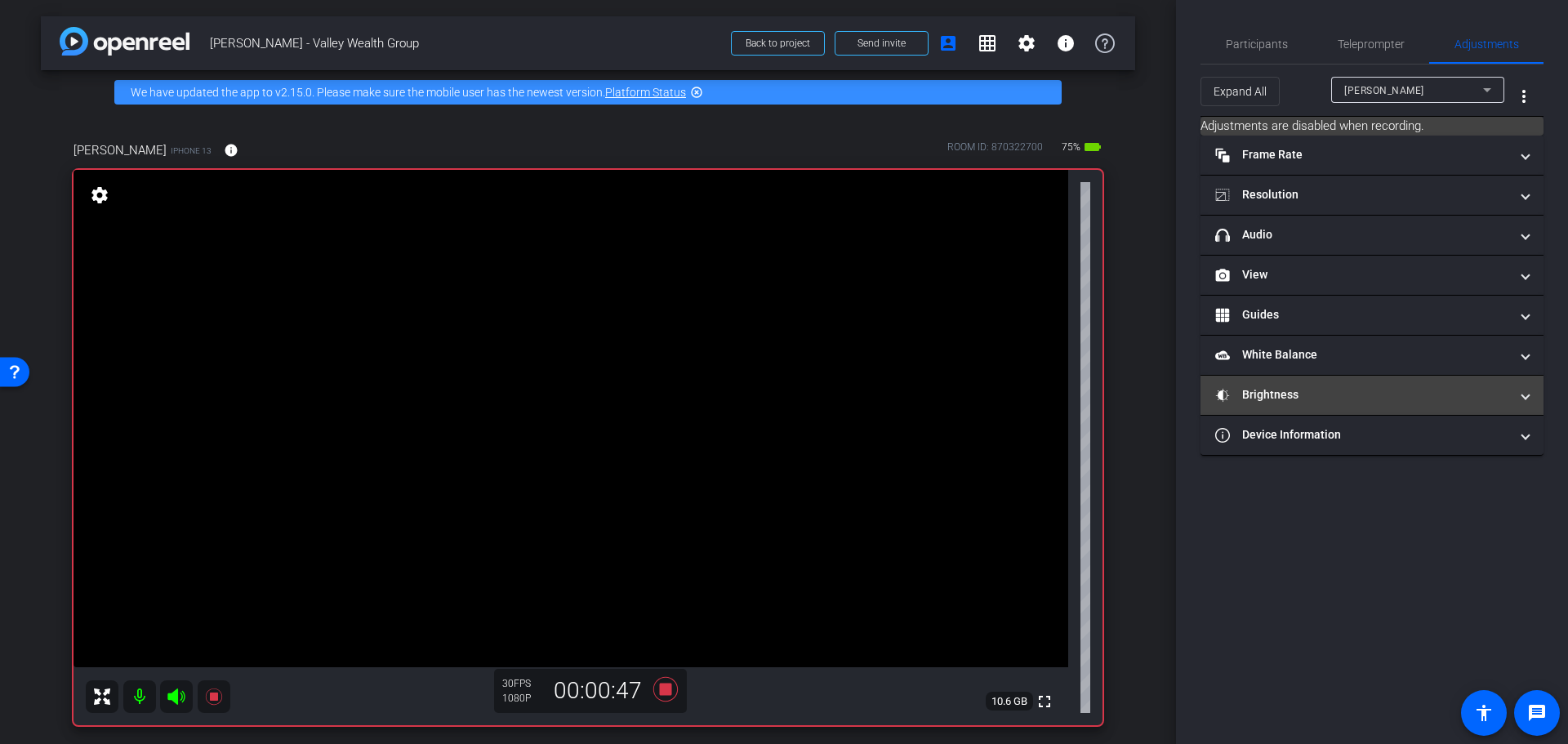 click on "Brightness" at bounding box center [1362, 394] 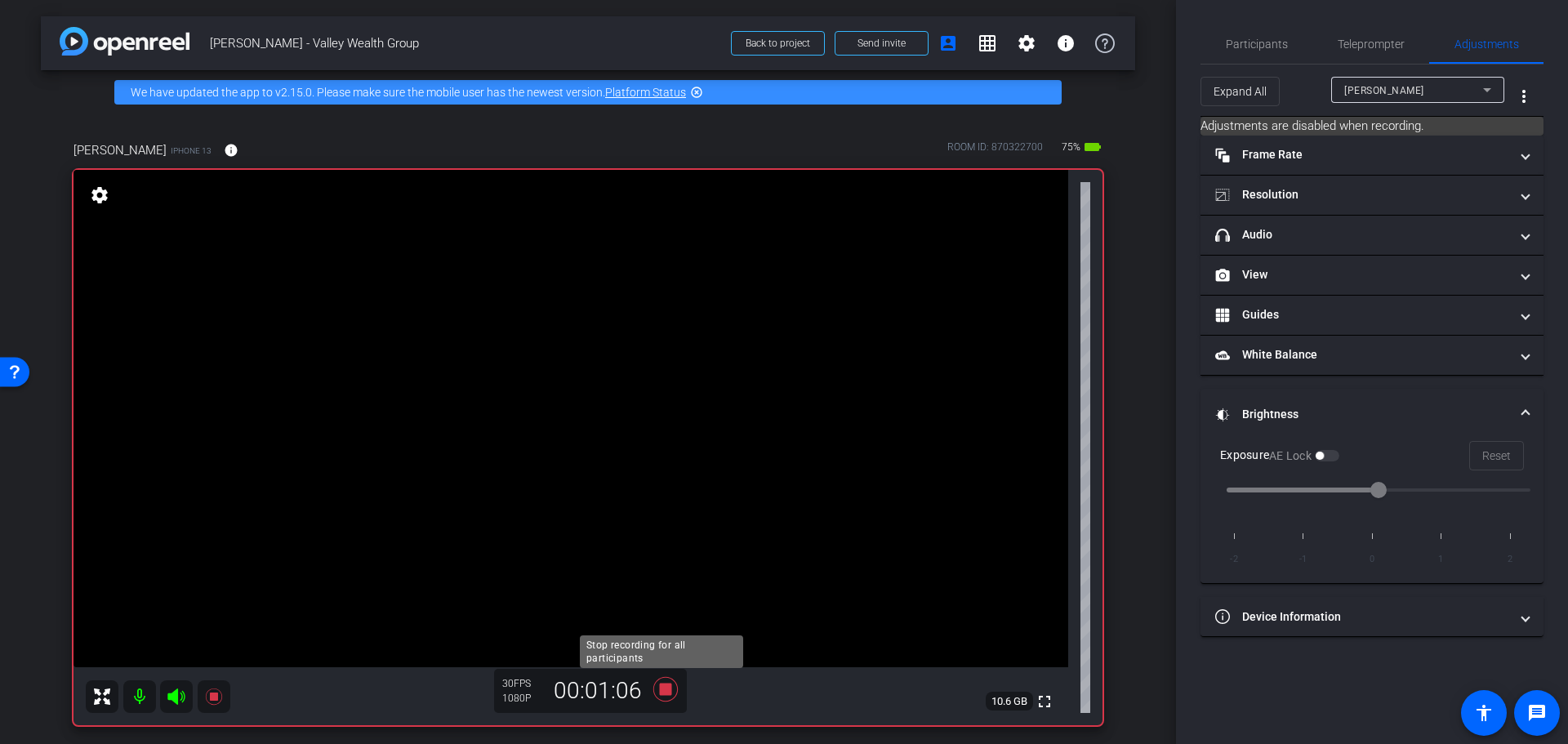 click 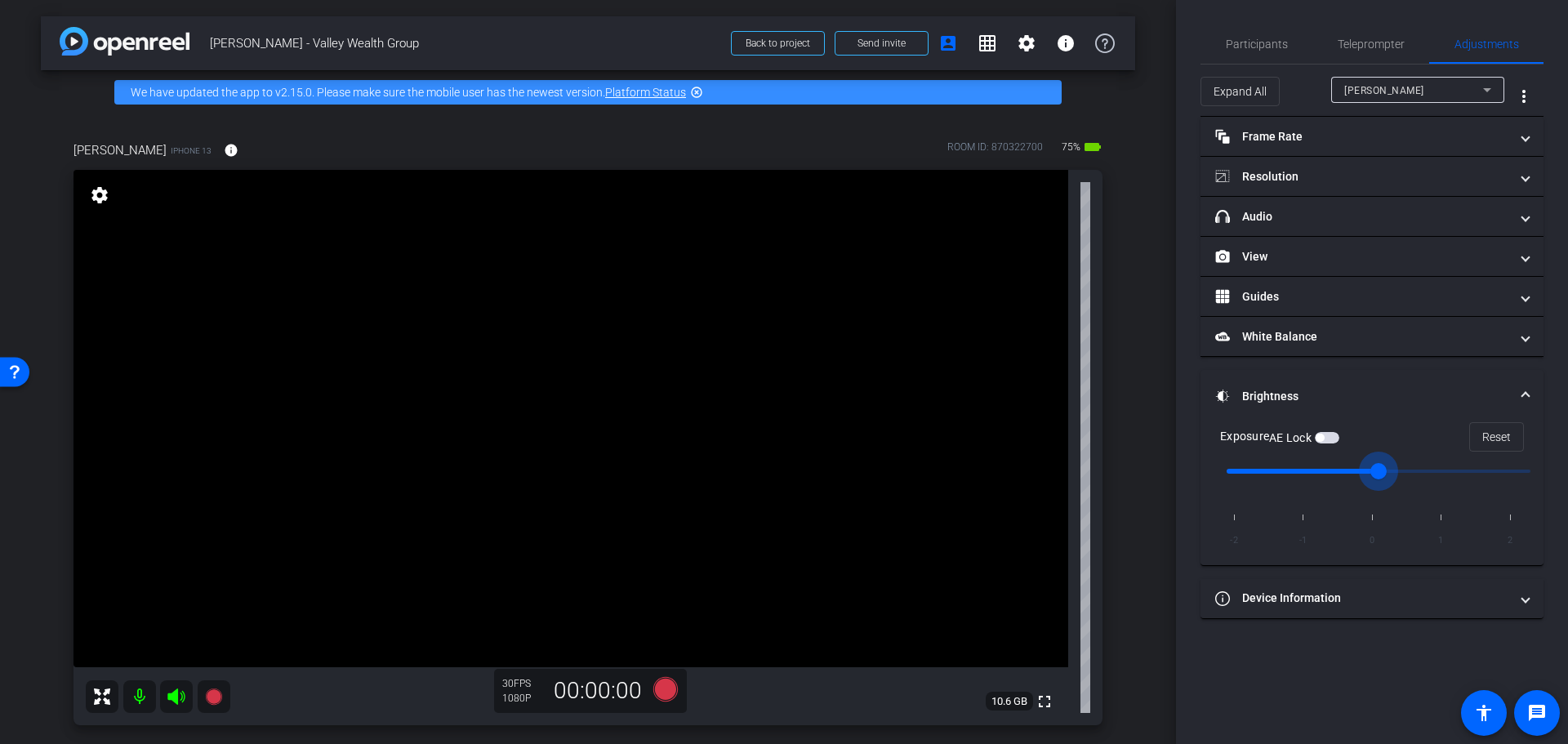 drag, startPoint x: 1372, startPoint y: 467, endPoint x: 1353, endPoint y: 468, distance: 19.026298 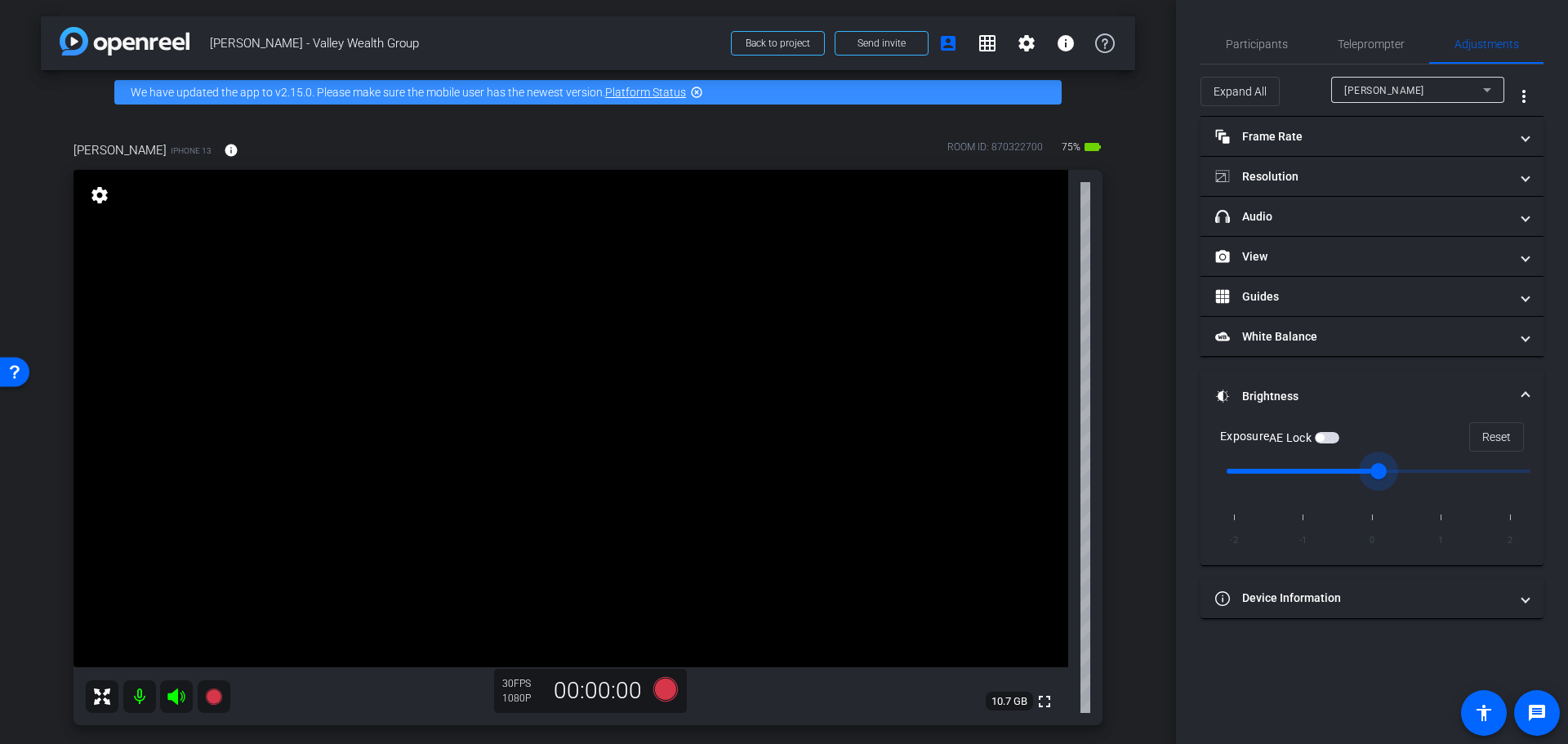 click on "Participants Teleprompter Adjustments settings  Financial Resources
flip
Director   Shannon Mulligan
Collaborator   Corrie Drummond
Collaborator   Everyone  0 Mark all read To: Everyone Mark all read Select Source Teleprompter Speed 7X (200 words/minute) Font Size 30px Screen Setup Teleprompter Top Background White - text in black  Script  217 Words
Anthony value prop script Anthony value prop script               Play        Play from this location               Play Selected        Play and display the selected text only Bold Italic Is your wealth working with purpose—or just being managed? Enter script here..." 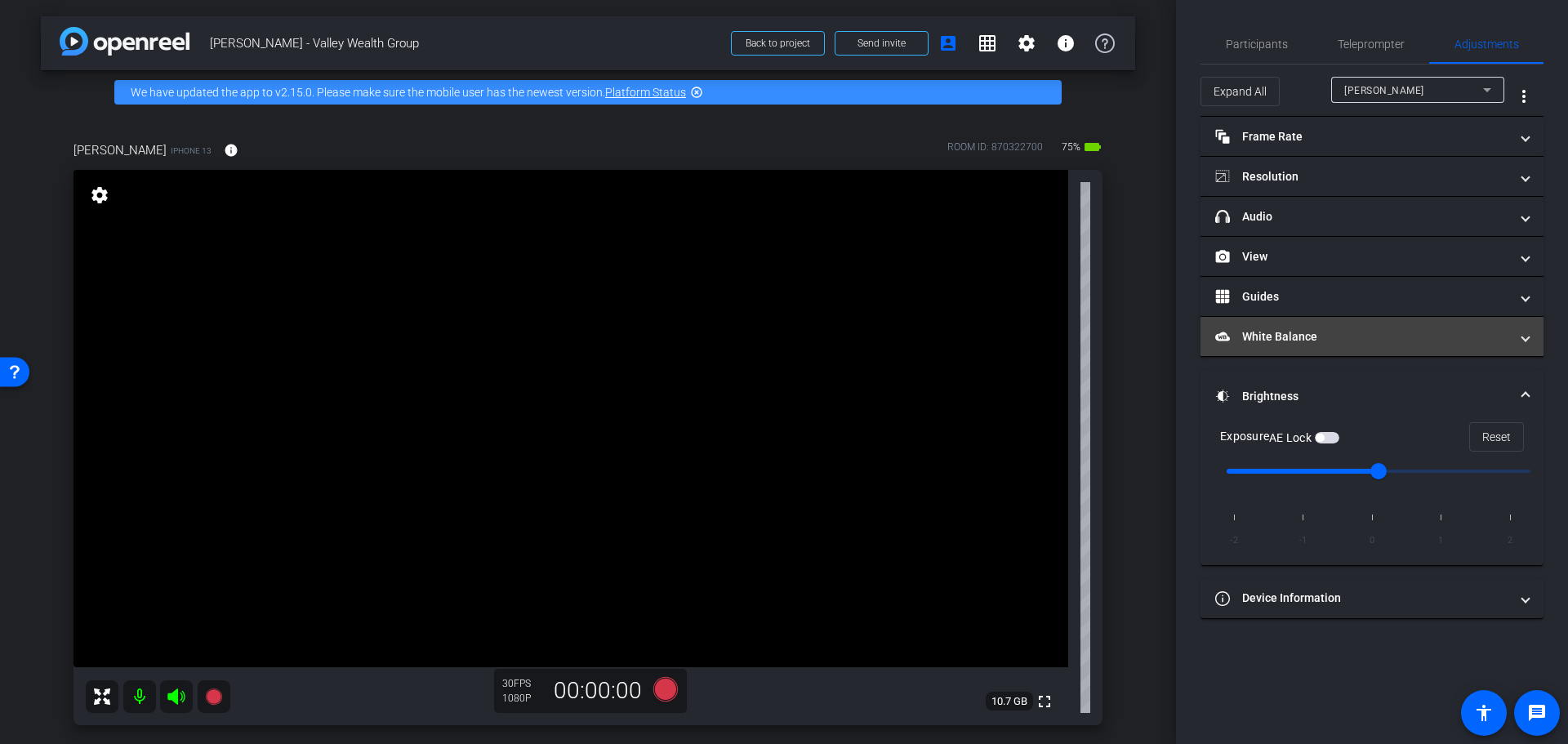 click on "White Balance
White Balance" at bounding box center (1362, 336) 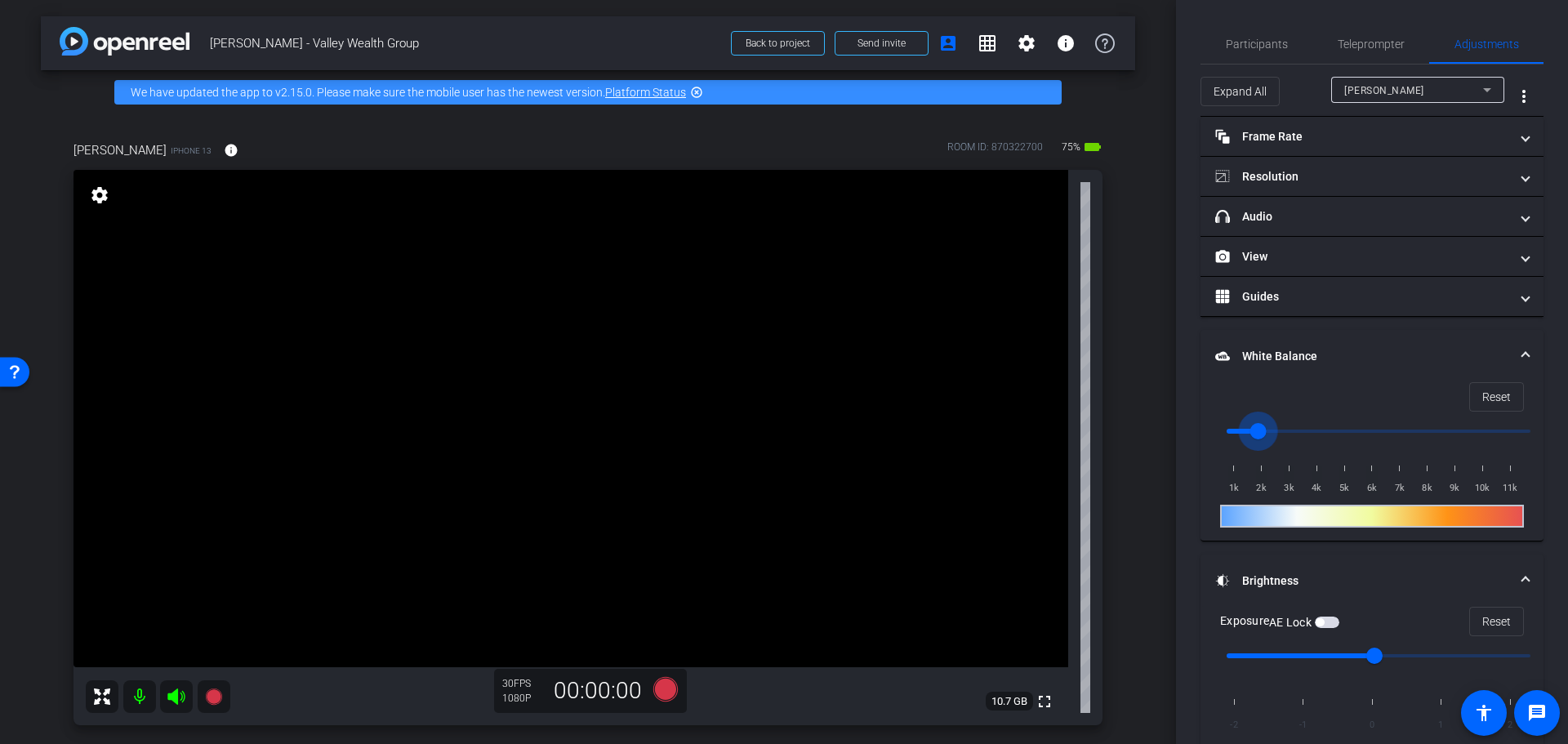 drag, startPoint x: 1229, startPoint y: 434, endPoint x: 1255, endPoint y: 439, distance: 26.4764 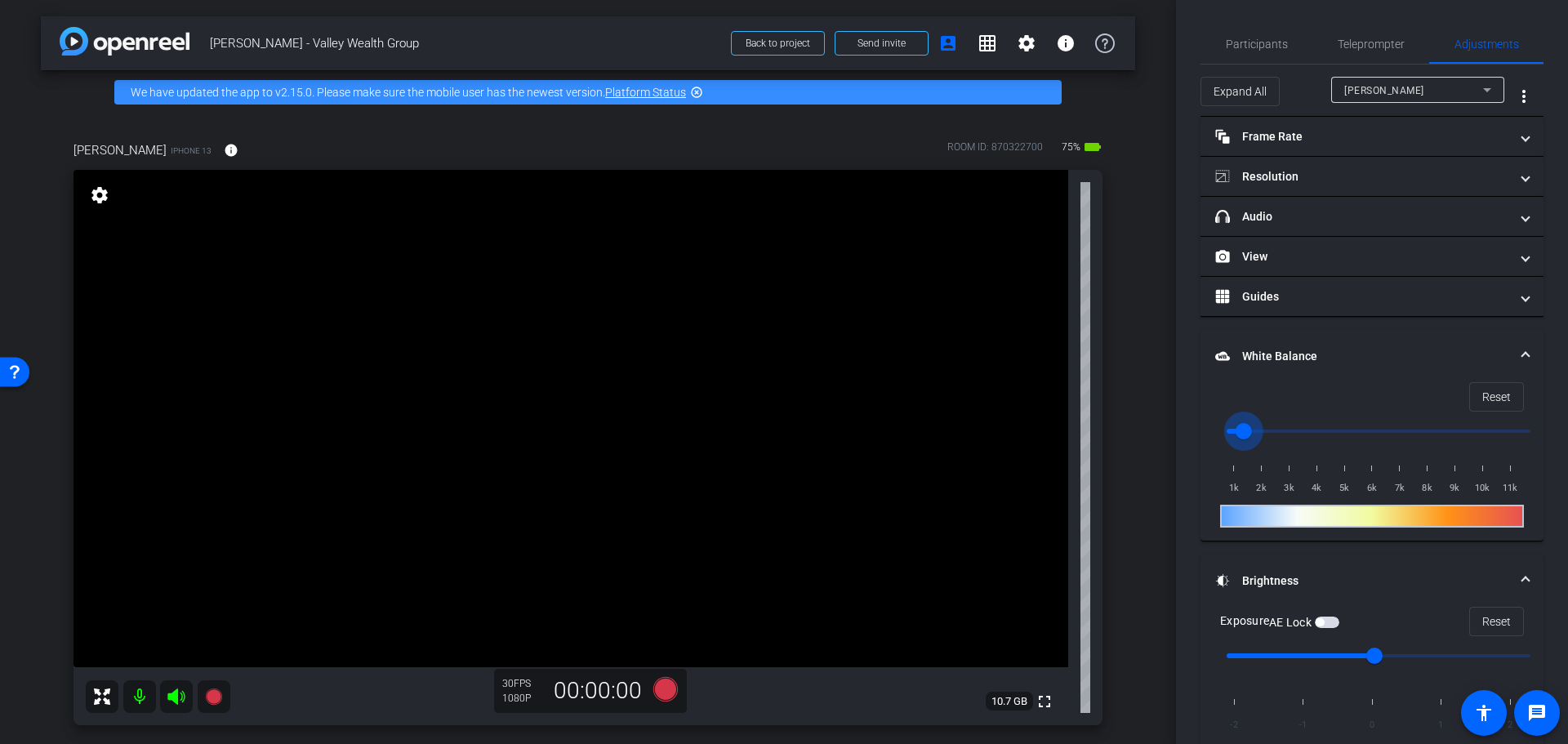 drag, startPoint x: 1258, startPoint y: 438, endPoint x: 1237, endPoint y: 438, distance: 21 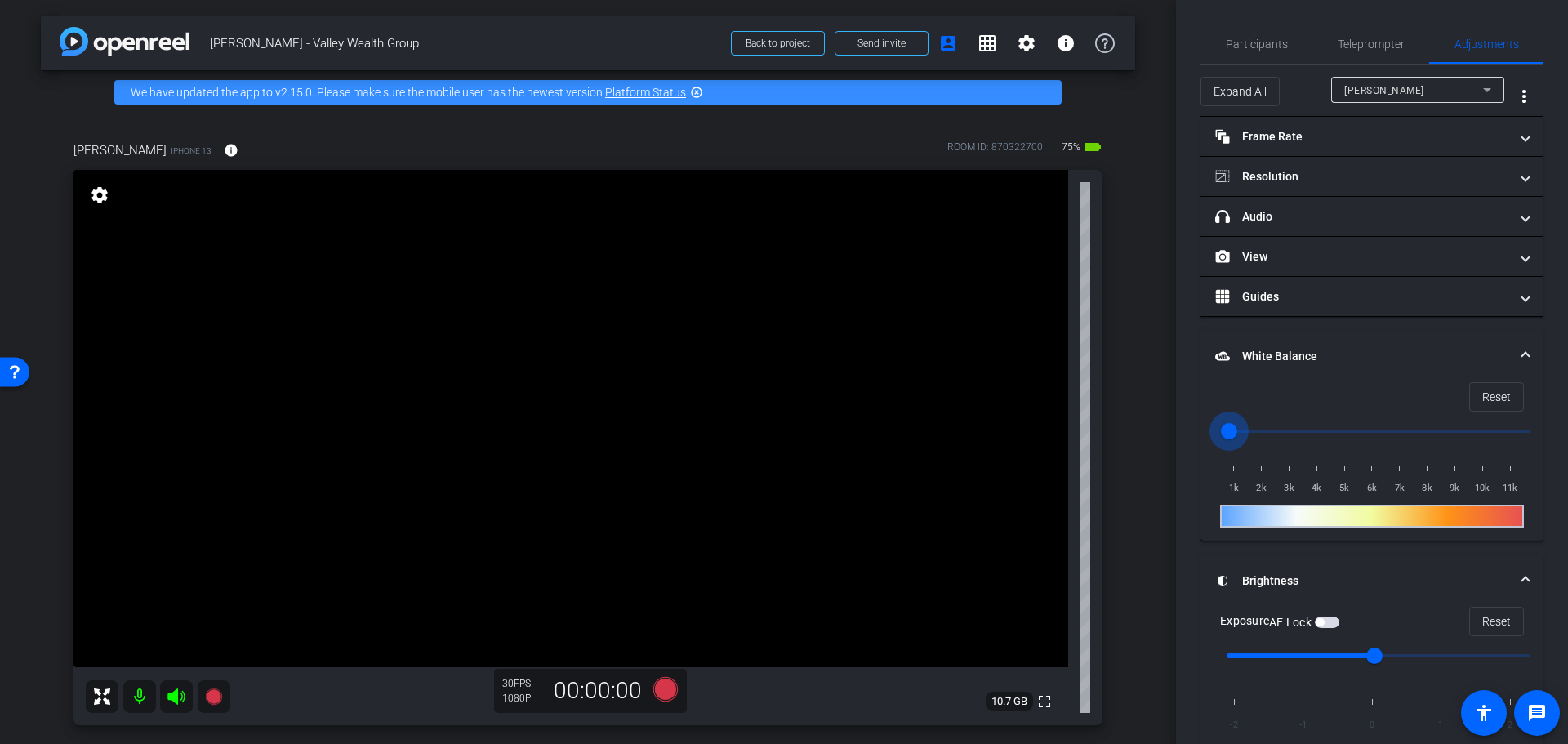 drag, startPoint x: 1237, startPoint y: 432, endPoint x: 1224, endPoint y: 431, distance: 13.0384 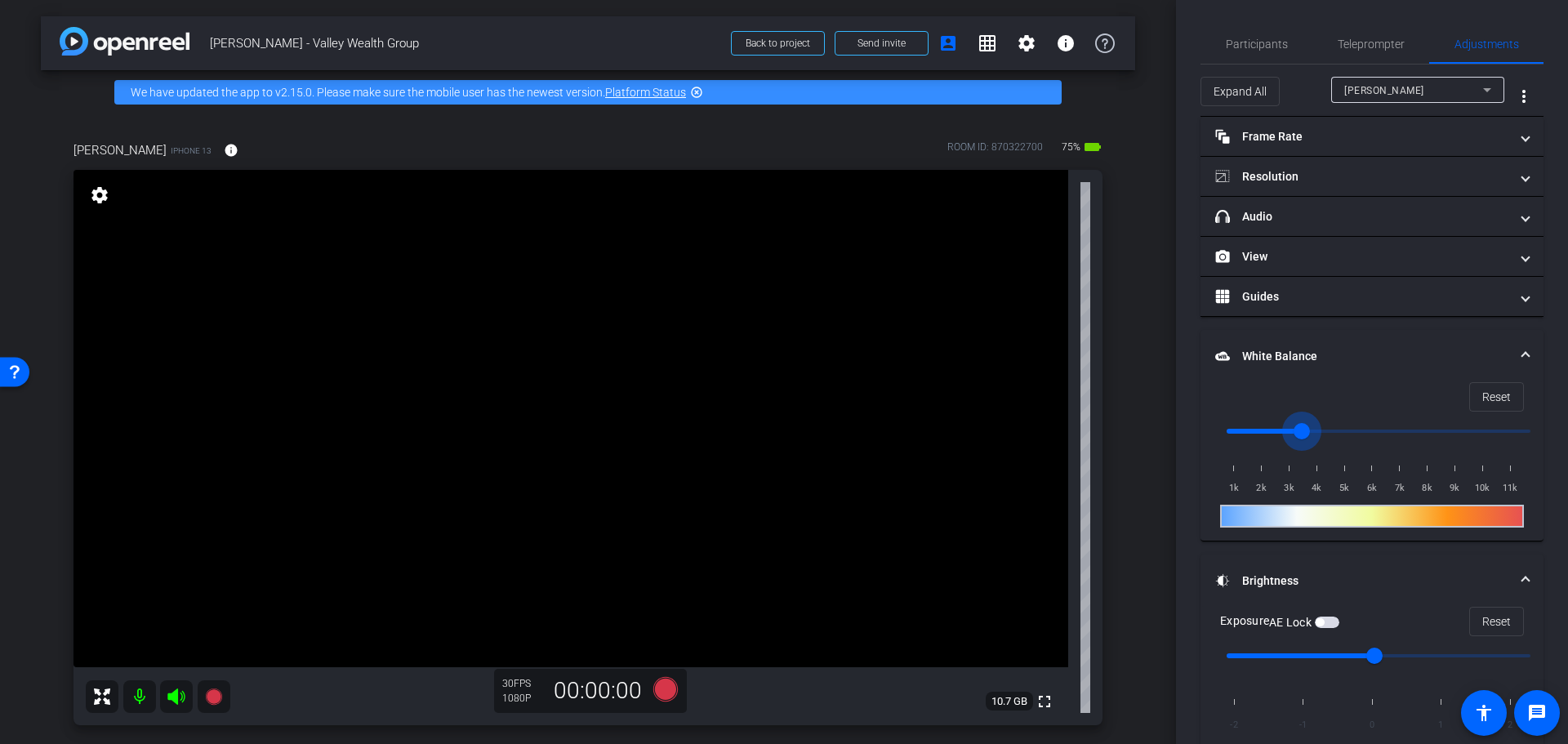 drag, startPoint x: 1229, startPoint y: 437, endPoint x: 1319, endPoint y: 427, distance: 90.55385 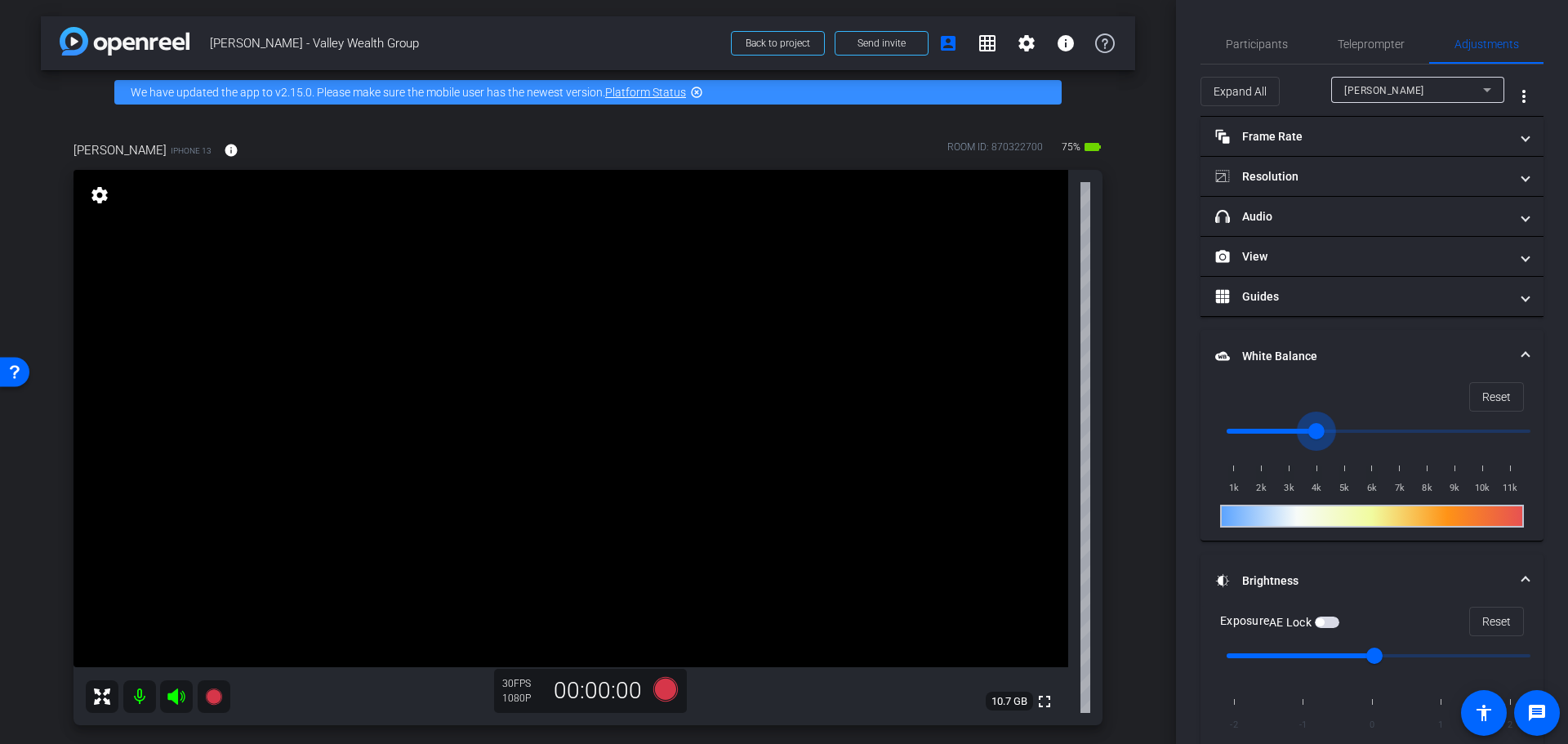 drag, startPoint x: 1301, startPoint y: 435, endPoint x: 1310, endPoint y: 439, distance: 9.8488578 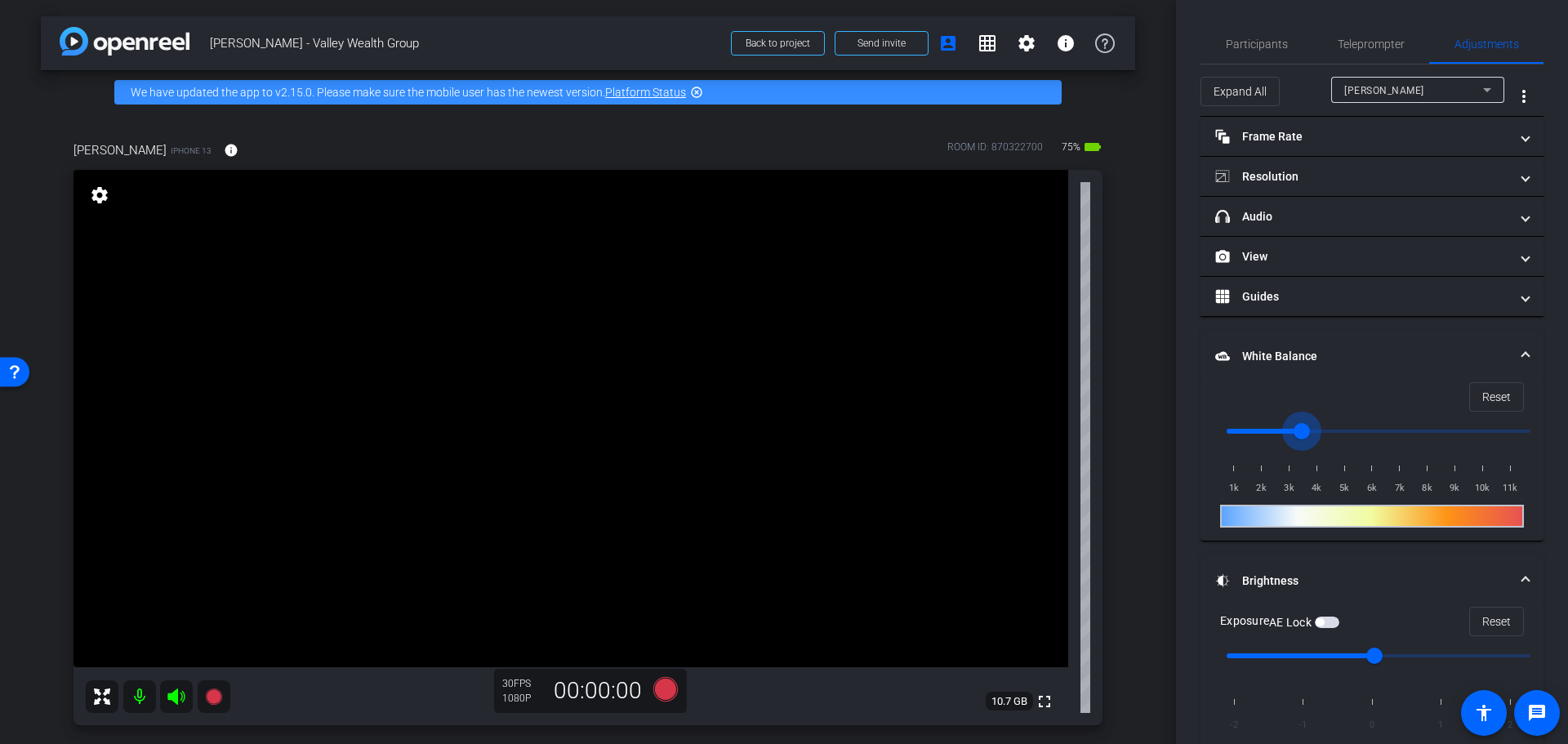 drag, startPoint x: 1310, startPoint y: 439, endPoint x: 1300, endPoint y: 439, distance: 10 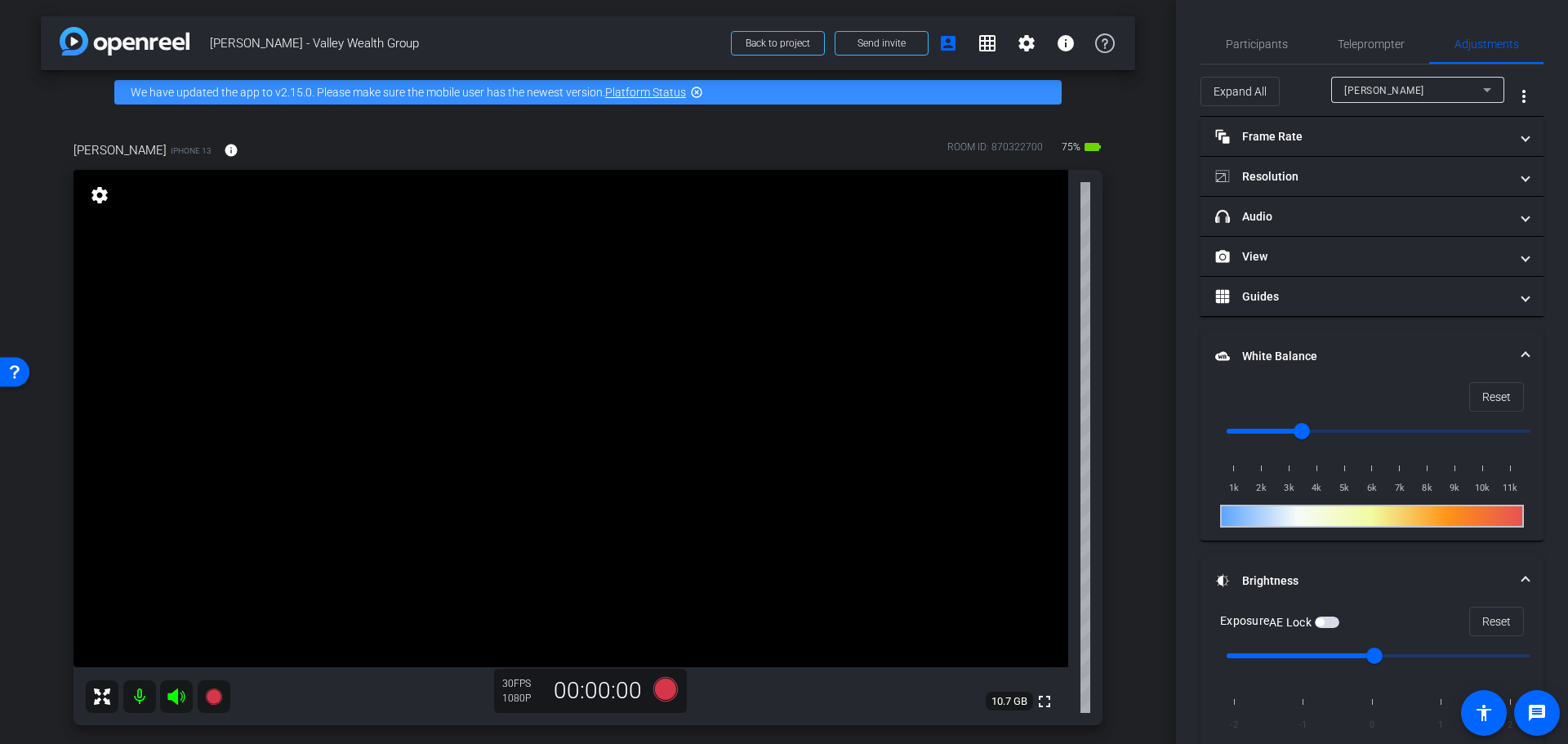 click on "Reset" at bounding box center [1372, 397] 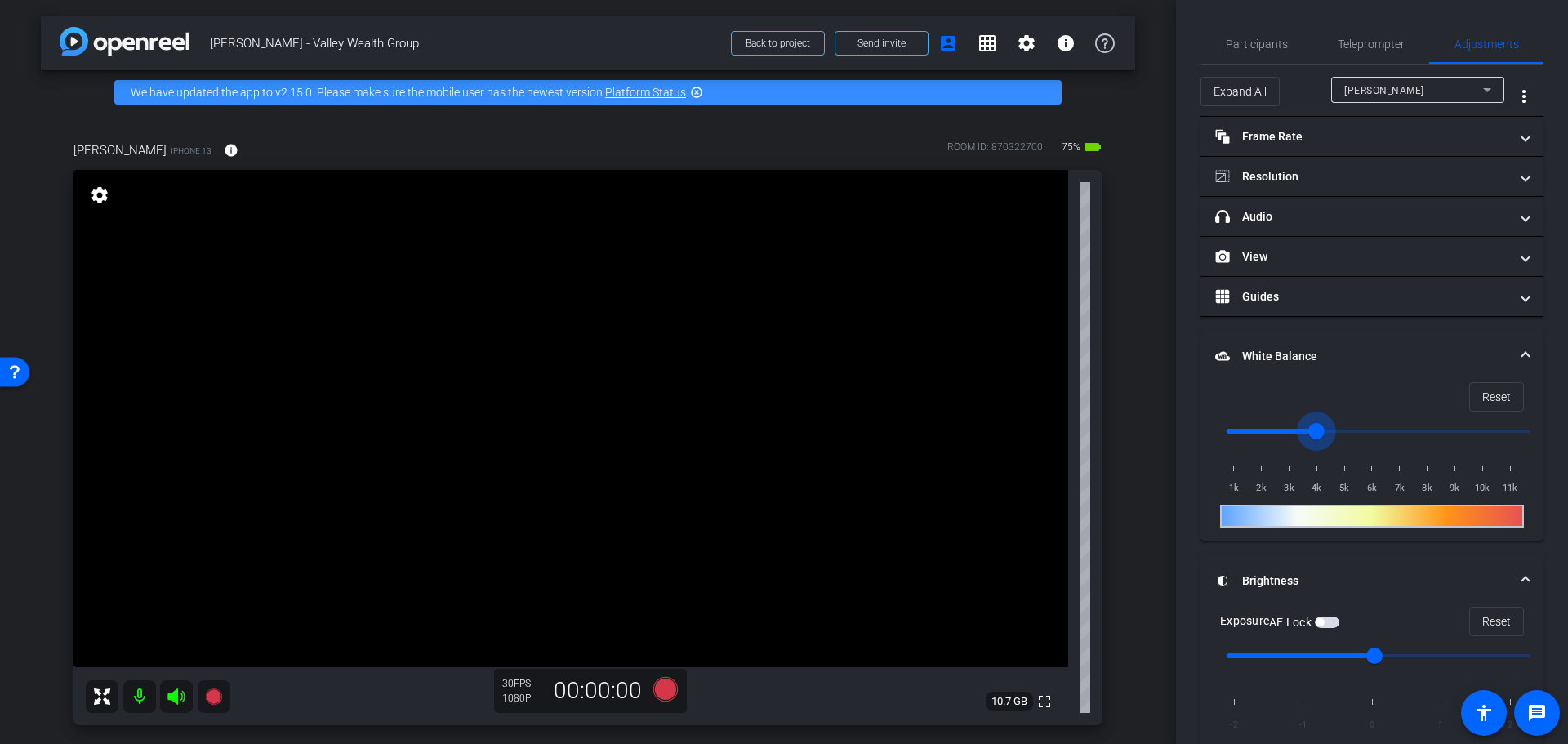 drag, startPoint x: 1301, startPoint y: 430, endPoint x: 1311, endPoint y: 434, distance: 11 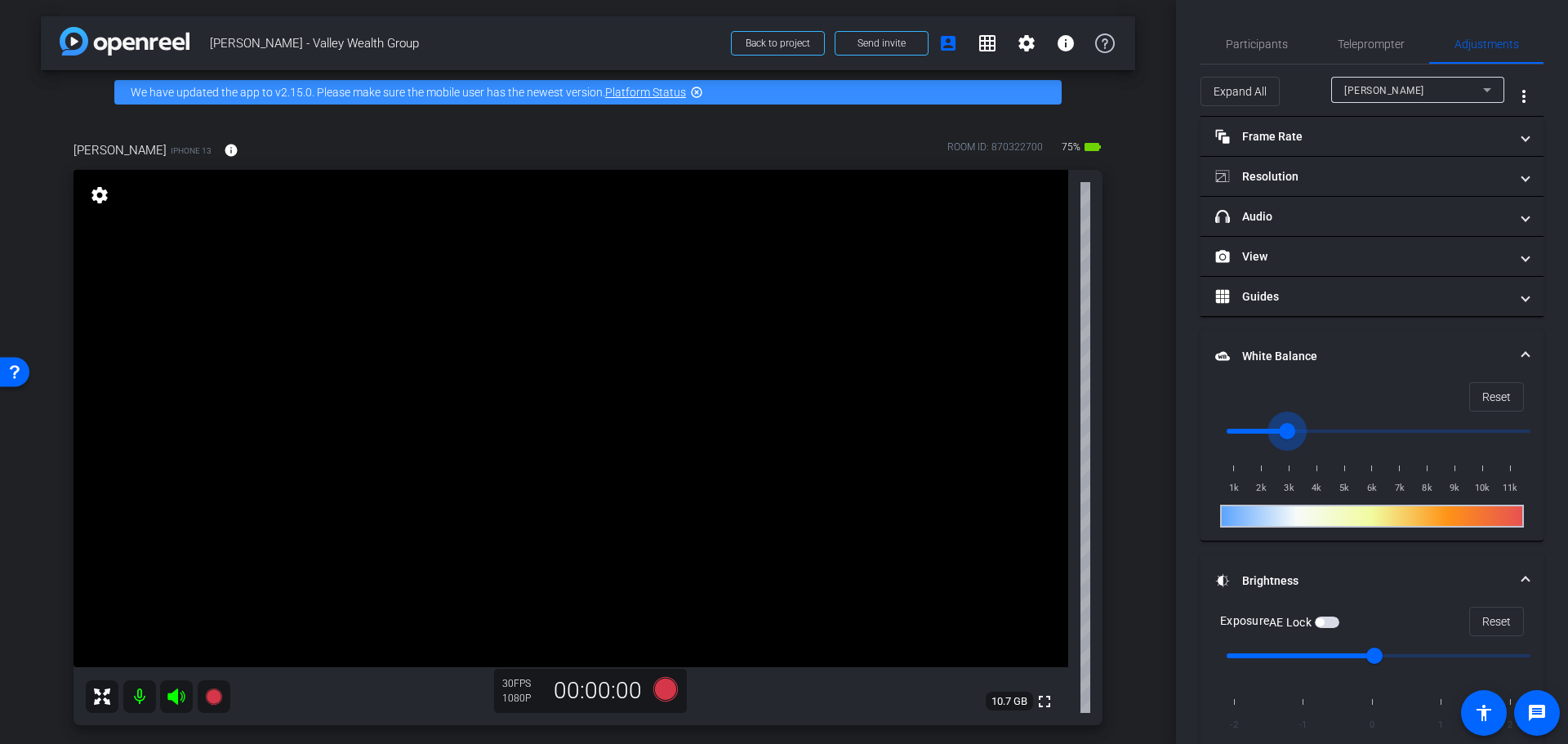 drag, startPoint x: 1314, startPoint y: 432, endPoint x: 1293, endPoint y: 434, distance: 21.095023 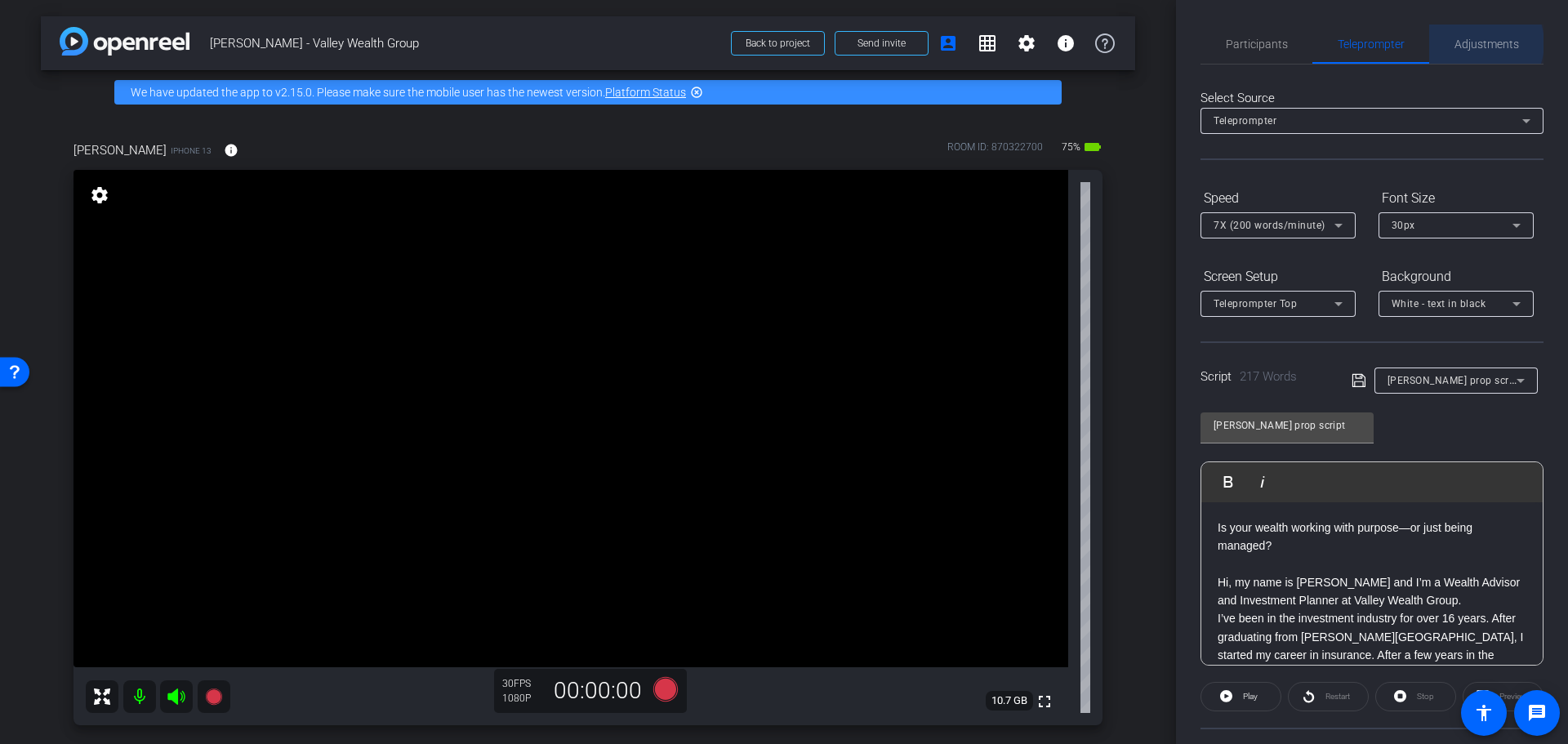 click on "Adjustments" at bounding box center [1486, 44] 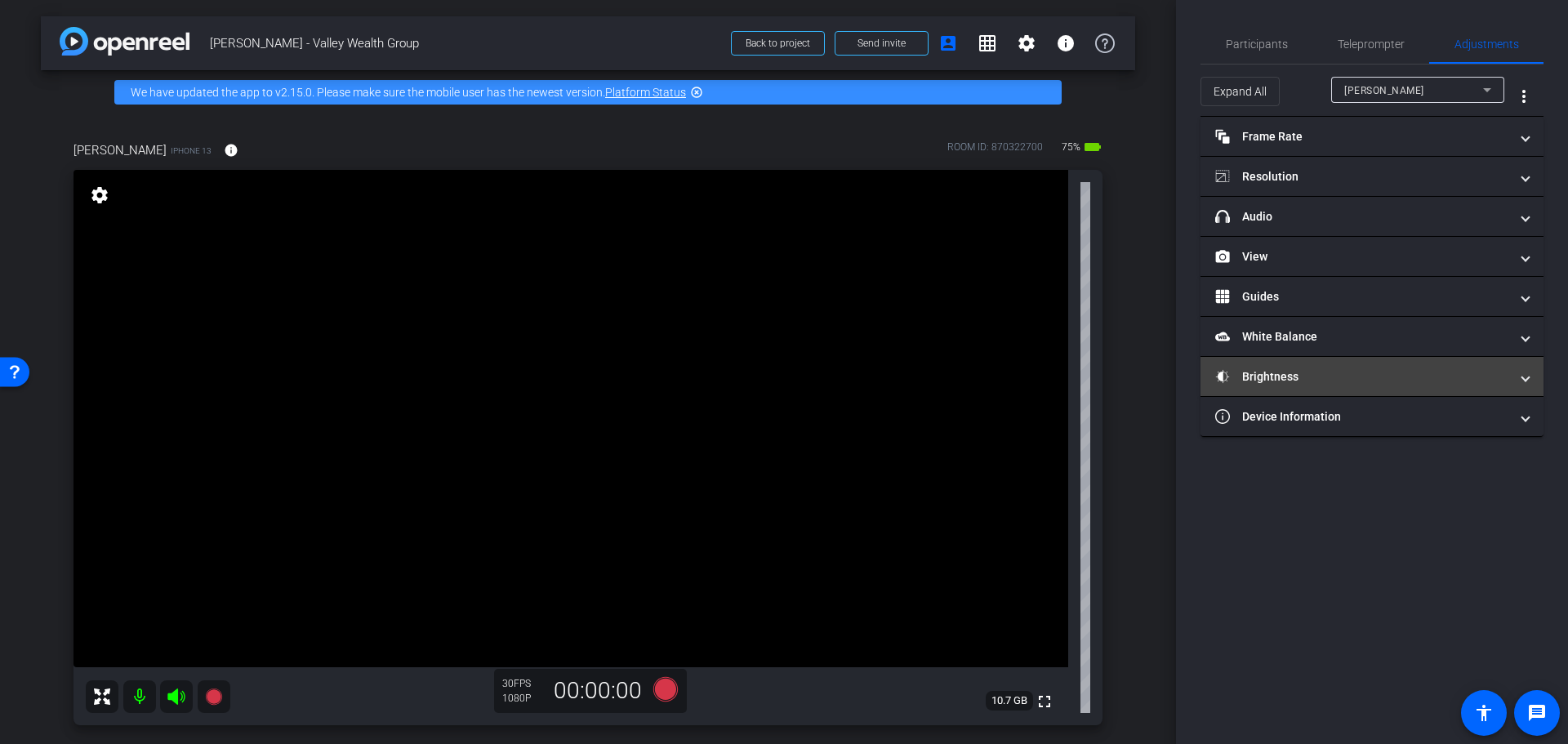 click on "Brightness" at bounding box center (1362, 376) 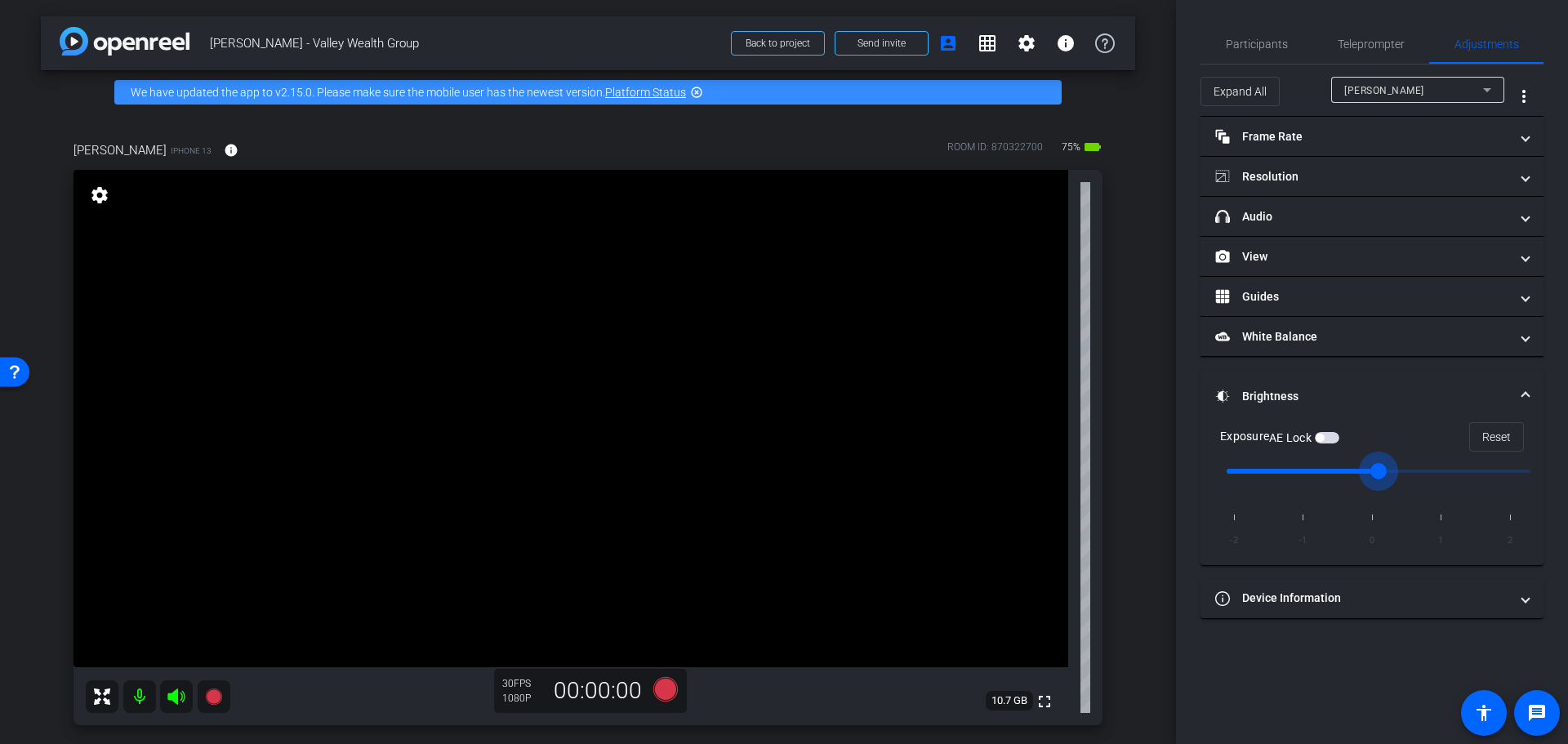 click at bounding box center [1379, 471] 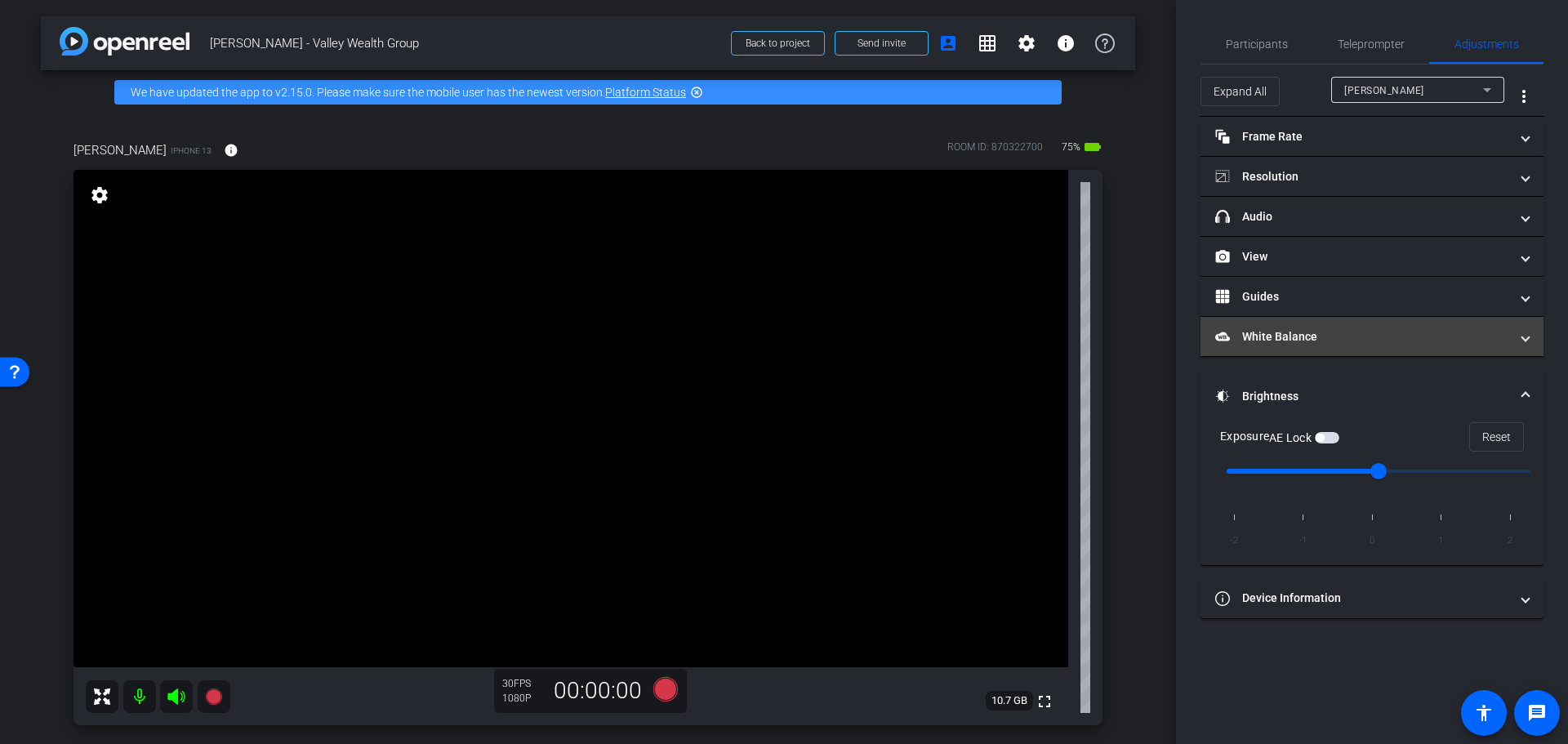 click on "White Balance
White Balance" at bounding box center [1362, 336] 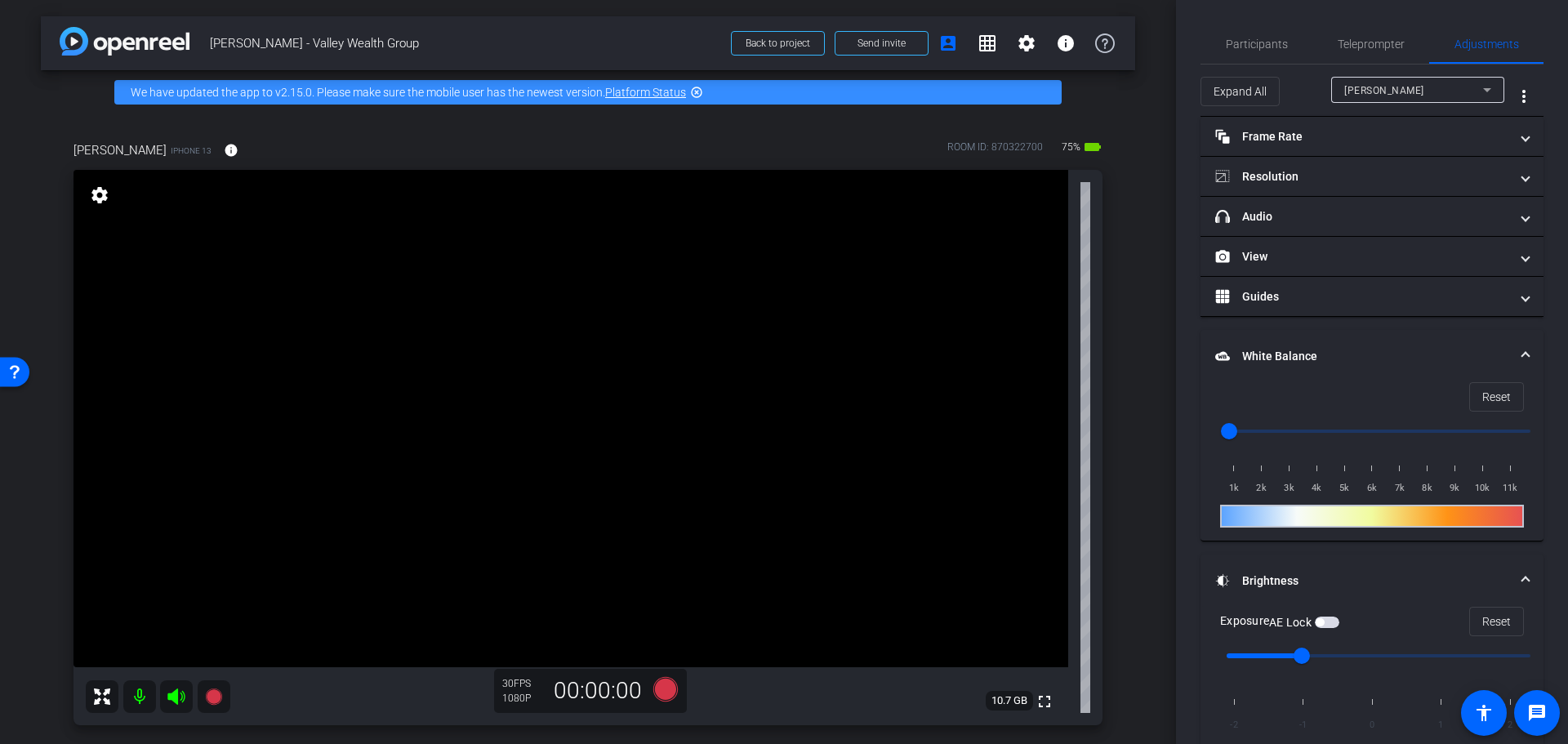 click on "White Balance
White Balance" at bounding box center [1362, 356] 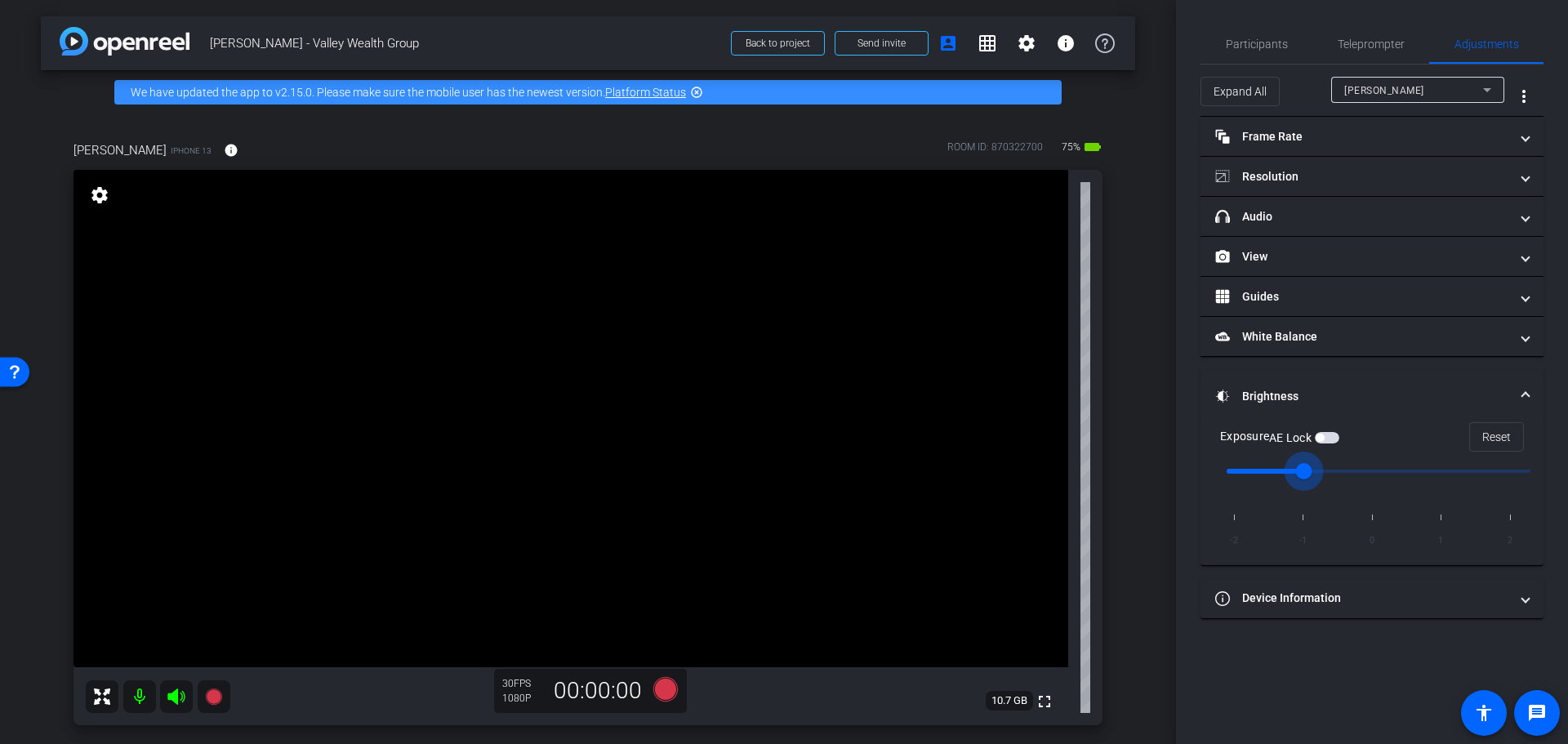 drag, startPoint x: 1307, startPoint y: 470, endPoint x: 1323, endPoint y: 472, distance: 16.12452 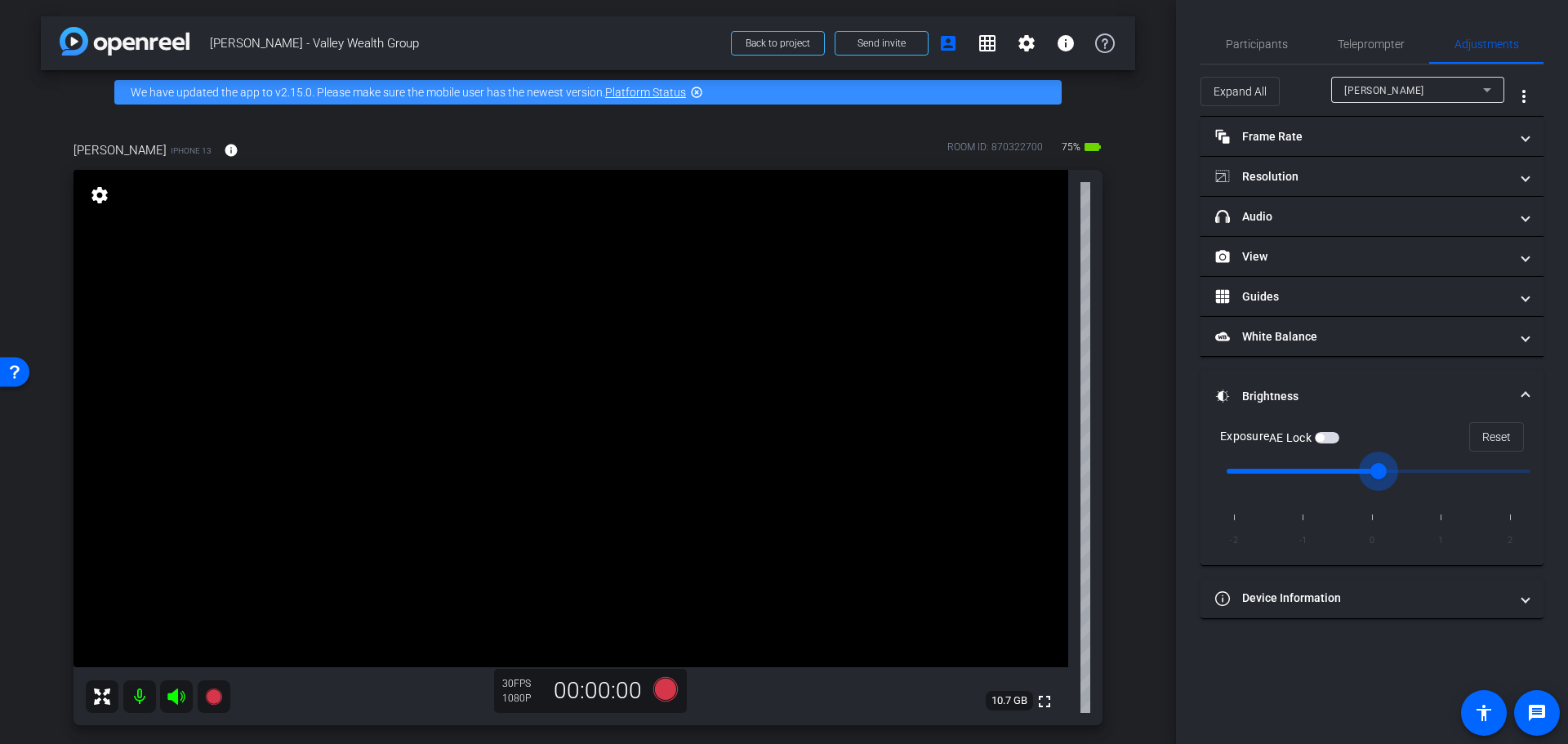 type on "0" 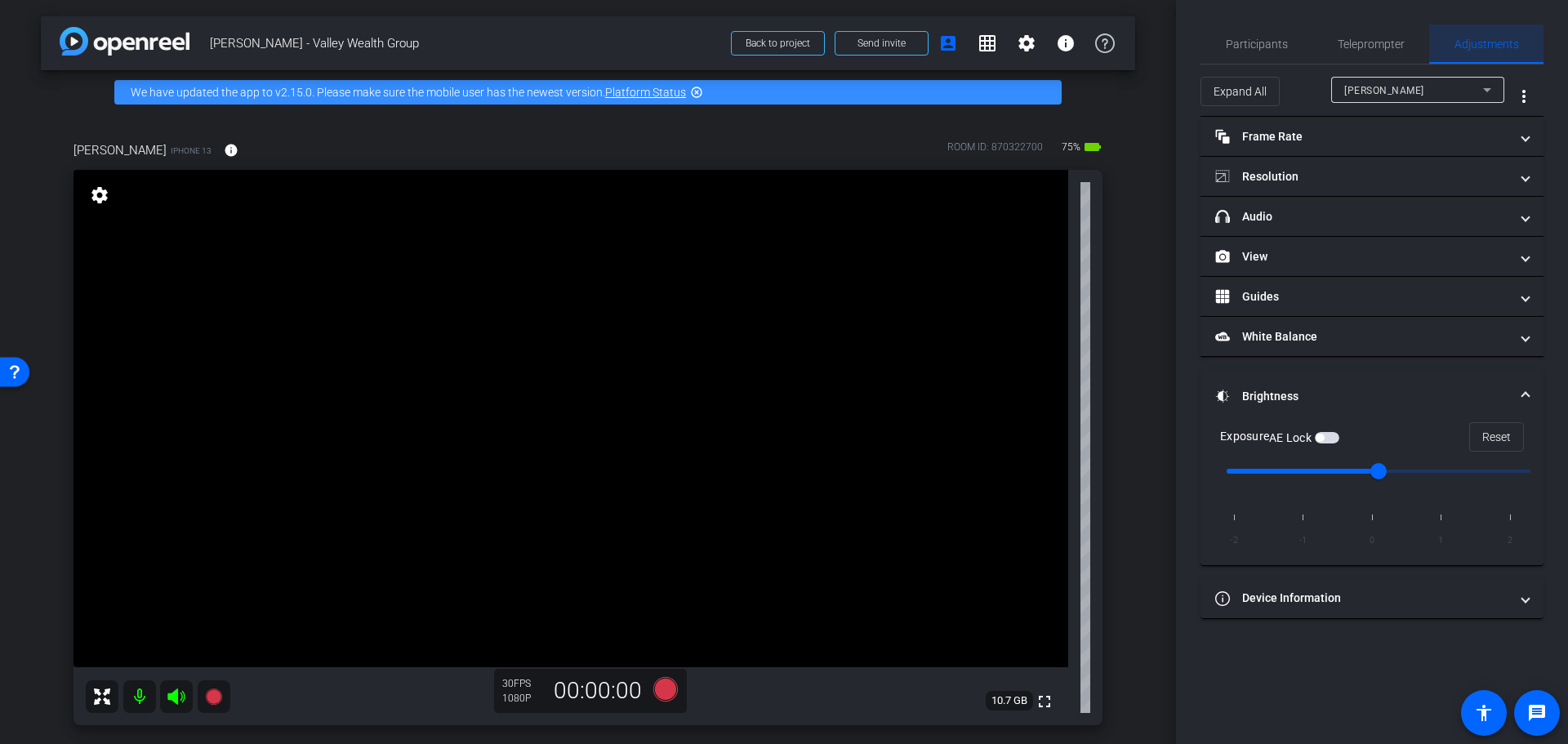 click on "Adjustments" at bounding box center (1486, 44) 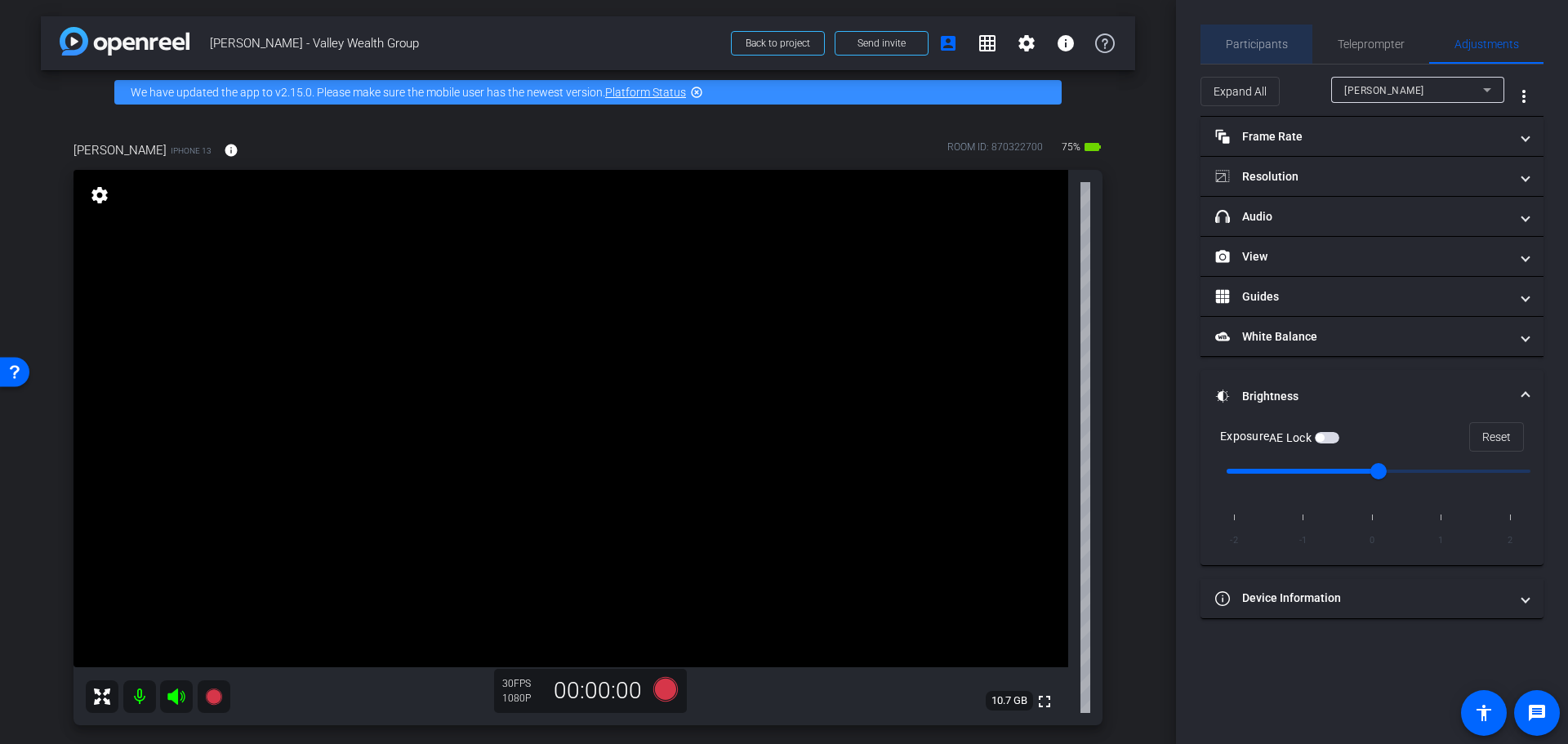 click on "Participants" at bounding box center (1257, 44) 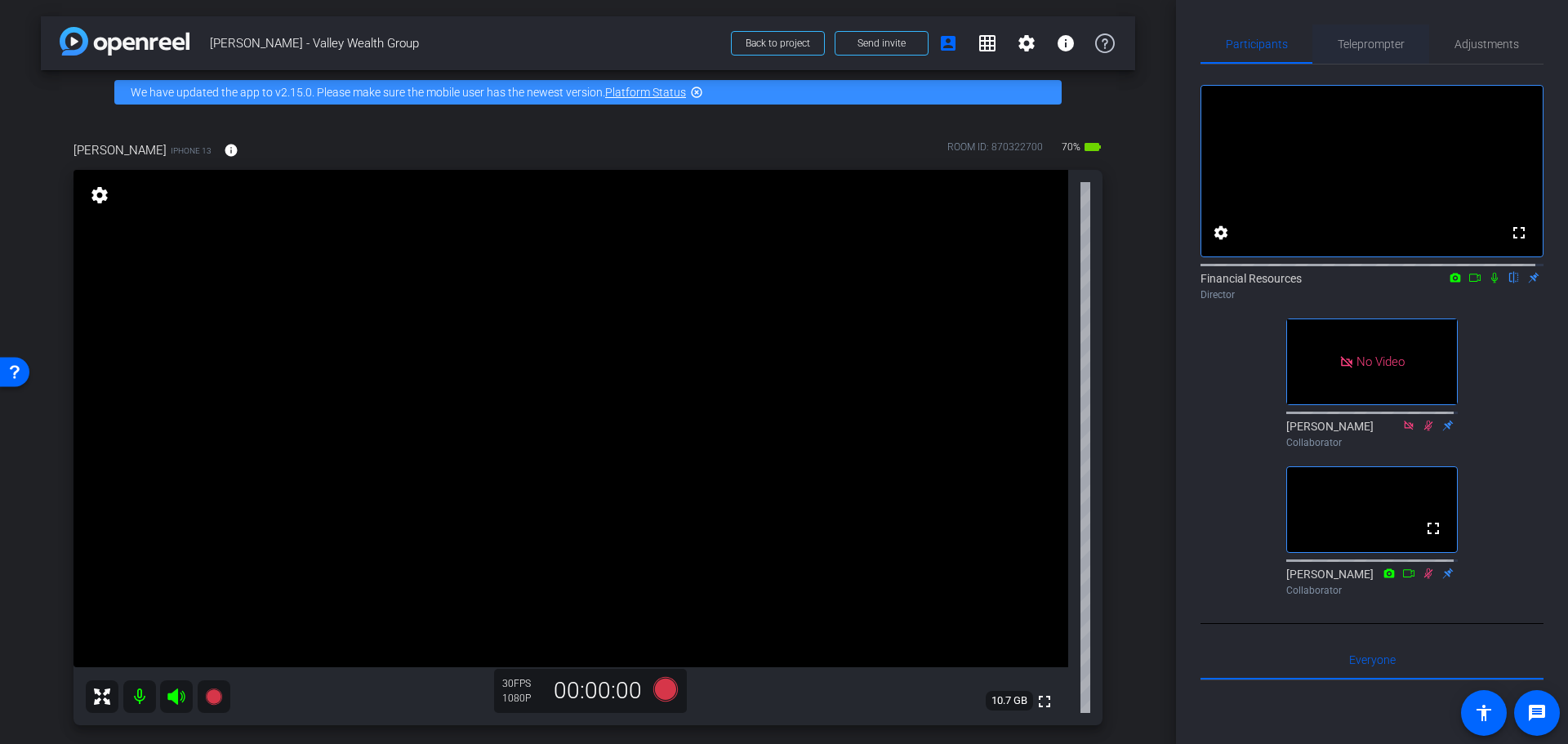 click on "Teleprompter" at bounding box center [1371, 44] 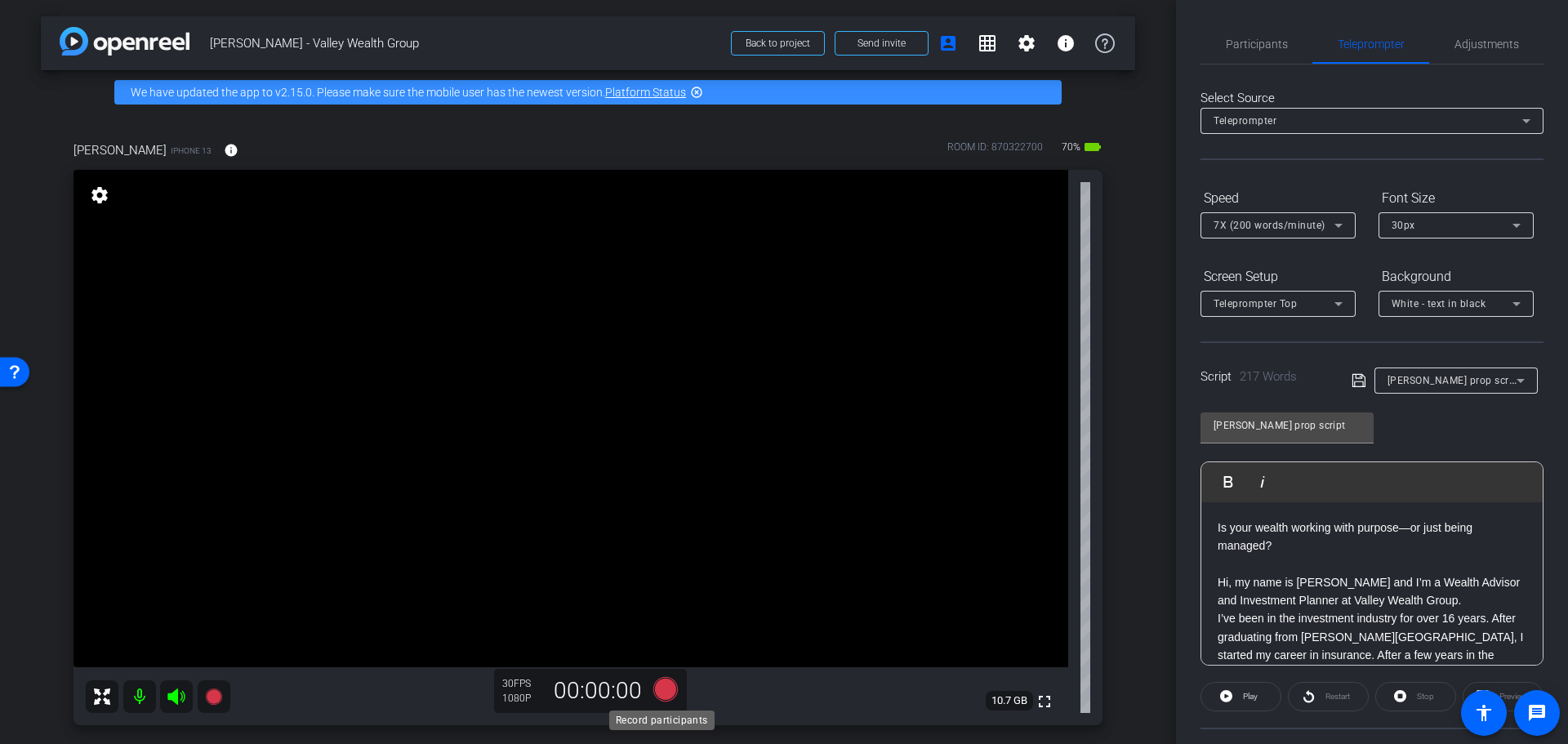 click 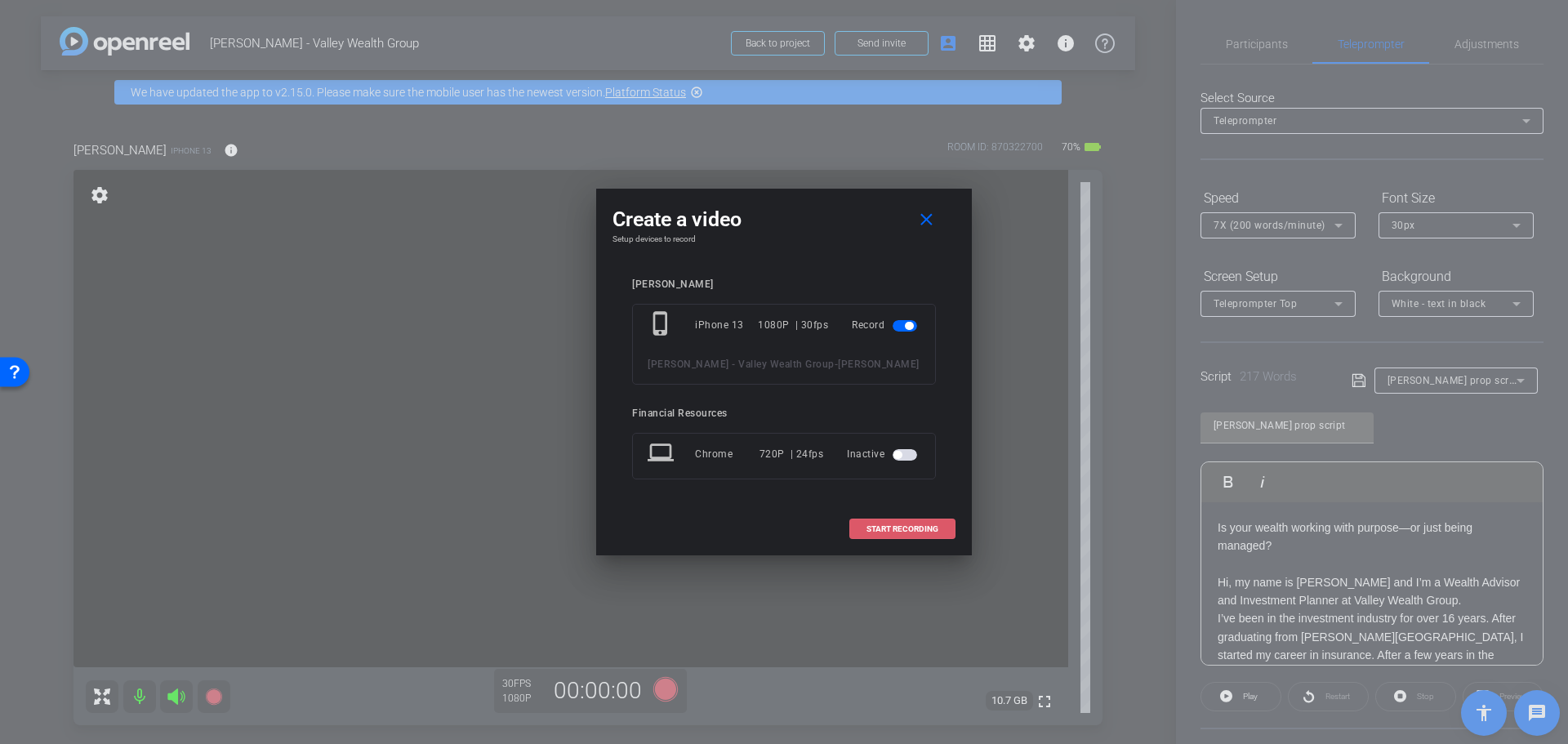 click on "START RECORDING" at bounding box center [902, 529] 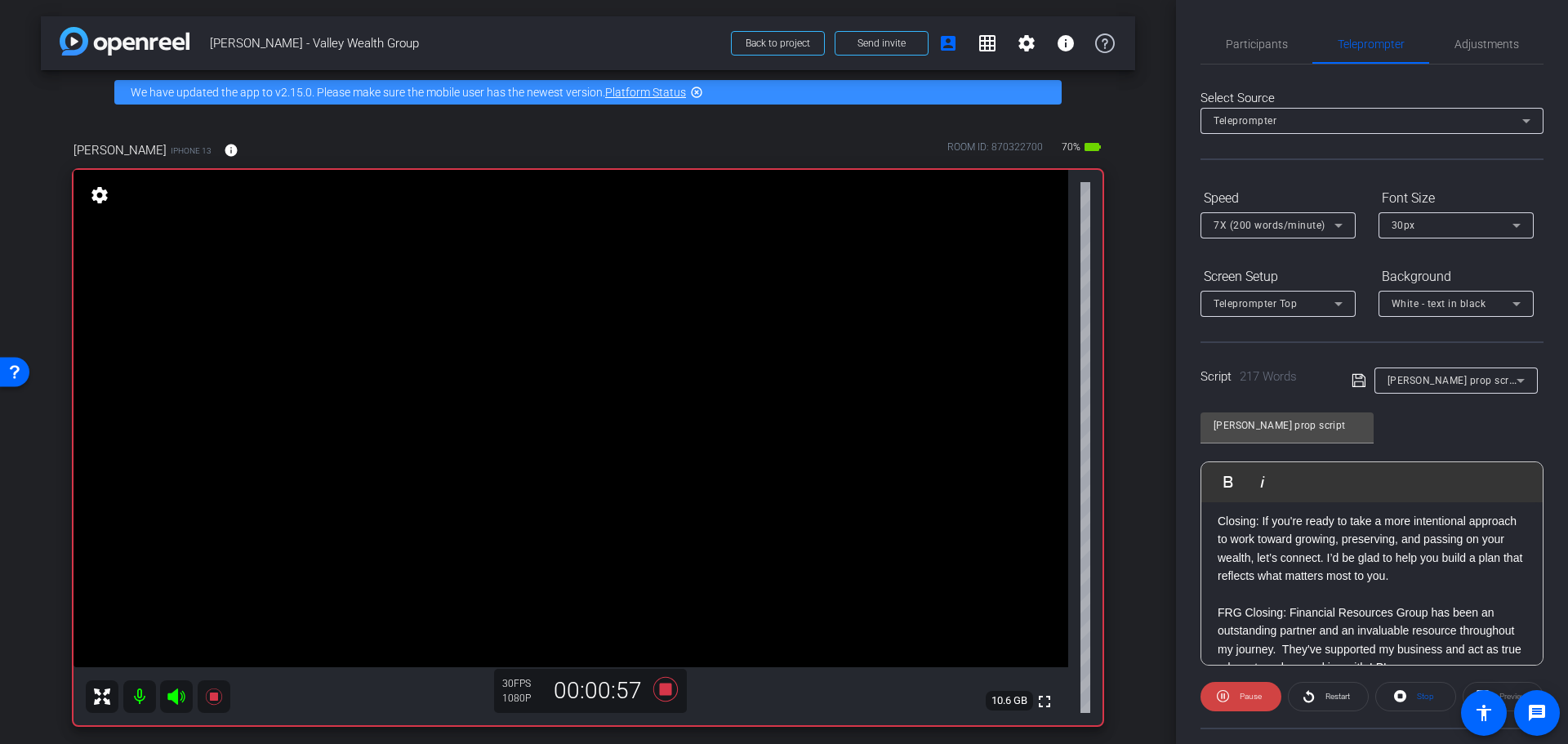 scroll, scrollTop: 454, scrollLeft: 0, axis: vertical 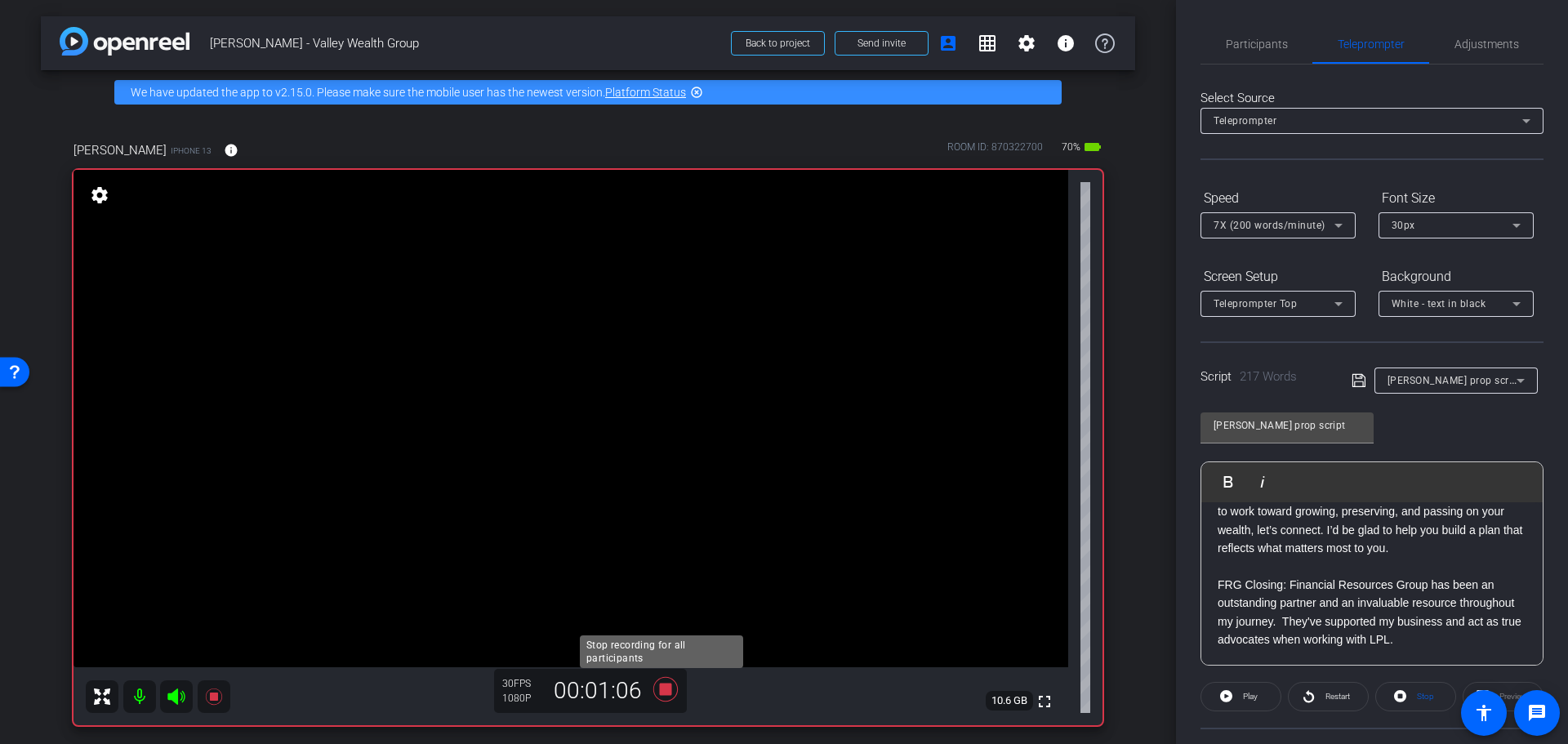 click 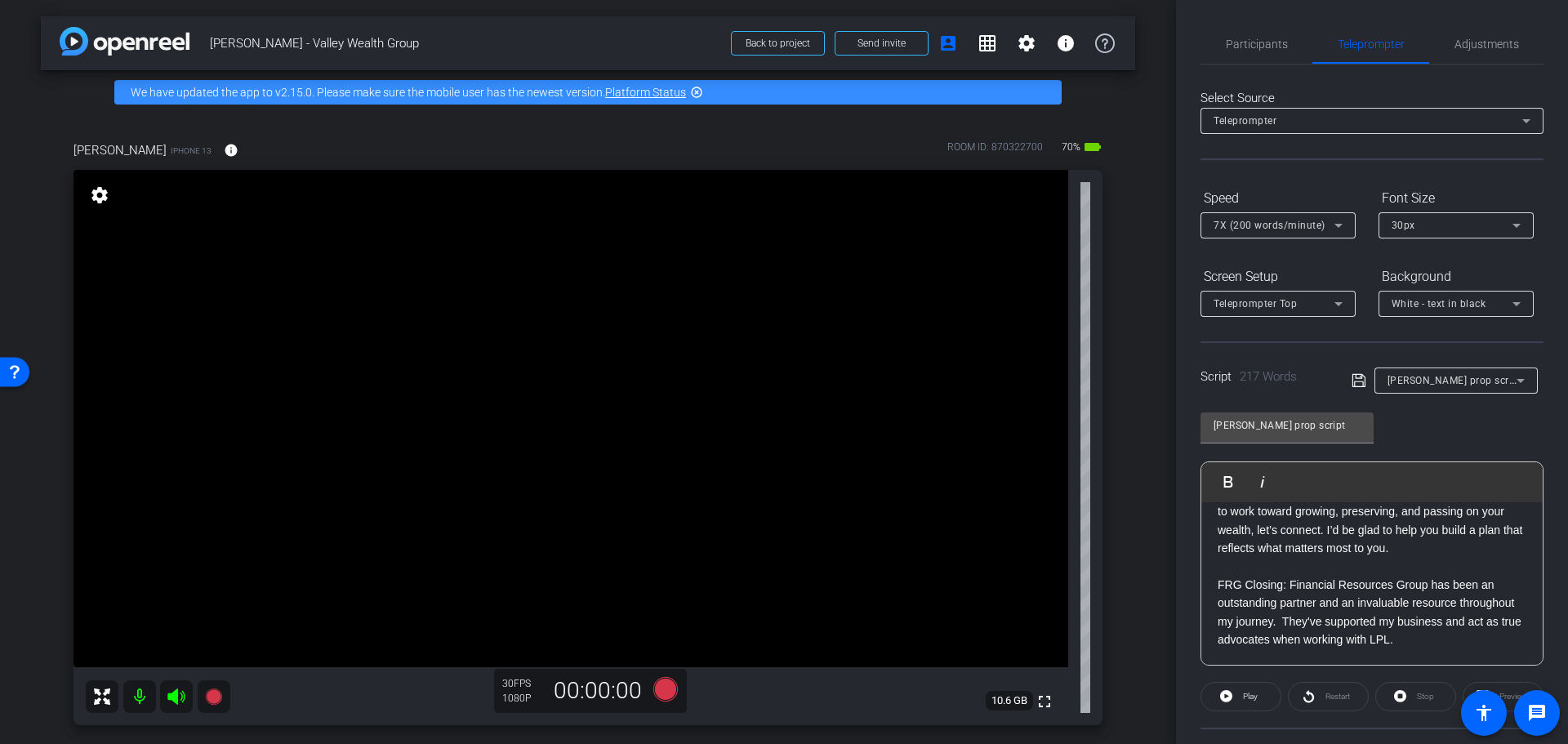 click 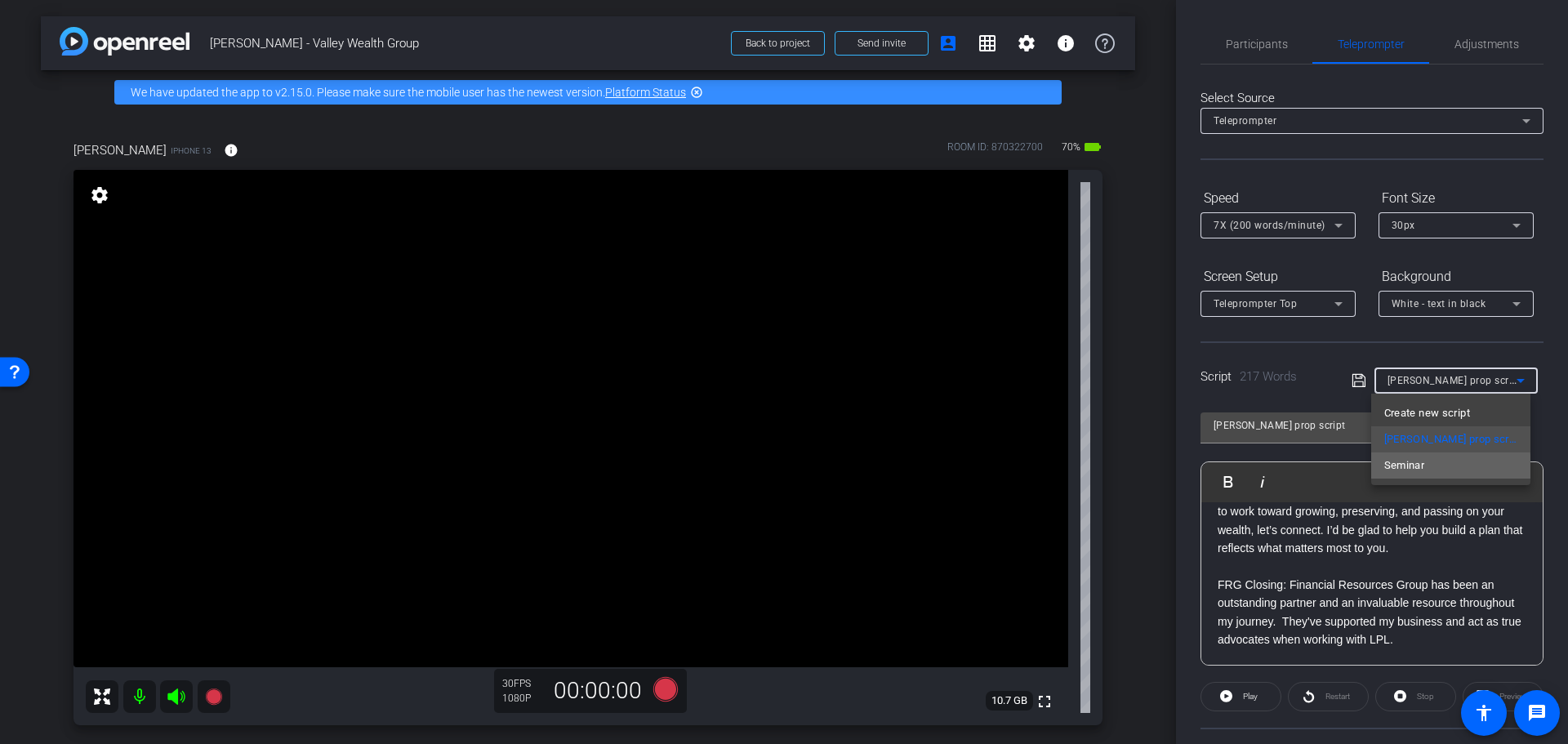 click on "Seminar" at bounding box center (1450, 466) 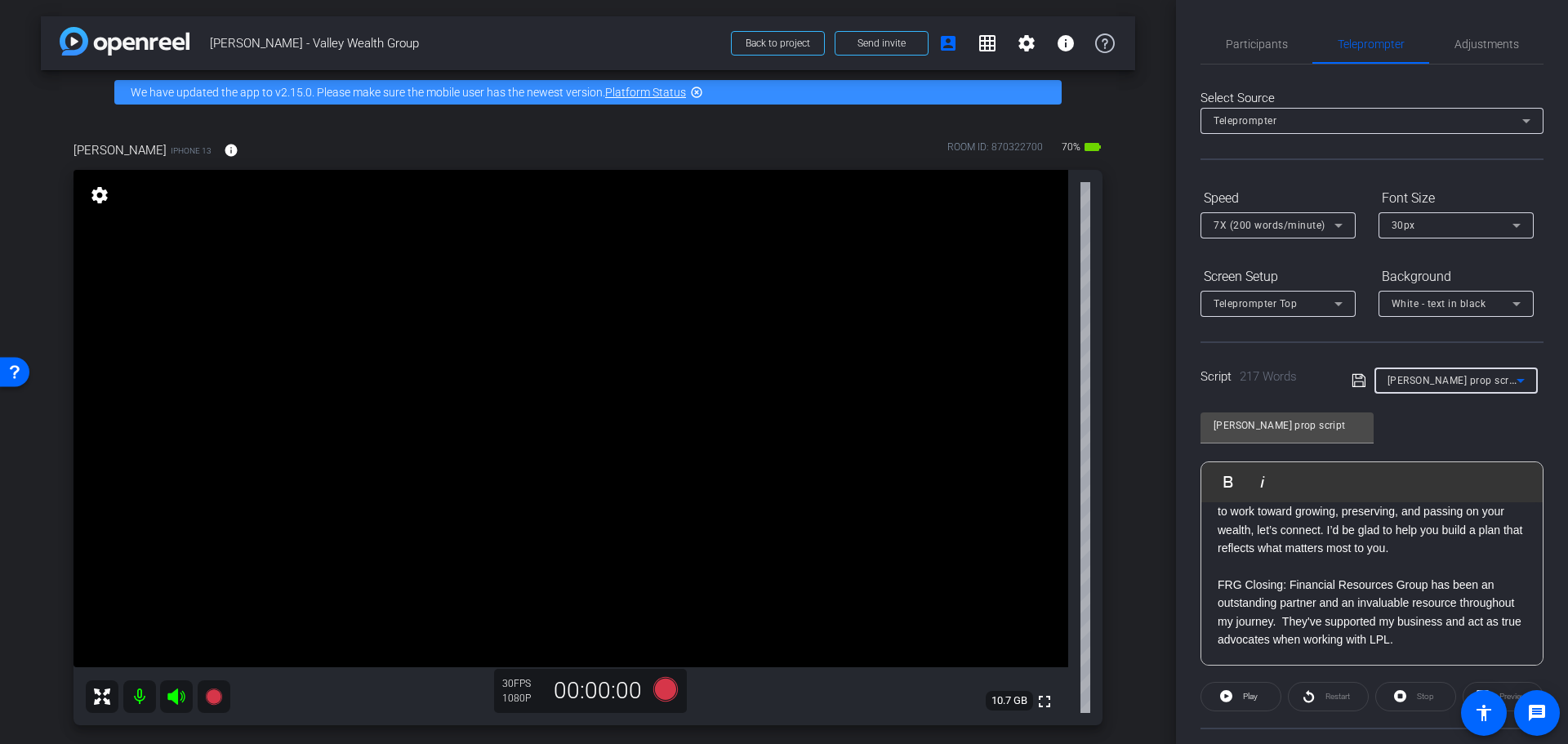 type on "Seminar" 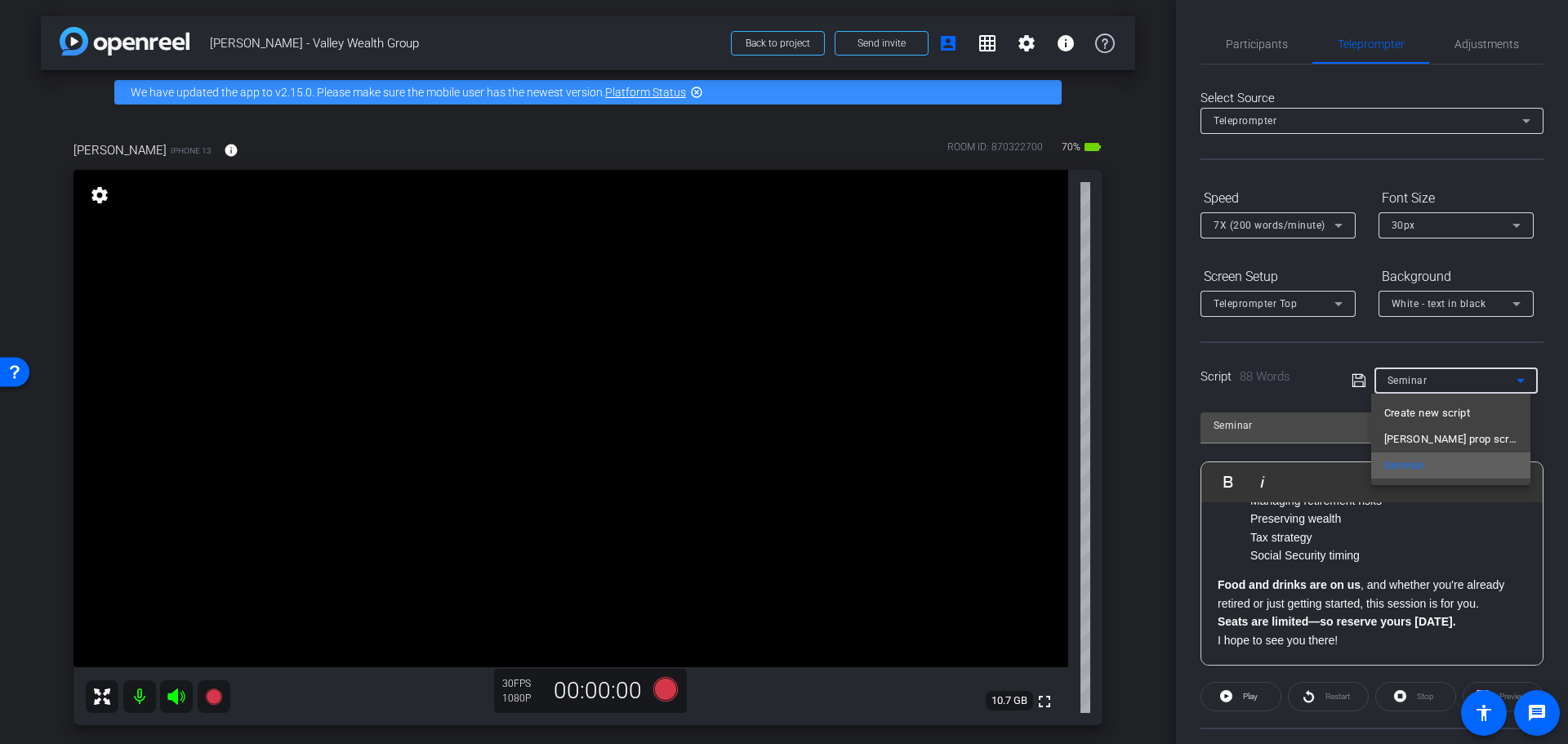 scroll, scrollTop: 148, scrollLeft: 0, axis: vertical 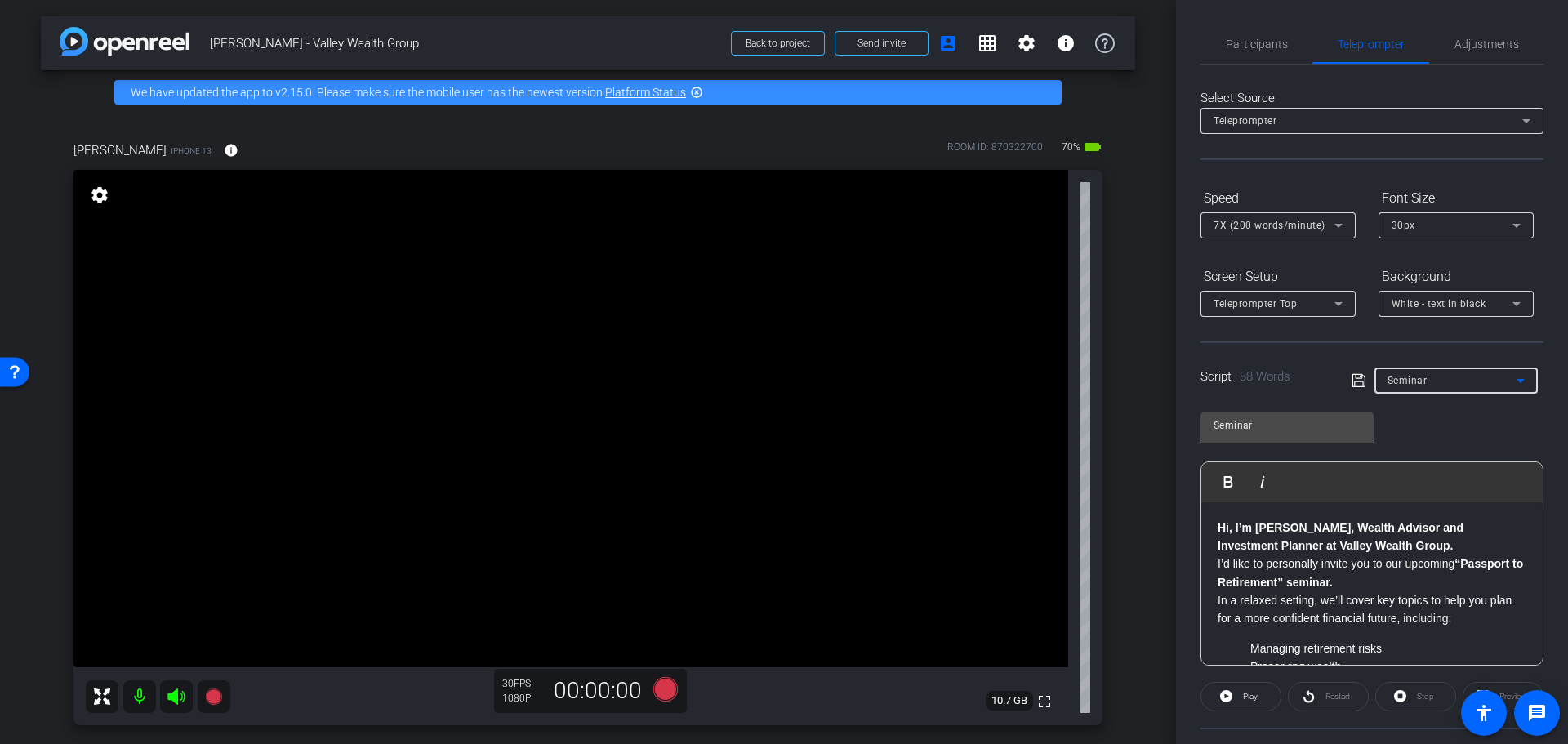 click on "Preview" 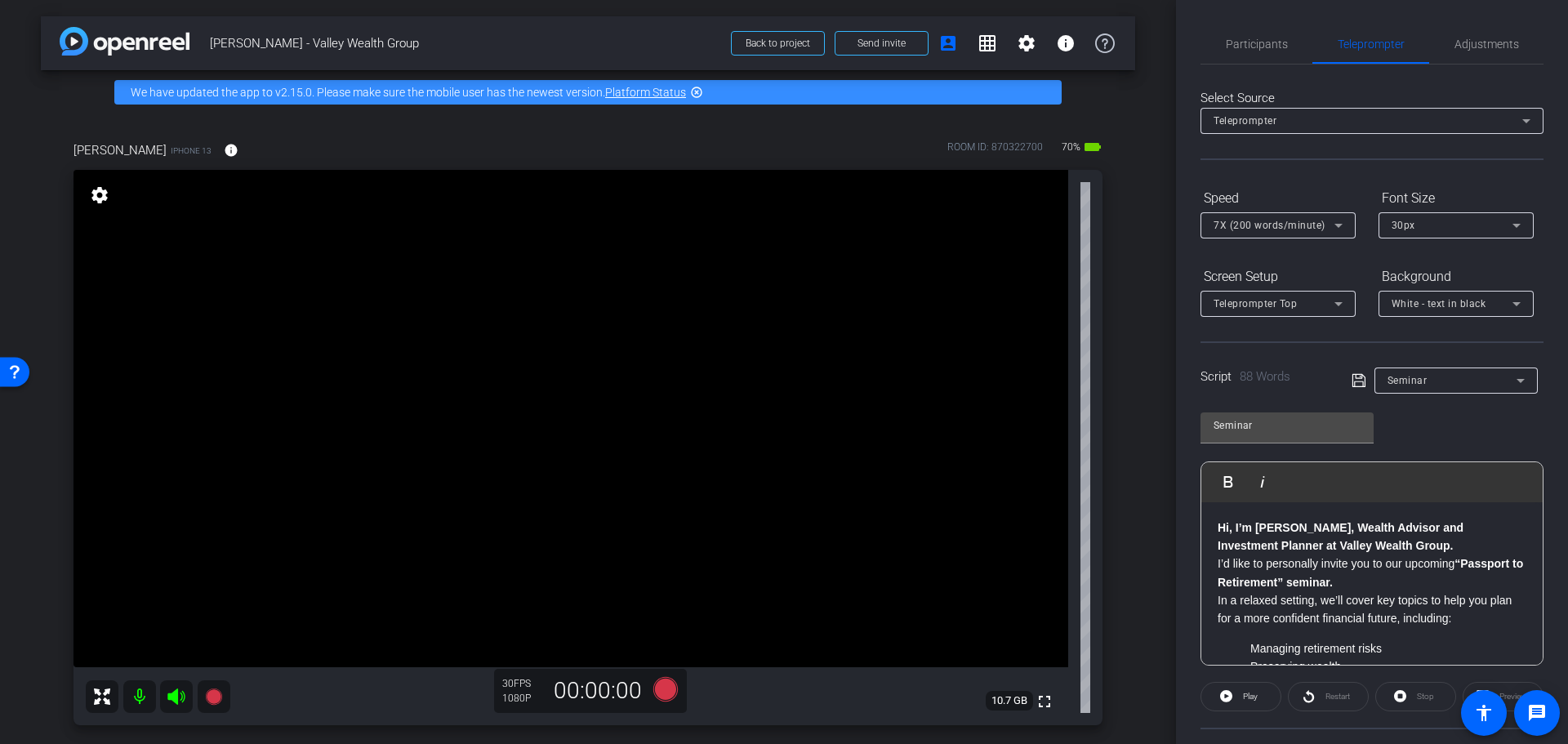 click on "Preview" 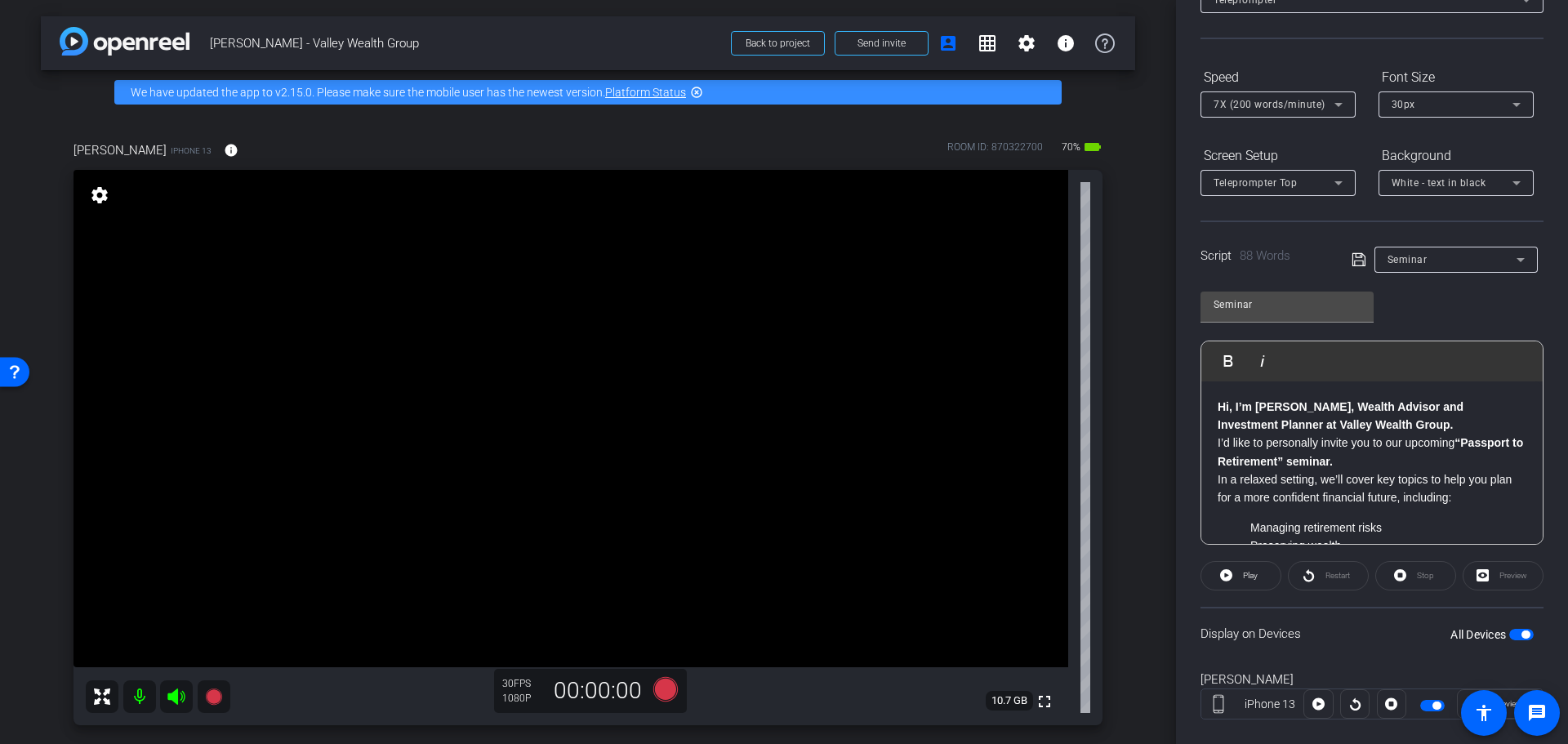 scroll, scrollTop: 149, scrollLeft: 0, axis: vertical 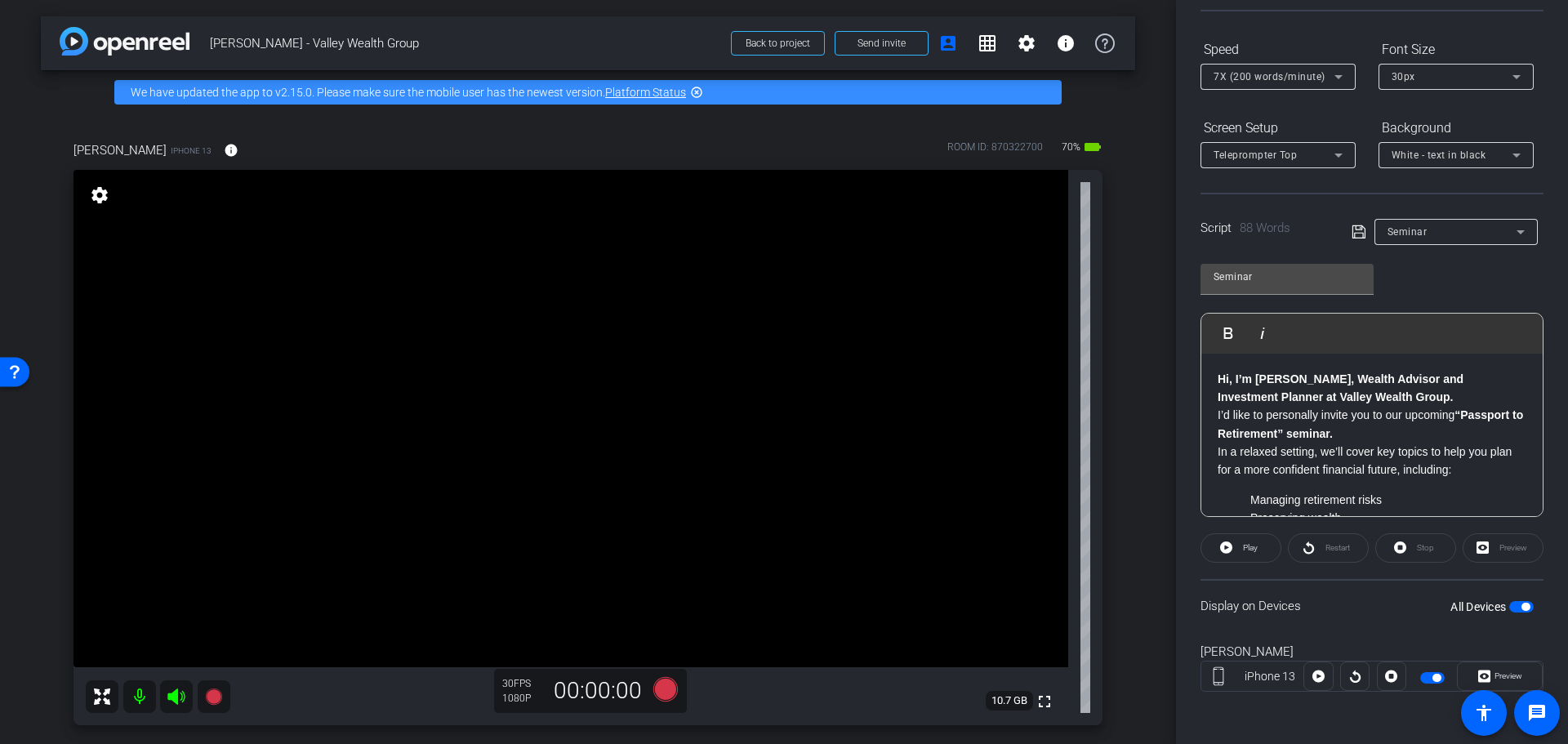 click at bounding box center (1521, 607) 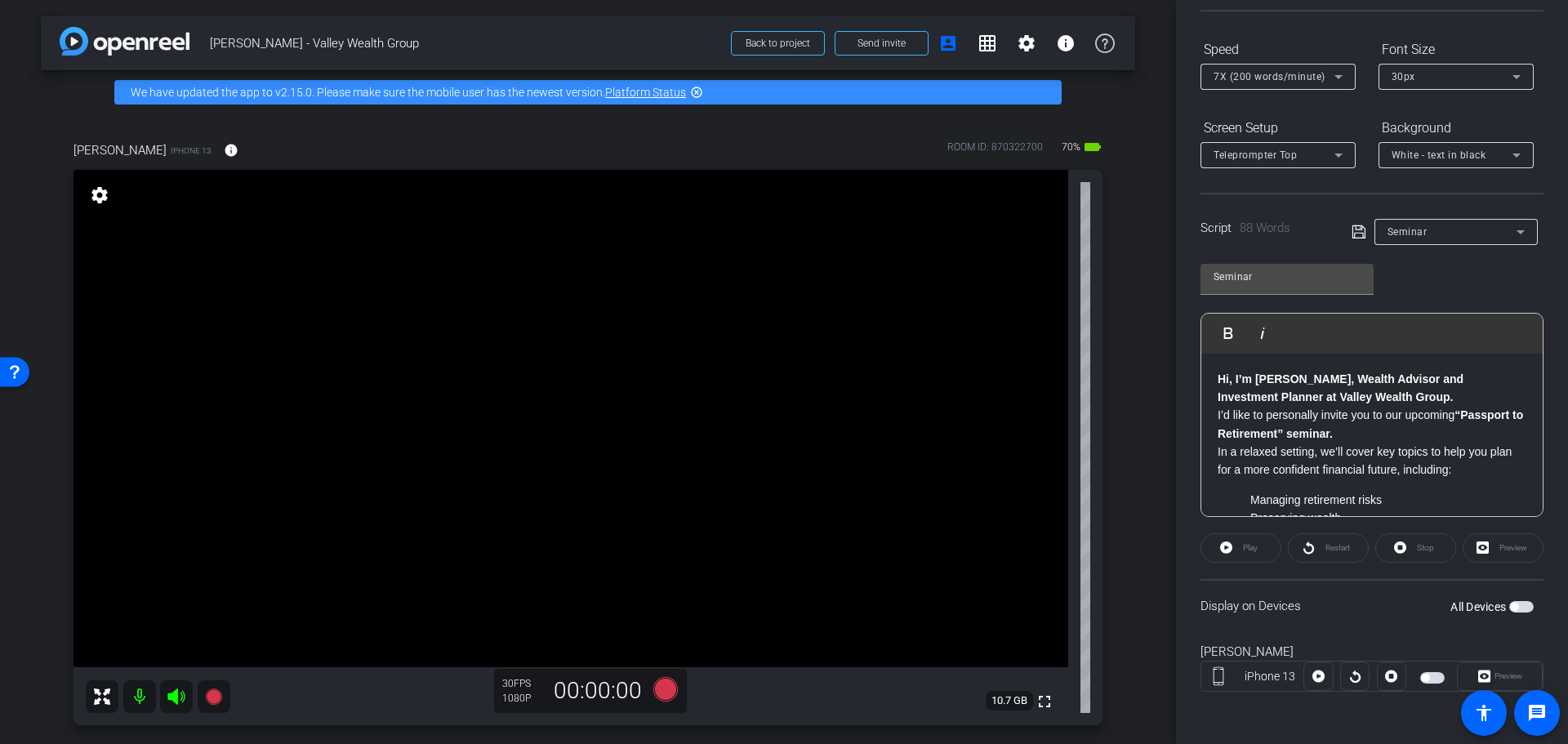 click at bounding box center [1521, 607] 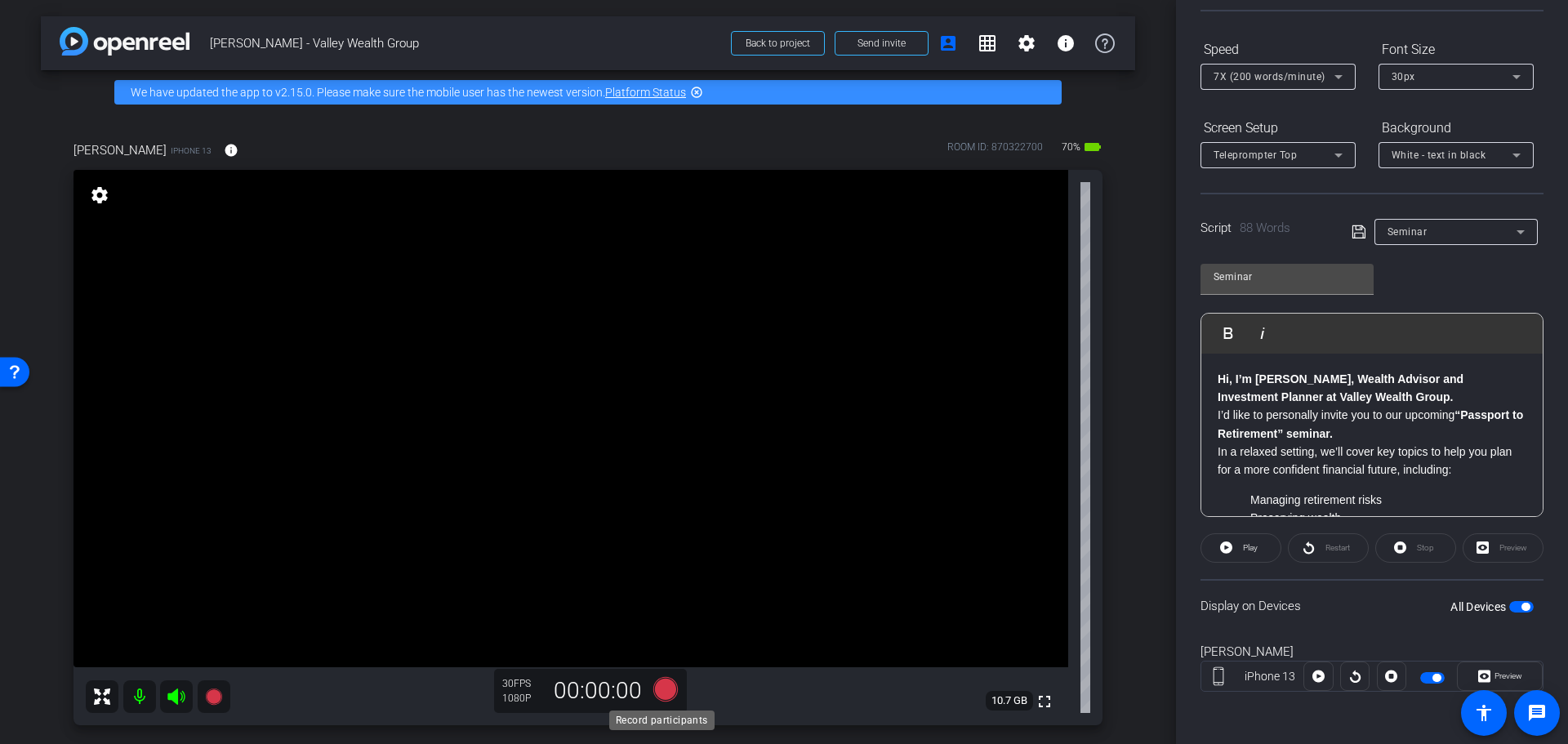 click 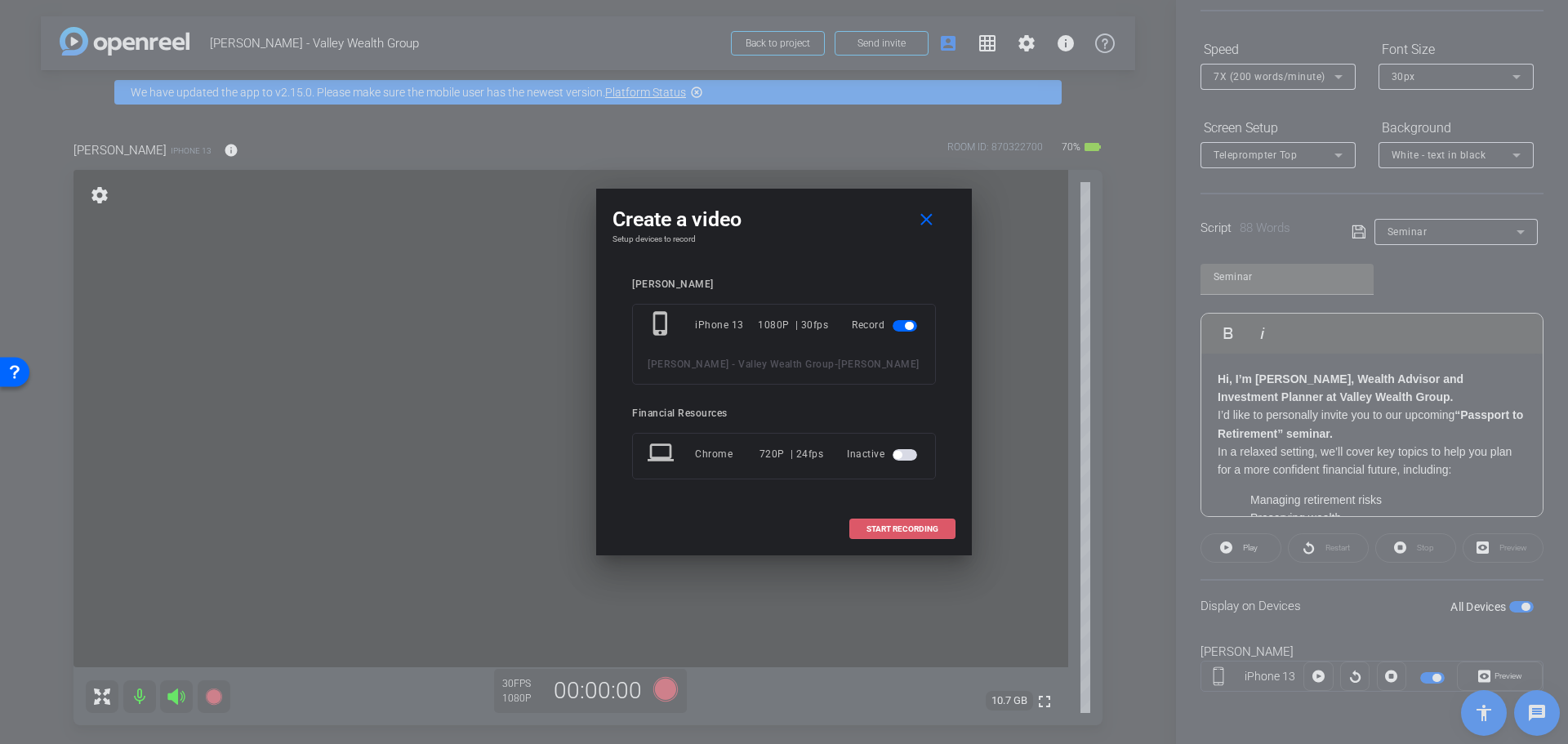 click at bounding box center (902, 529) 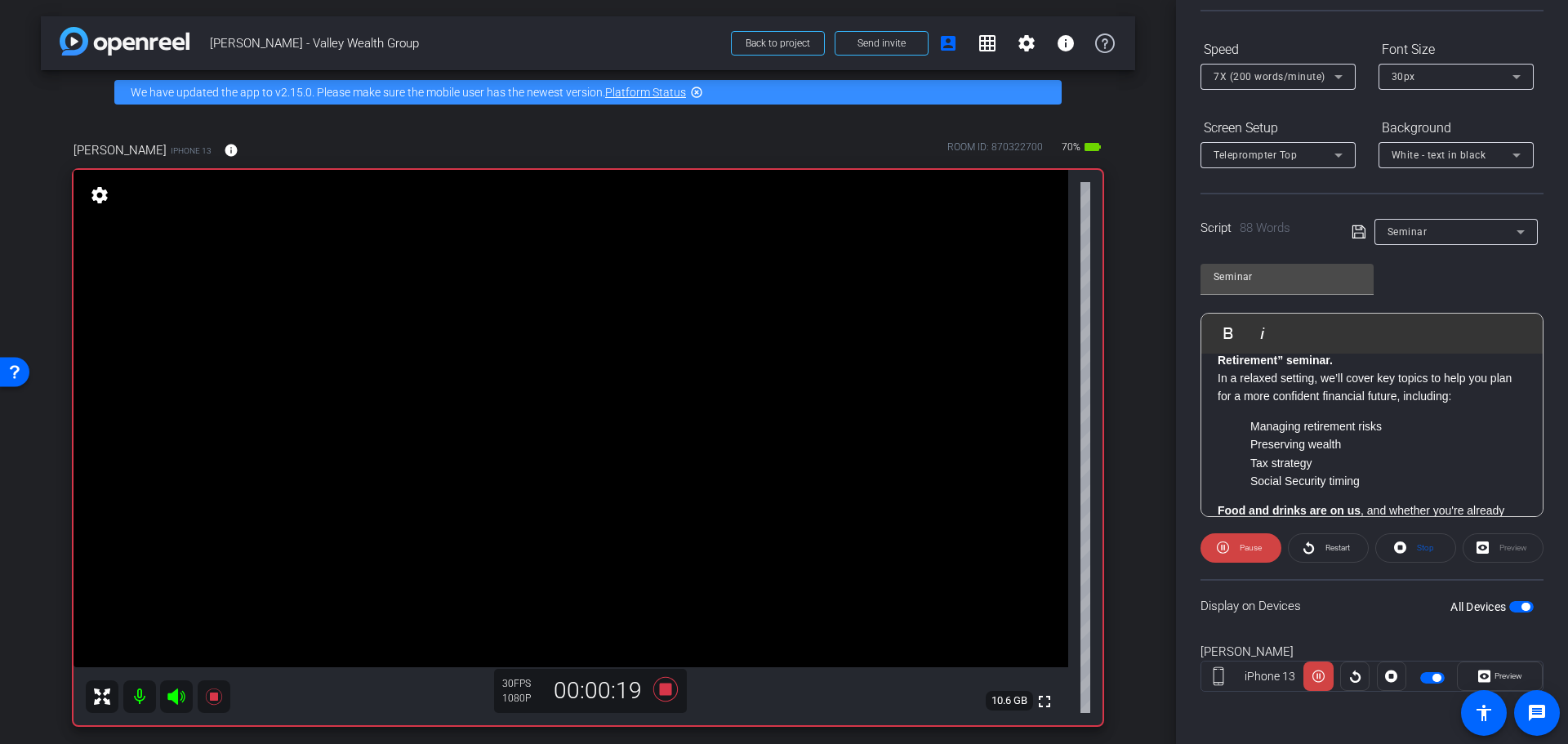 scroll, scrollTop: 90, scrollLeft: 0, axis: vertical 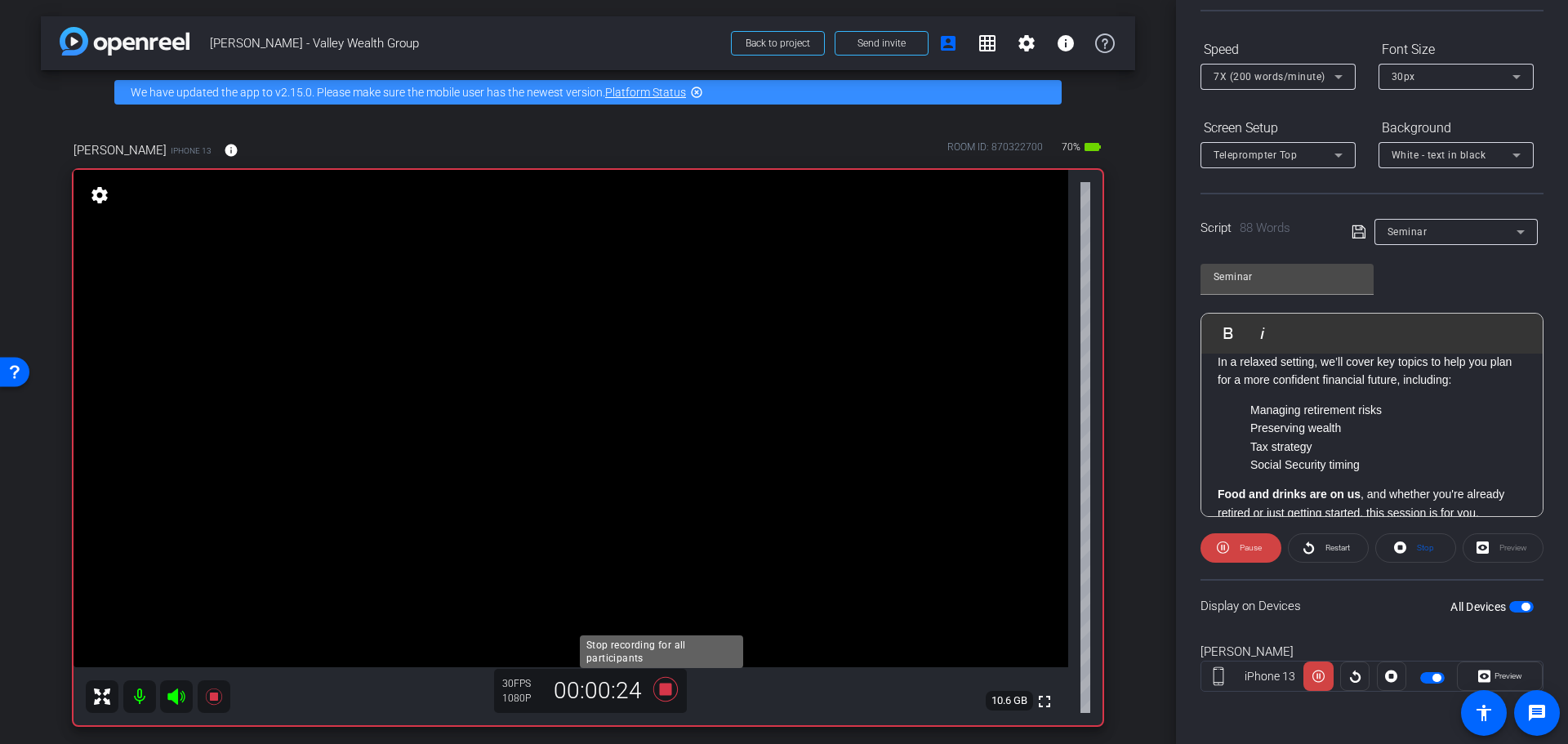 click 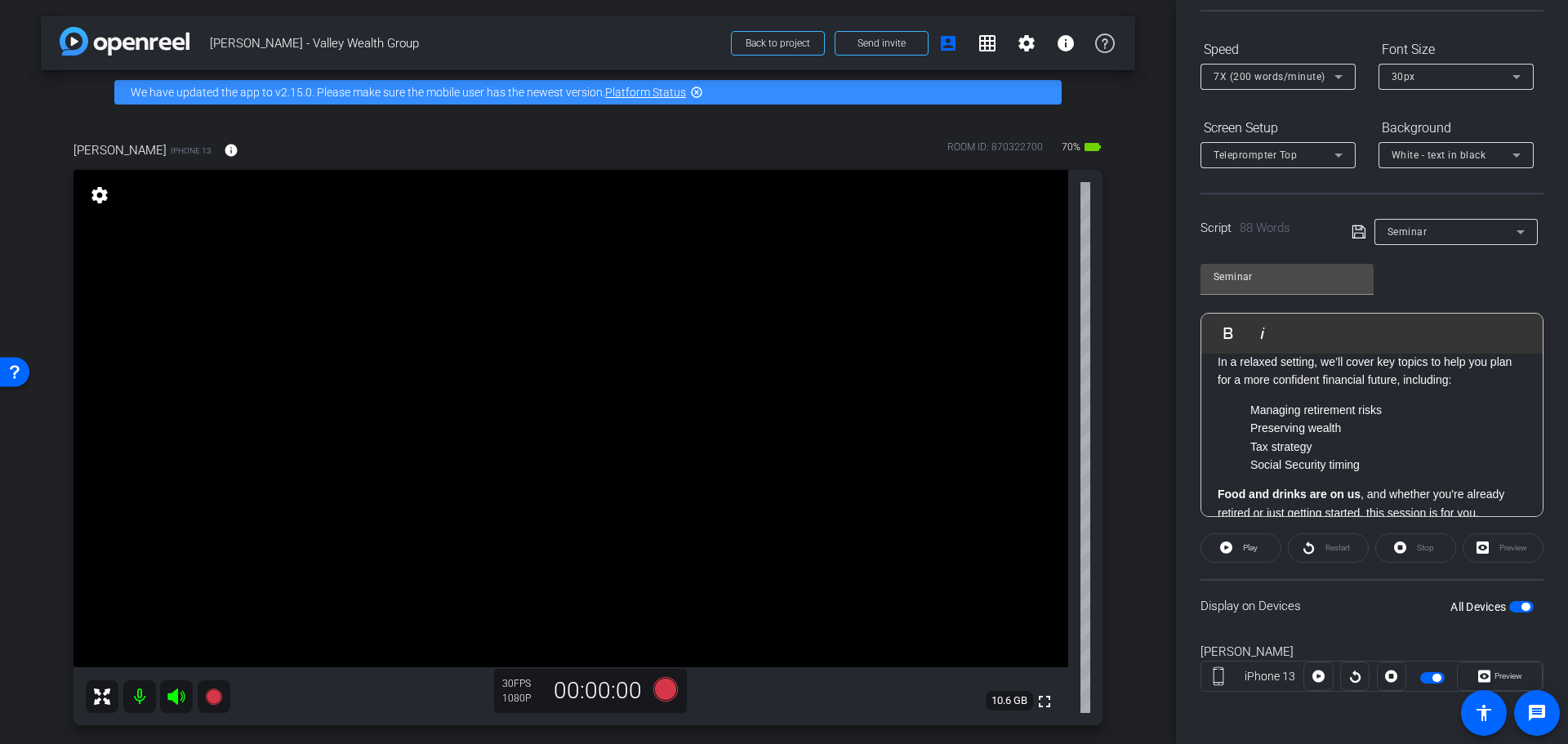 click on "Tax strategy" 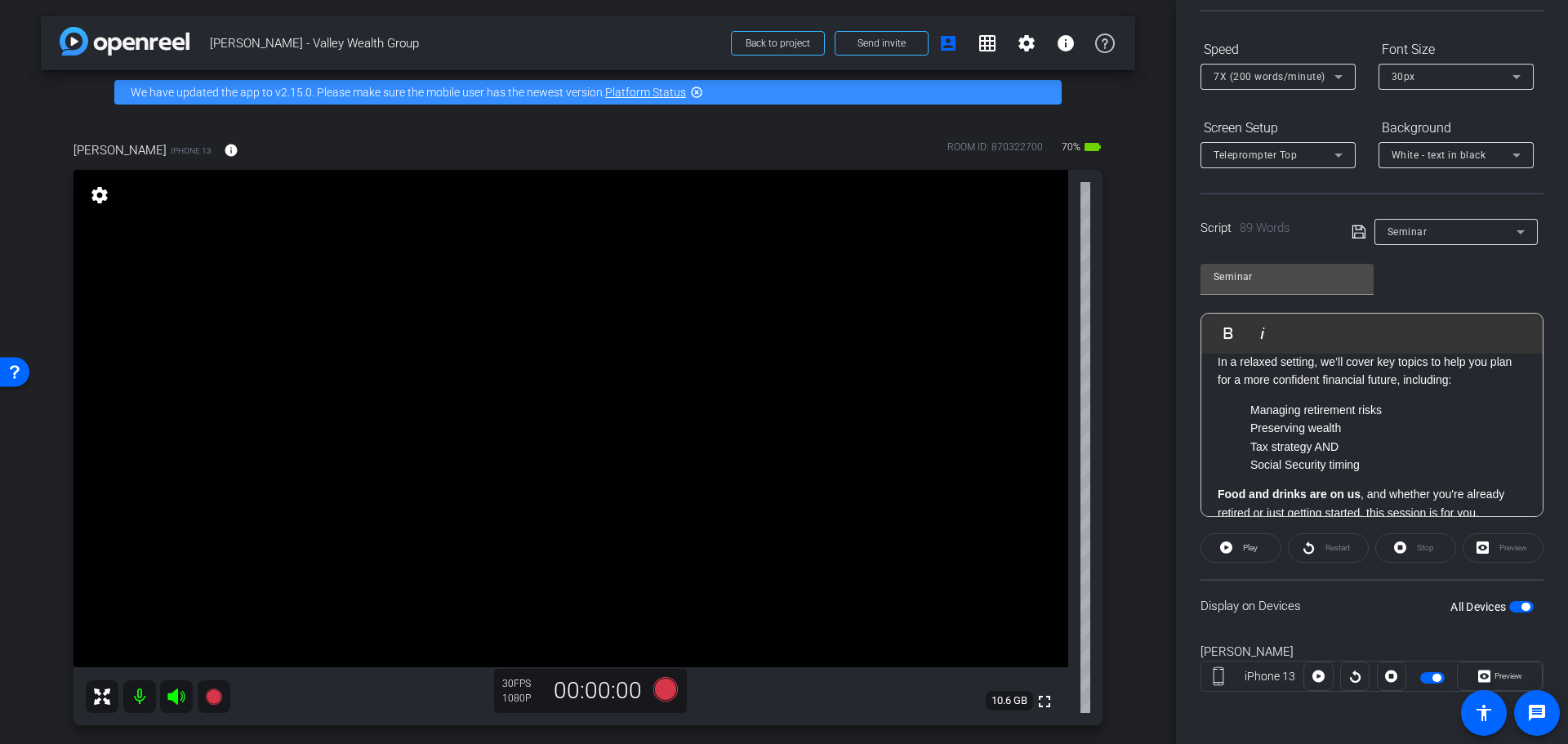 click on "Hi, I’m Andrew Schenker, Wealth Advisor and Investment Planner at Valley Wealth Group. I’d like to personally invite you to our upcoming  “Passport to Retirement” seminar. In a relaxed setting, we’ll cover key topics to help you plan for a more confident financial future, including: Managing retirement risks Preserving wealth Tax strategy AND Social Security timing Food and drinks are on us , and whether you're already retired or just getting started, this session is for you. Seats are limited—so reserve yours today. I hope to see you there!" 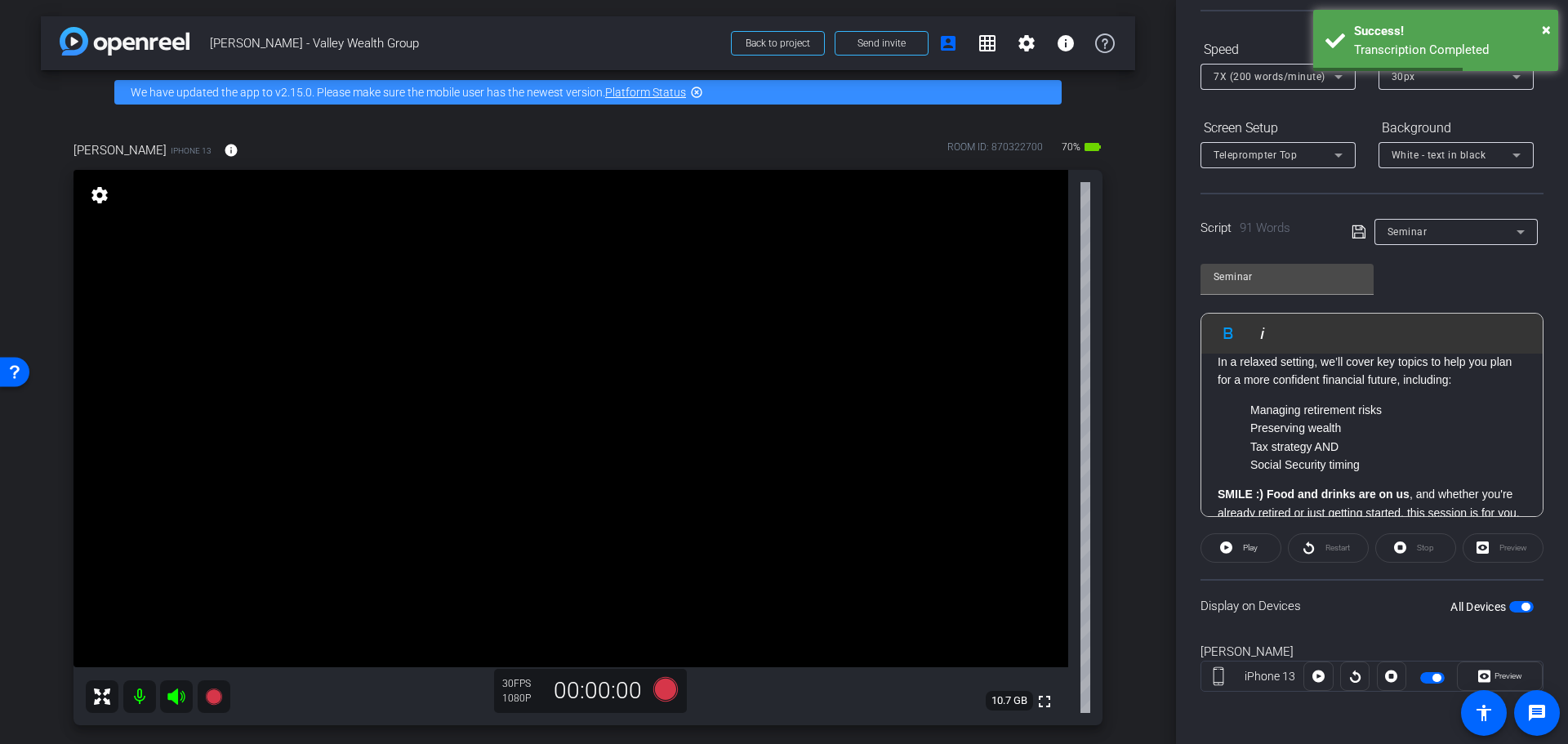 click at bounding box center (1521, 607) 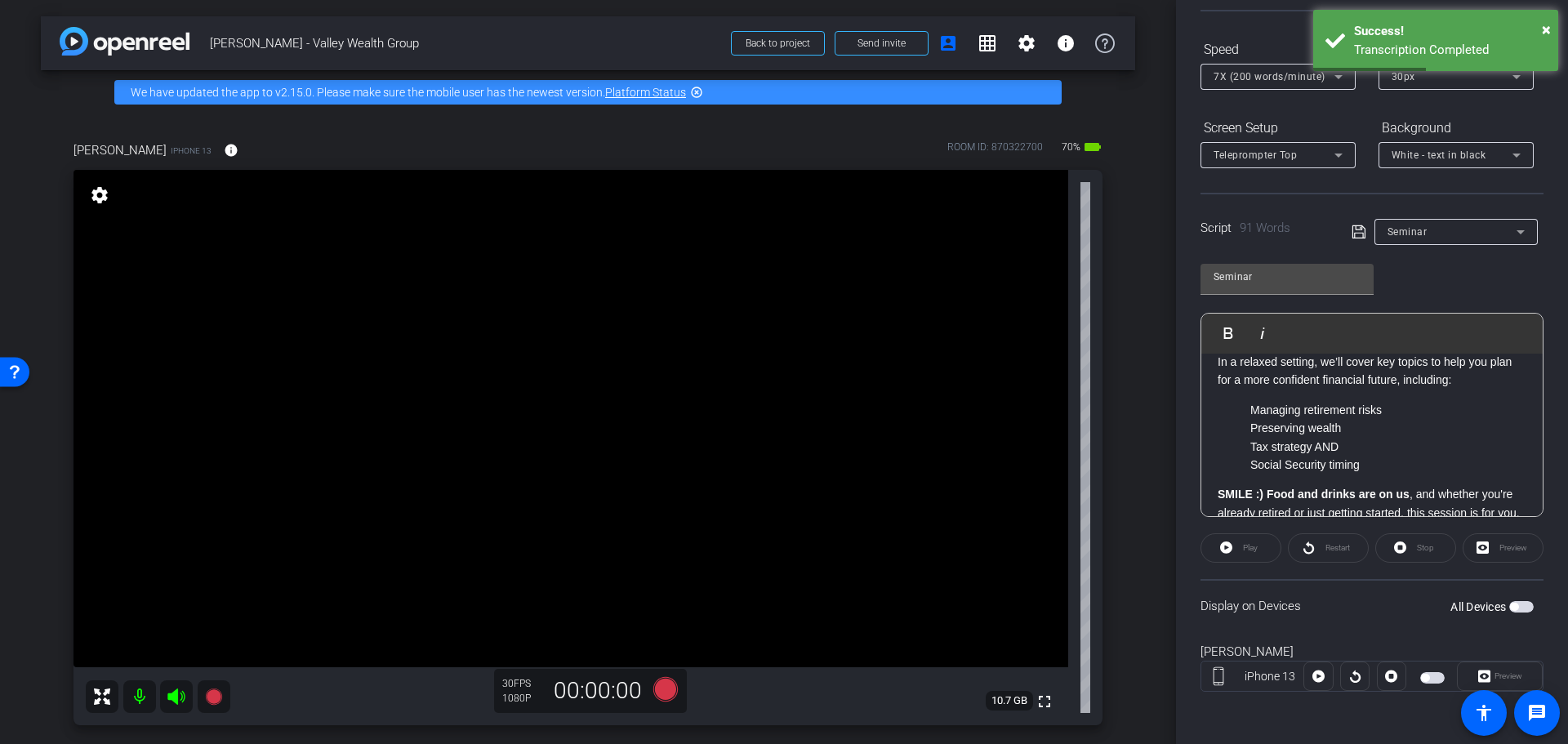 click at bounding box center [1521, 607] 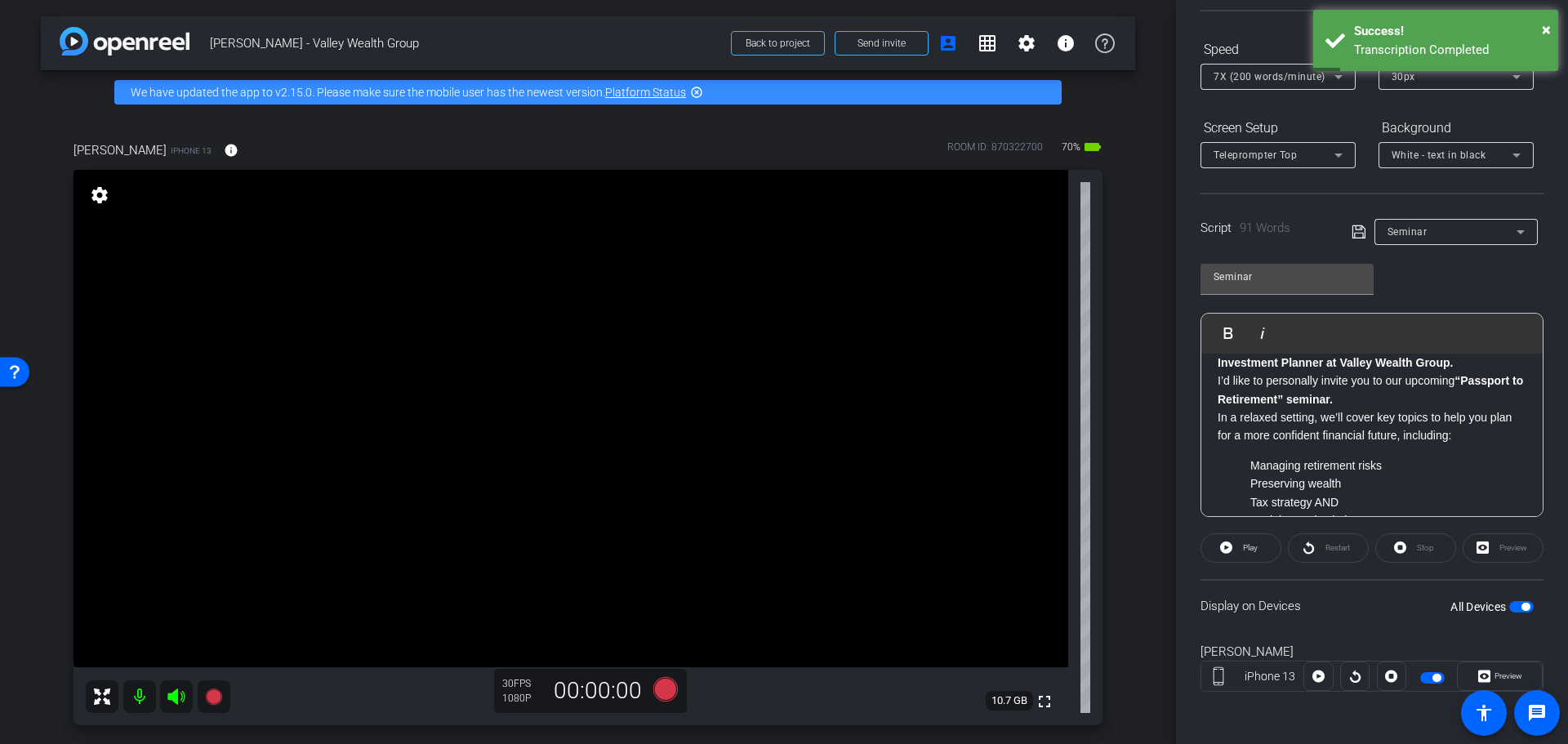 scroll, scrollTop: 0, scrollLeft: 0, axis: both 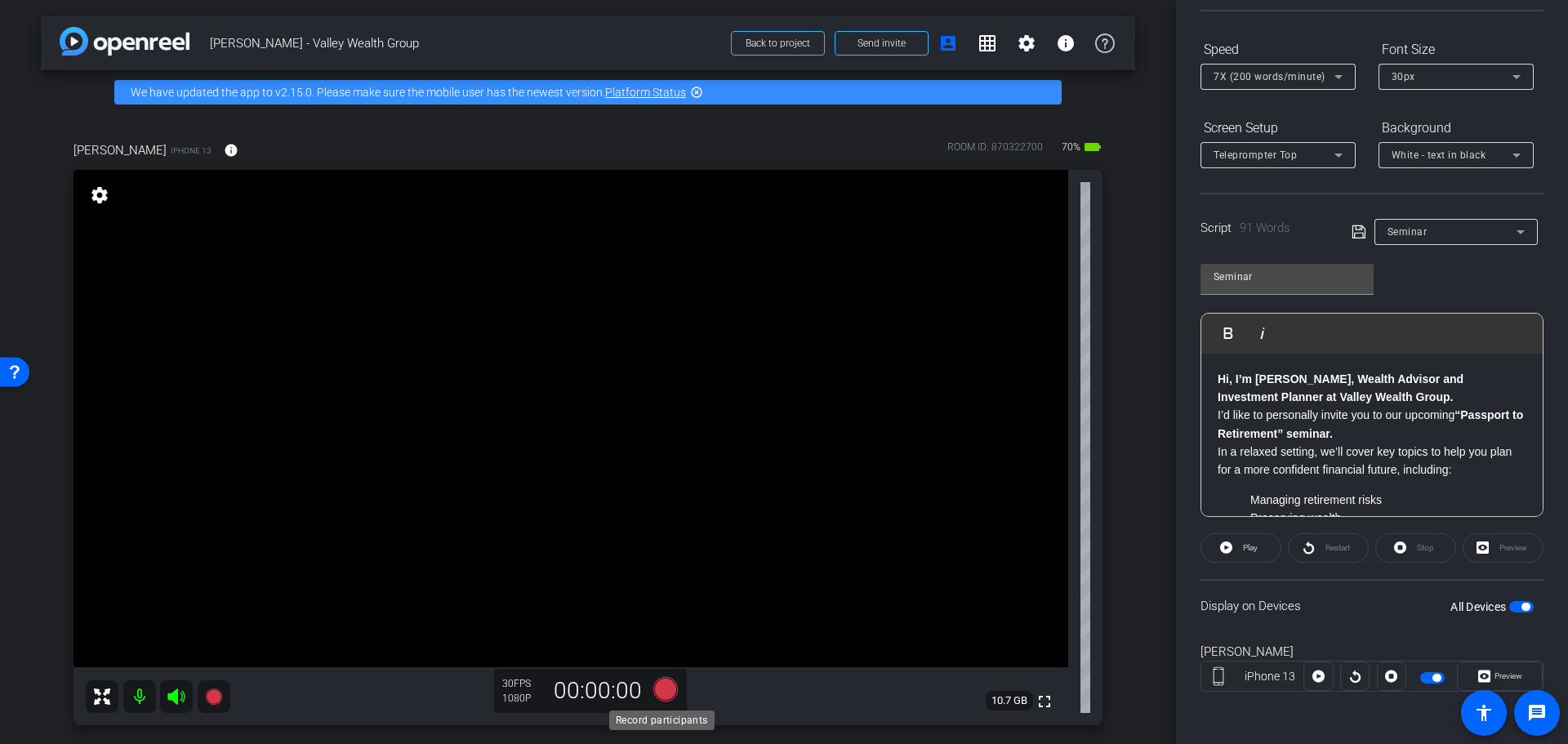 click 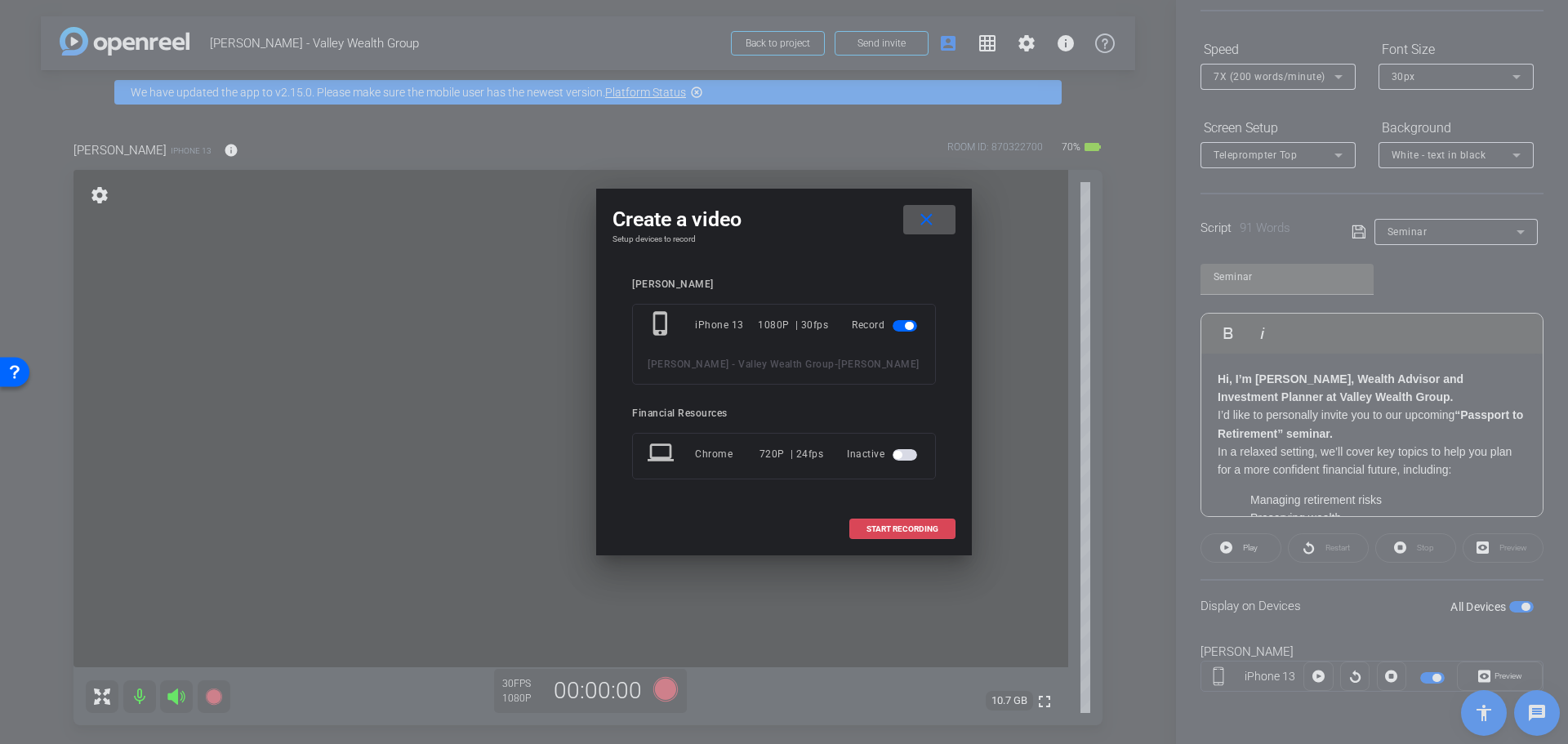 click on "START RECORDING" at bounding box center [902, 529] 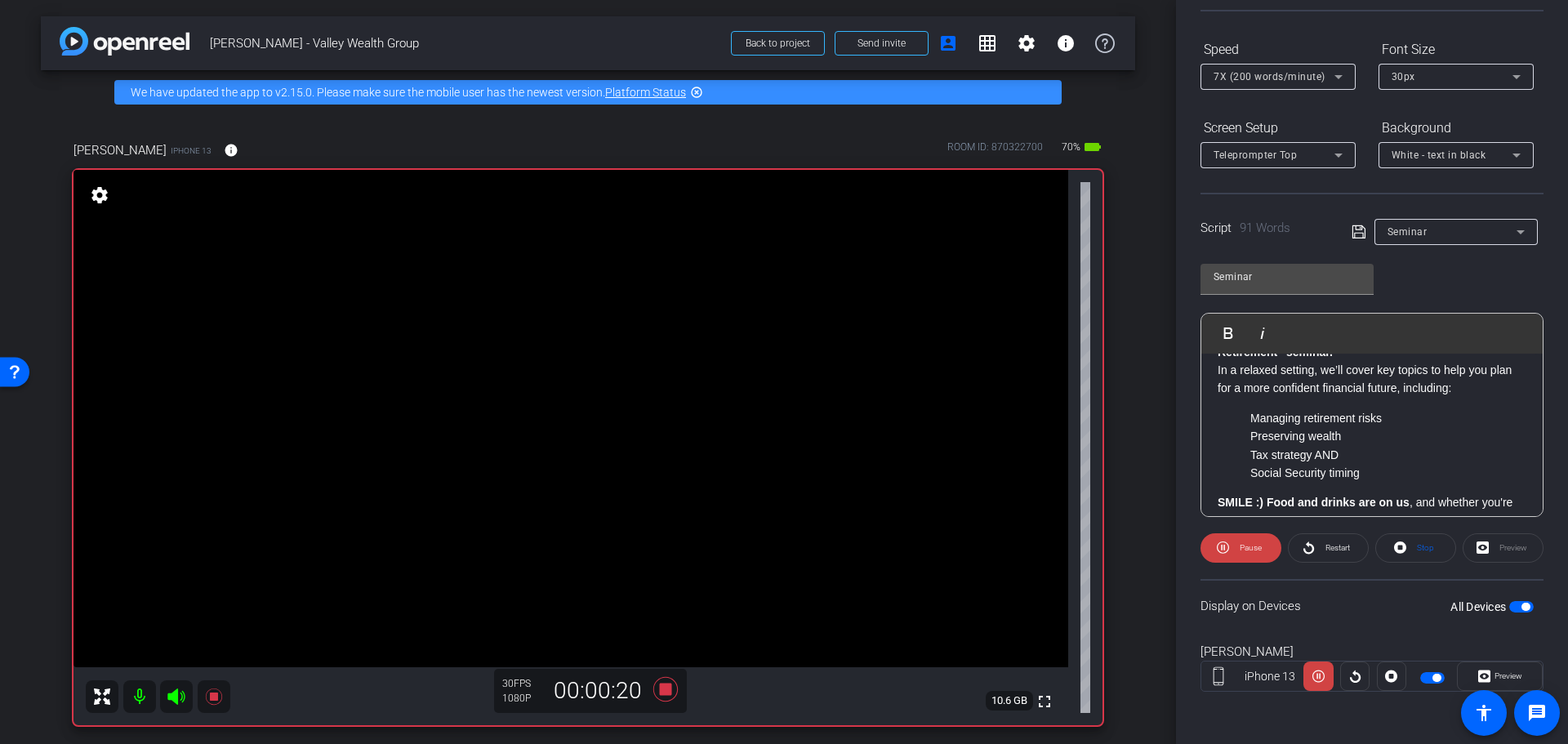 scroll, scrollTop: 163, scrollLeft: 0, axis: vertical 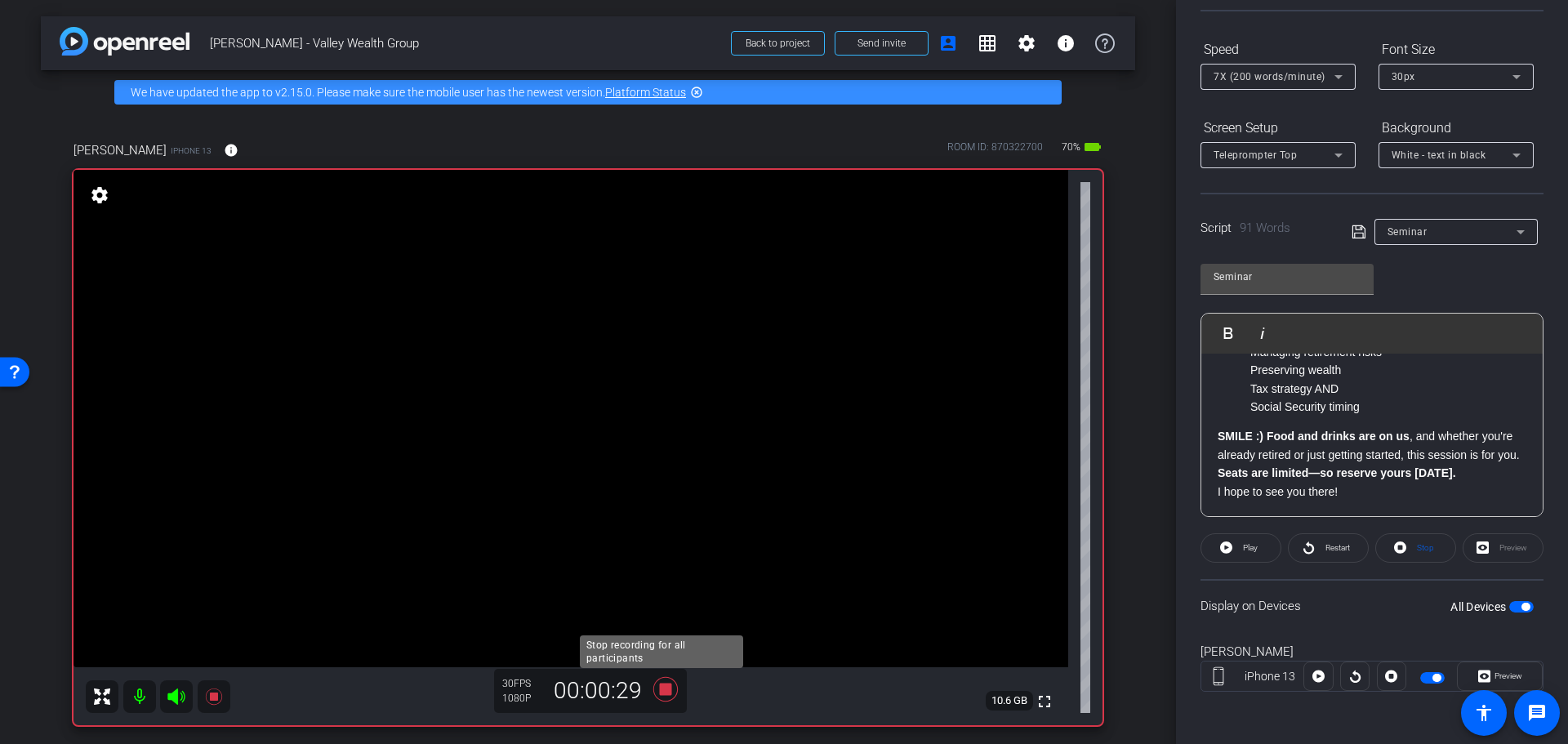 click 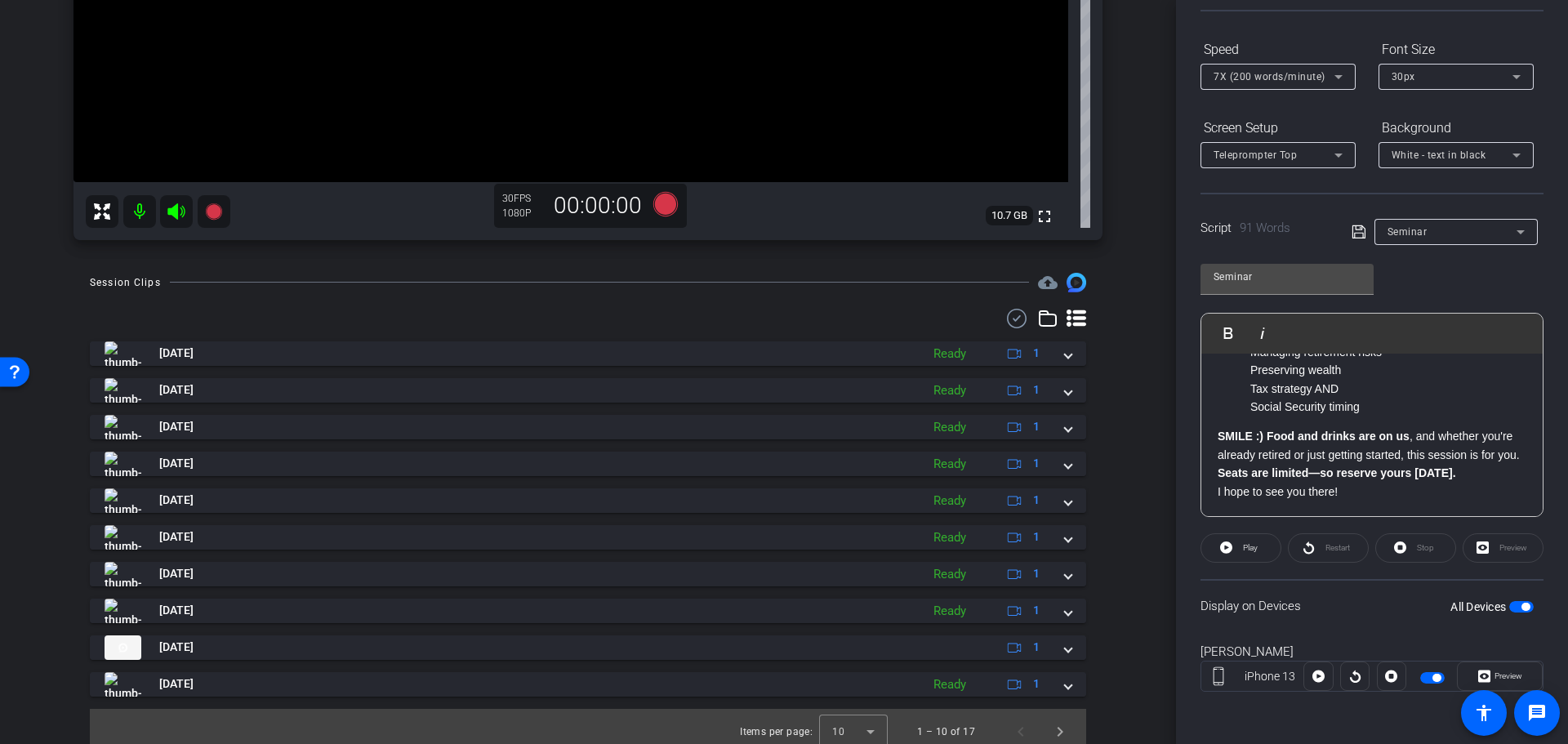 scroll, scrollTop: 490, scrollLeft: 0, axis: vertical 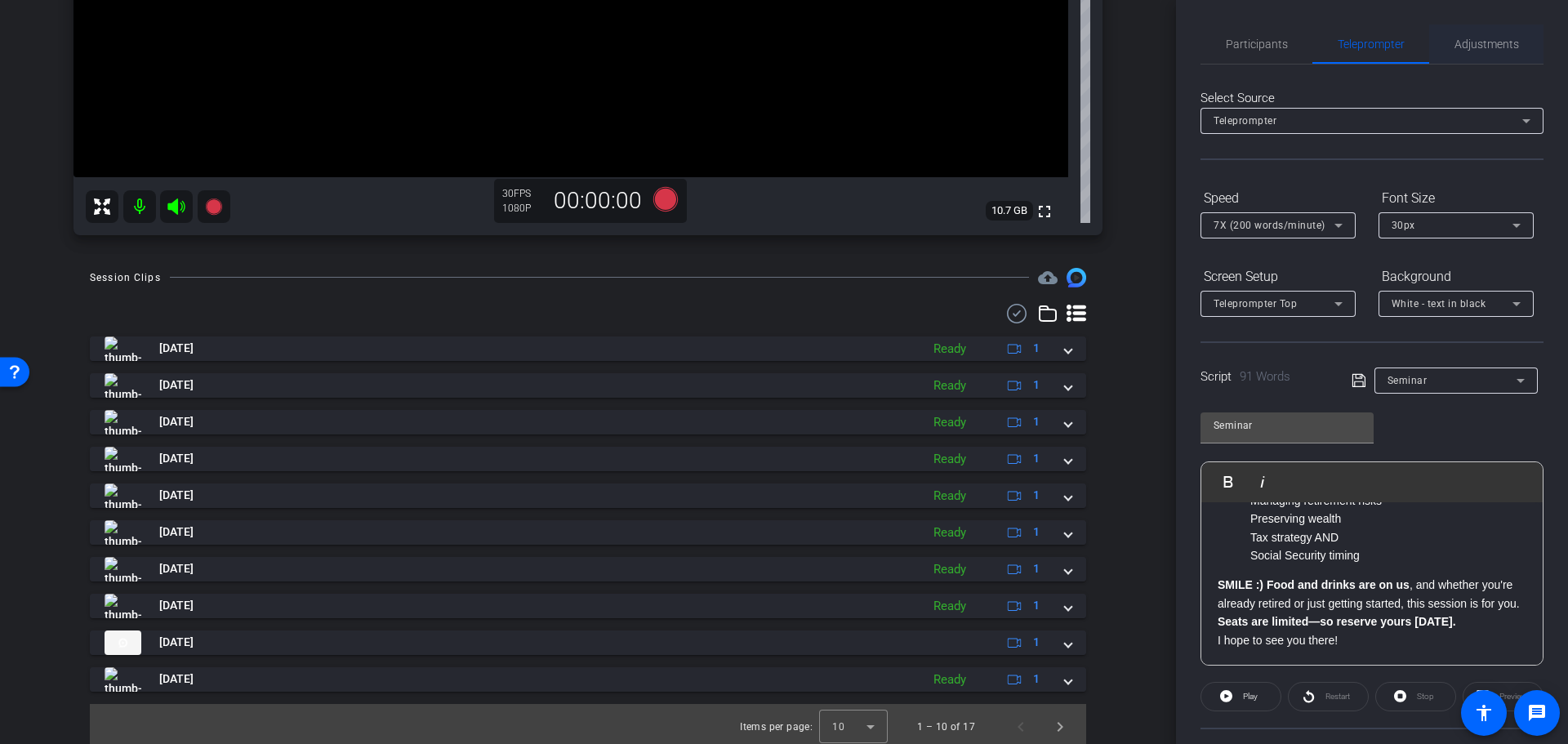 click on "Adjustments" at bounding box center (1486, 44) 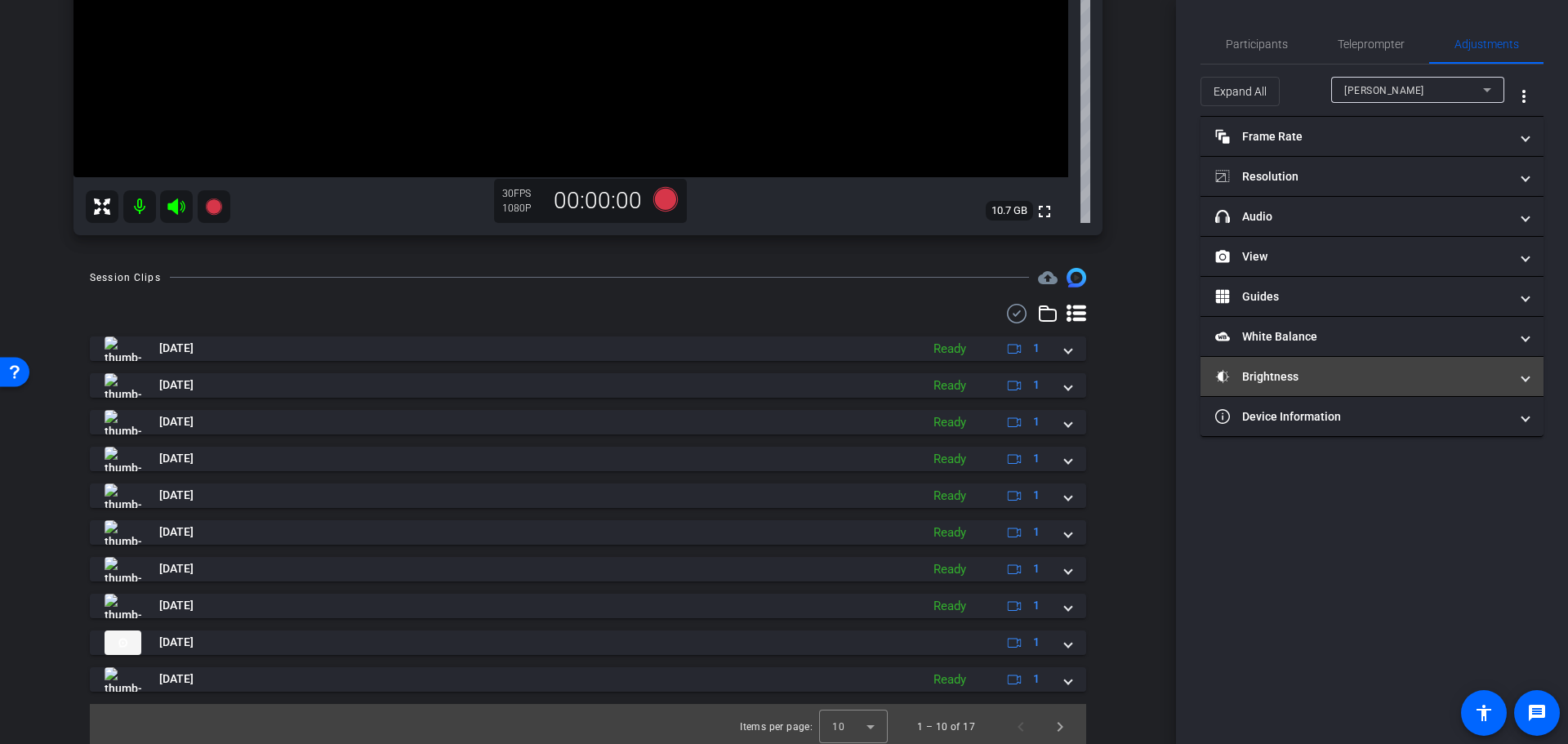 click on "Brightness" at bounding box center [1362, 376] 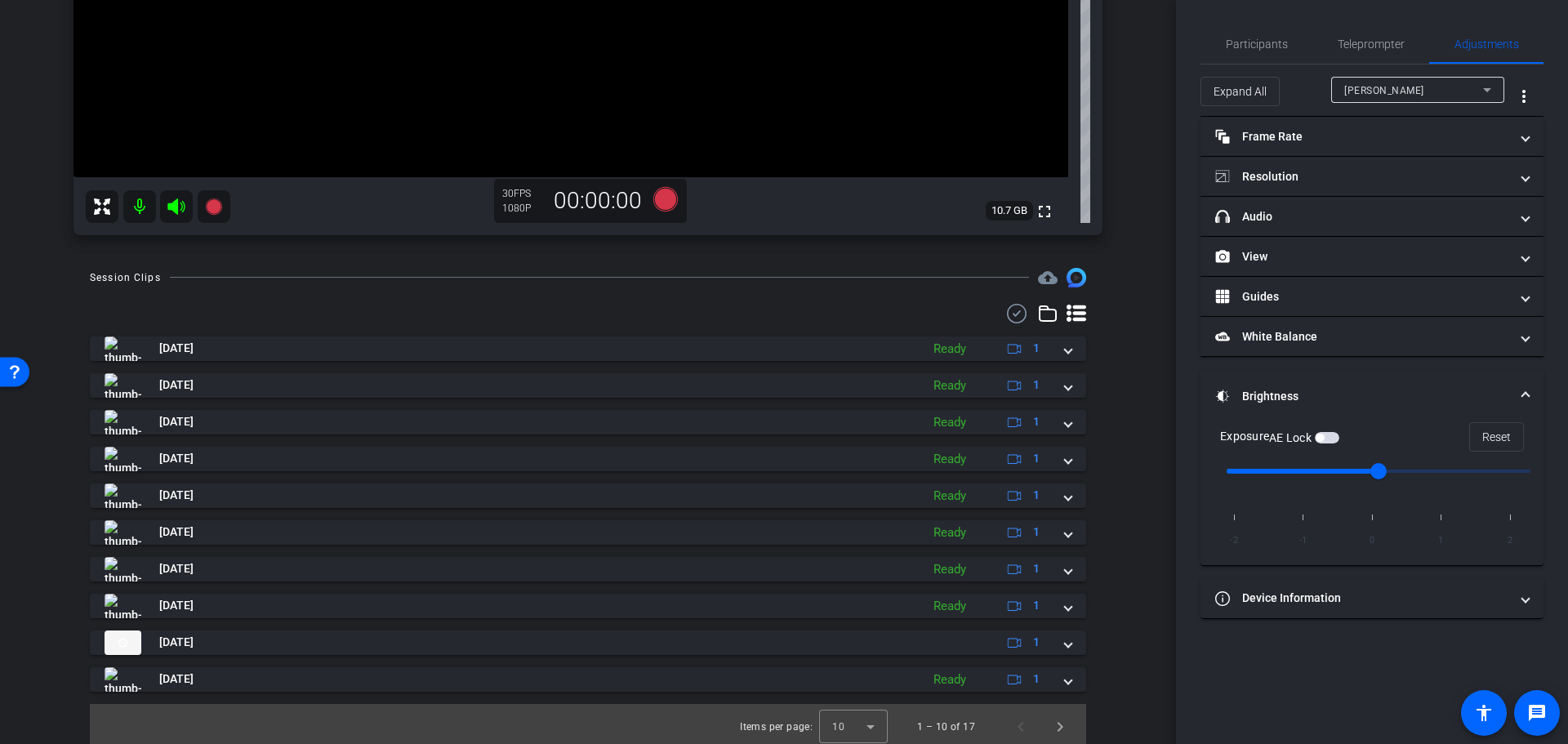 click at bounding box center (1327, 438) 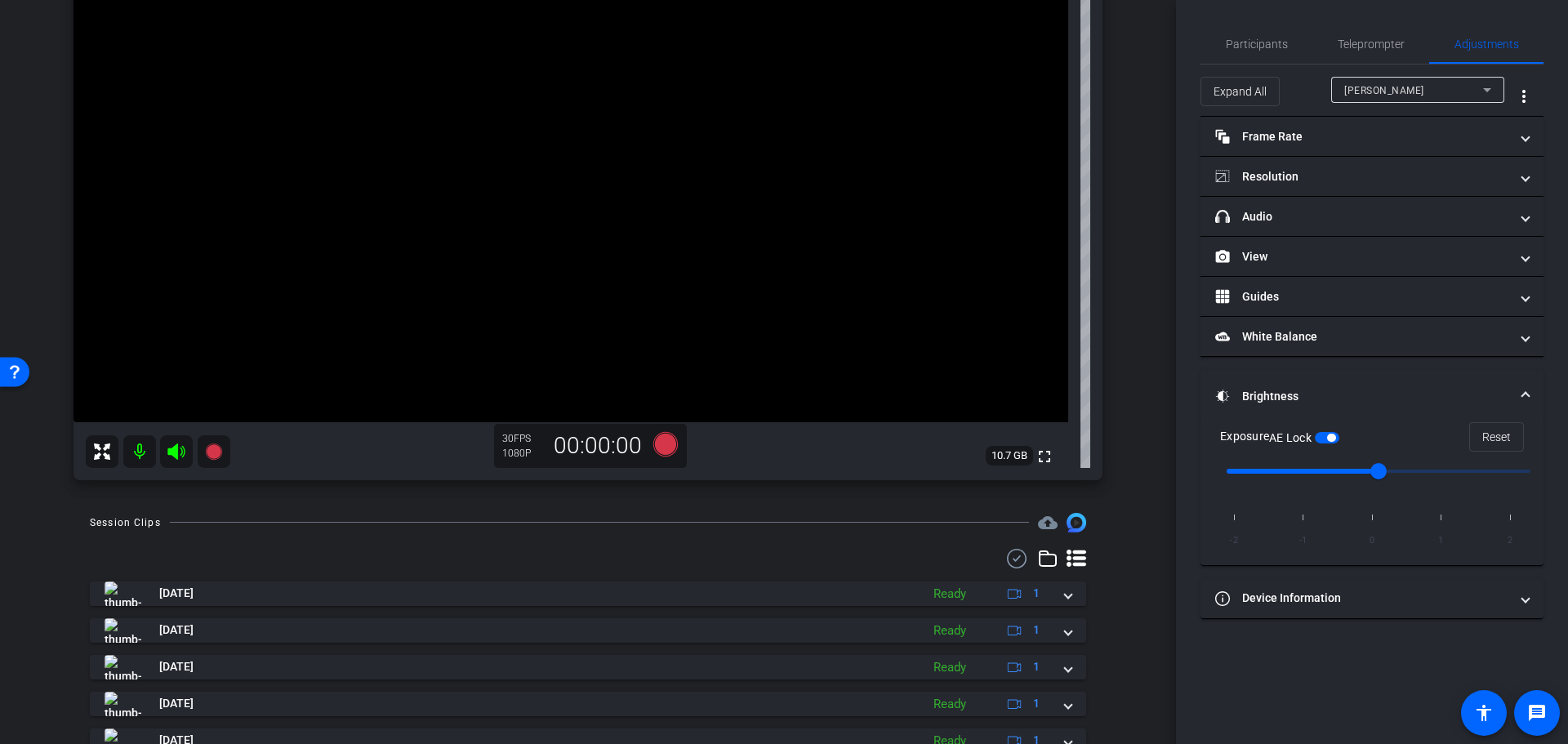 scroll, scrollTop: 163, scrollLeft: 0, axis: vertical 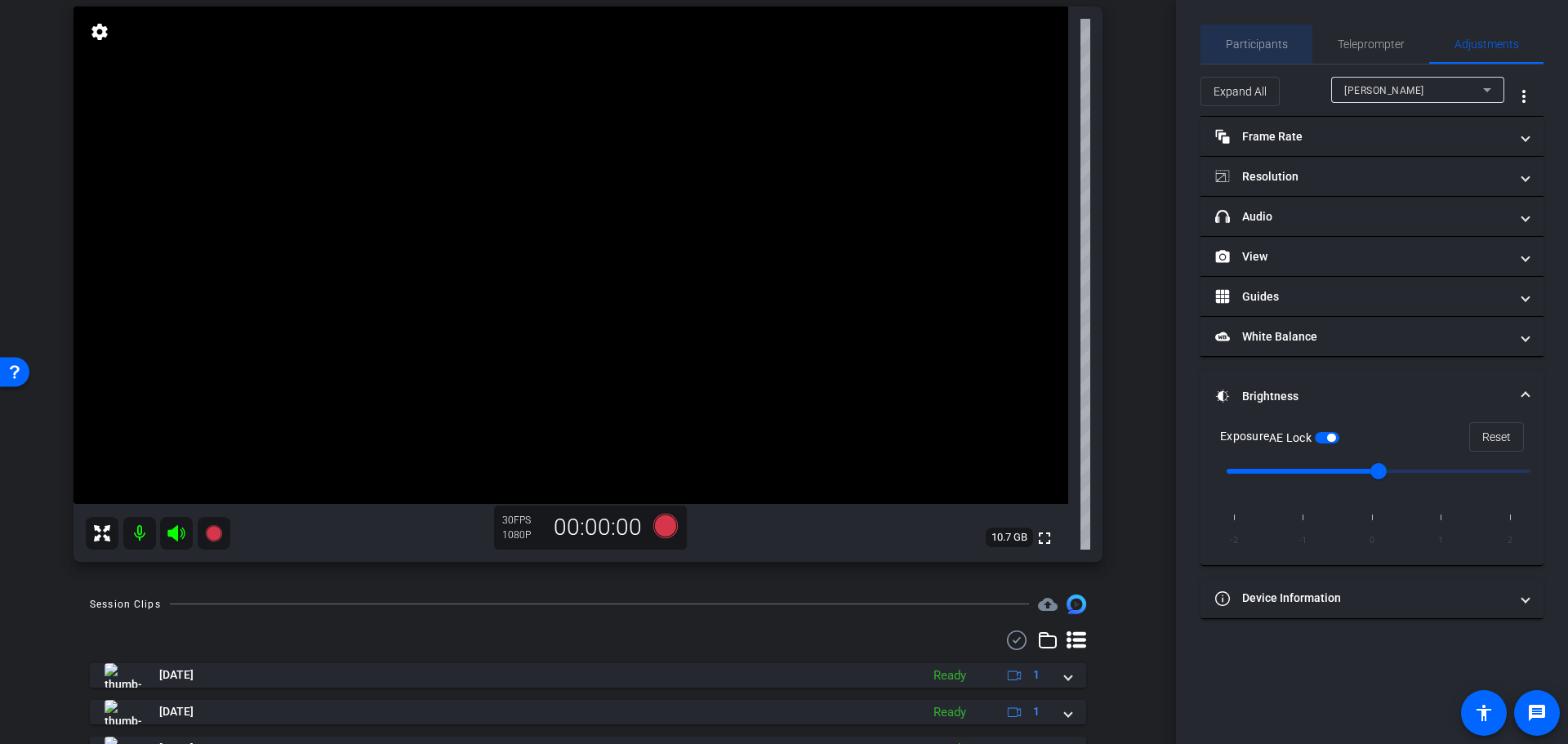 click on "Participants" at bounding box center (1257, 44) 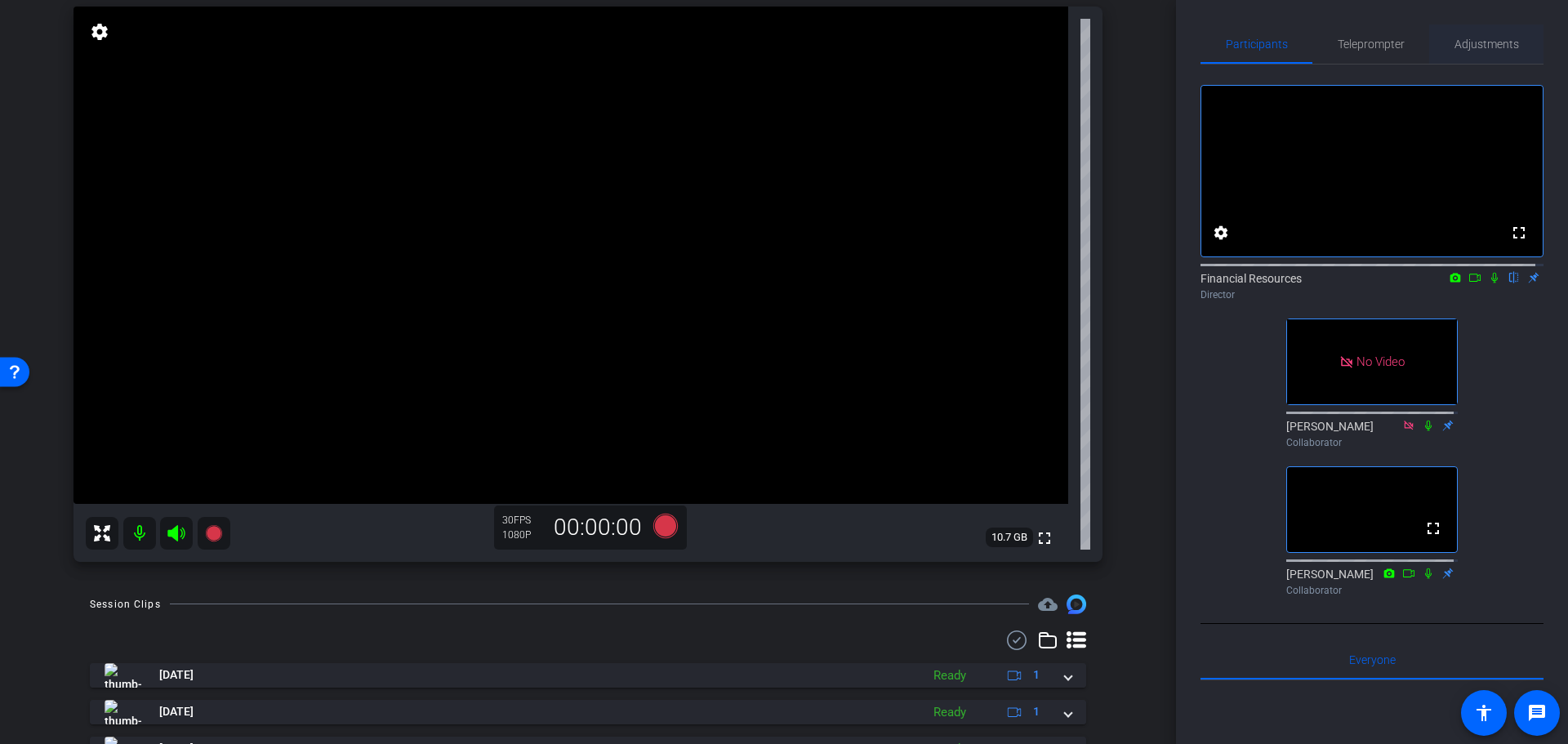 click on "Adjustments" at bounding box center (1486, 44) 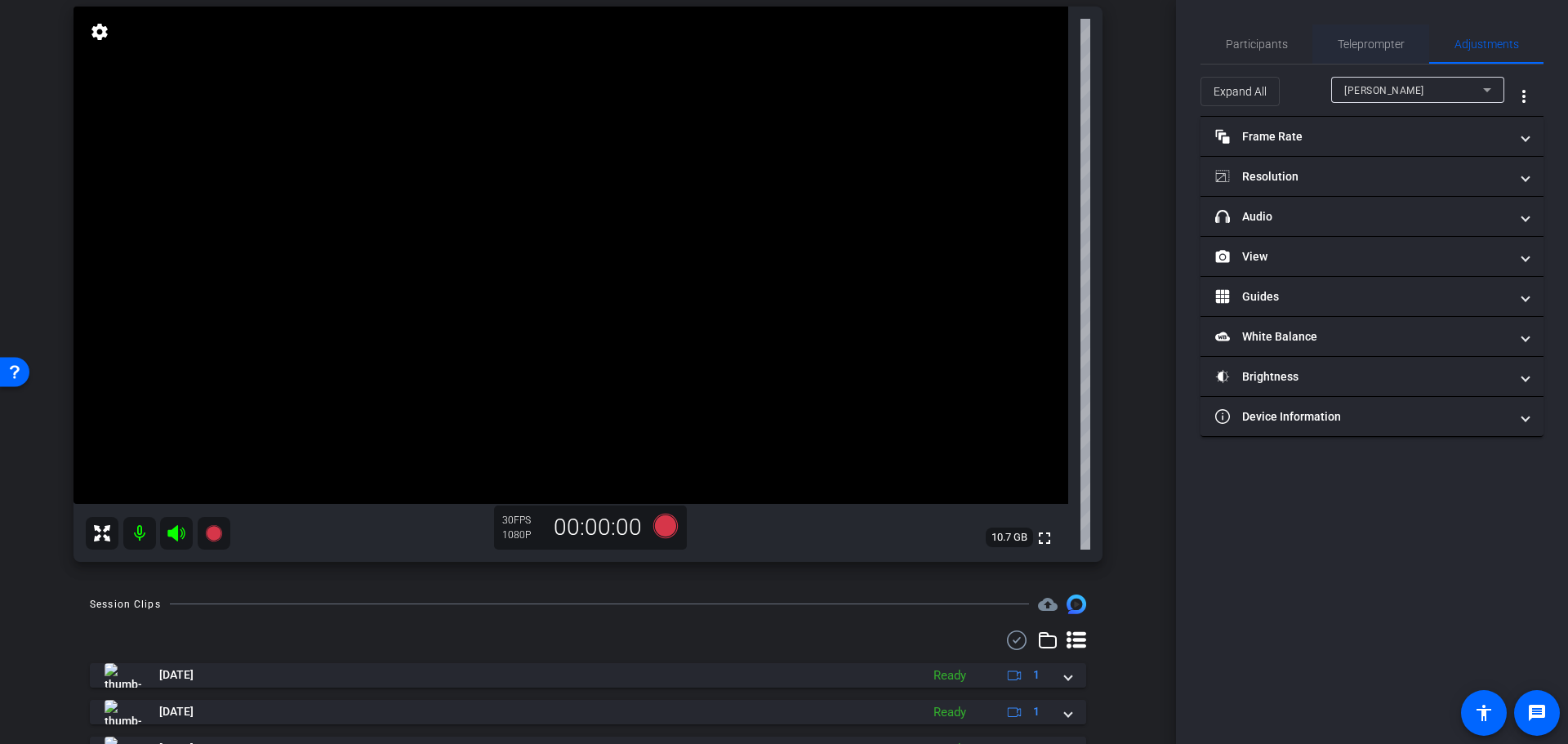 click on "Teleprompter" at bounding box center [1371, 44] 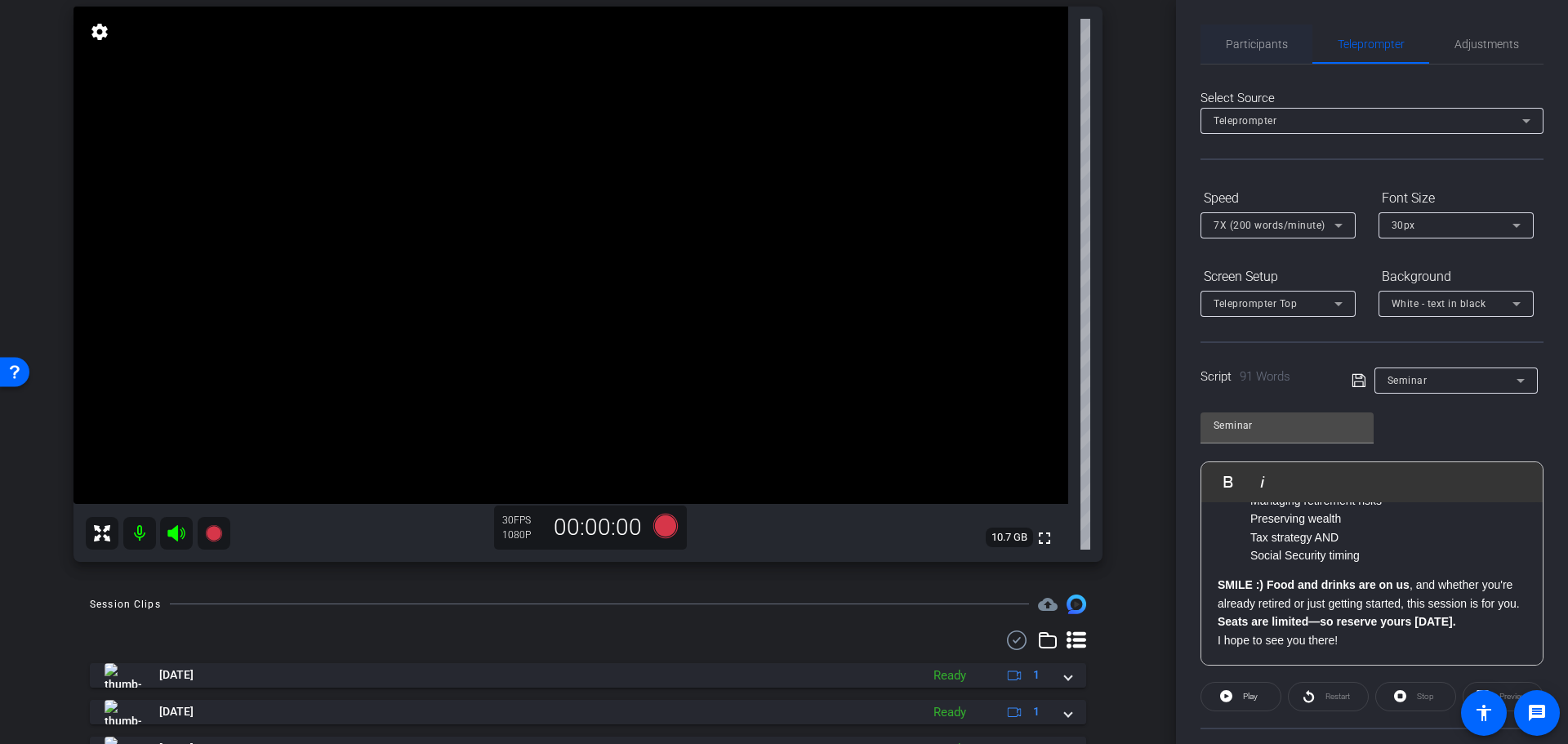 click on "Participants" at bounding box center [1257, 44] 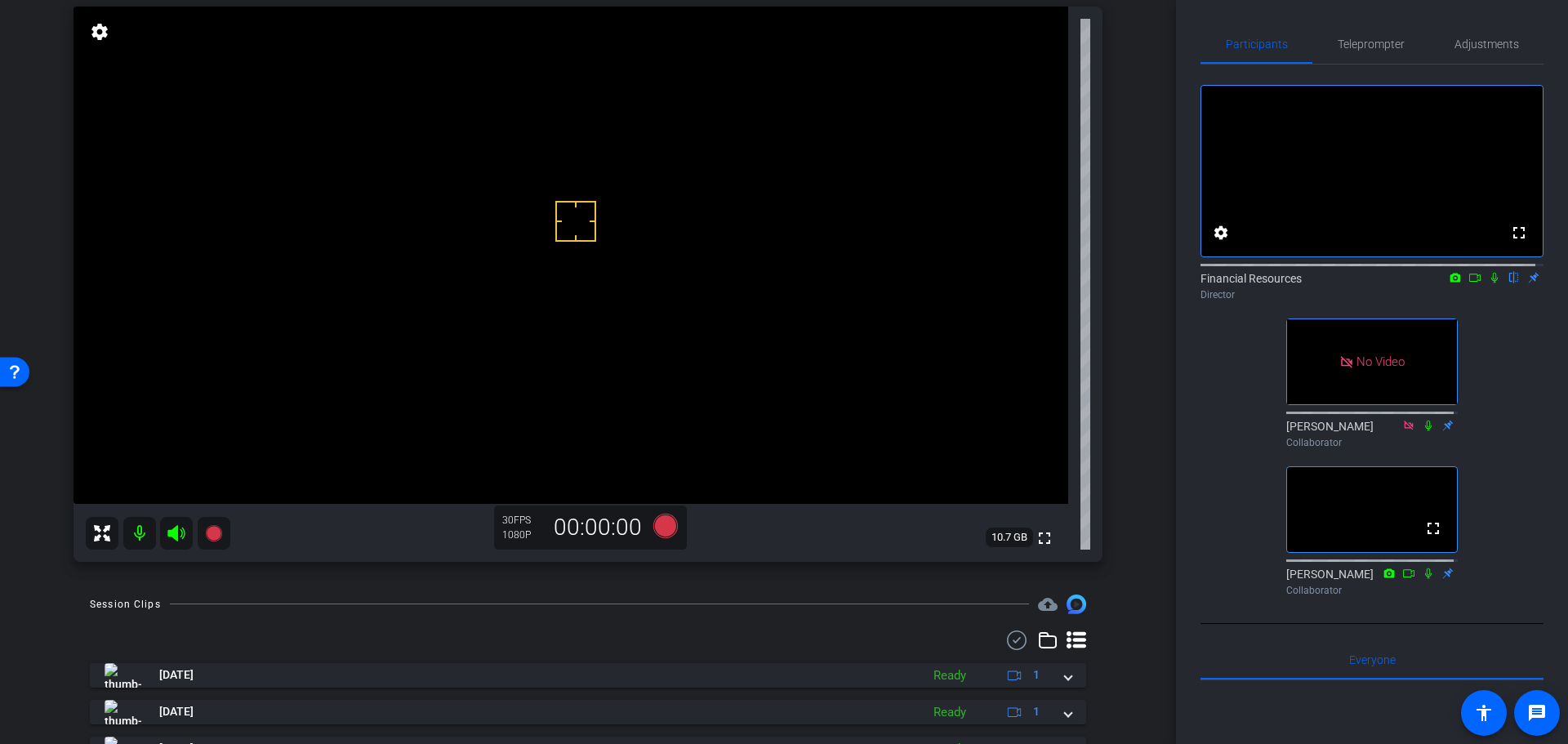 click at bounding box center (571, 255) 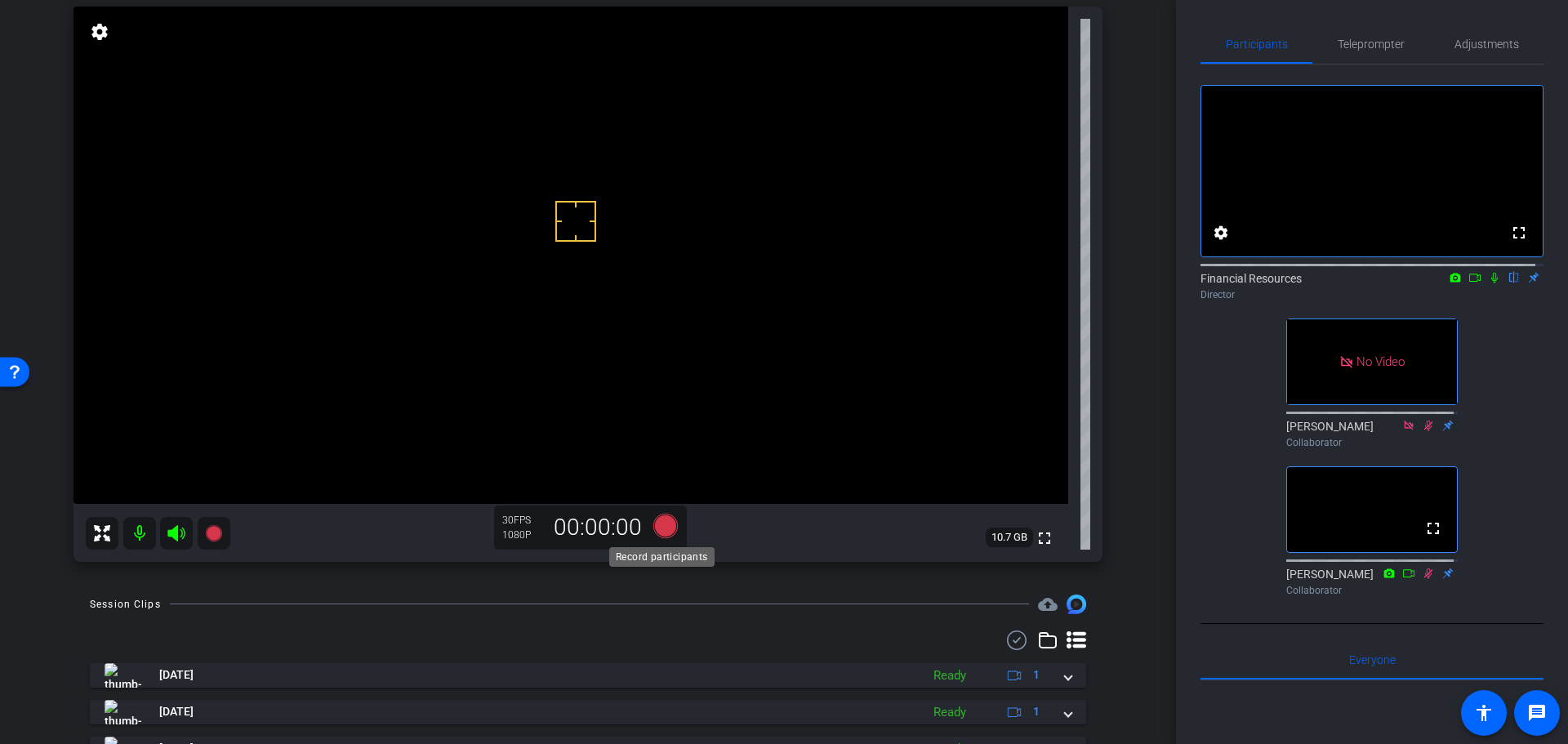 click 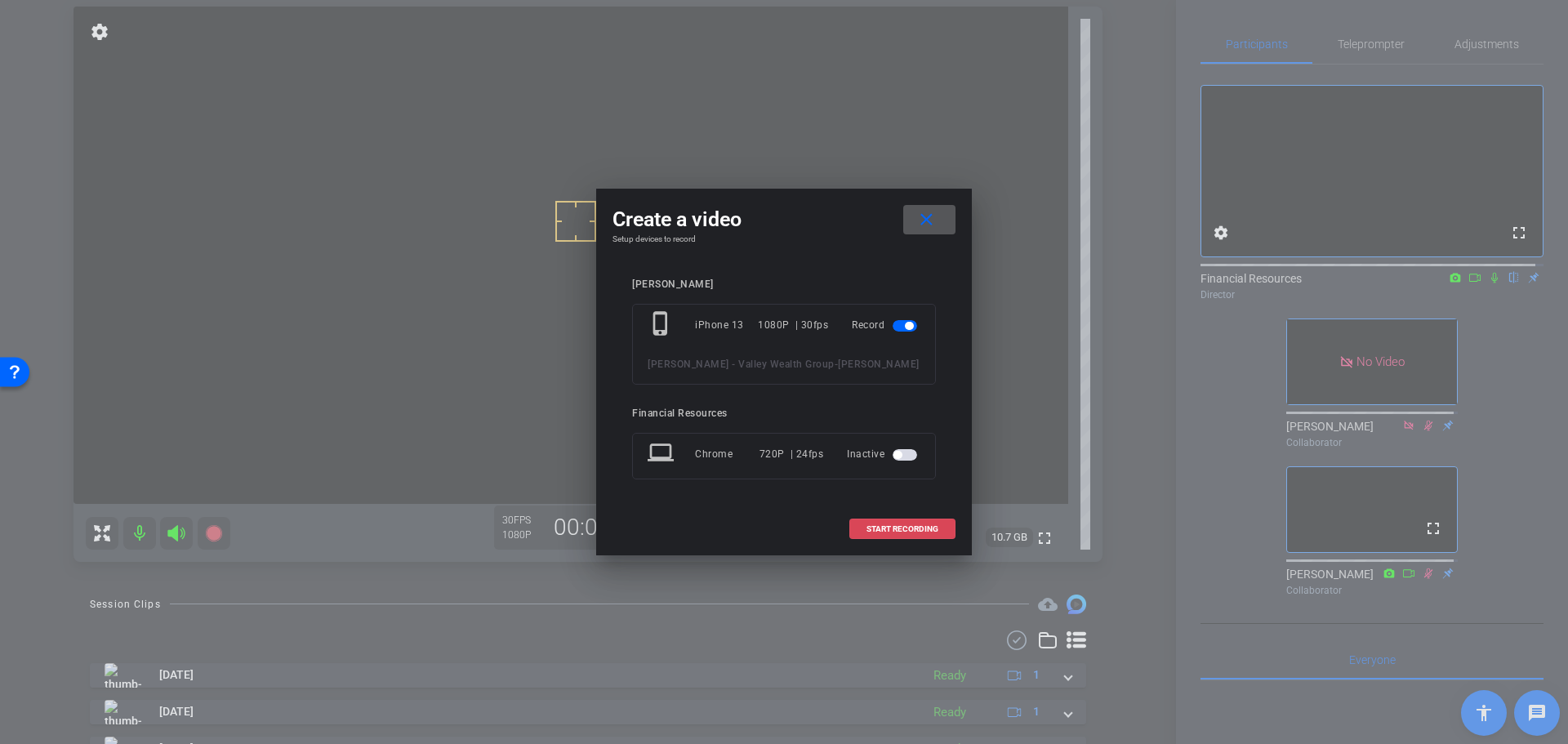 click on "START RECORDING" at bounding box center [902, 529] 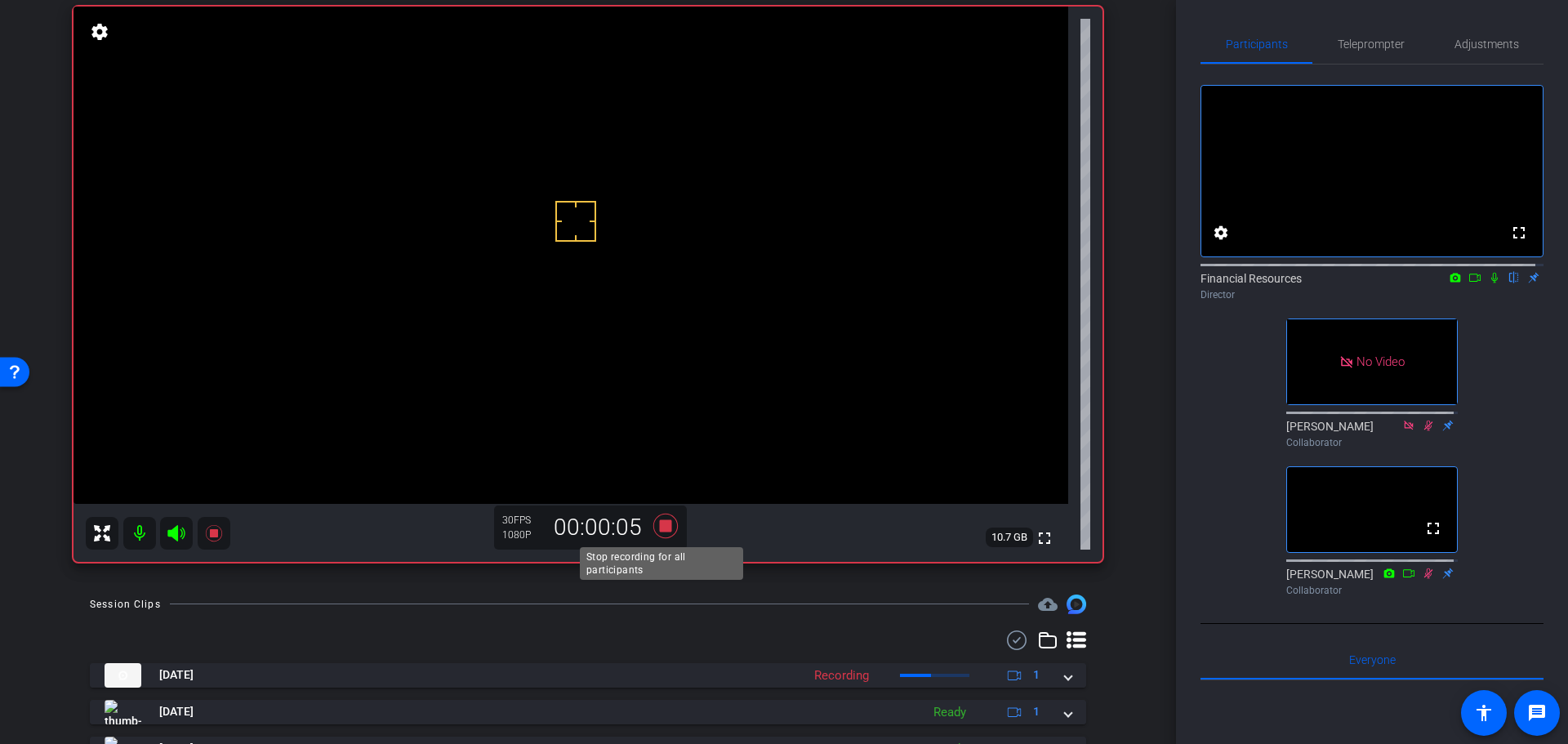 click 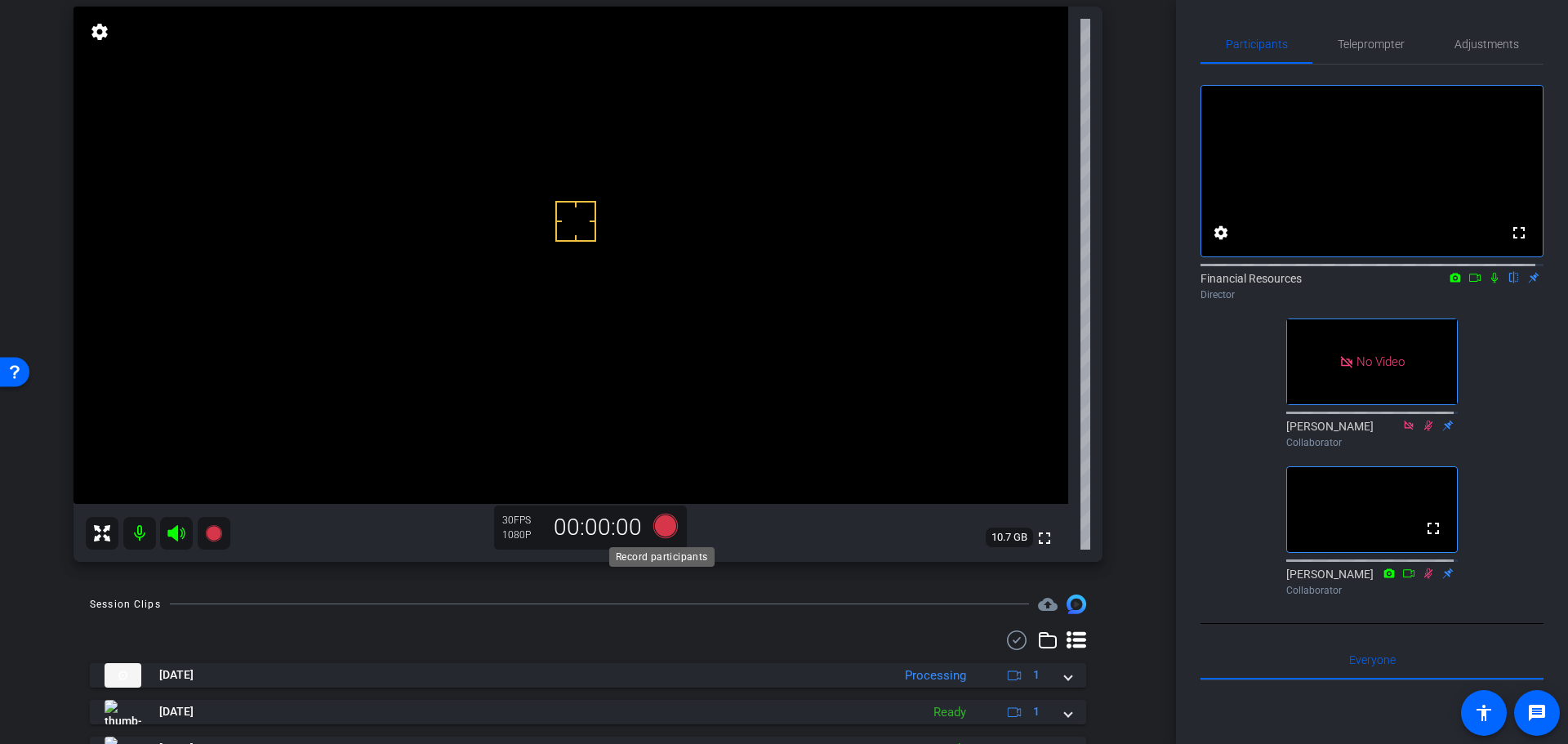 click 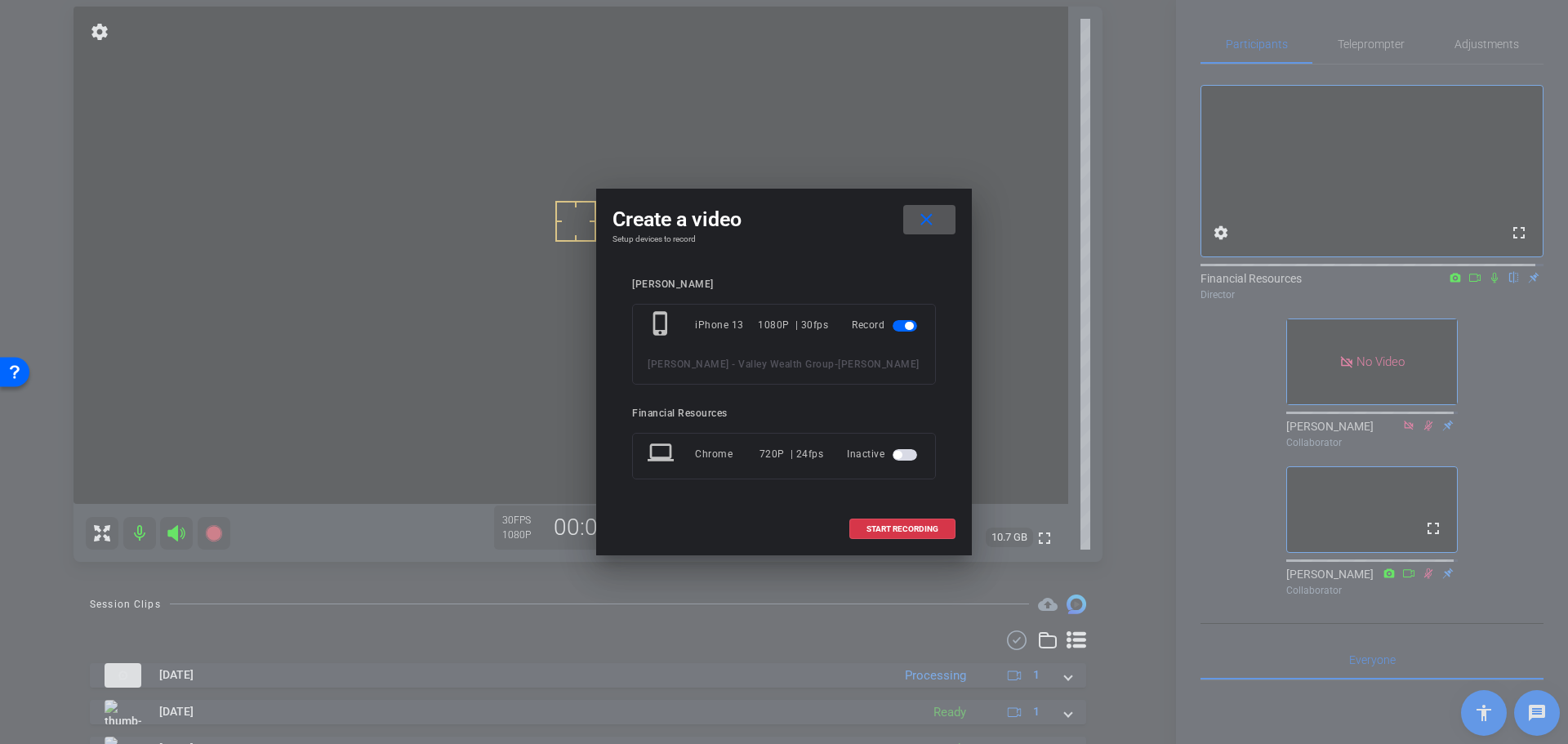 click at bounding box center [784, 372] 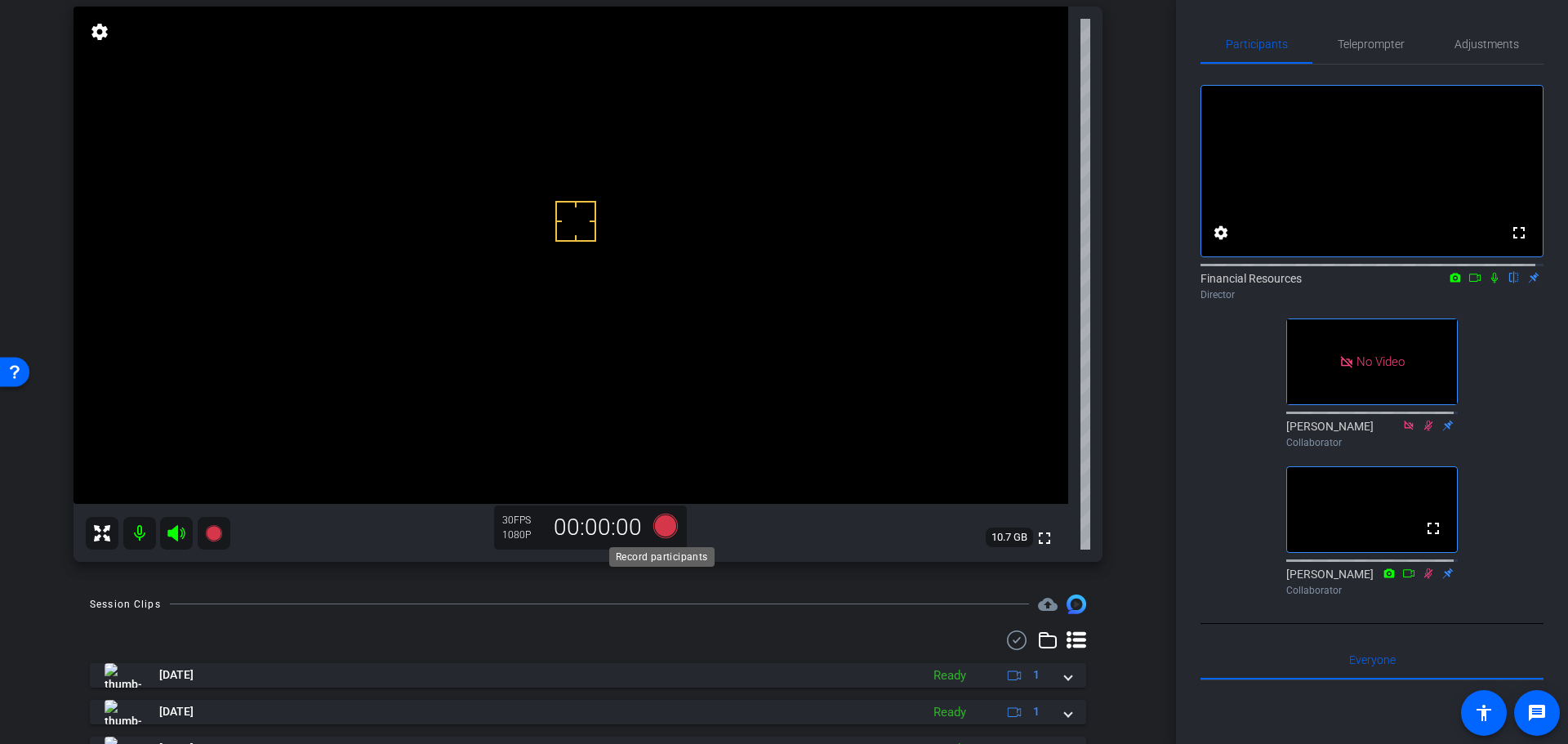 click 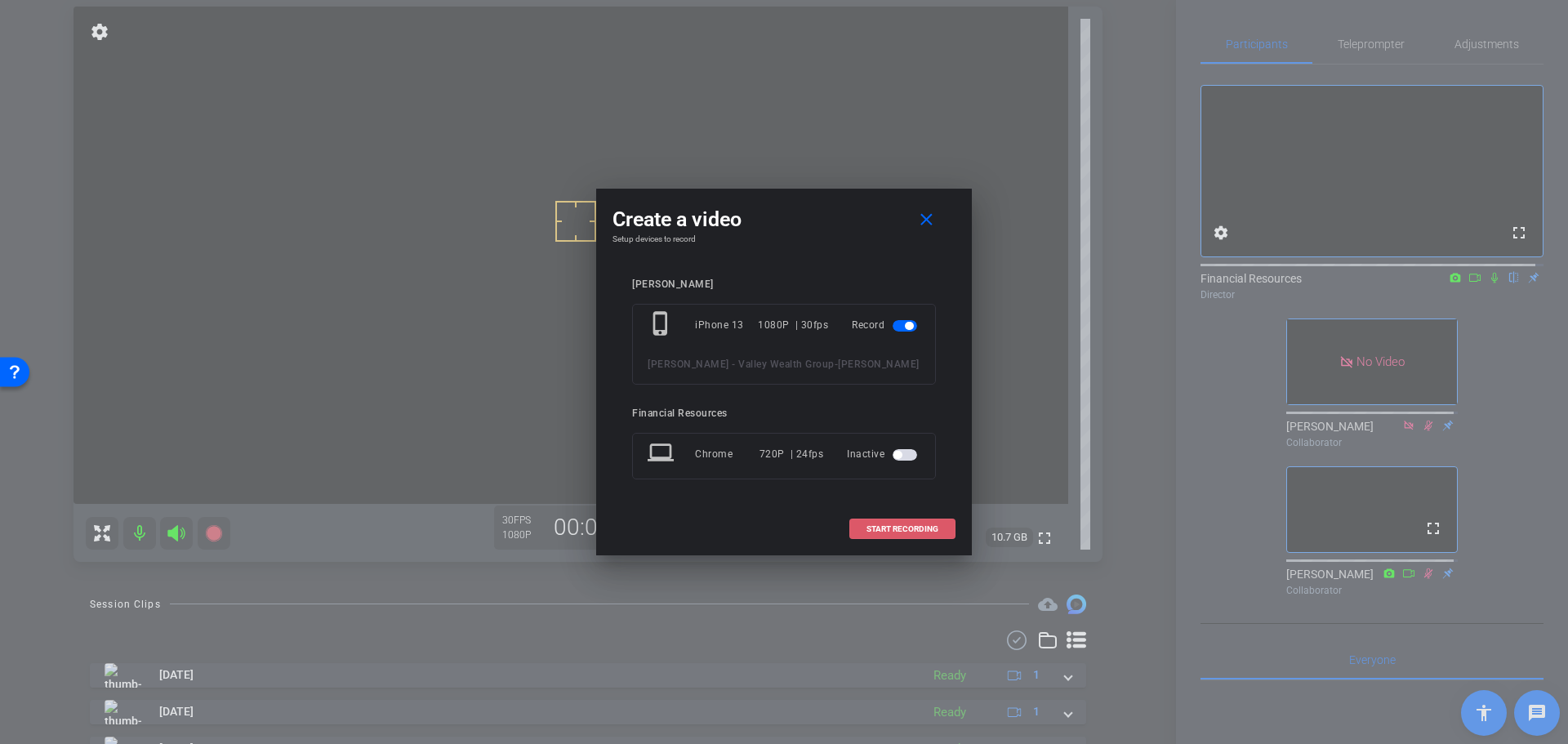 click at bounding box center (902, 529) 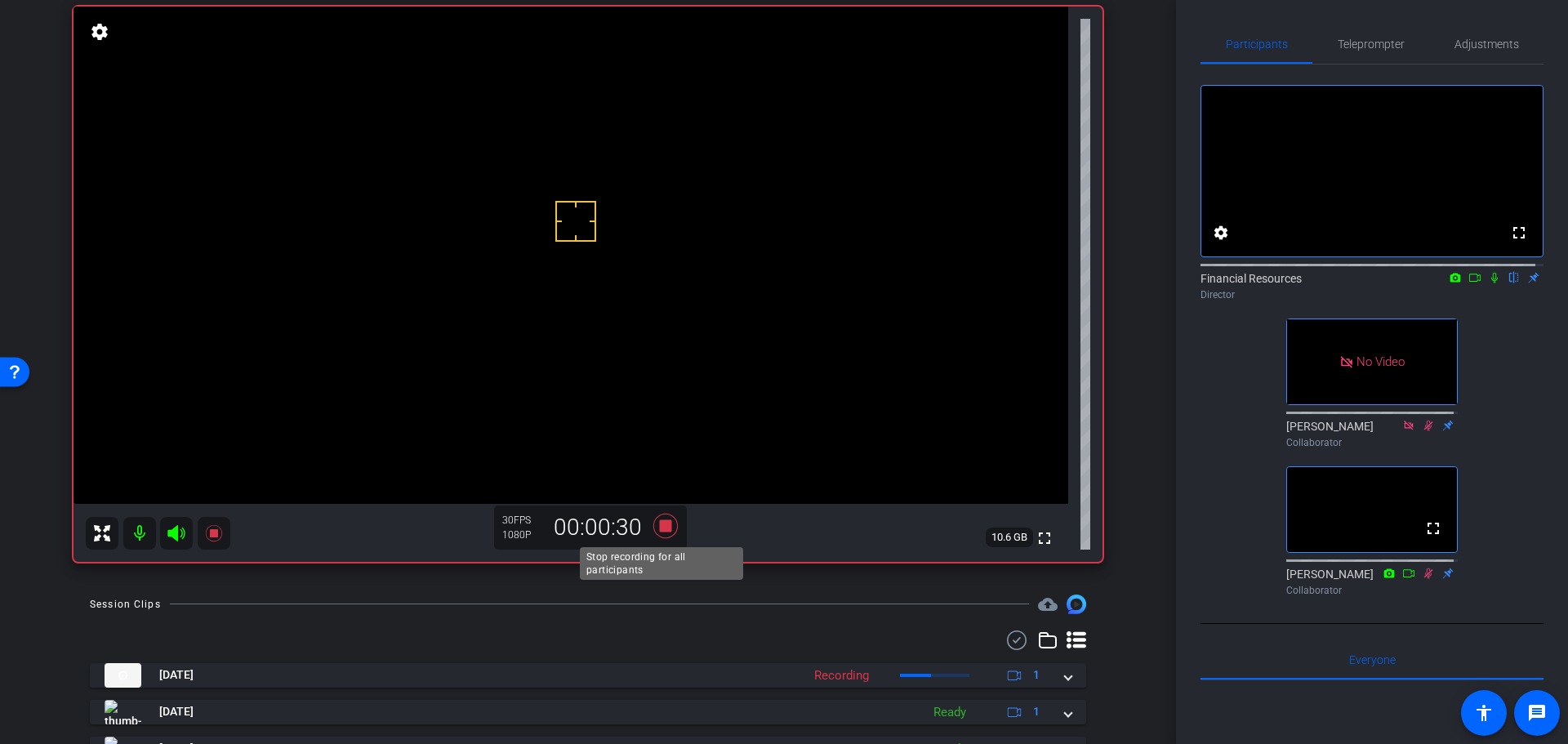 click 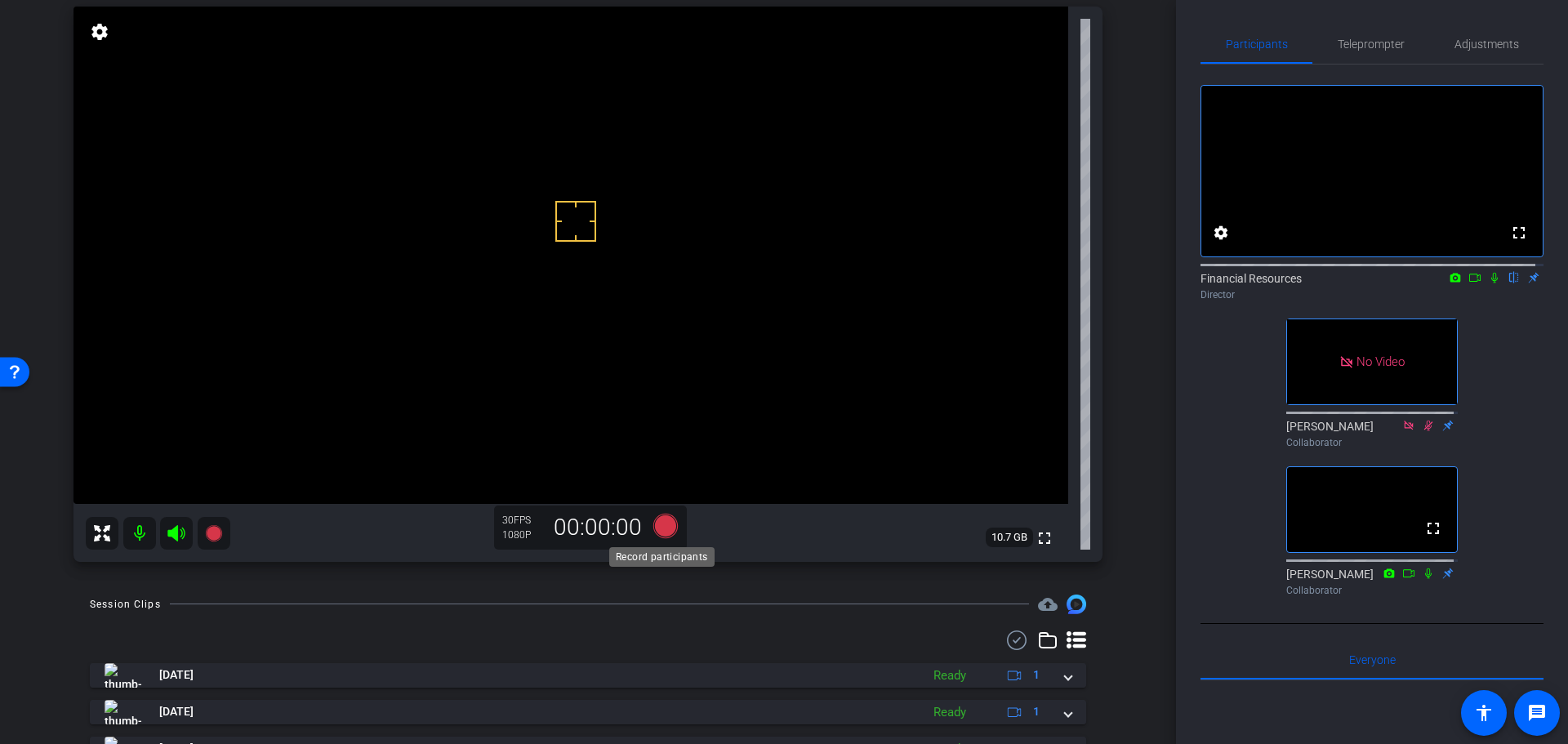 click 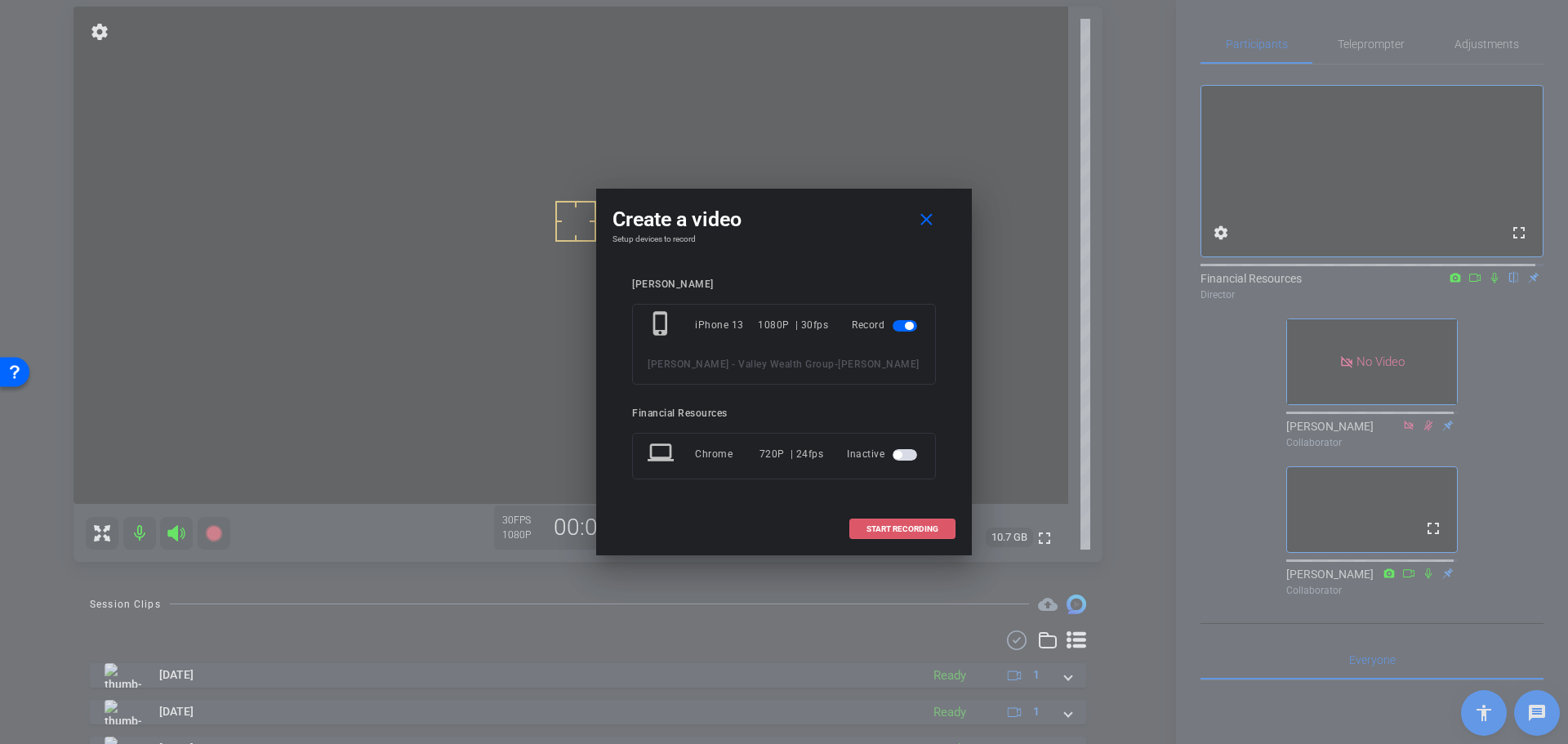 click on "START RECORDING" at bounding box center (902, 529) 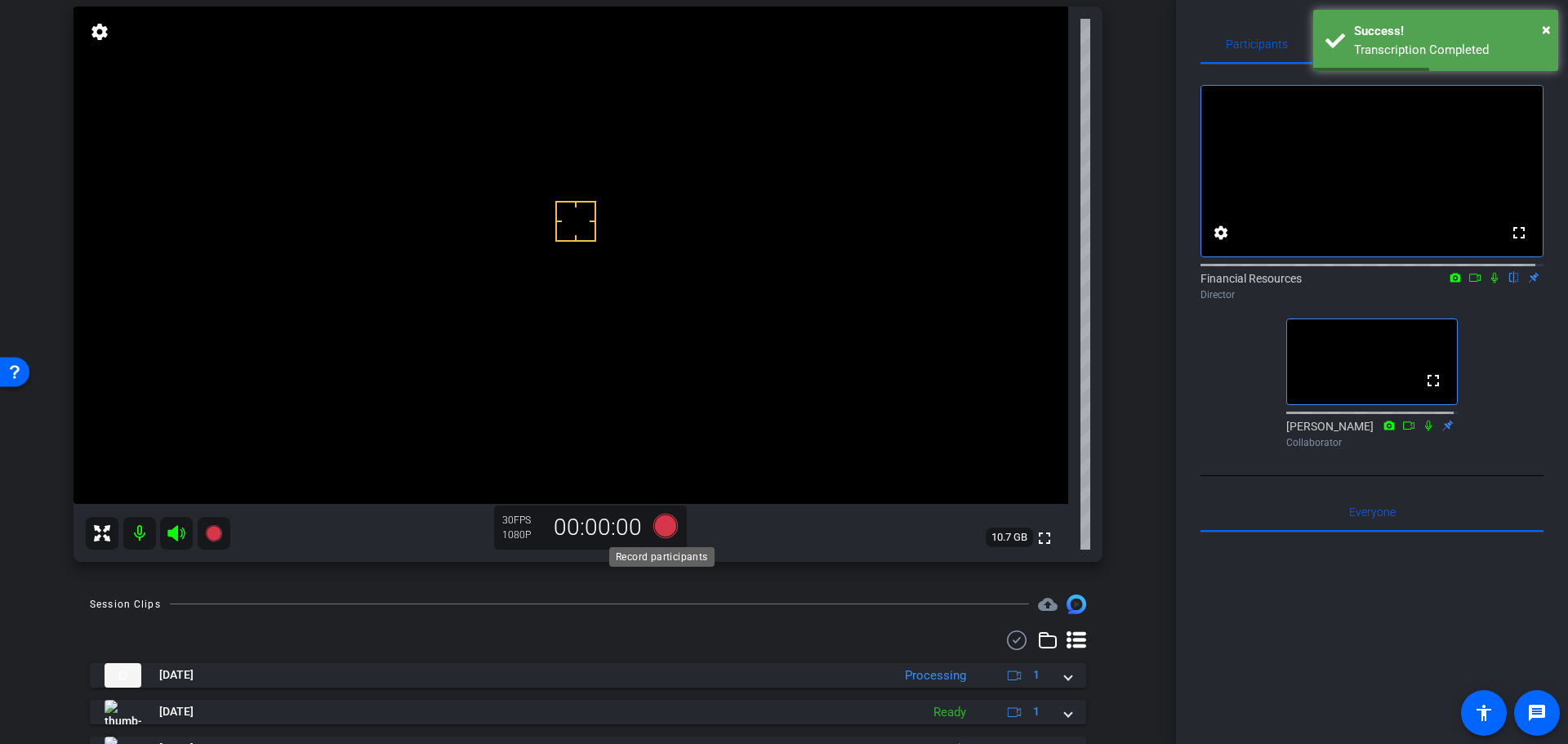 click 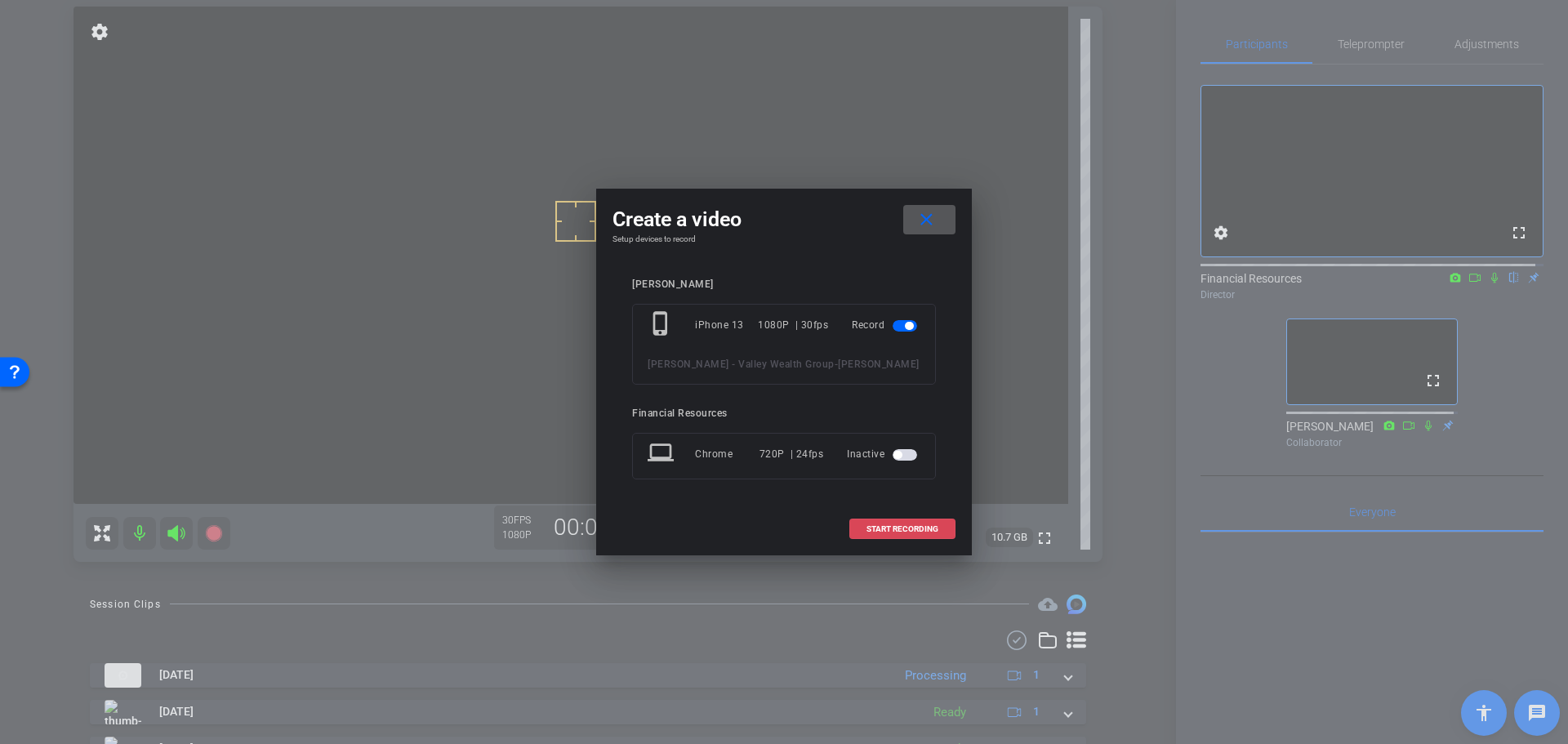 click at bounding box center (902, 529) 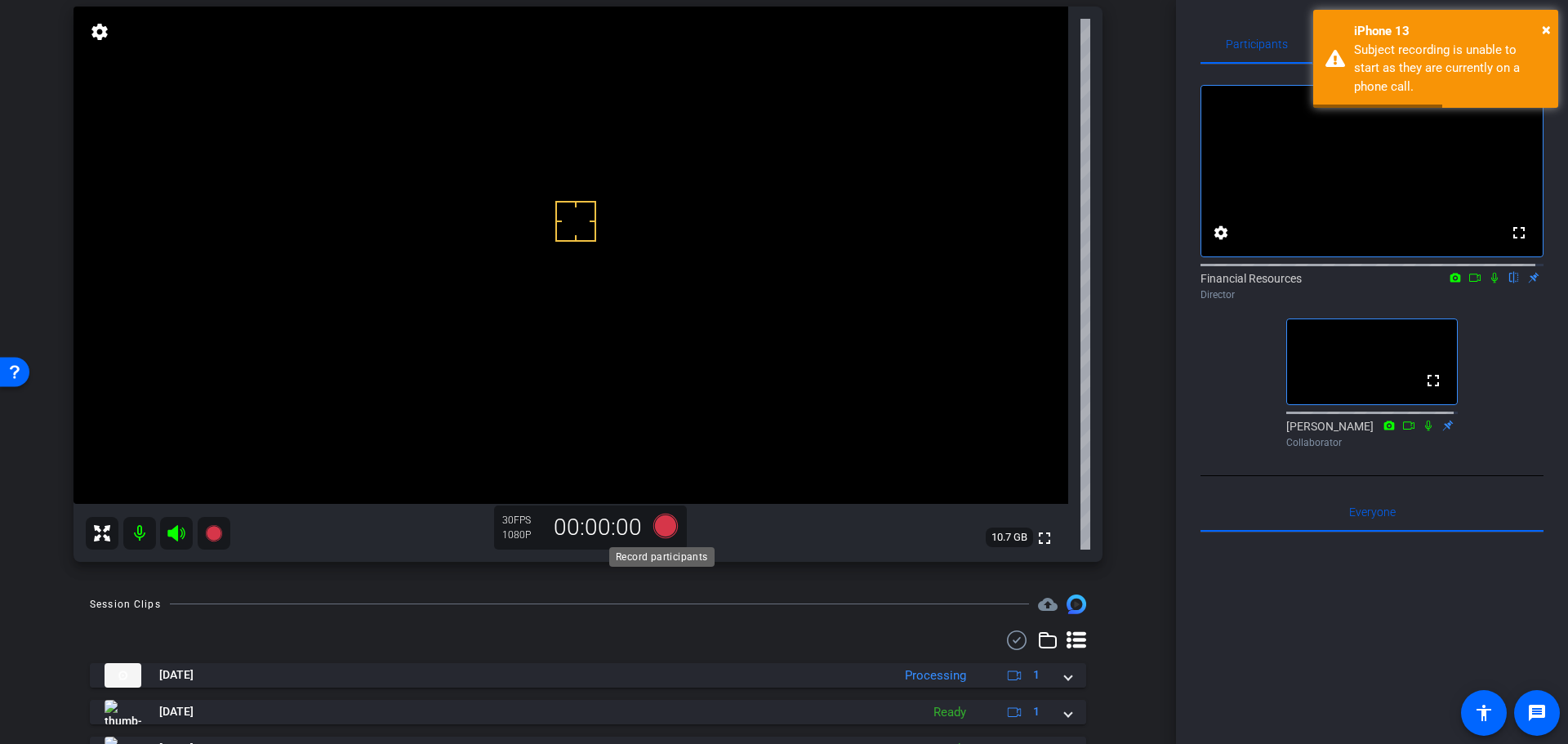 click 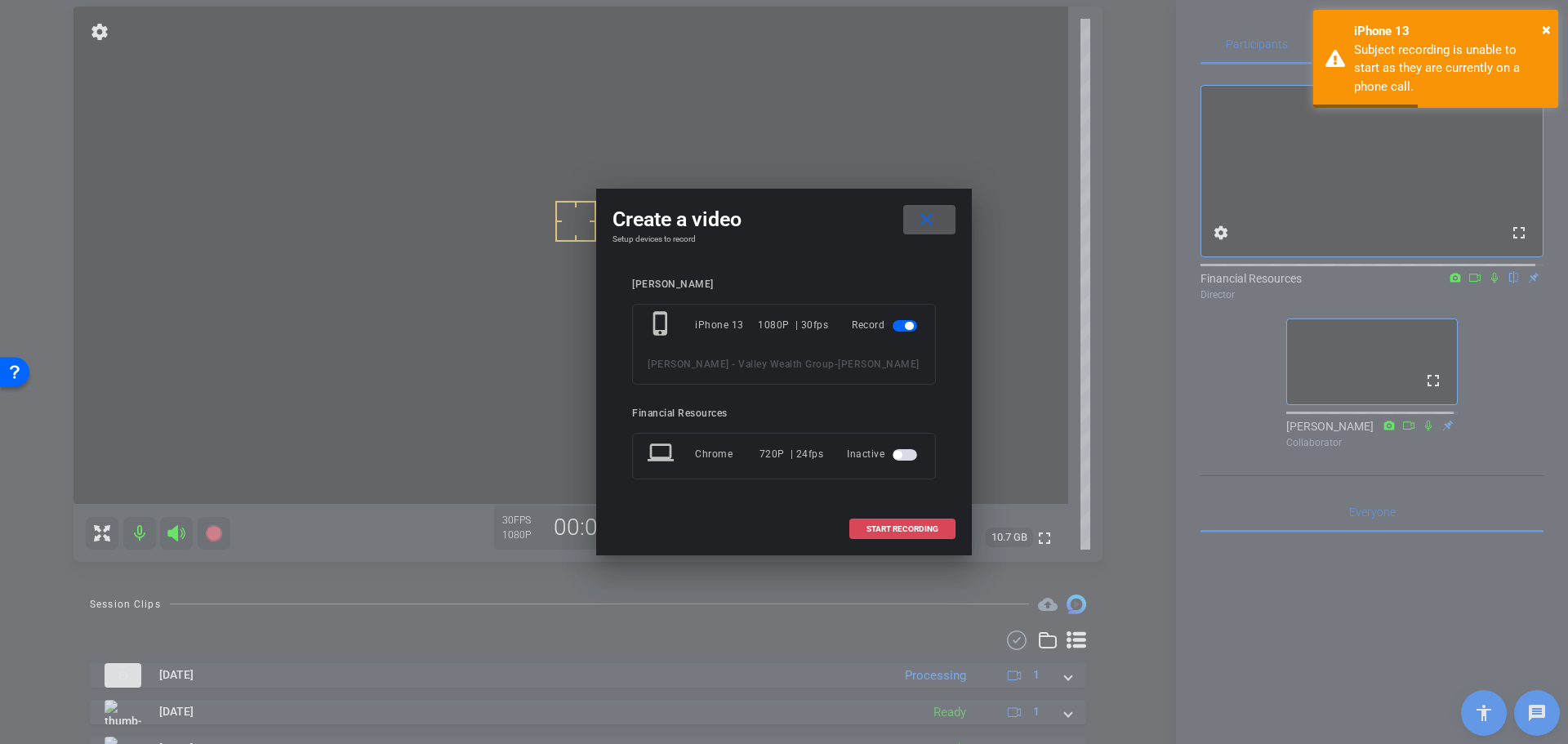 click at bounding box center (902, 529) 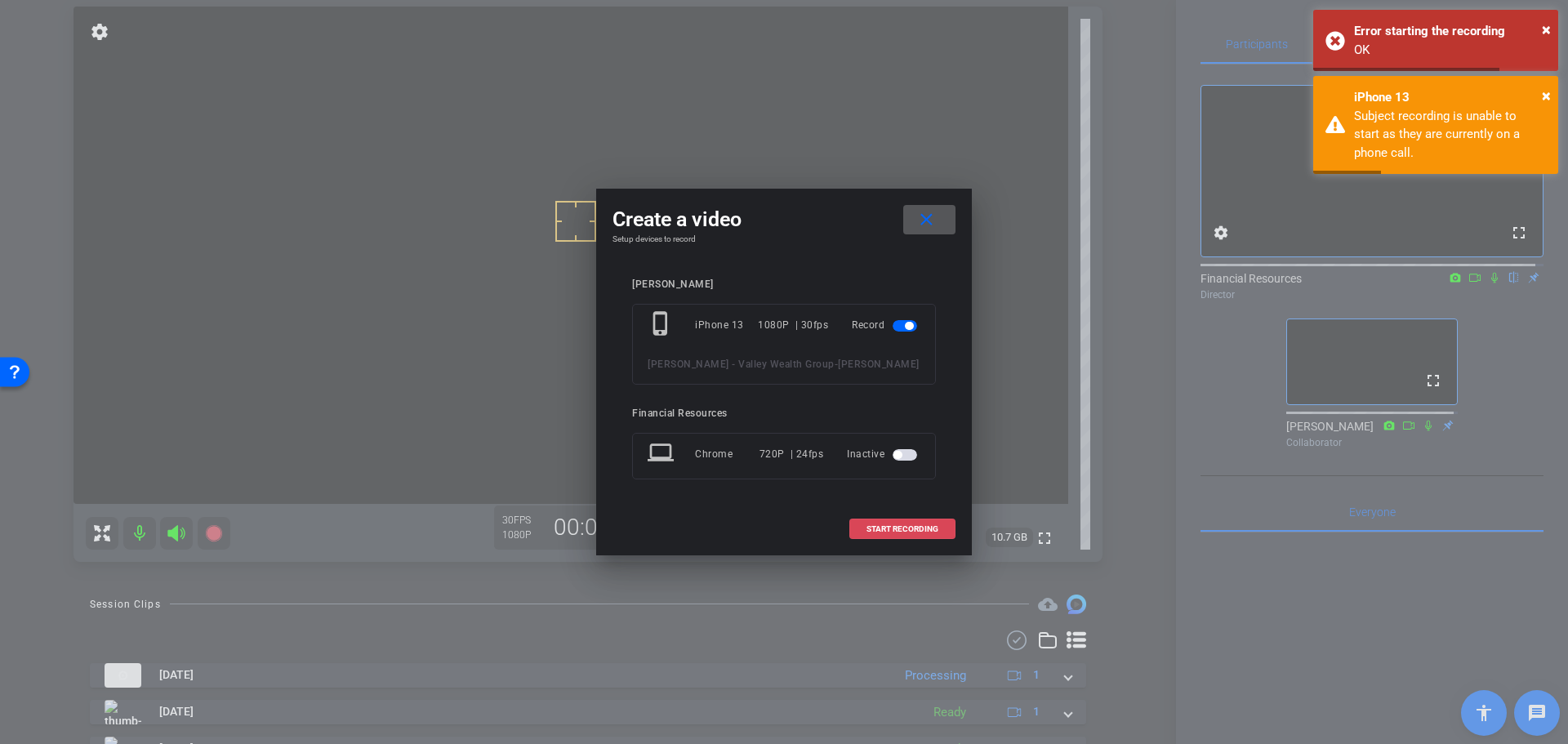 click on "START RECORDING" at bounding box center (902, 529) 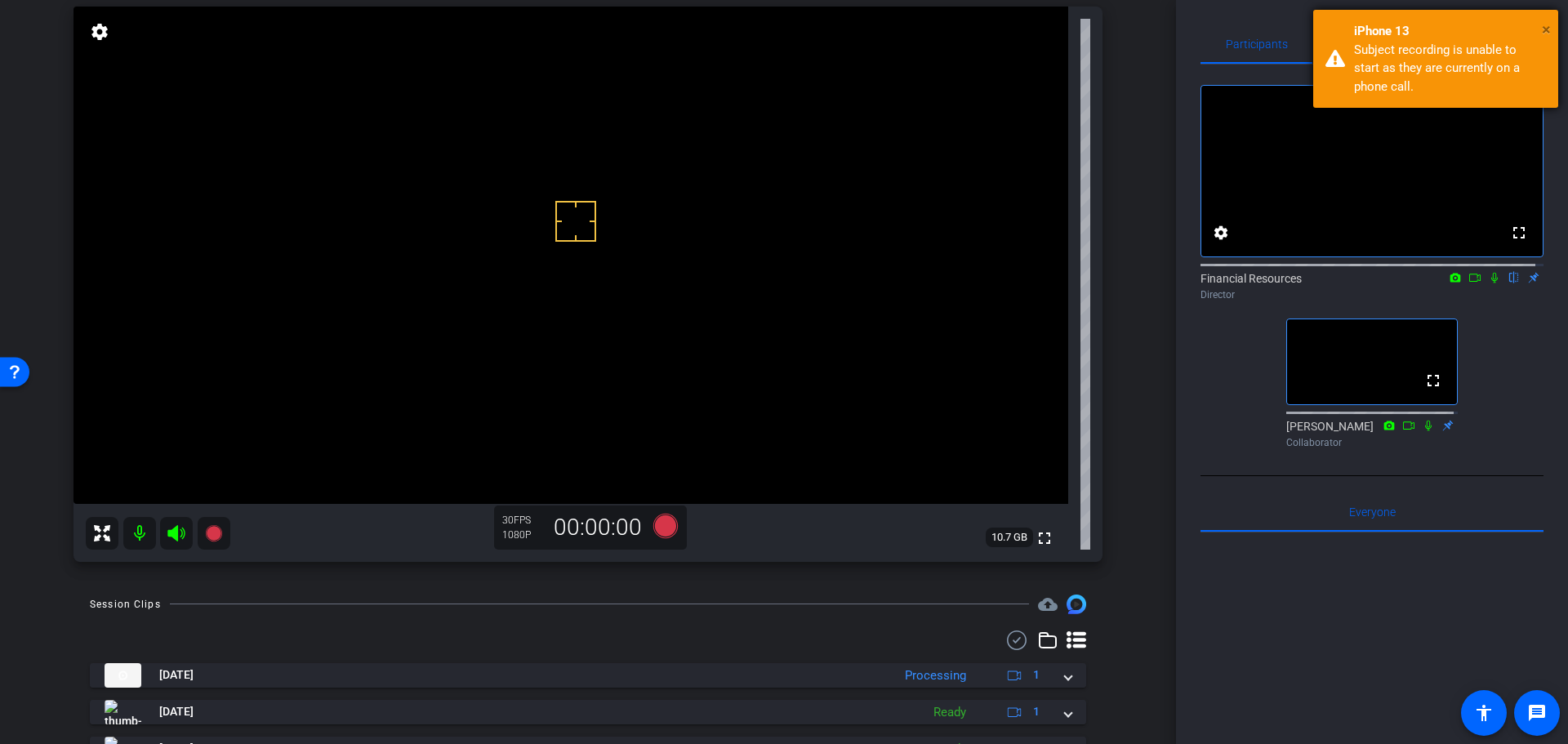click on "×" at bounding box center (1546, 29) 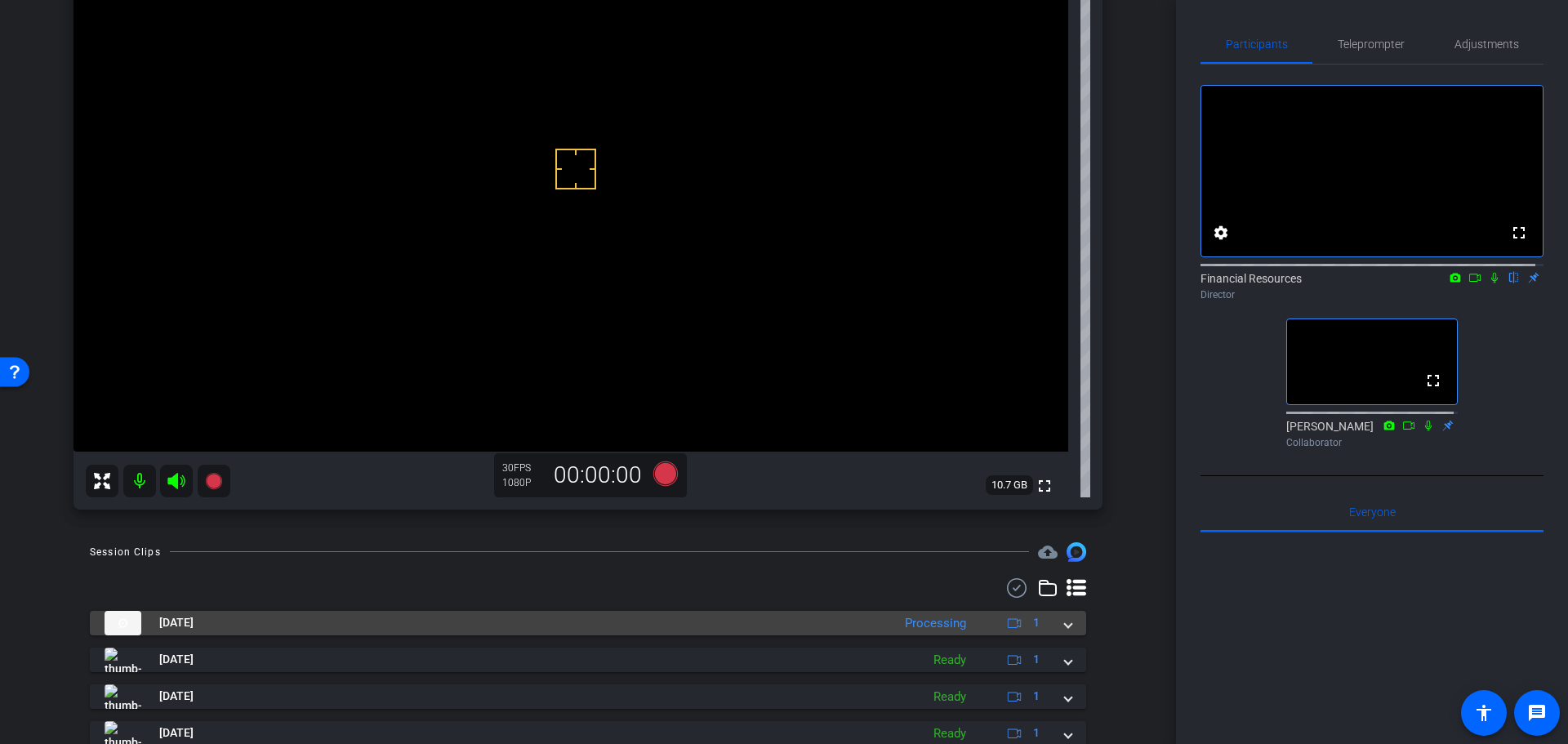 scroll, scrollTop: 245, scrollLeft: 0, axis: vertical 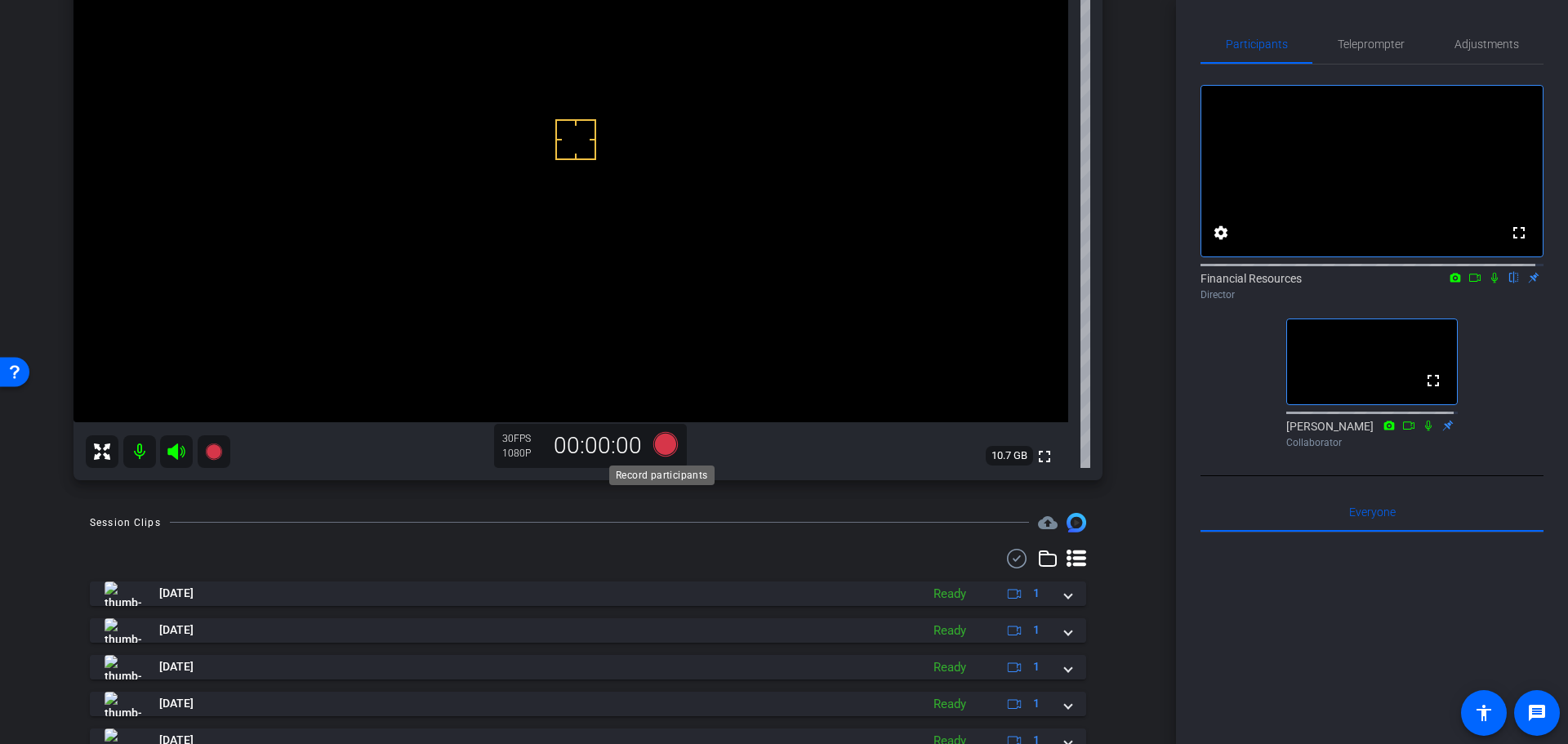 click 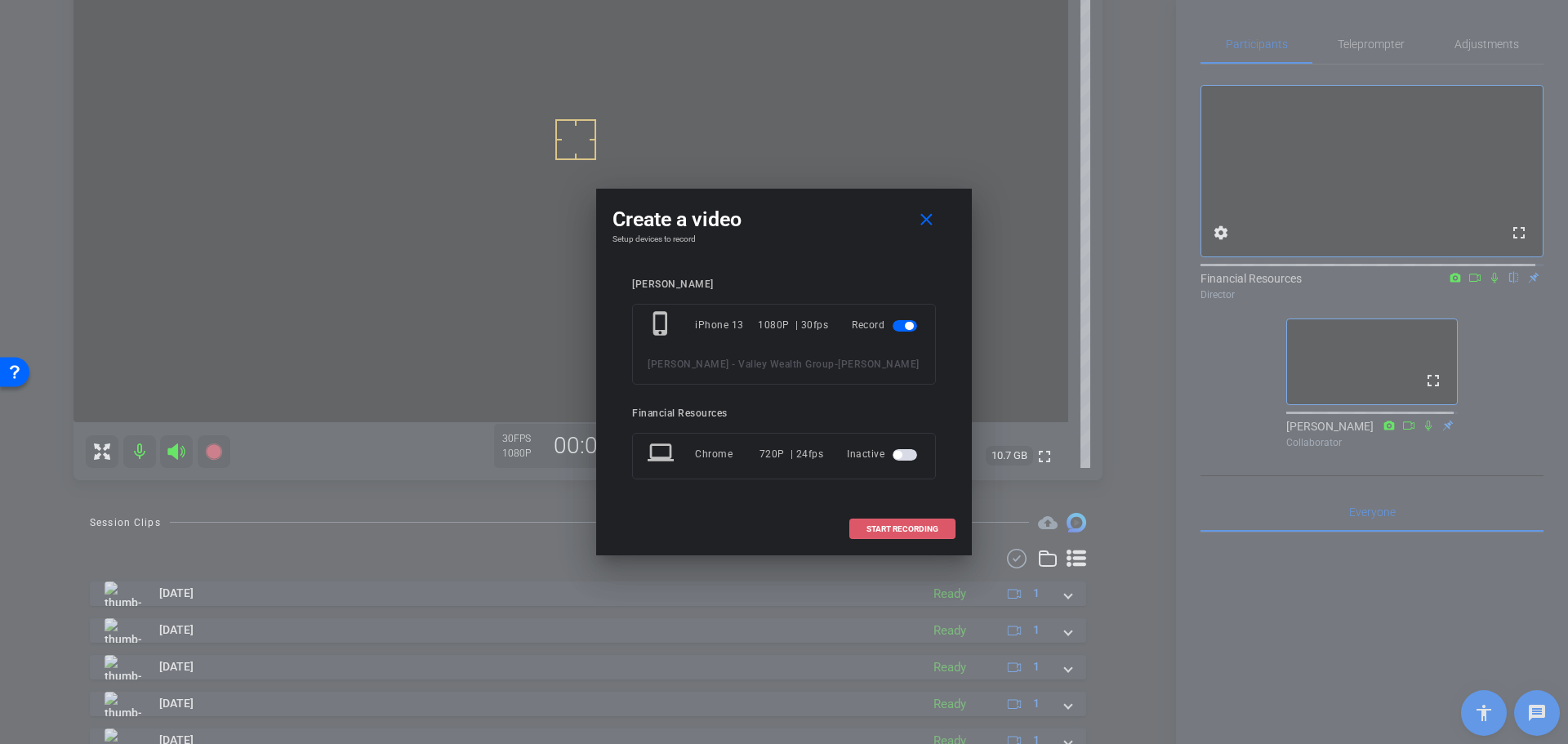 click on "START RECORDING" at bounding box center [902, 529] 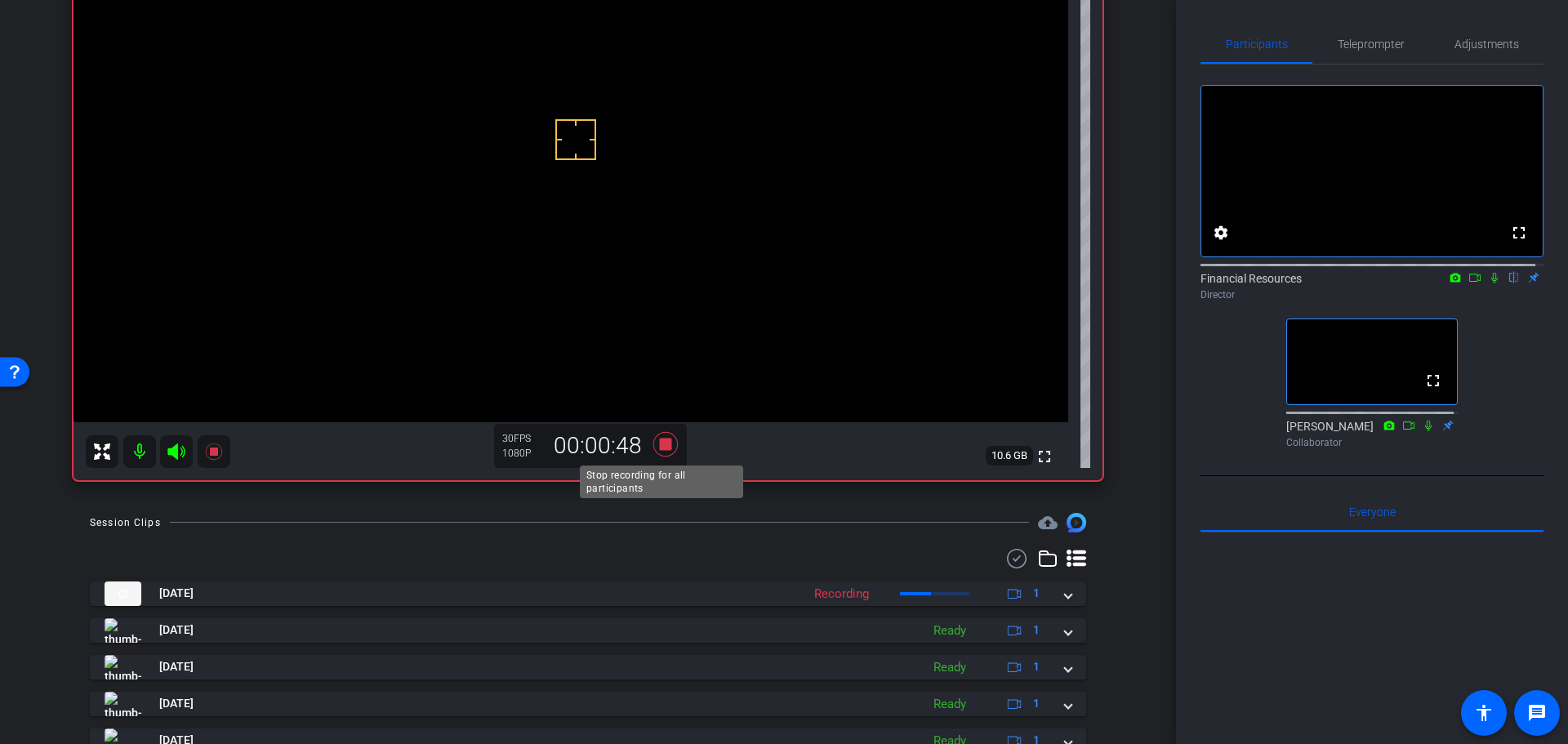 click 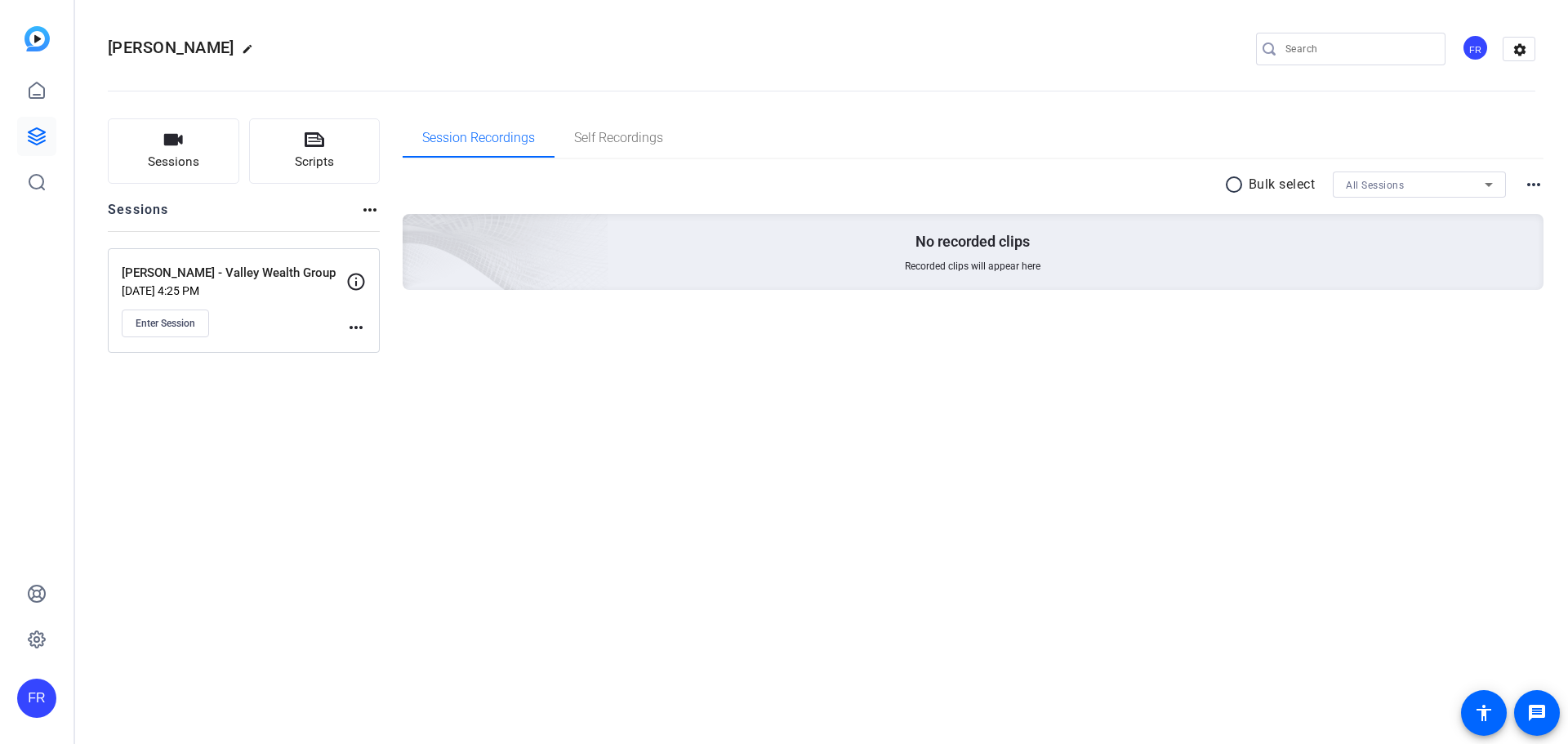 scroll, scrollTop: 0, scrollLeft: 0, axis: both 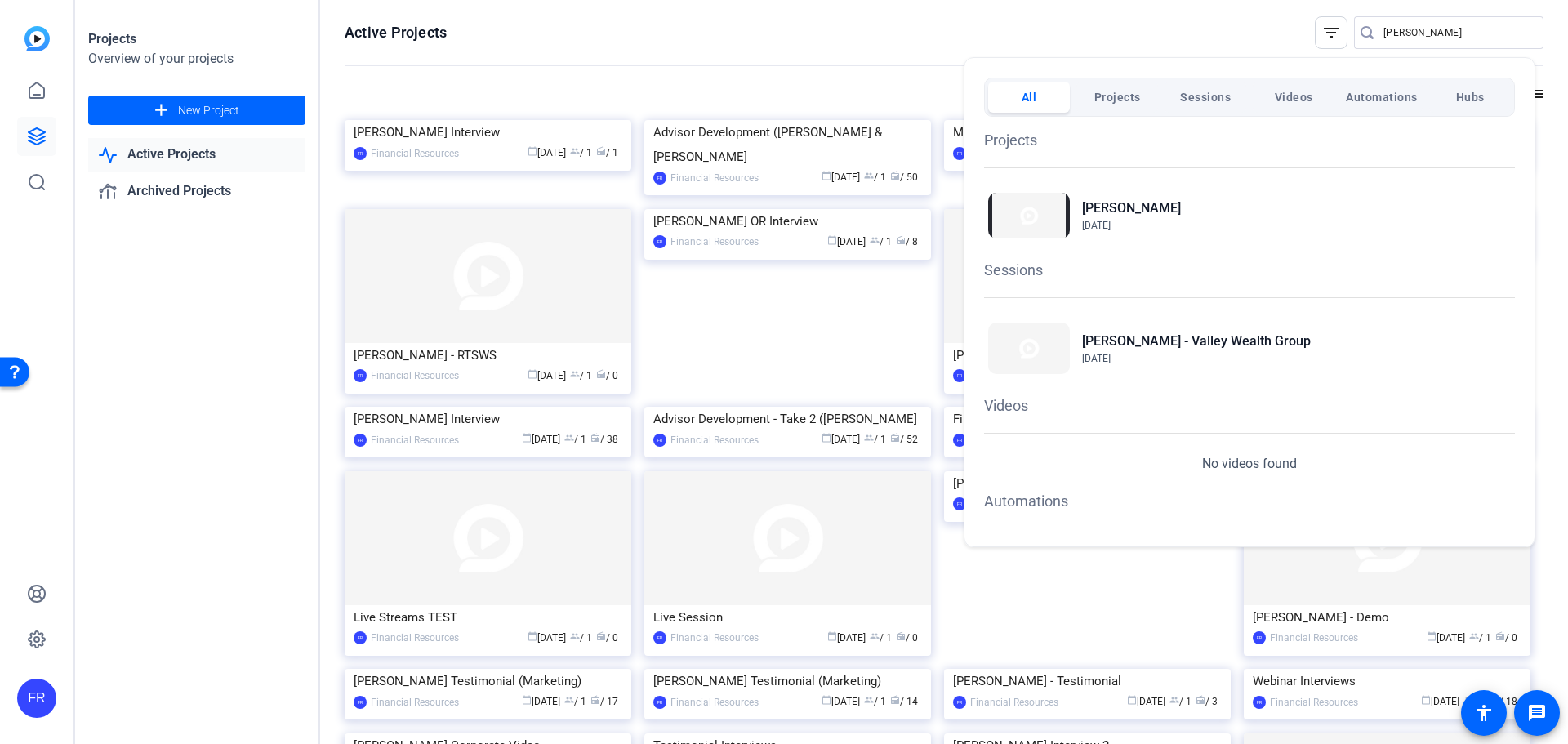click at bounding box center (784, 372) 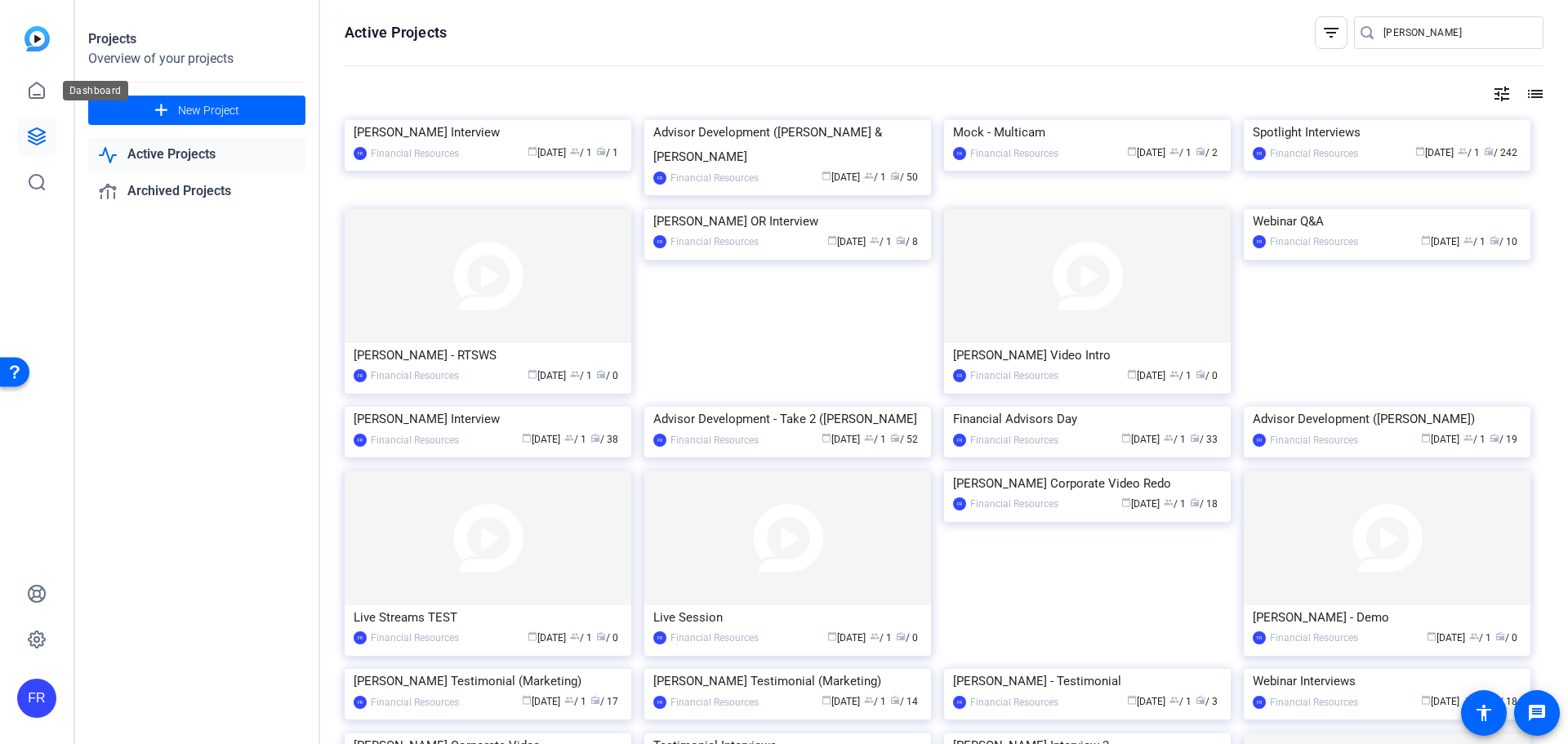 click 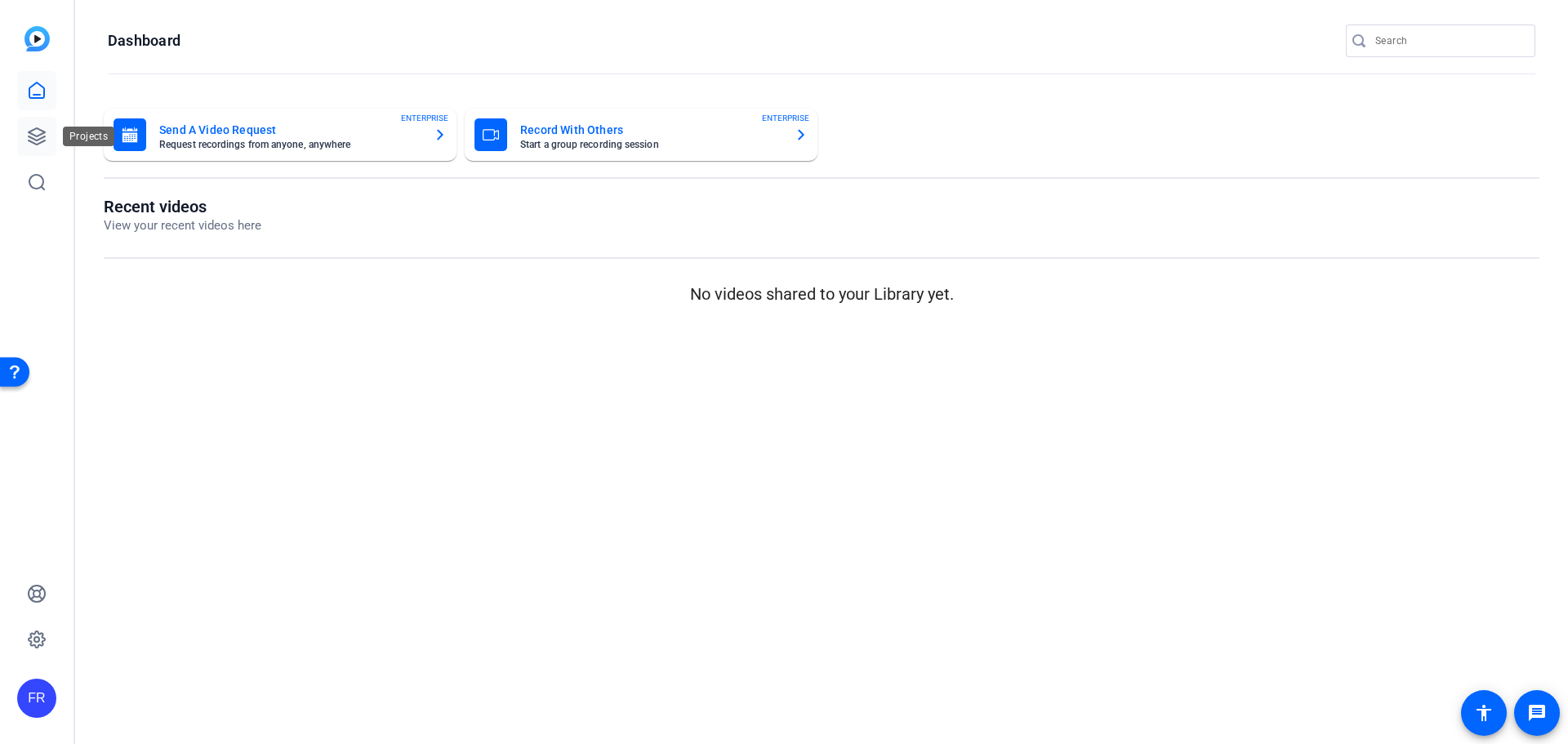 click 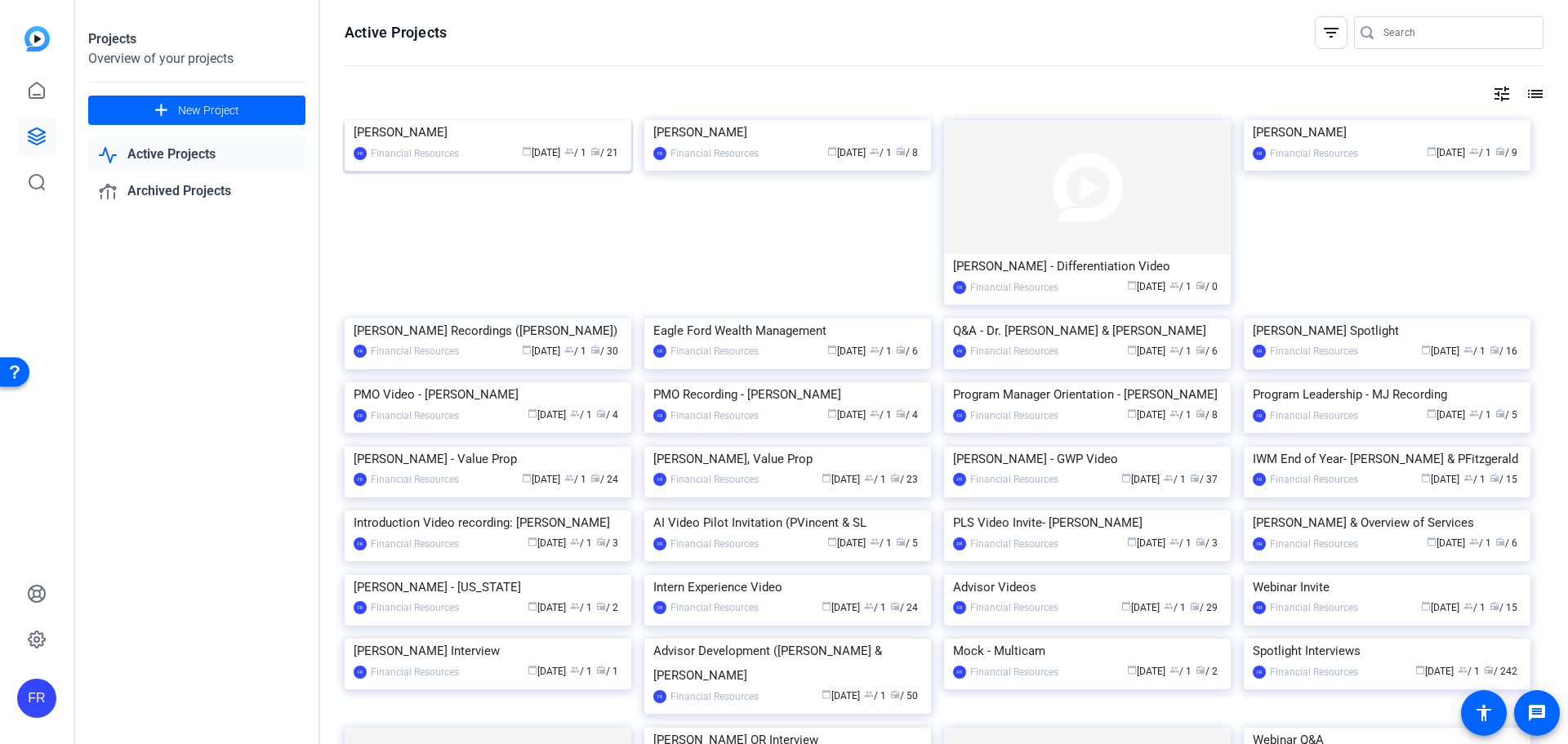 click 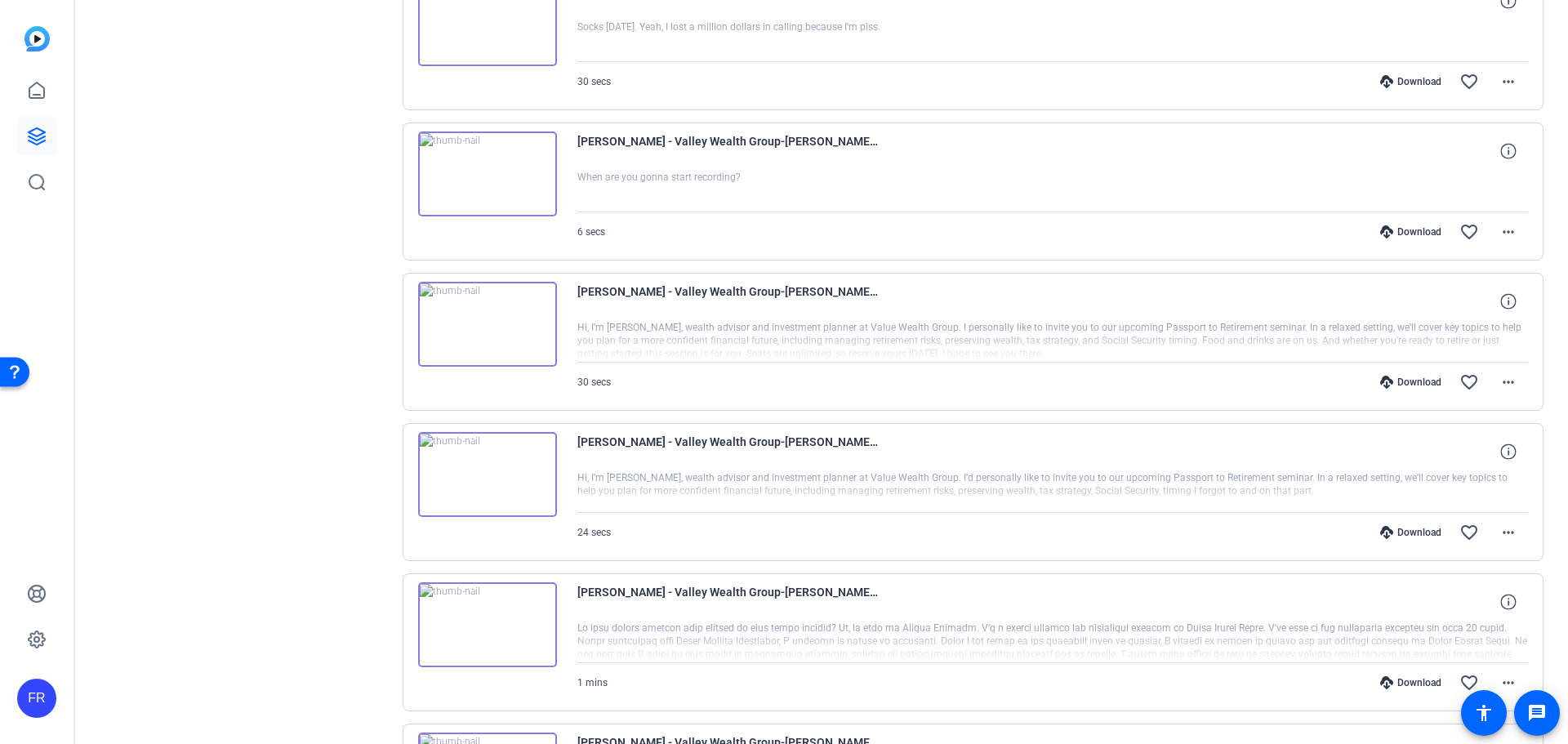 scroll, scrollTop: 572, scrollLeft: 0, axis: vertical 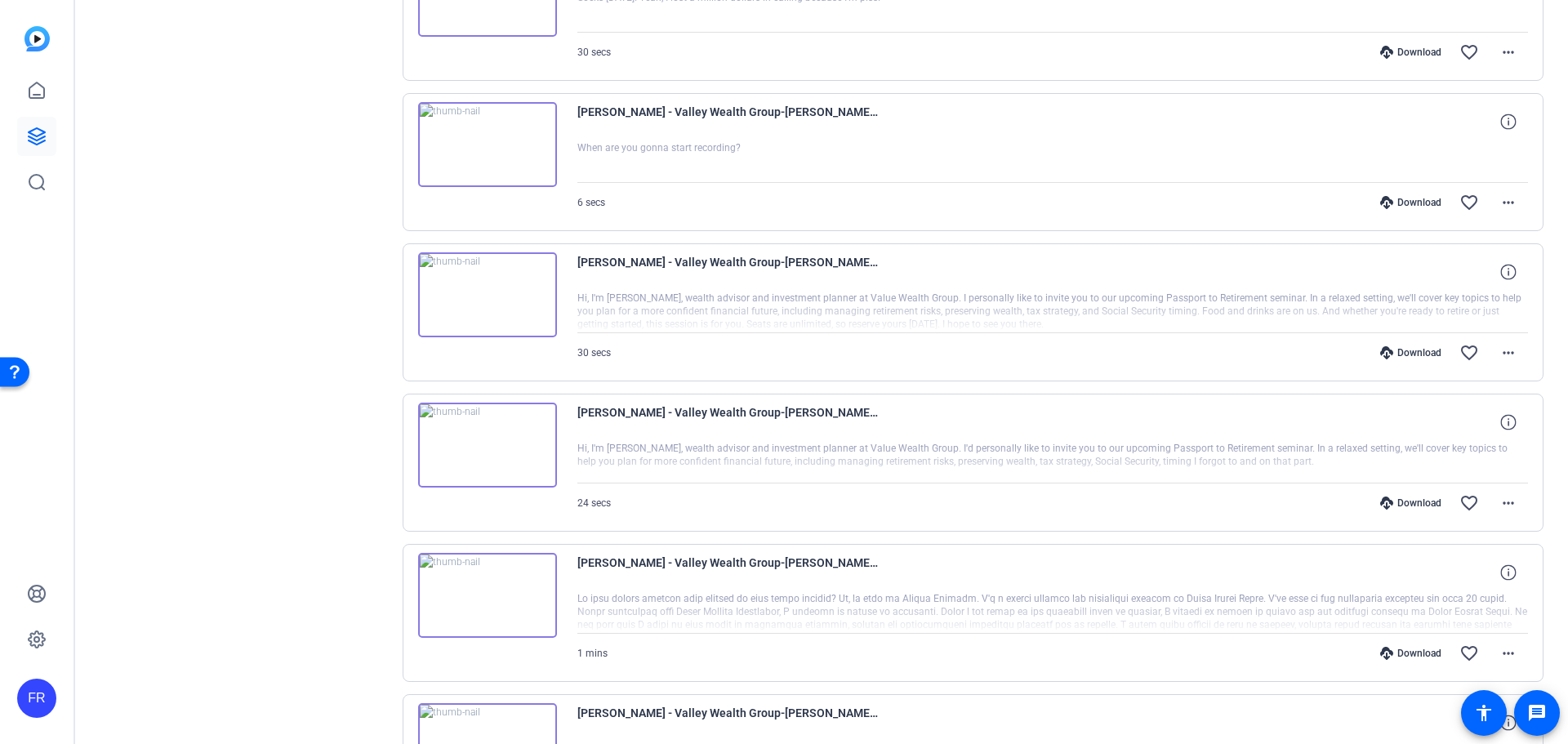 click on "Download" at bounding box center [1410, 353] 